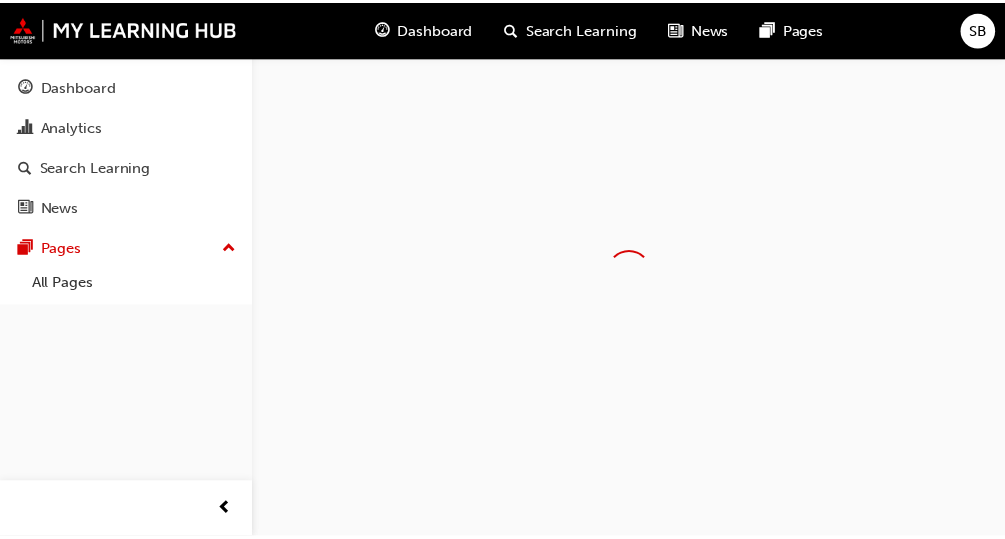 scroll, scrollTop: 0, scrollLeft: 0, axis: both 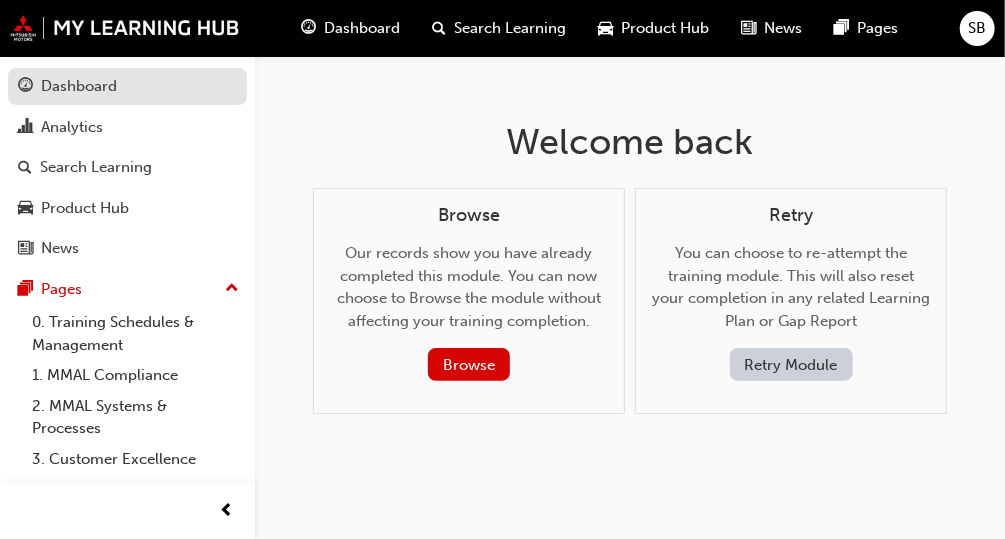 click on "Dashboard" at bounding box center (127, 86) 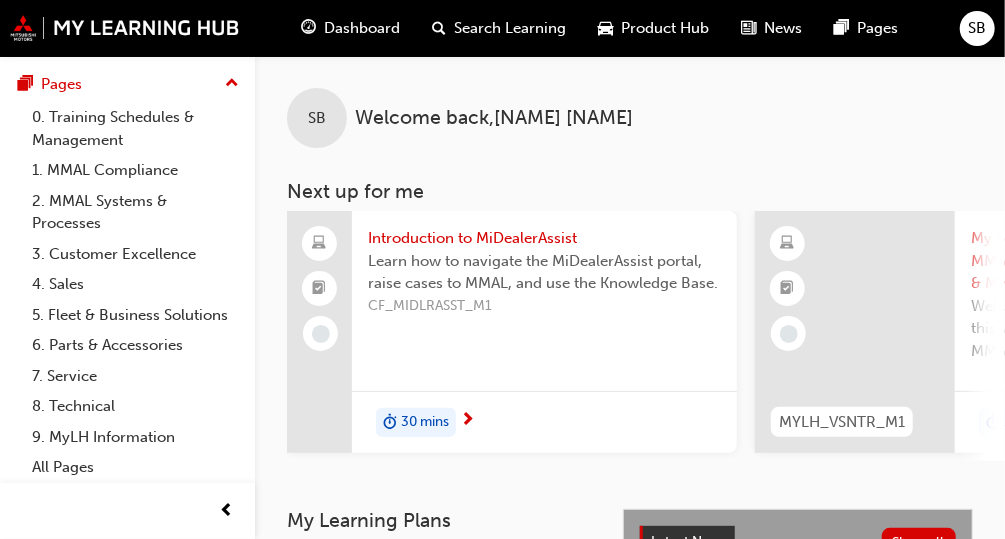 scroll, scrollTop: 206, scrollLeft: 0, axis: vertical 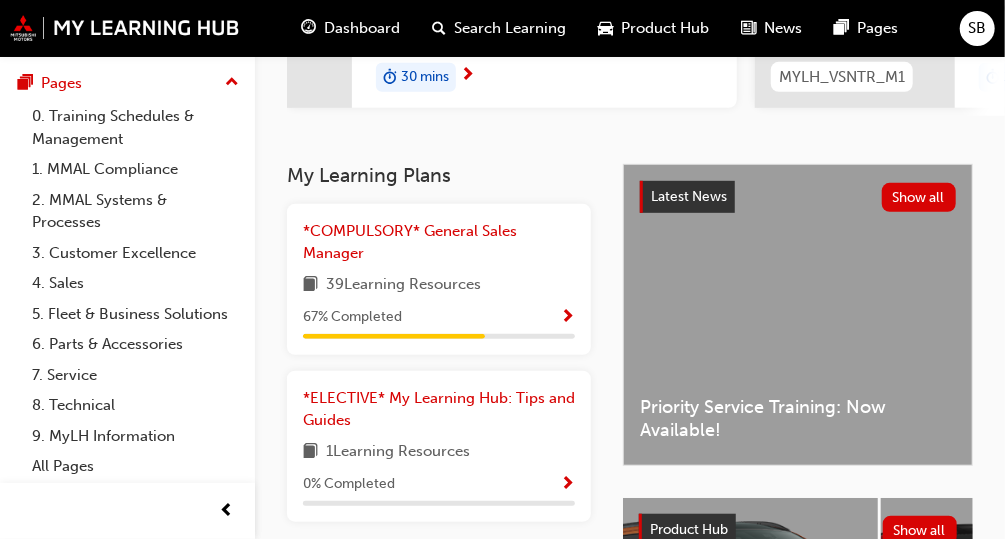 click on "67 % Completed" at bounding box center (439, 317) 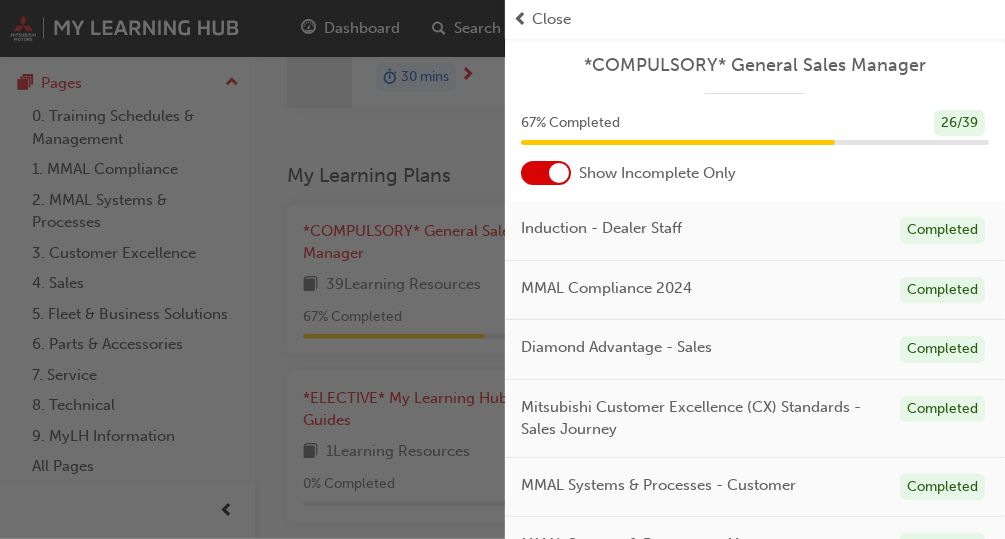 scroll, scrollTop: 315, scrollLeft: 0, axis: vertical 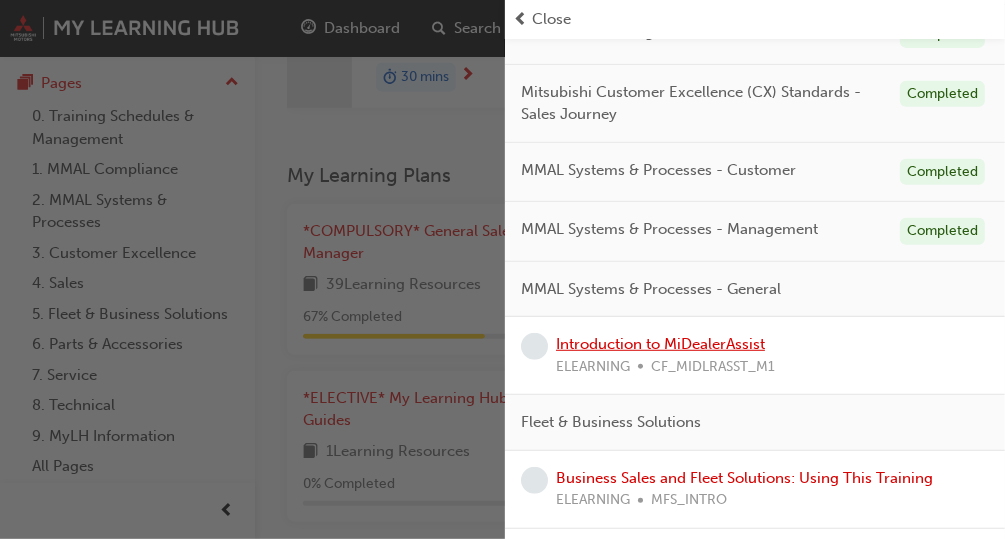 click on "Introduction to MiDealerAssist" at bounding box center (660, 344) 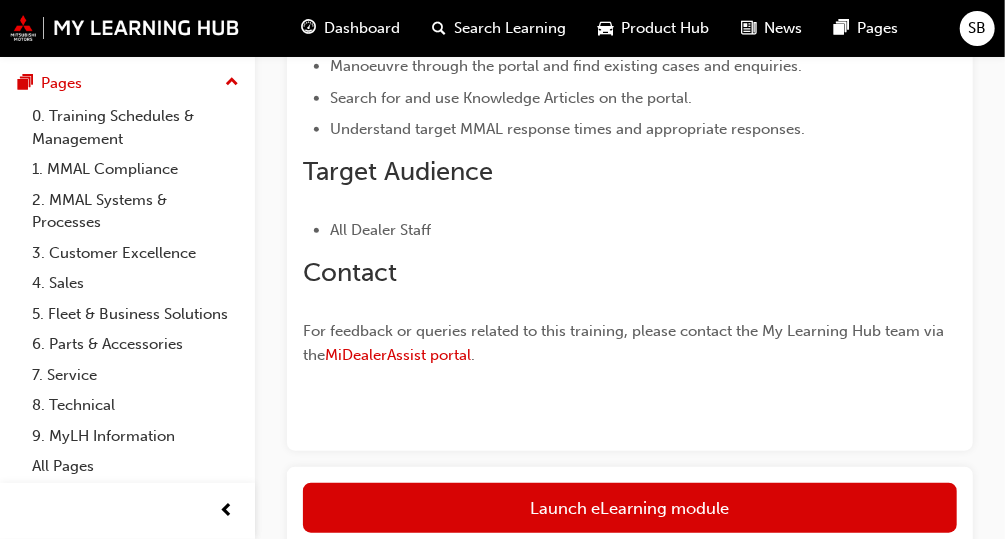 scroll, scrollTop: 427, scrollLeft: 0, axis: vertical 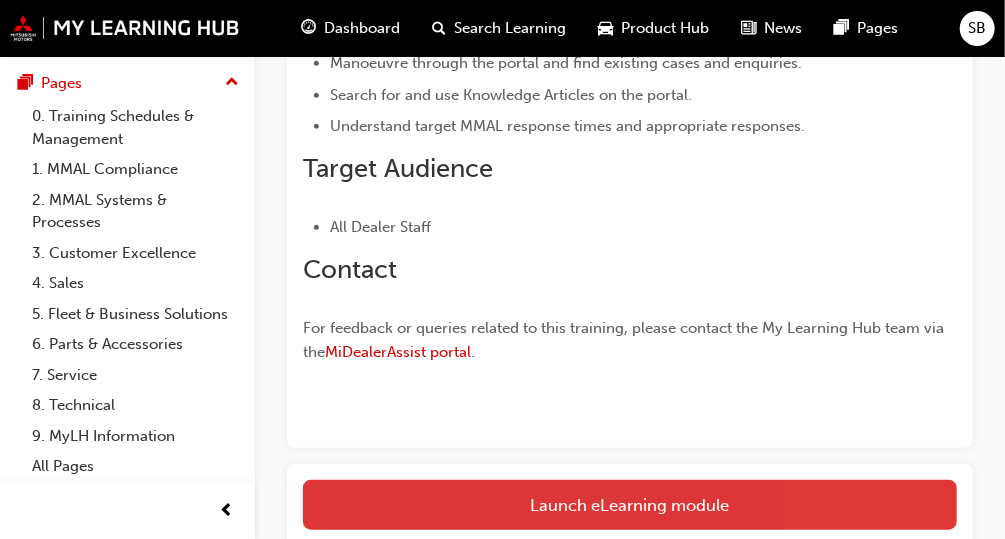 click on "Launch eLearning module" at bounding box center [630, 505] 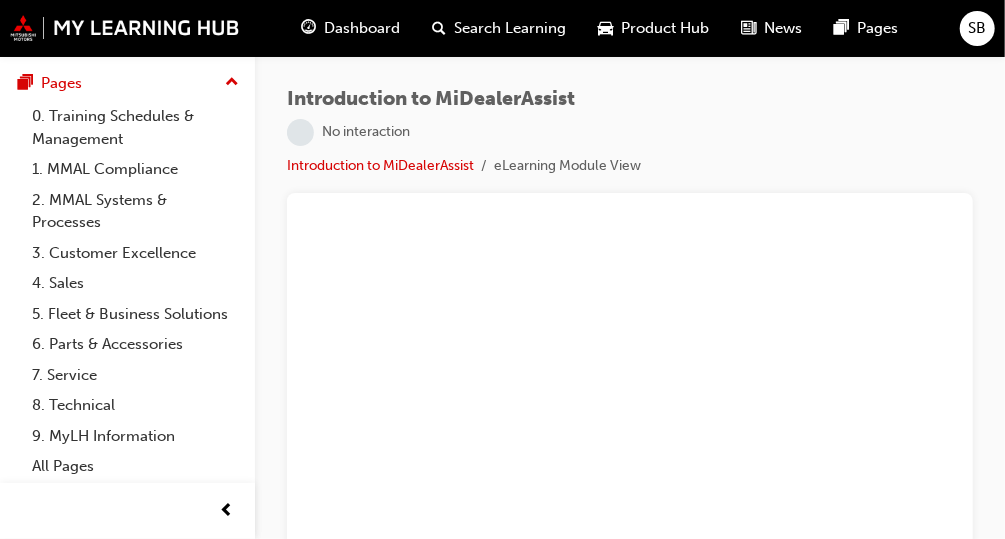 scroll, scrollTop: 206, scrollLeft: 0, axis: vertical 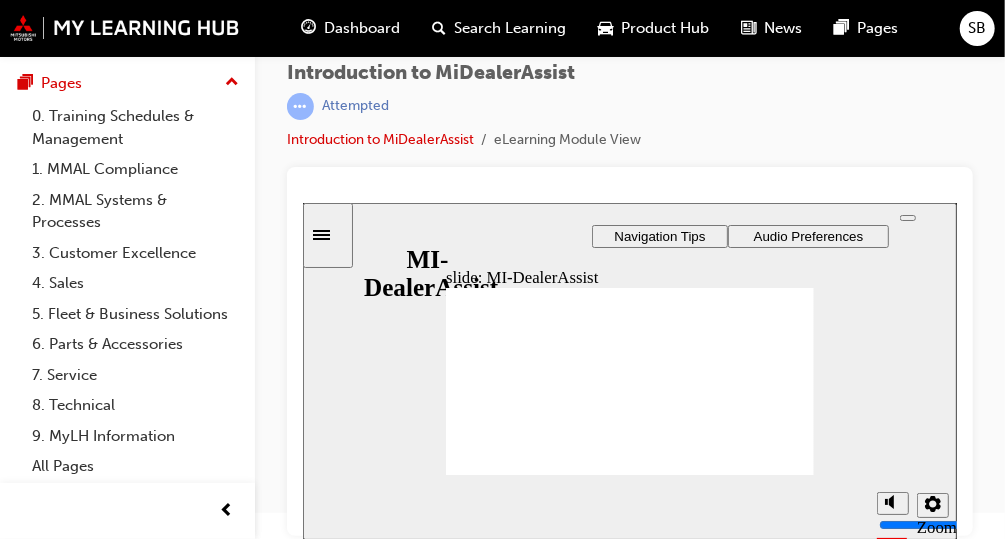 click 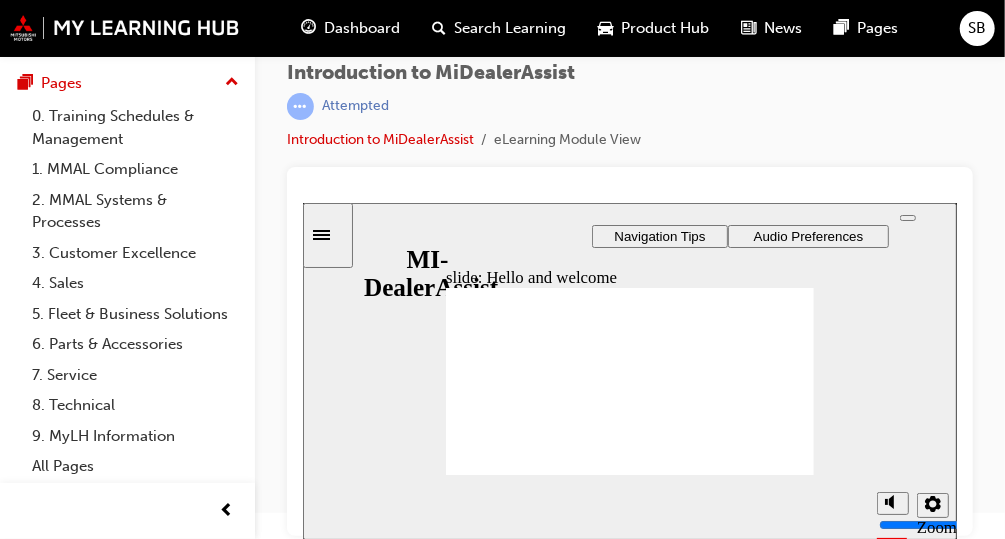 click at bounding box center (907, 217) 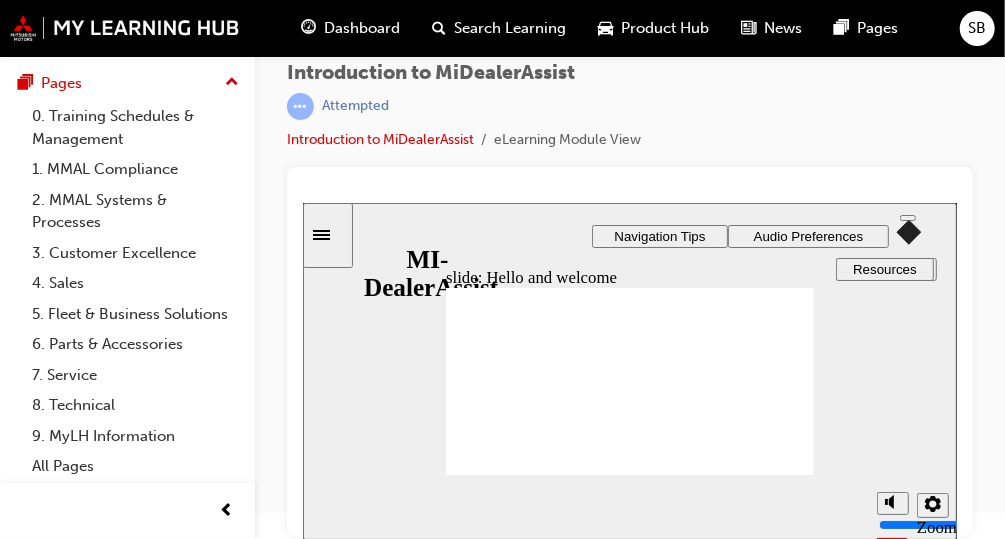 click on "Audio Preferences" at bounding box center (808, 235) 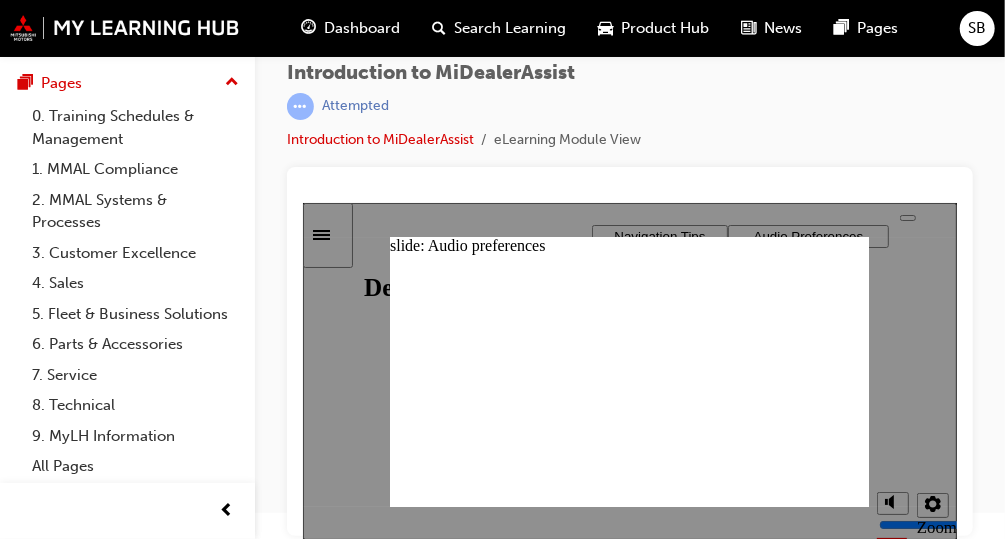 click 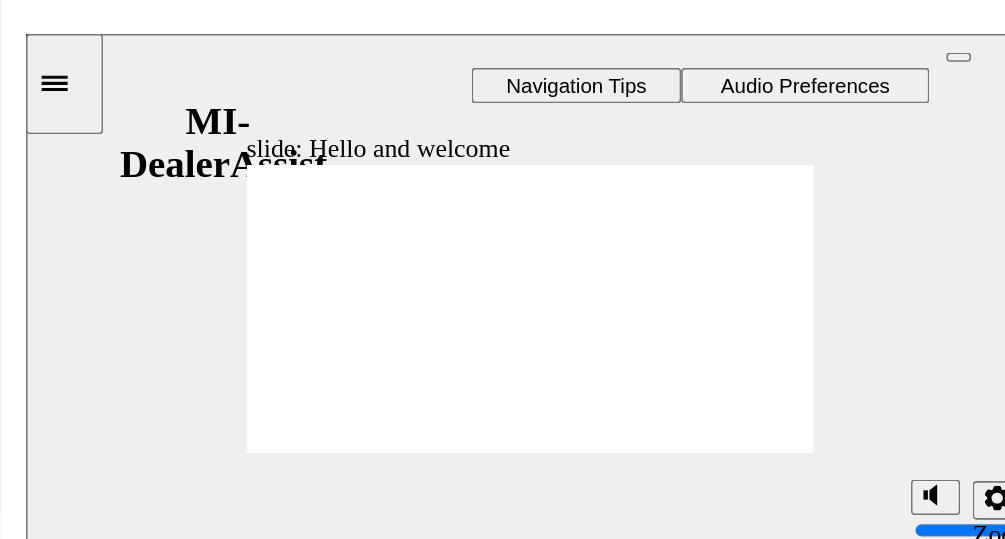 scroll, scrollTop: 26, scrollLeft: 0, axis: vertical 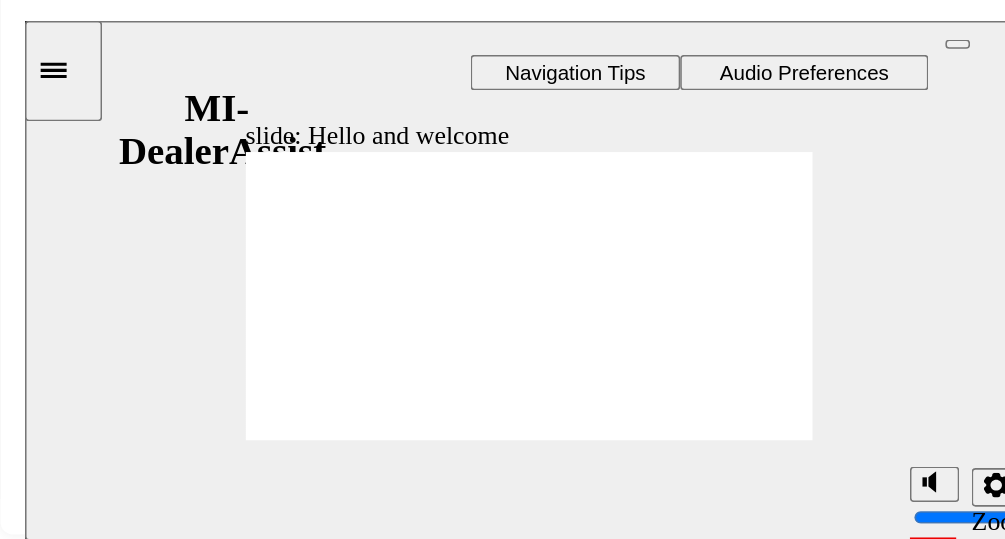 click 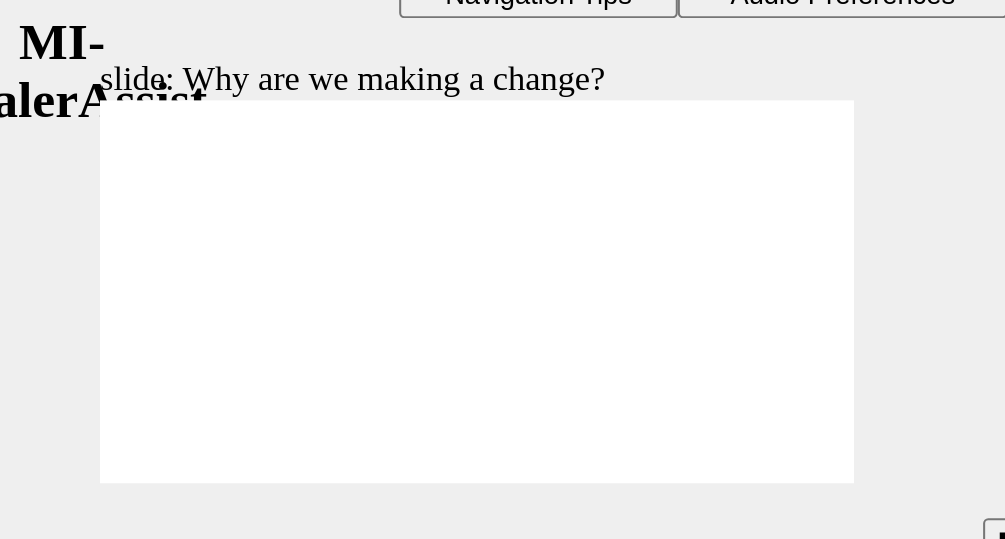 scroll, scrollTop: 26, scrollLeft: 0, axis: vertical 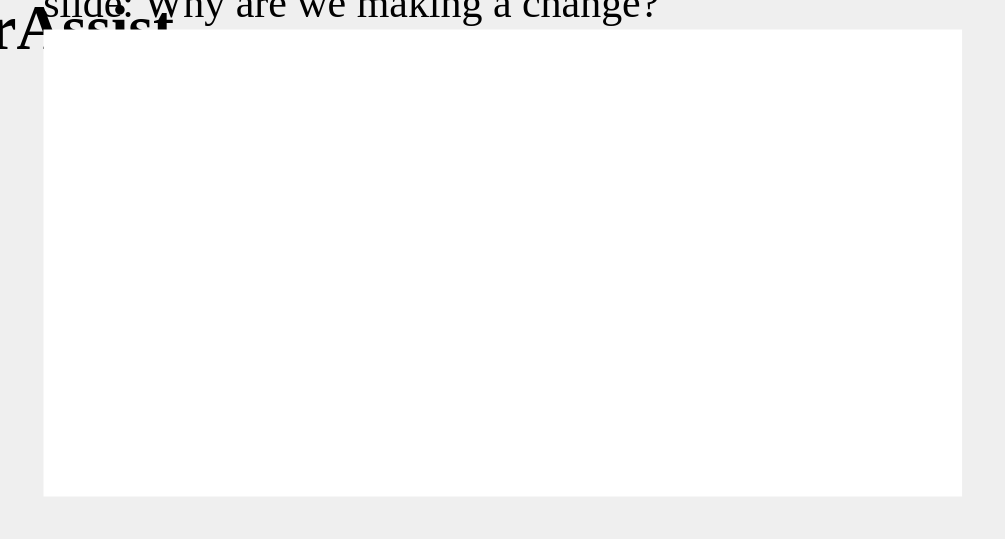 click 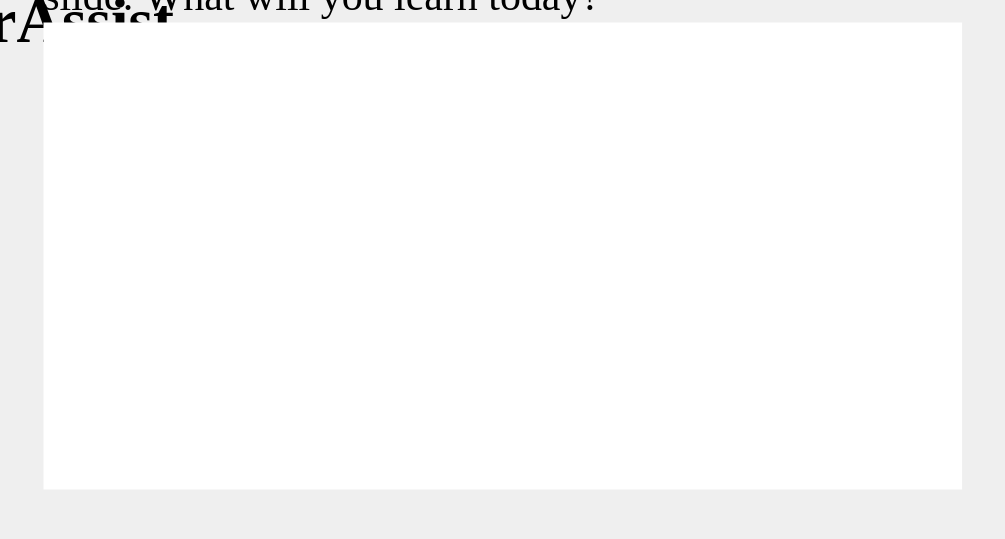 scroll, scrollTop: 26, scrollLeft: 0, axis: vertical 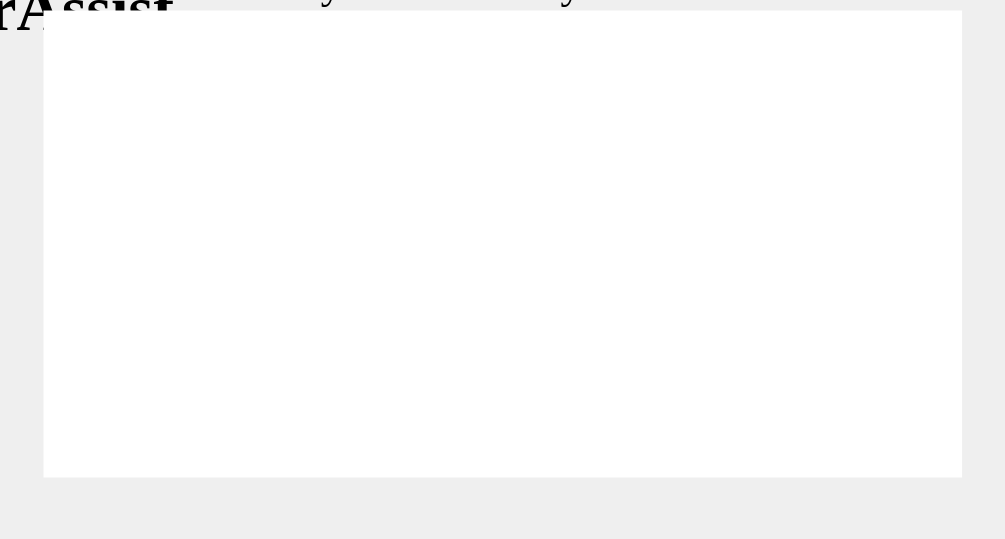 click 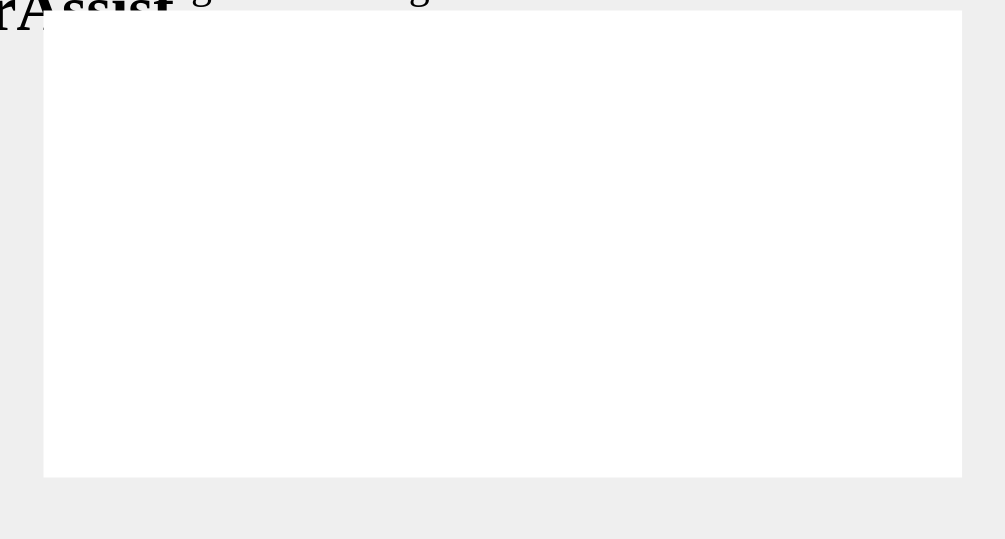 click 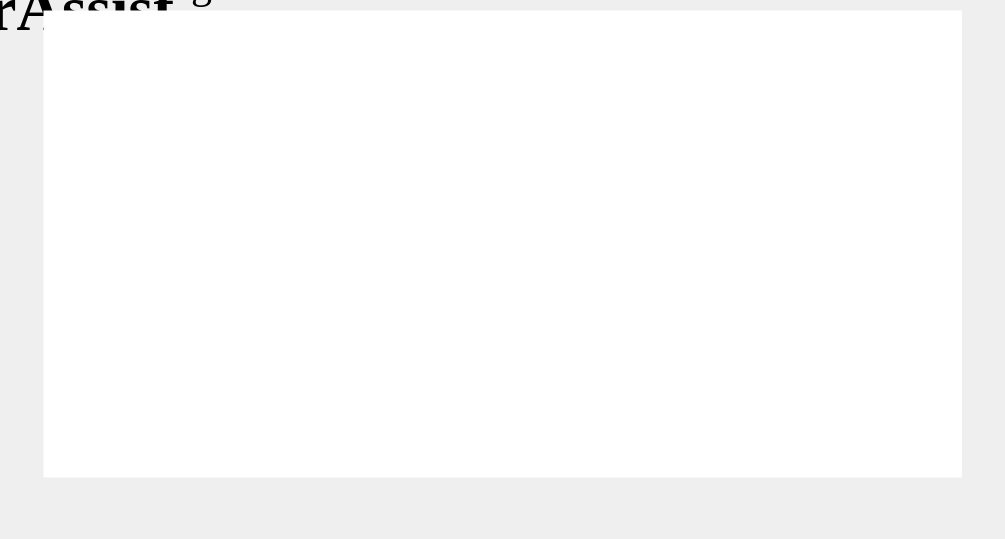 click 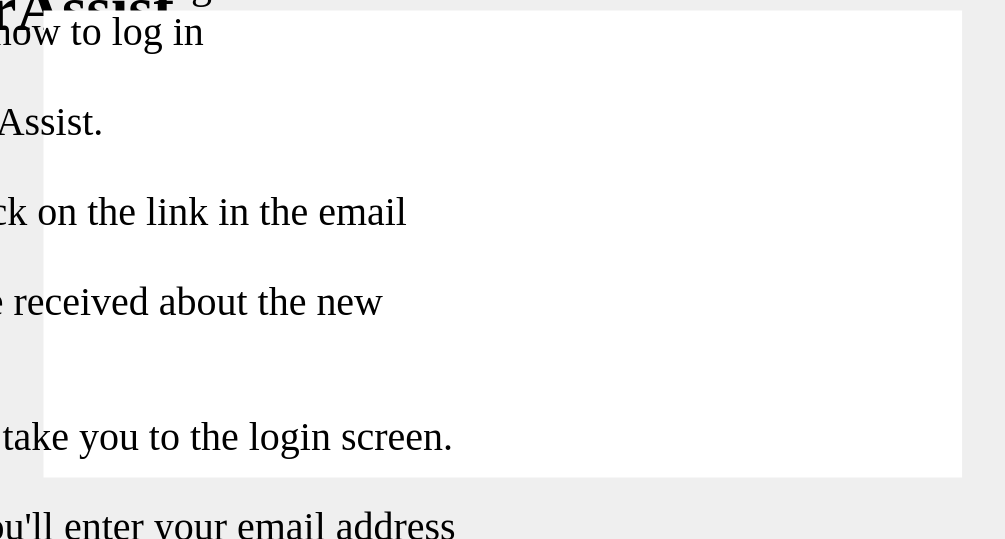 click 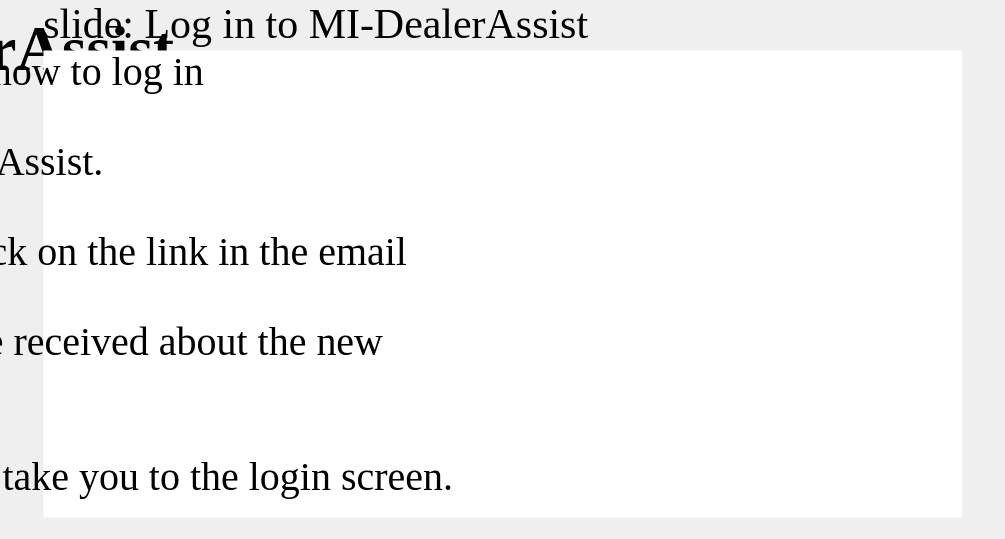 click 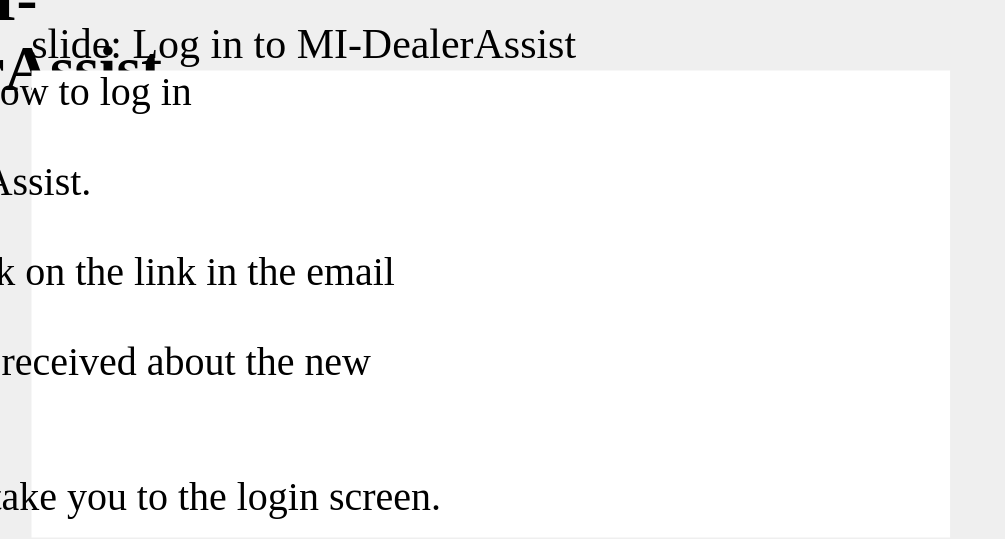 click 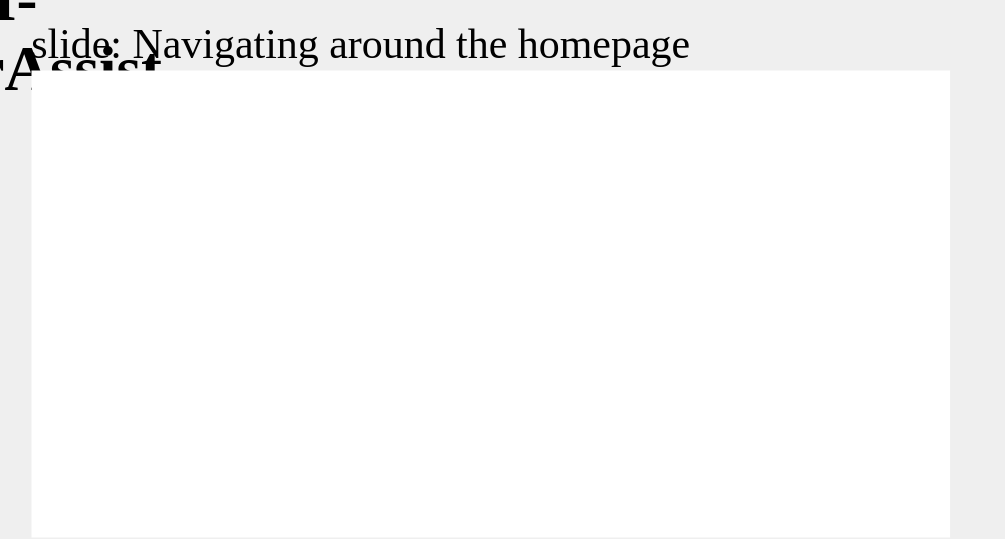 click 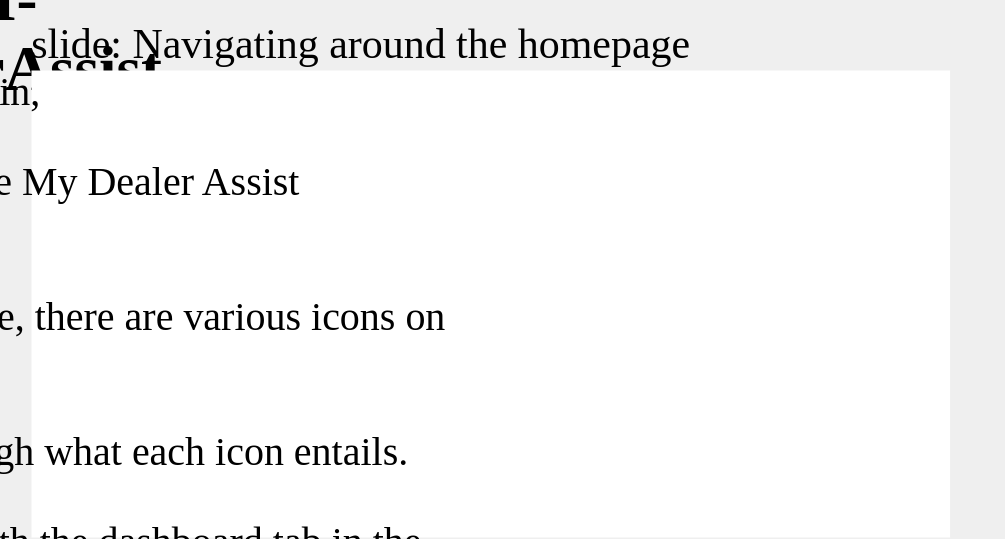 click 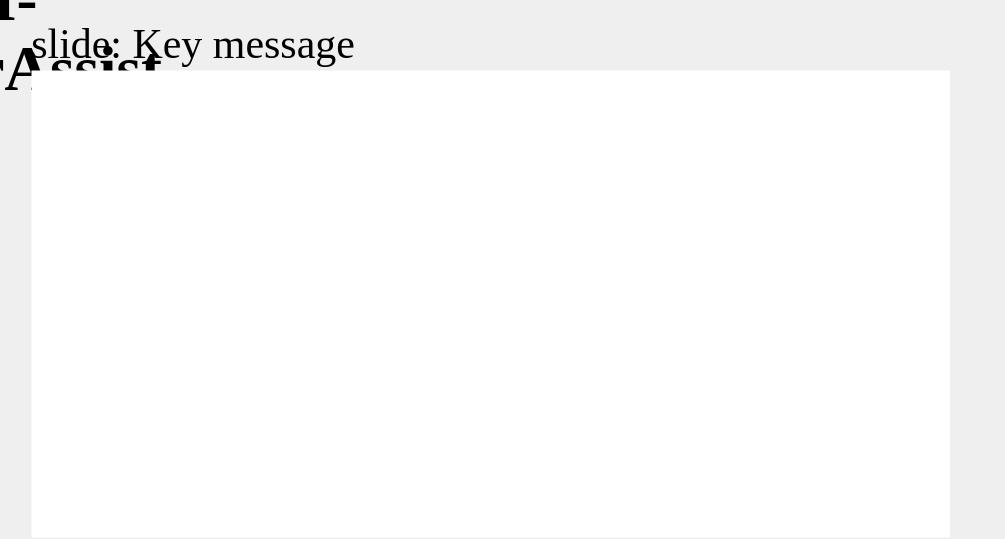 click 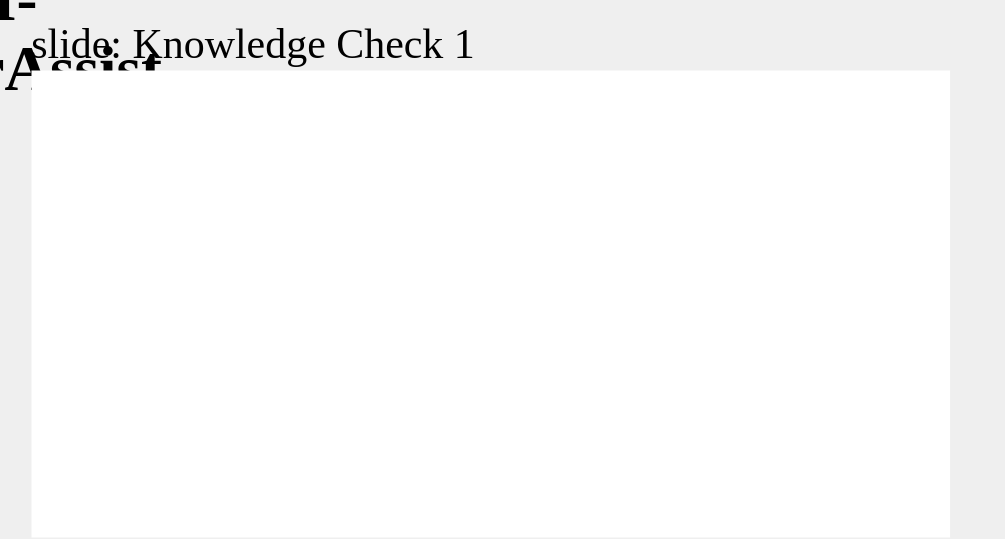 click 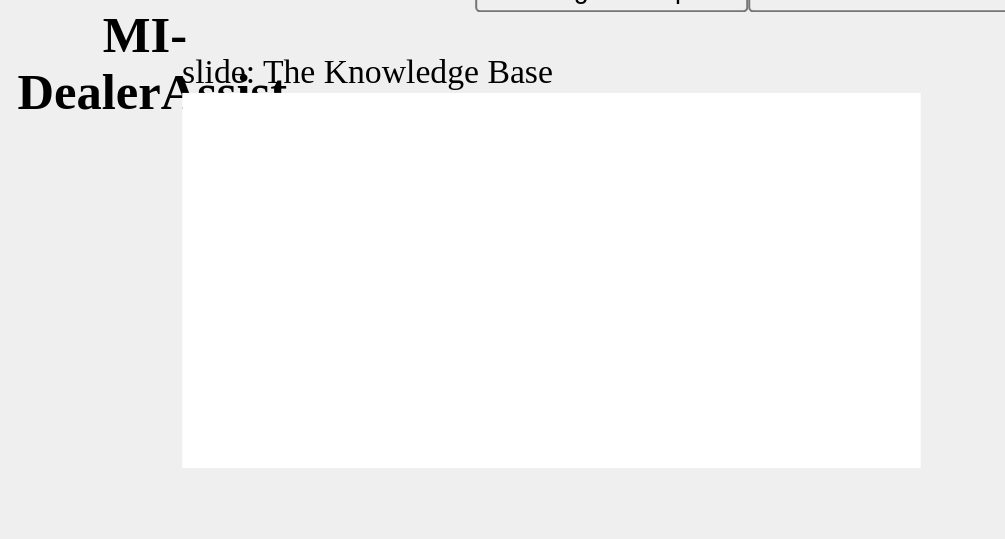 scroll, scrollTop: 26, scrollLeft: 0, axis: vertical 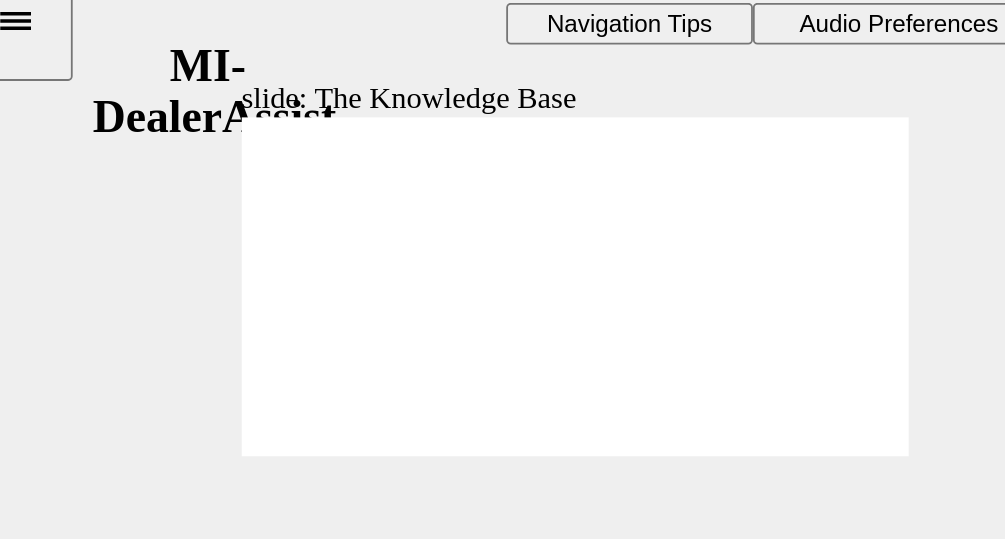 click 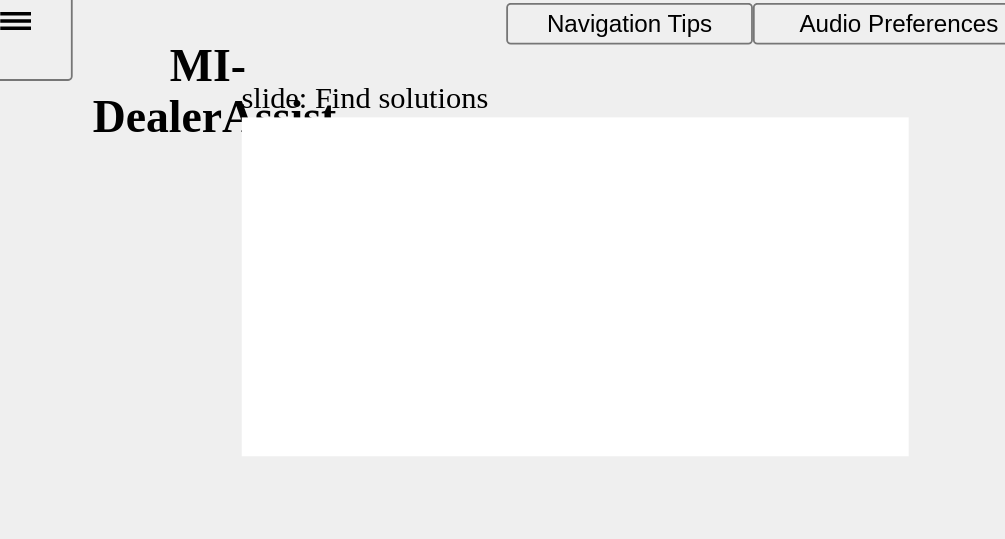 click 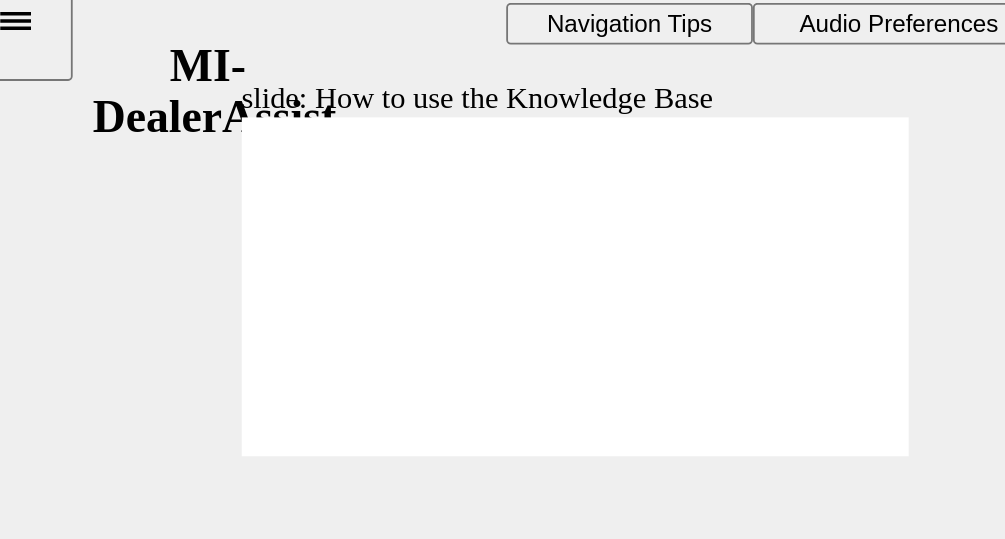 click 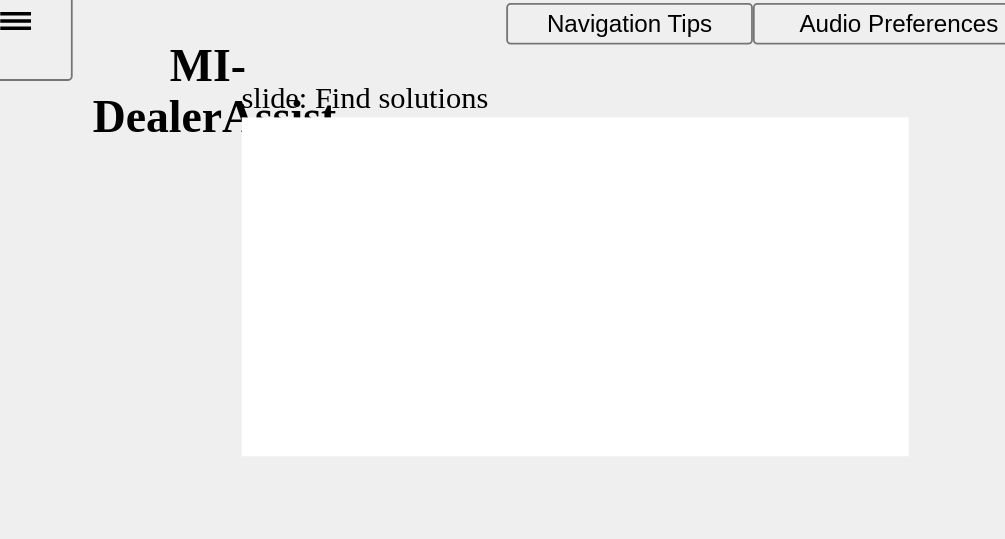 click 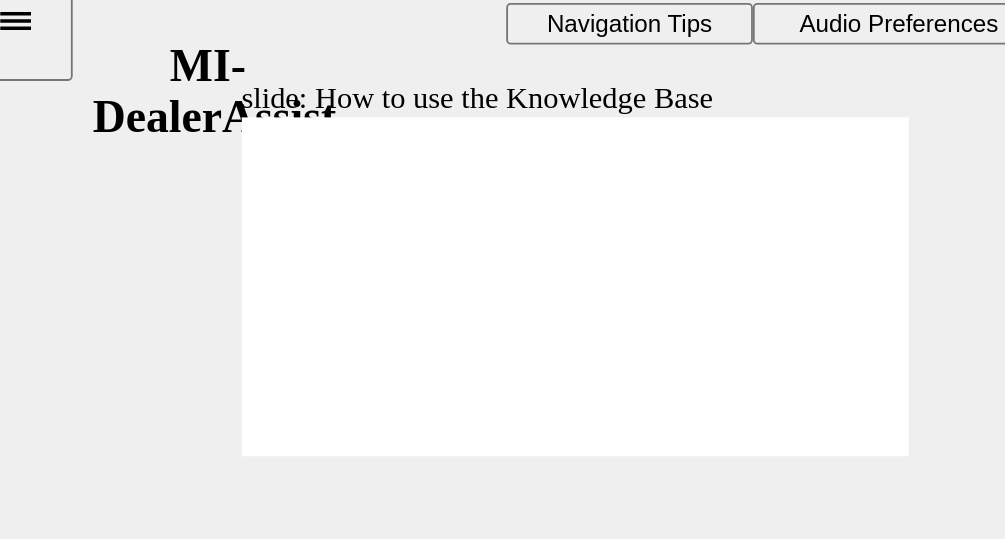 click 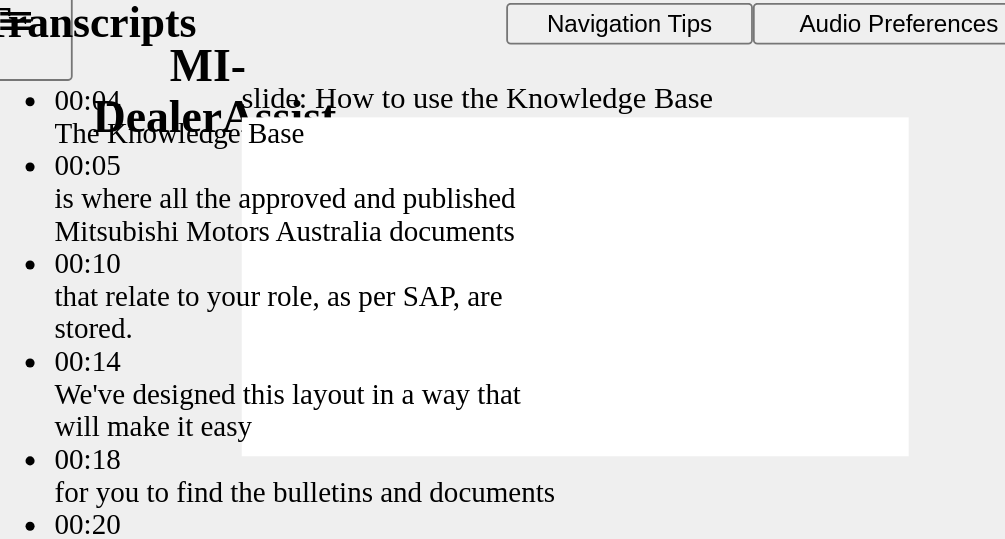click 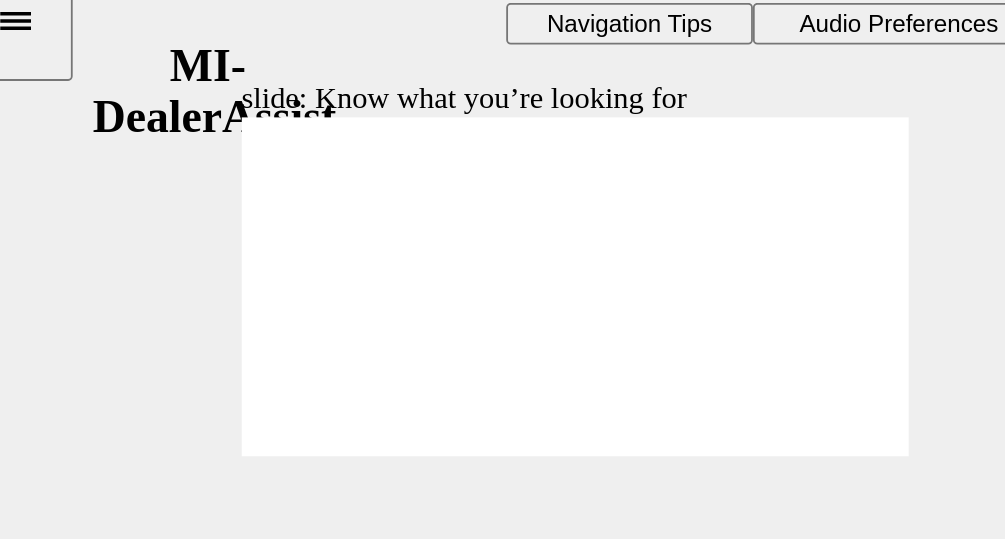 click 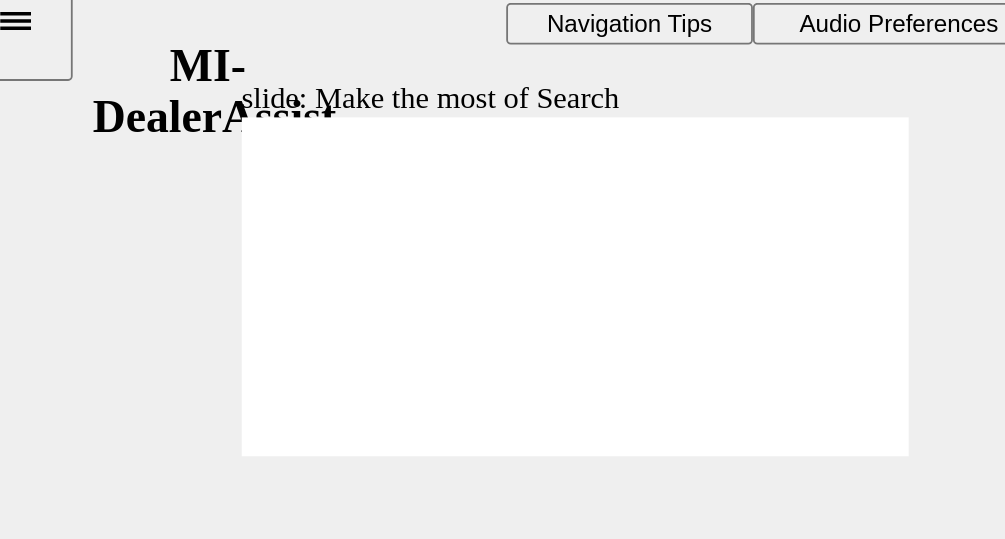 click 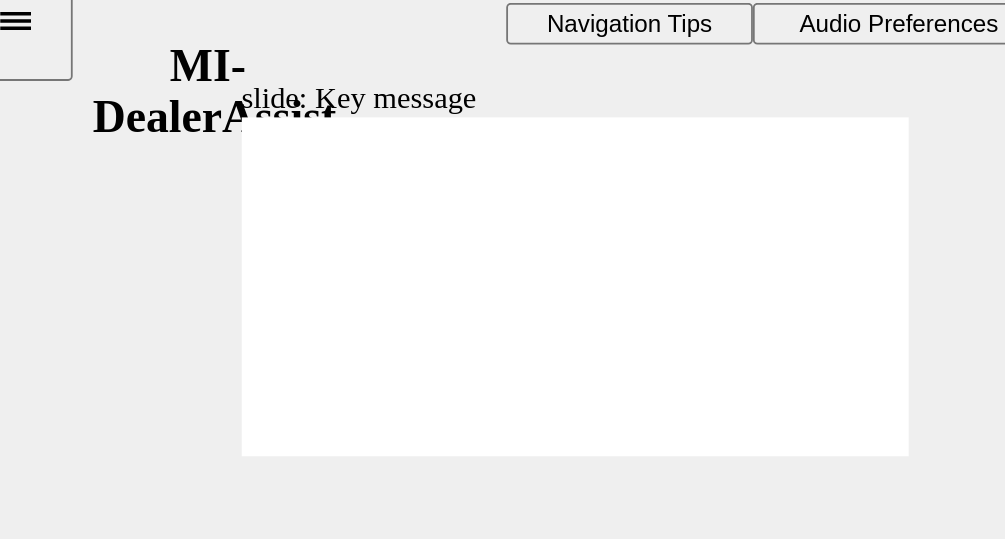 click 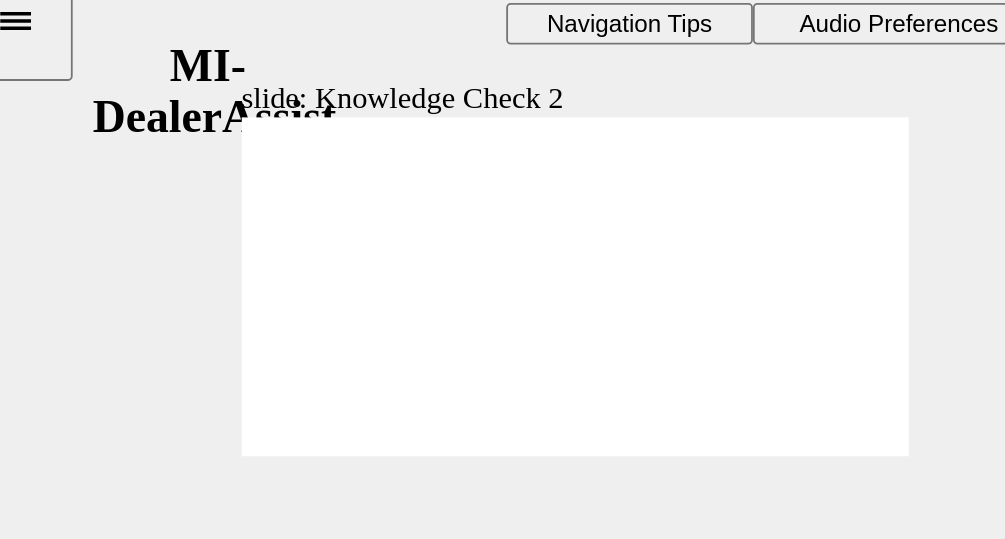 click 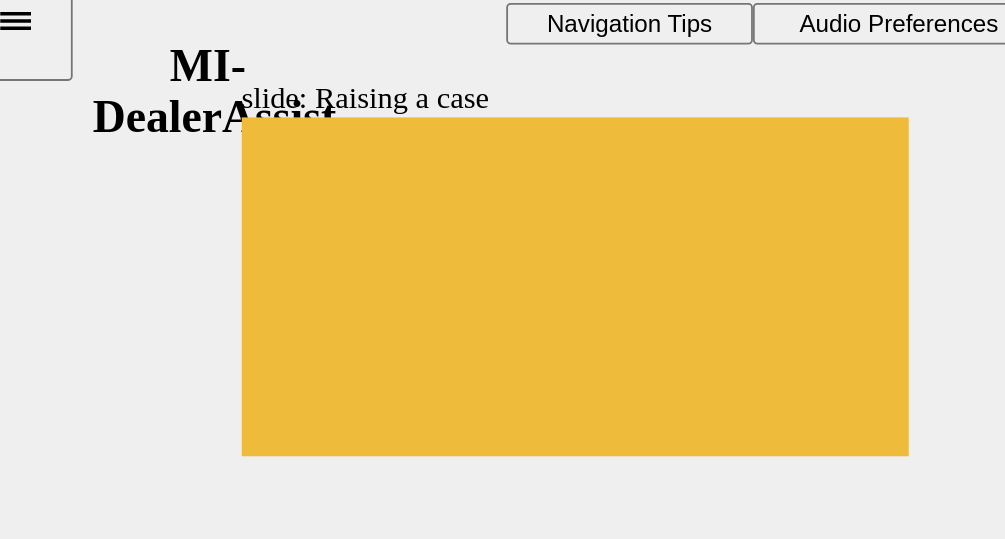 click 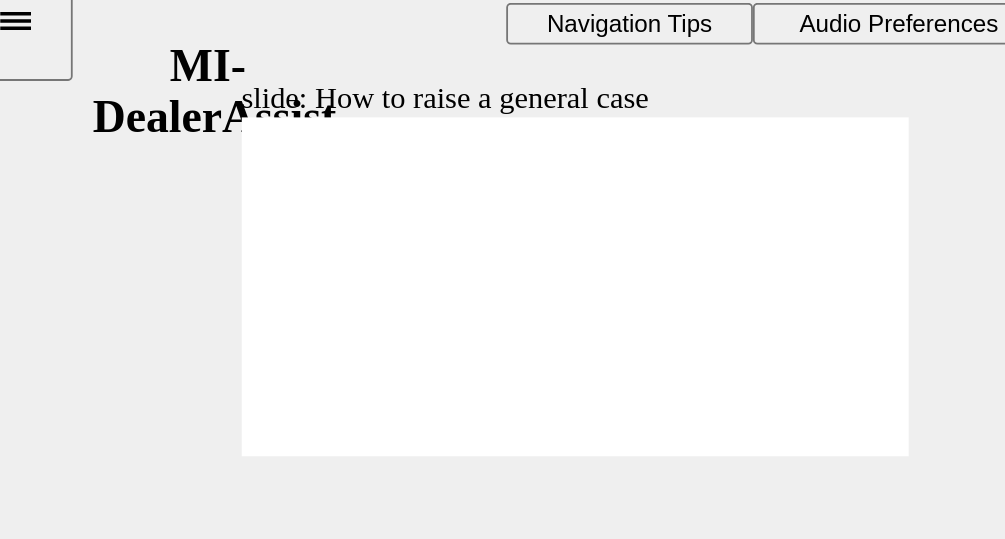 click 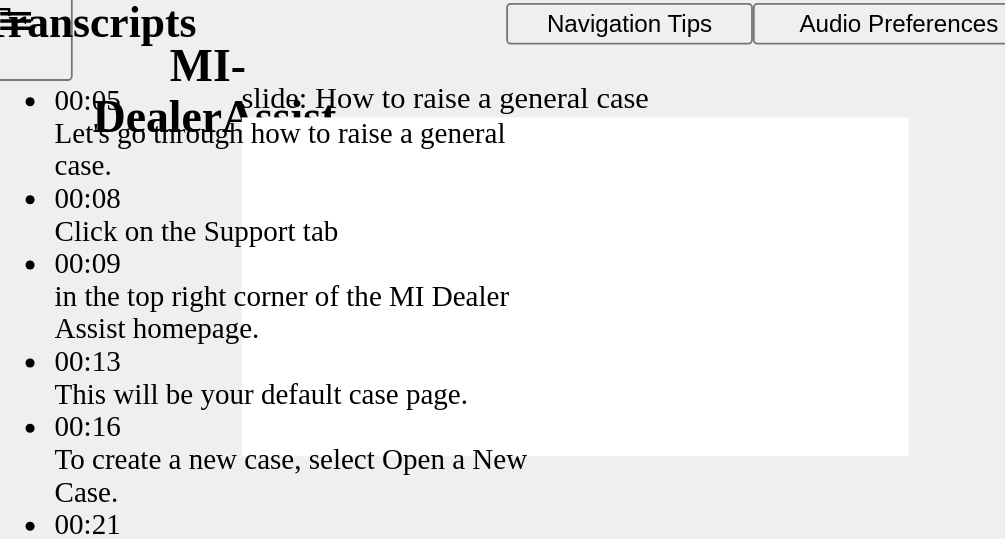 click at bounding box center [298, 1602] 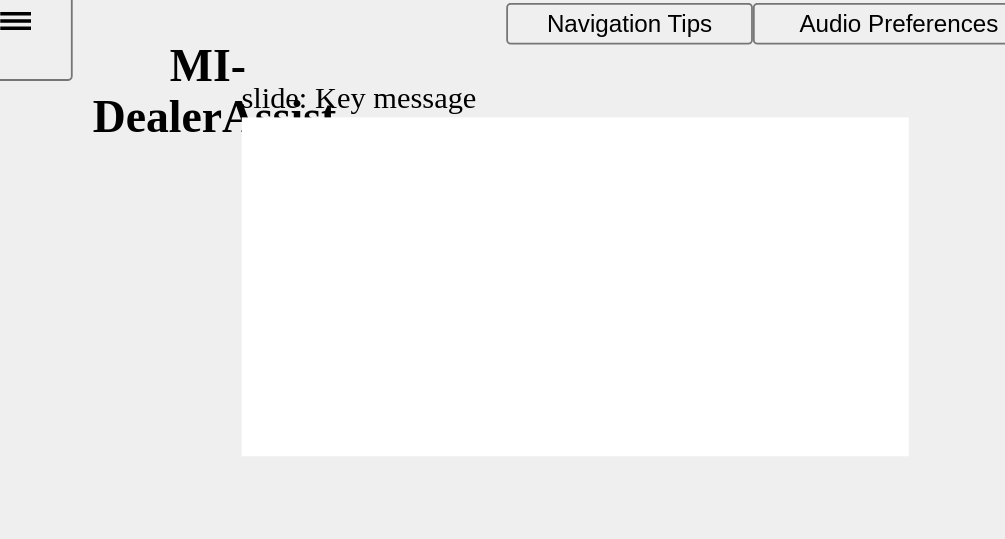 click 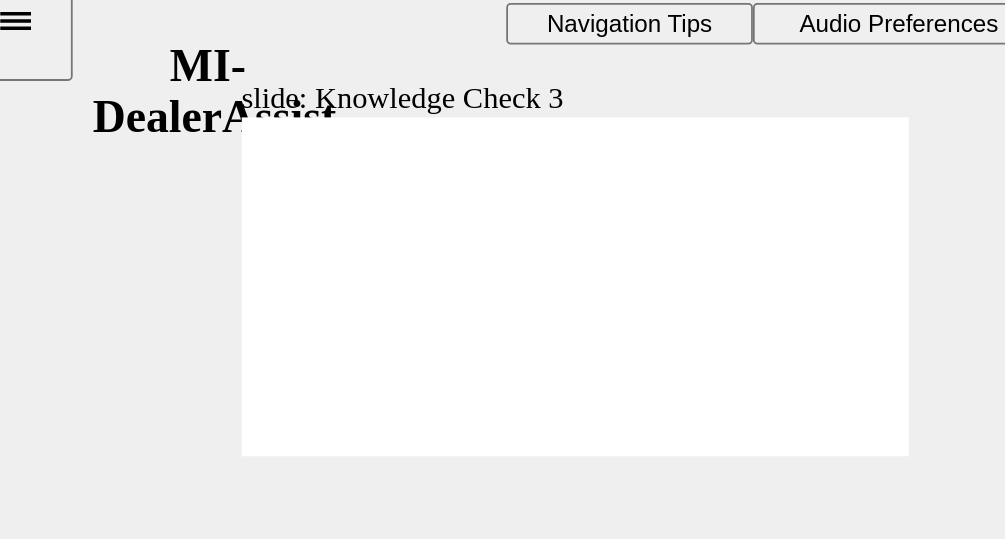 click 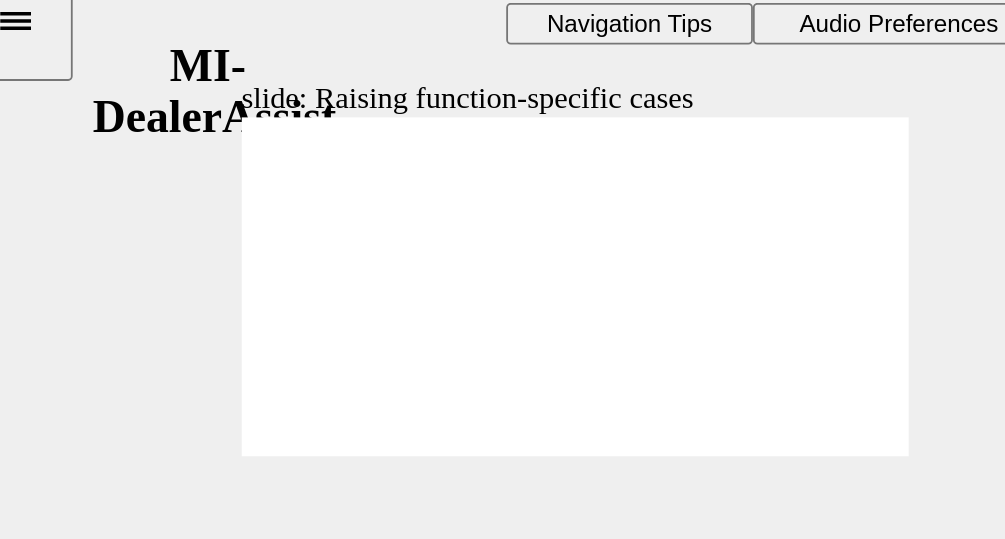 click 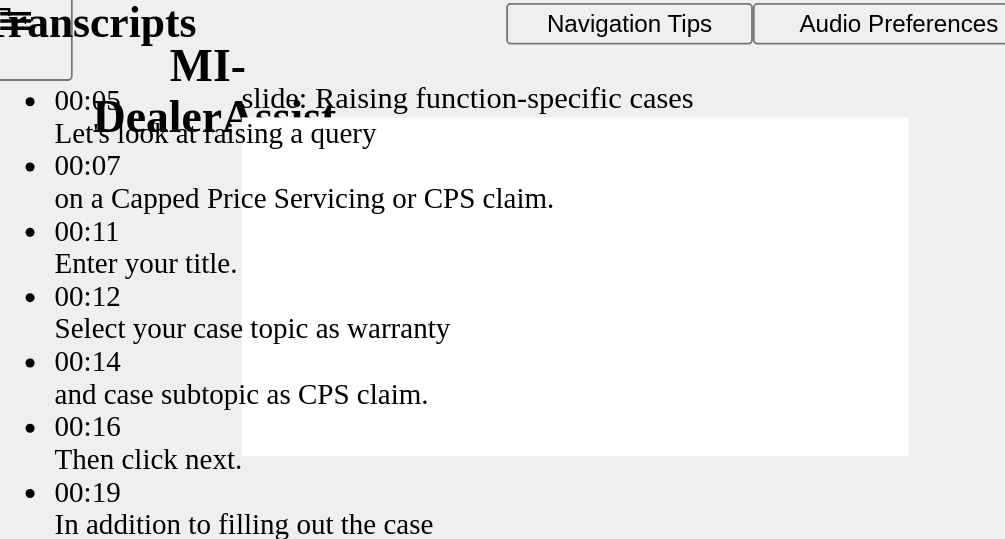 click 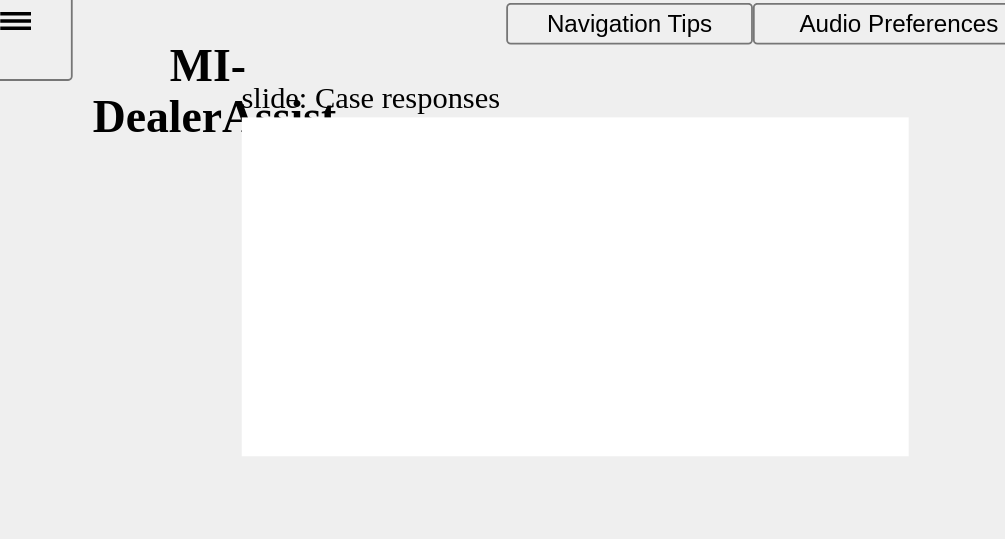 click 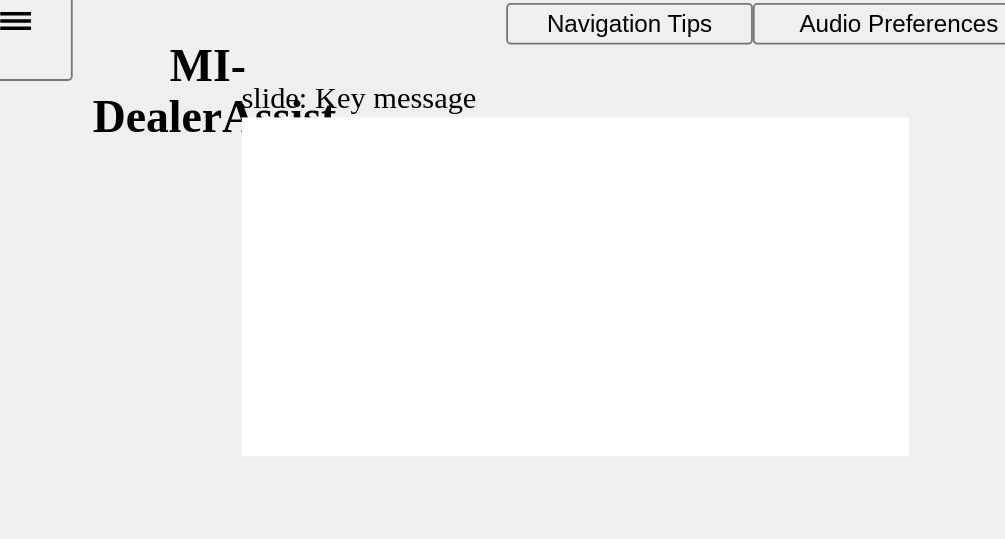 click 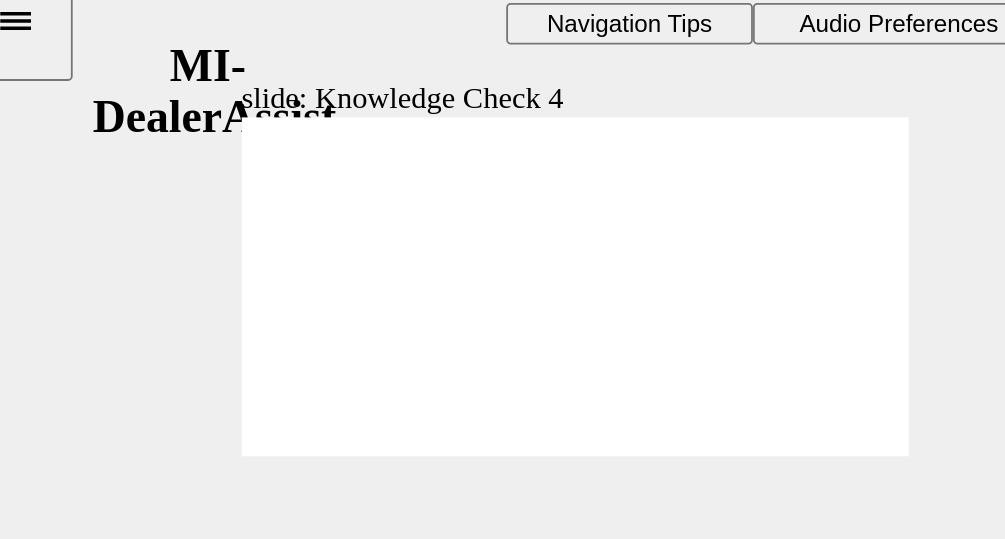 click 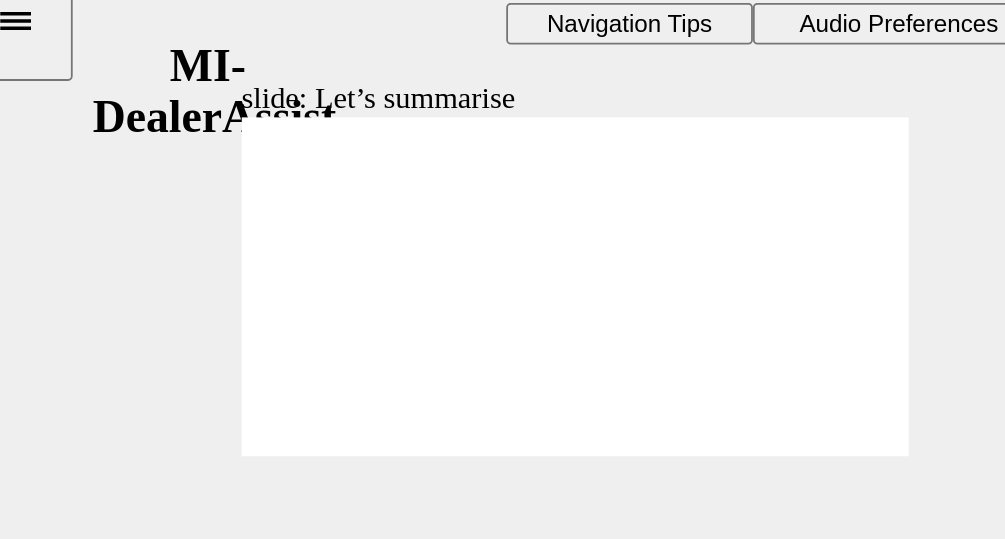 click 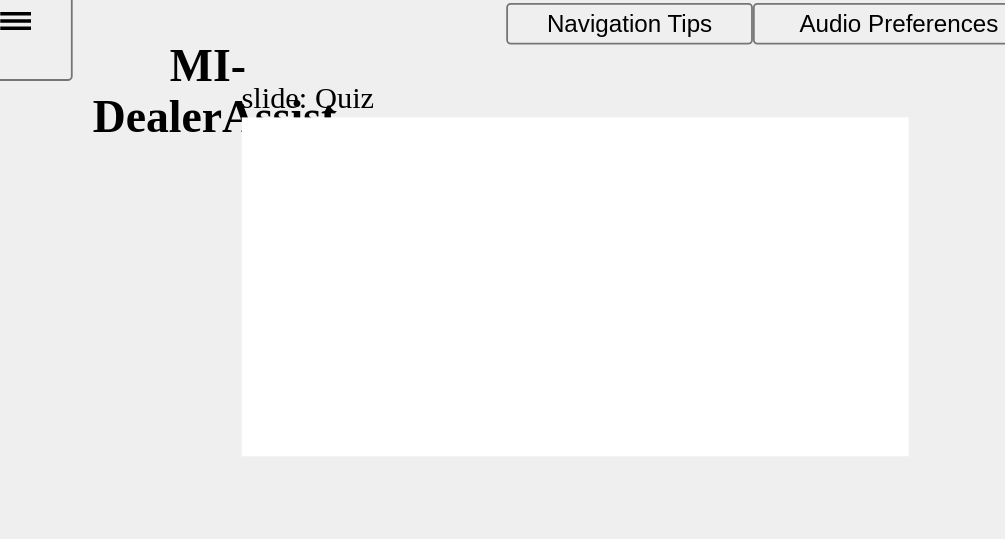 click 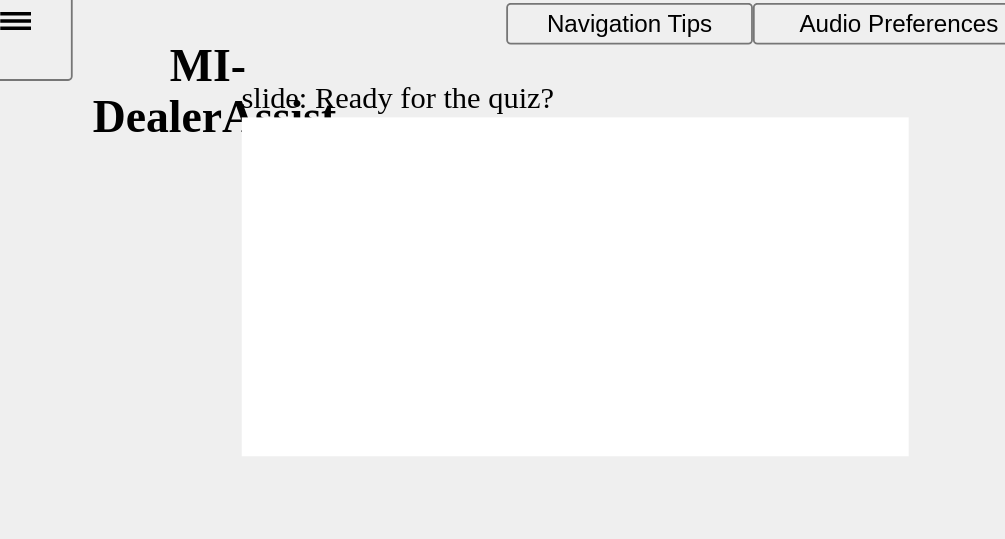 click 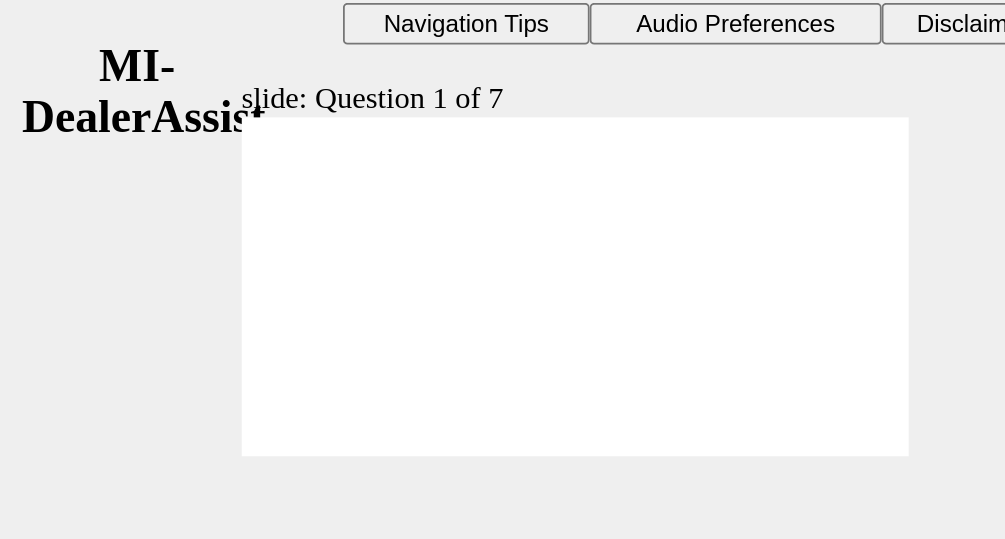 click 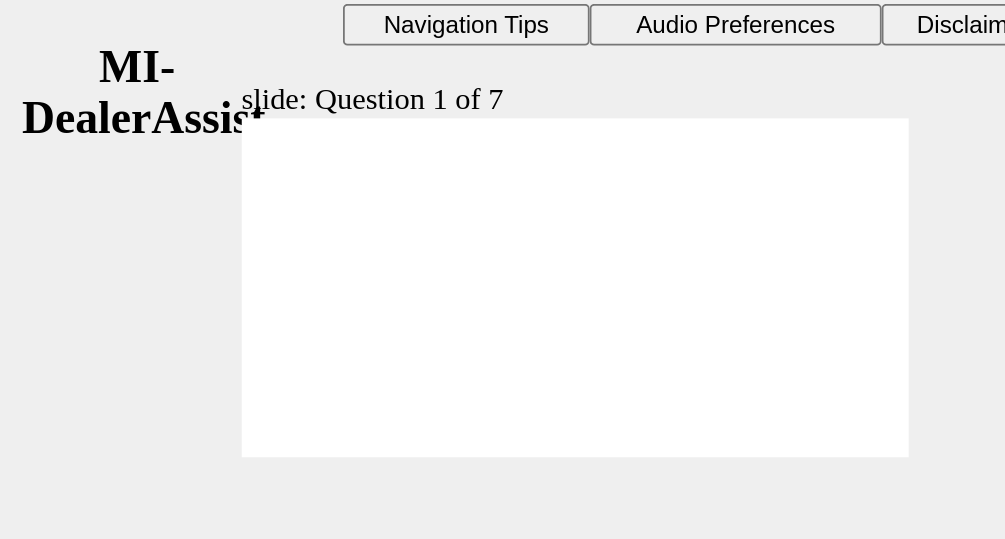 scroll, scrollTop: 26, scrollLeft: 0, axis: vertical 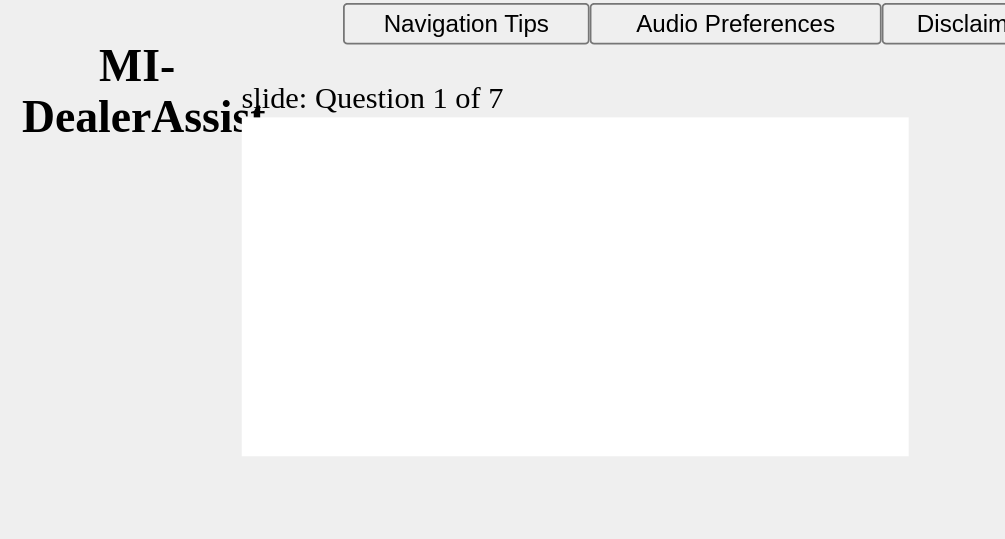 click 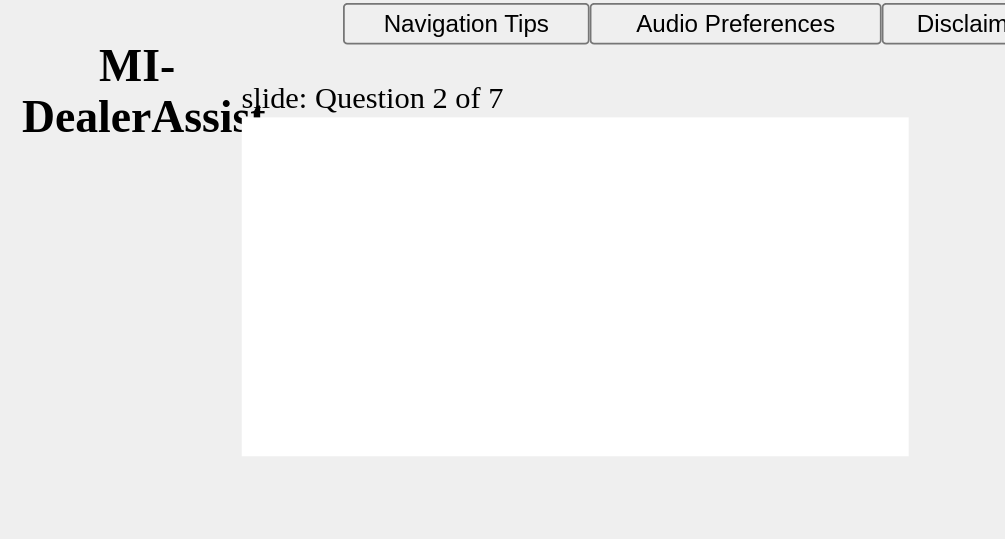 click 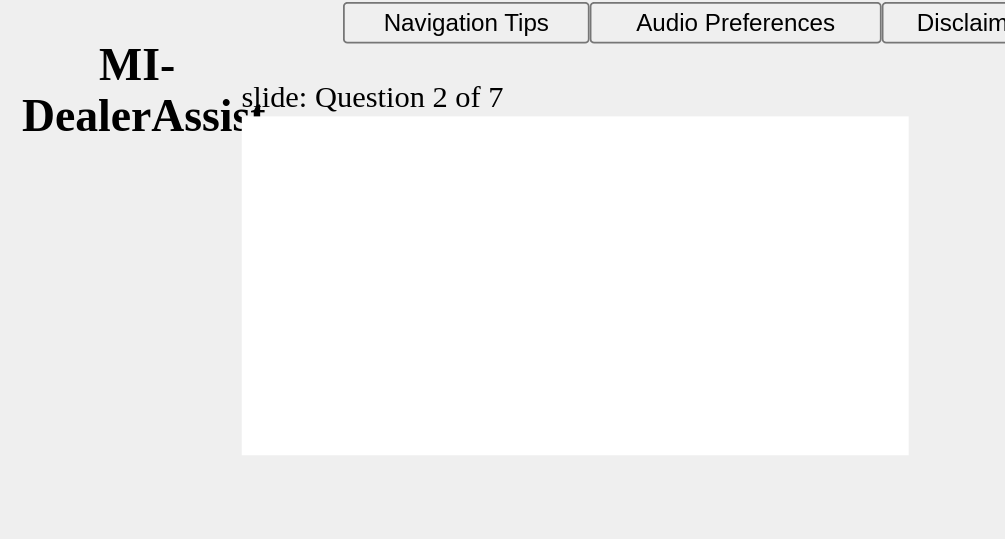 scroll, scrollTop: 26, scrollLeft: 0, axis: vertical 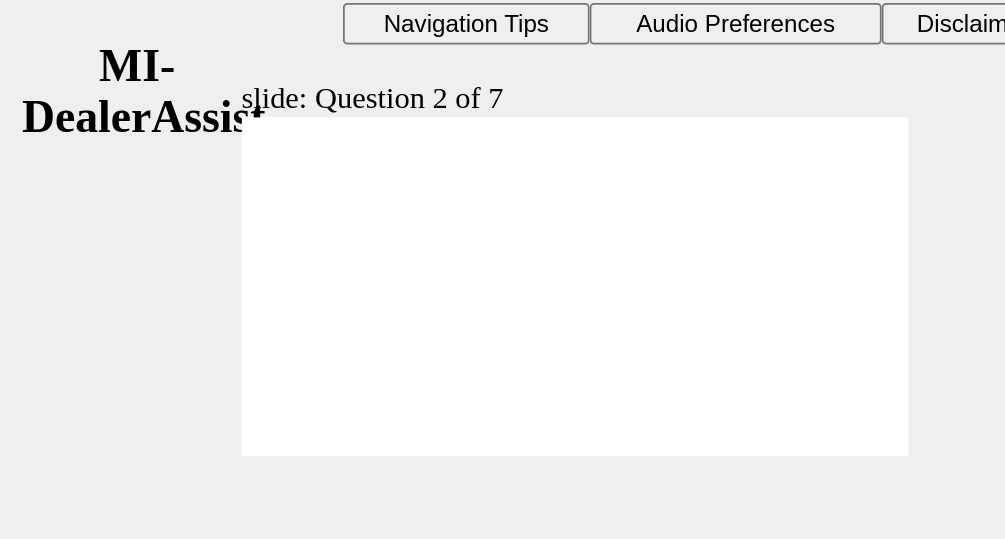 click 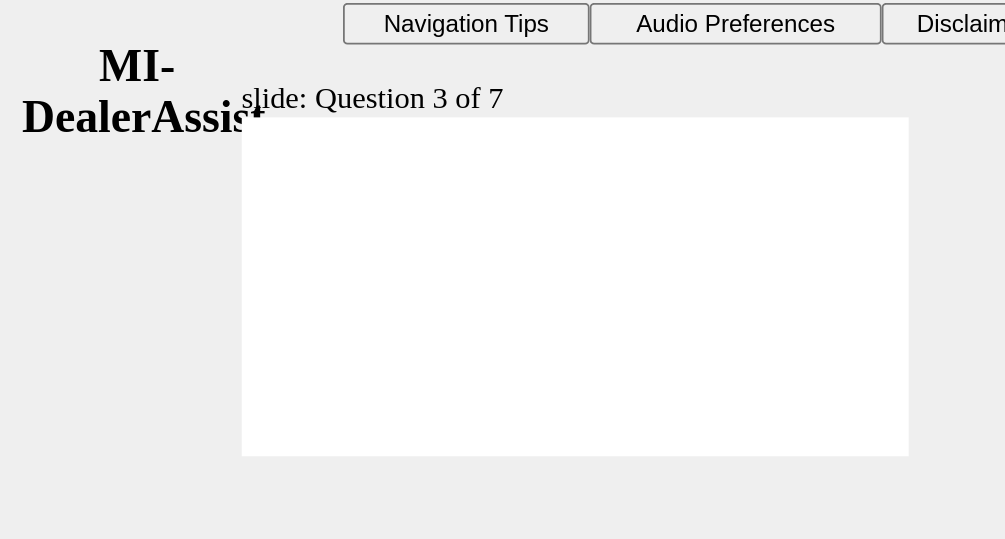 click 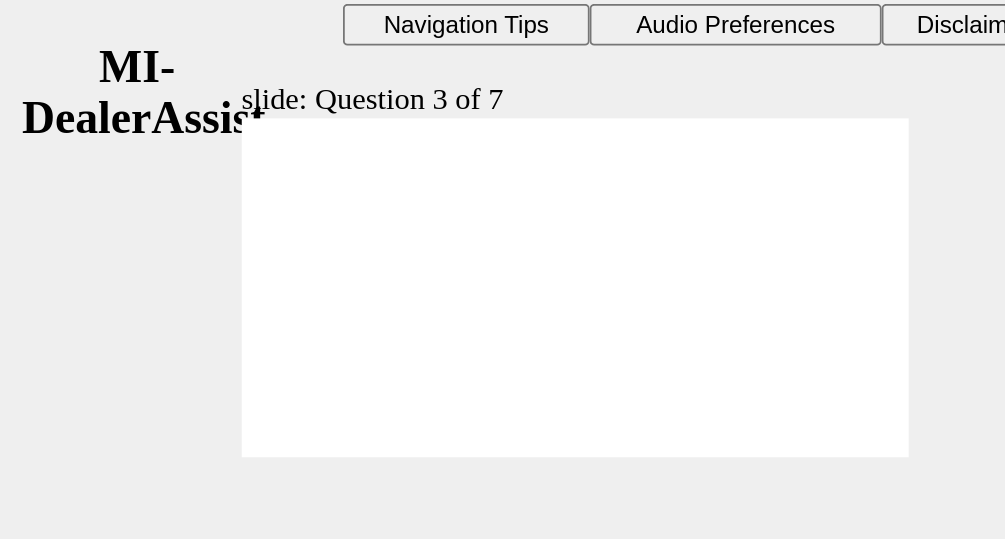 scroll, scrollTop: 26, scrollLeft: 0, axis: vertical 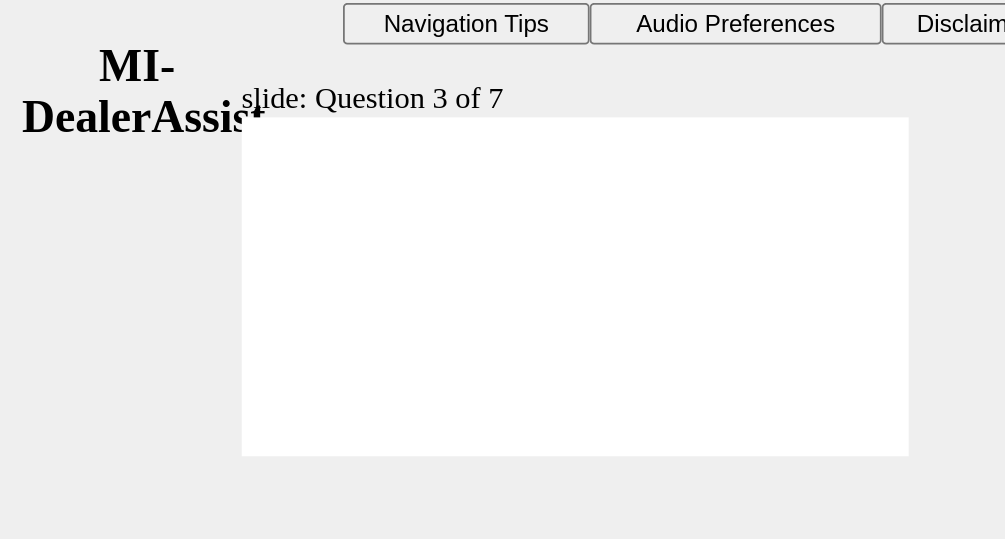 click 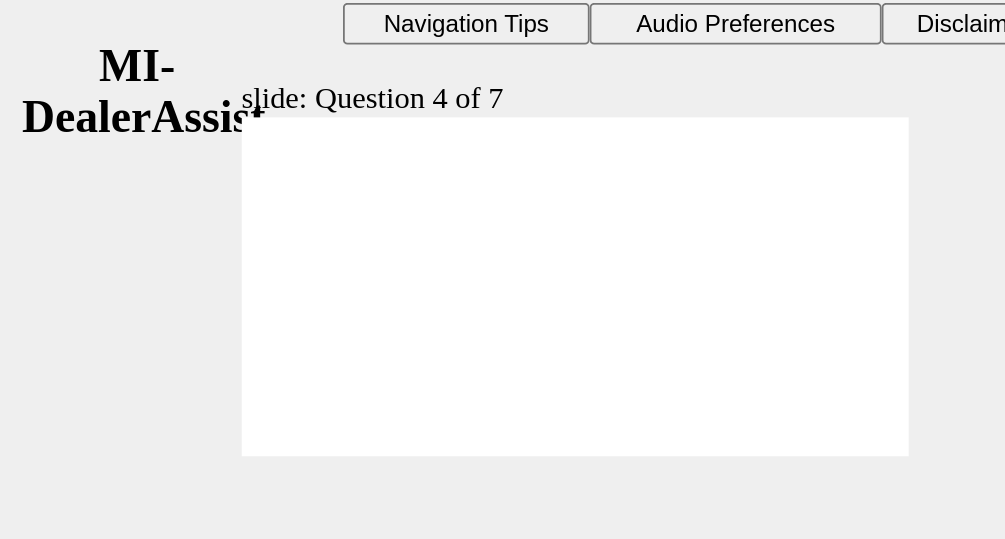 drag, startPoint x: 473, startPoint y: 103, endPoint x: 443, endPoint y: 134, distance: 43.13931 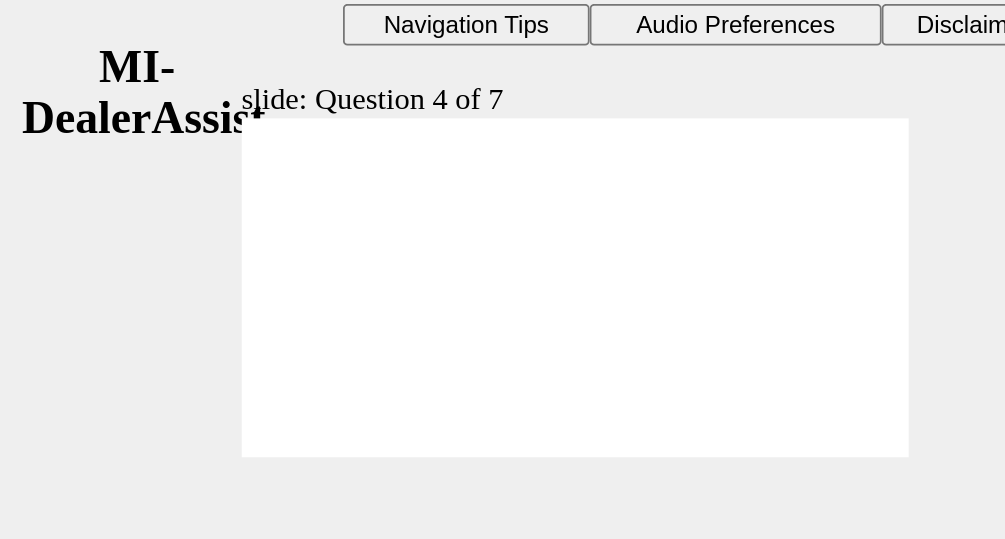 scroll, scrollTop: 26, scrollLeft: 0, axis: vertical 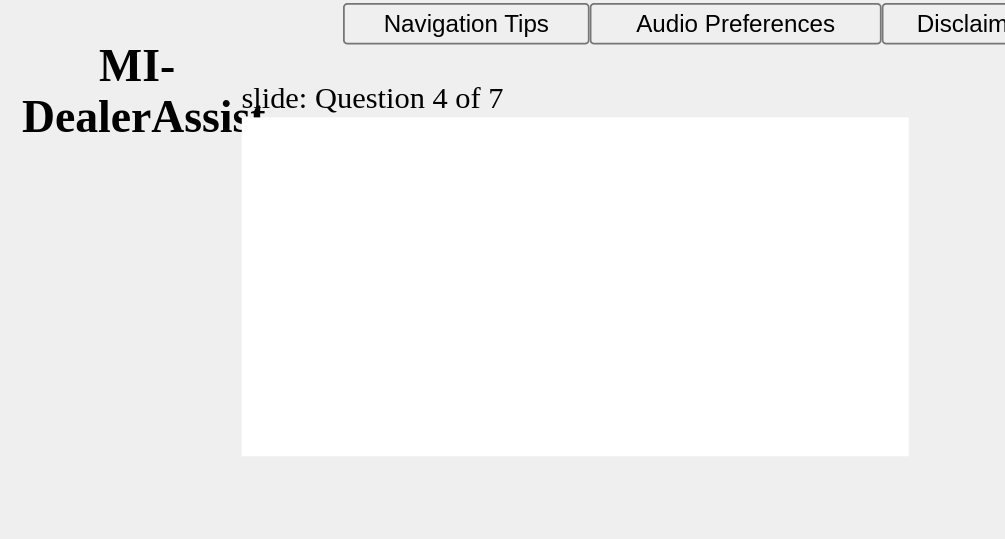 click 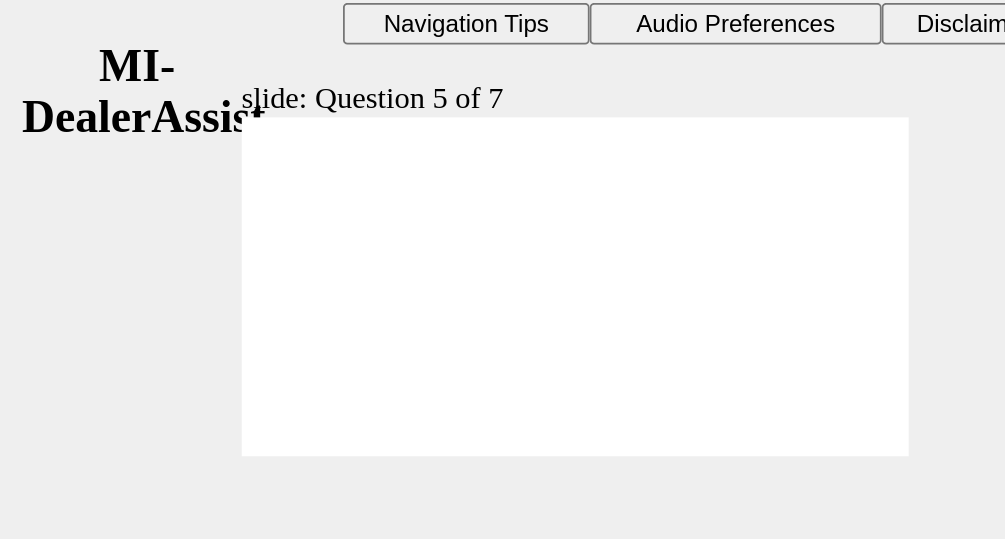 click 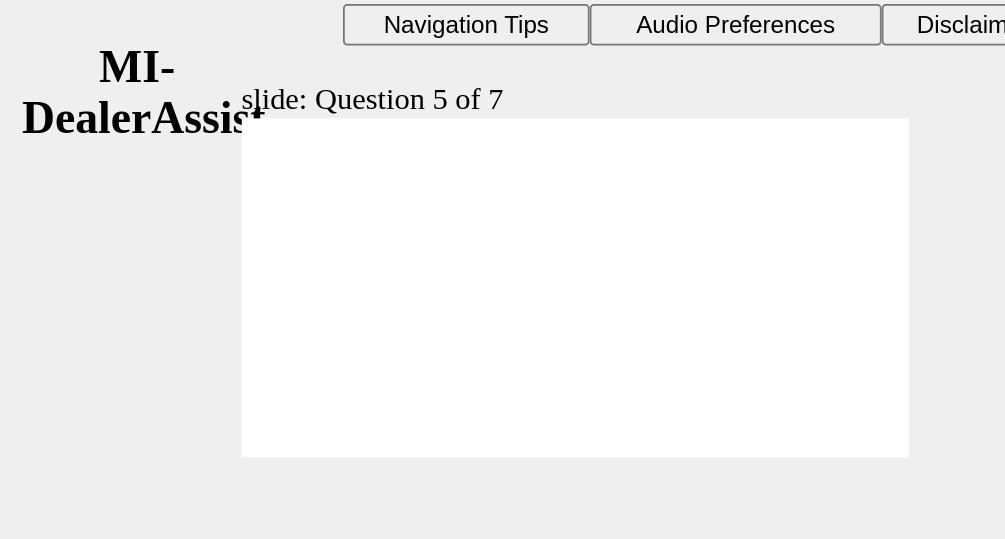 scroll, scrollTop: 26, scrollLeft: 0, axis: vertical 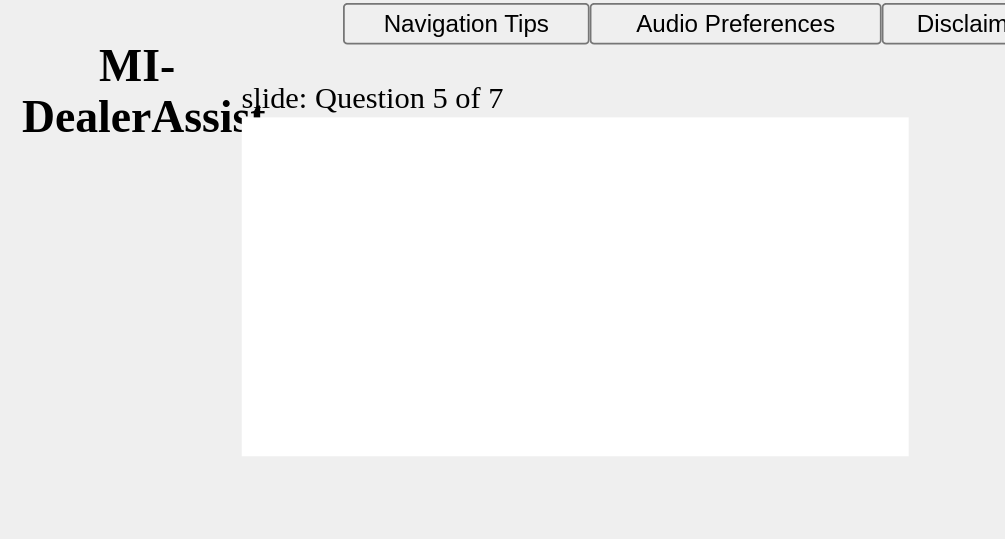 click 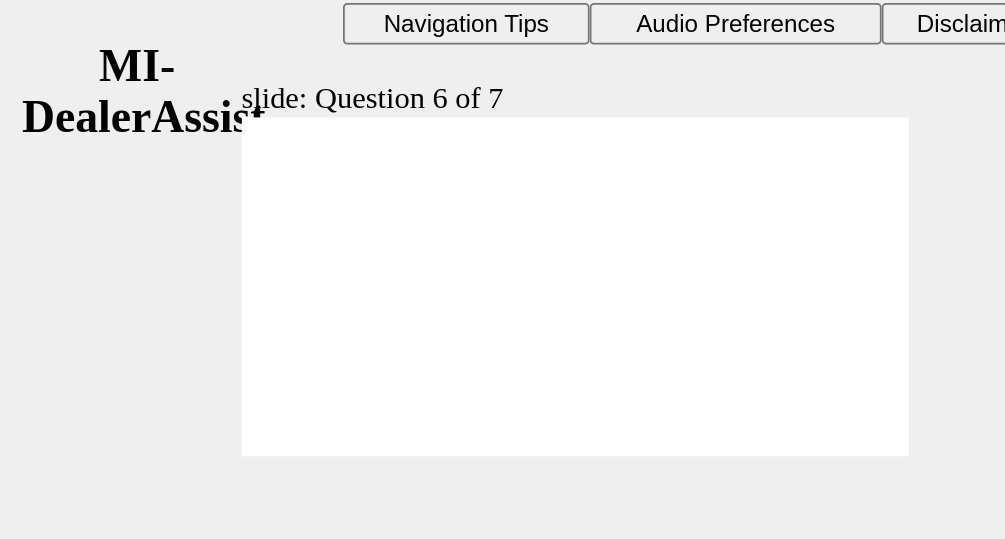 click 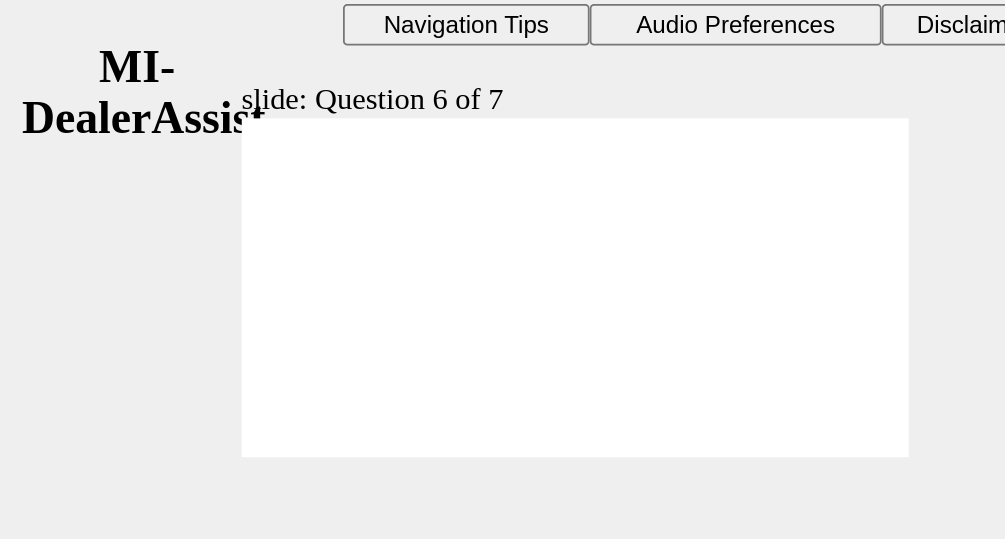 scroll, scrollTop: 26, scrollLeft: 0, axis: vertical 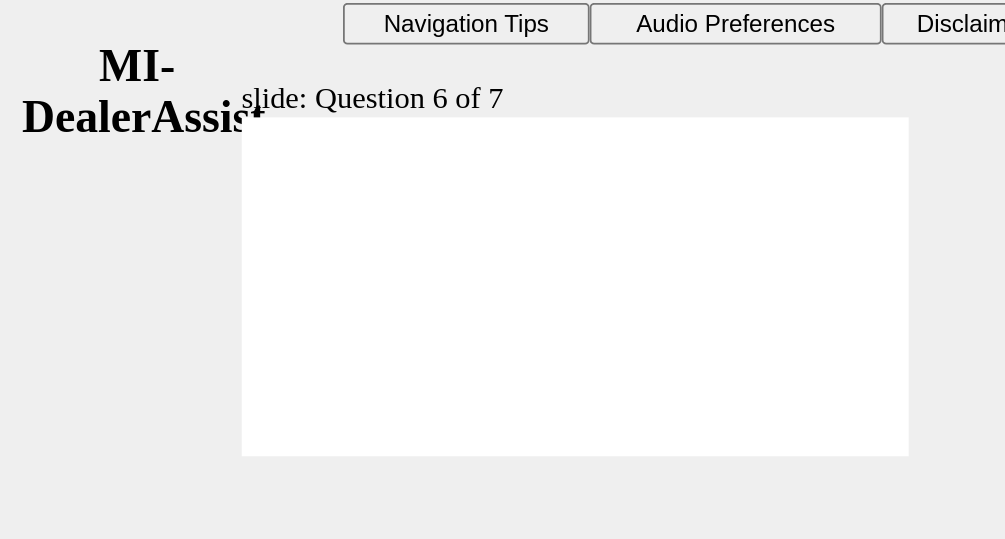 click 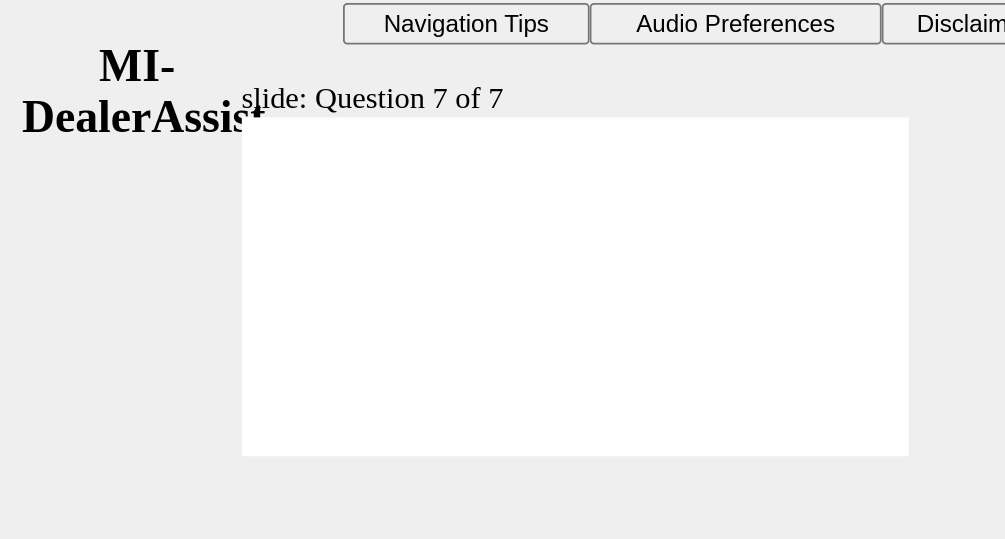 click 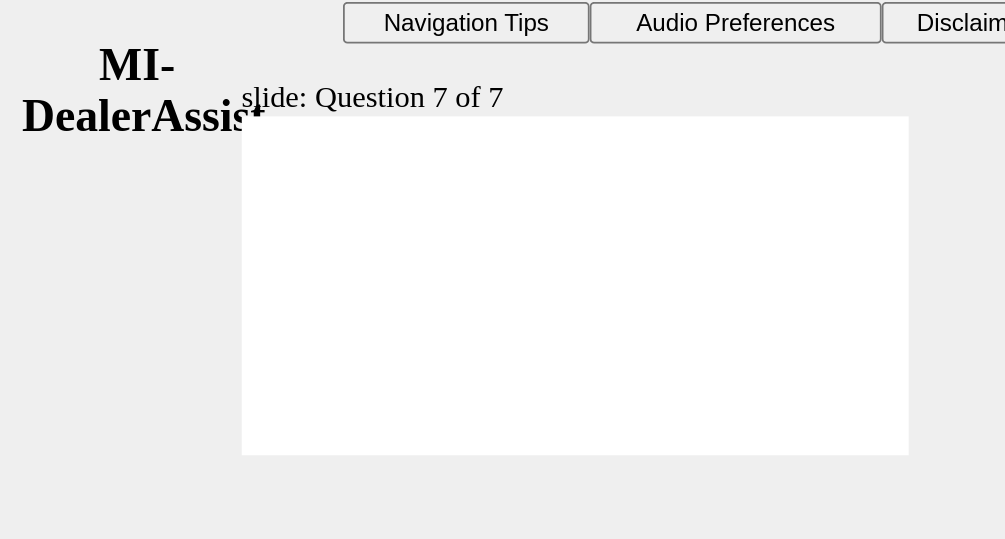 scroll, scrollTop: 26, scrollLeft: 0, axis: vertical 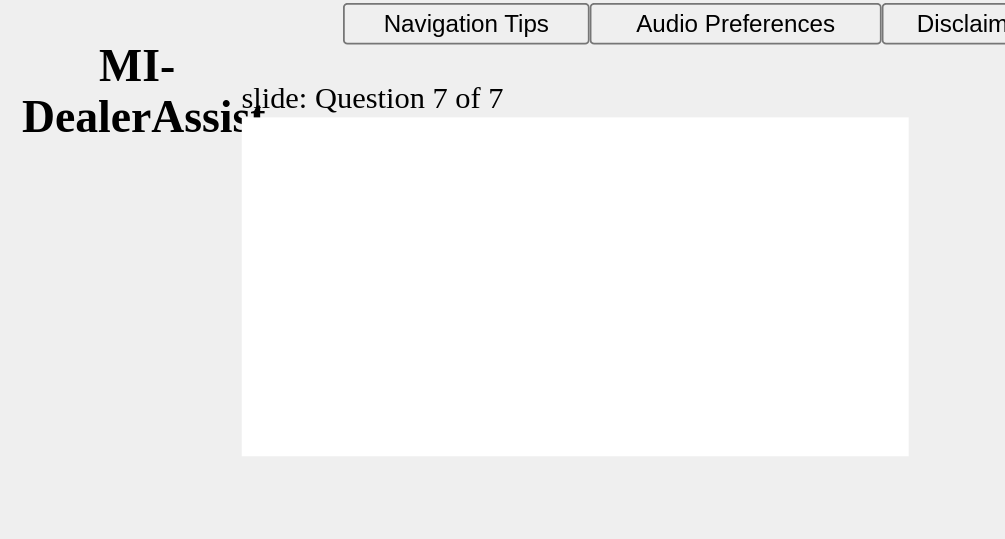 click 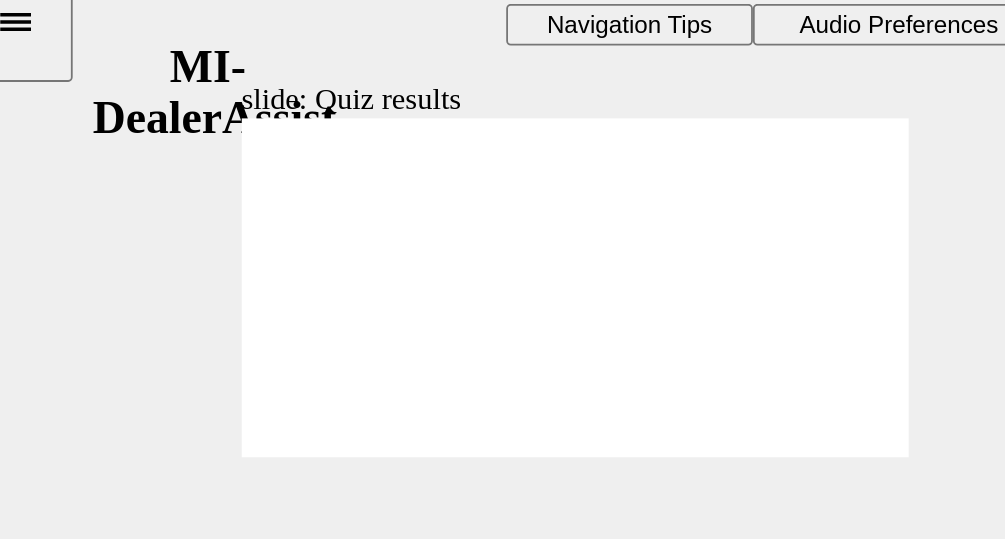 scroll, scrollTop: 26, scrollLeft: 0, axis: vertical 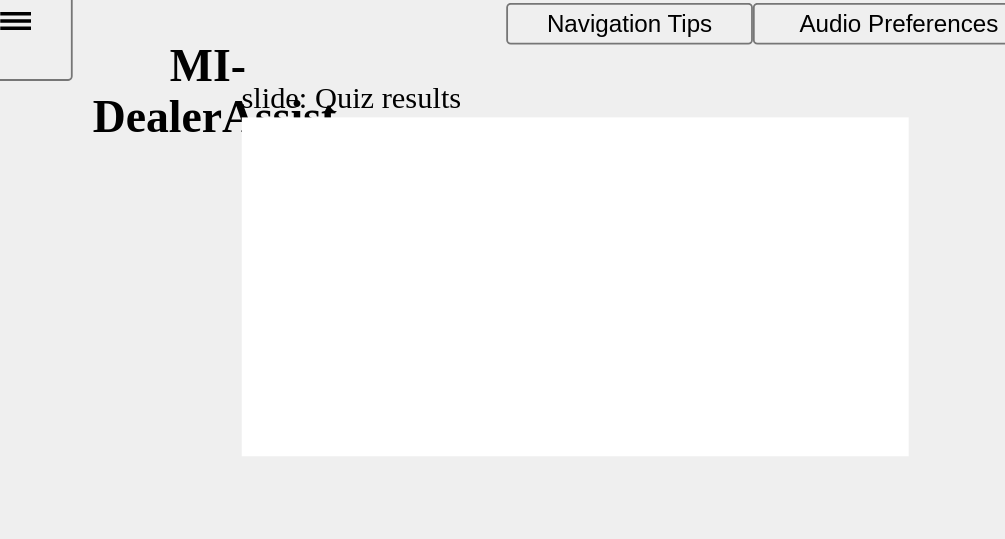 click 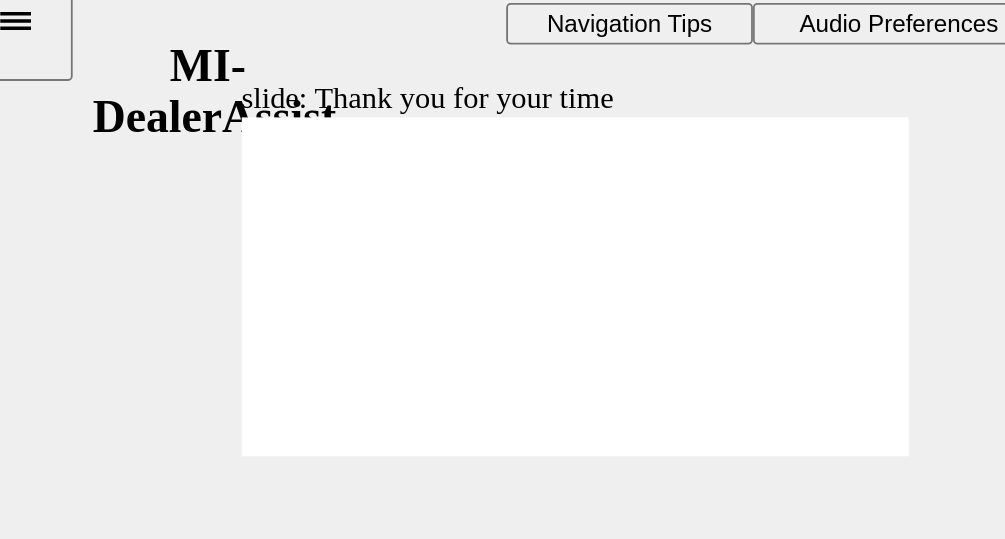 click 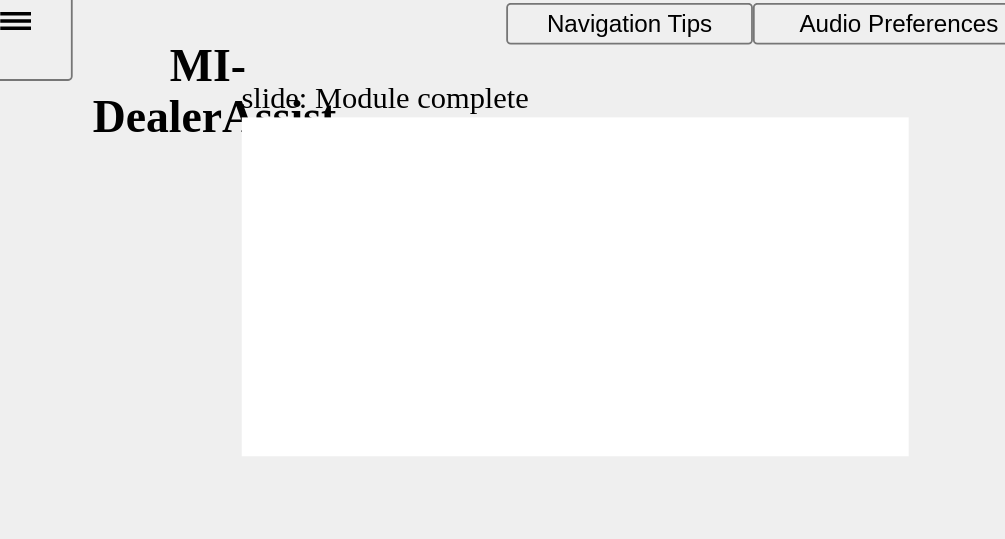 click 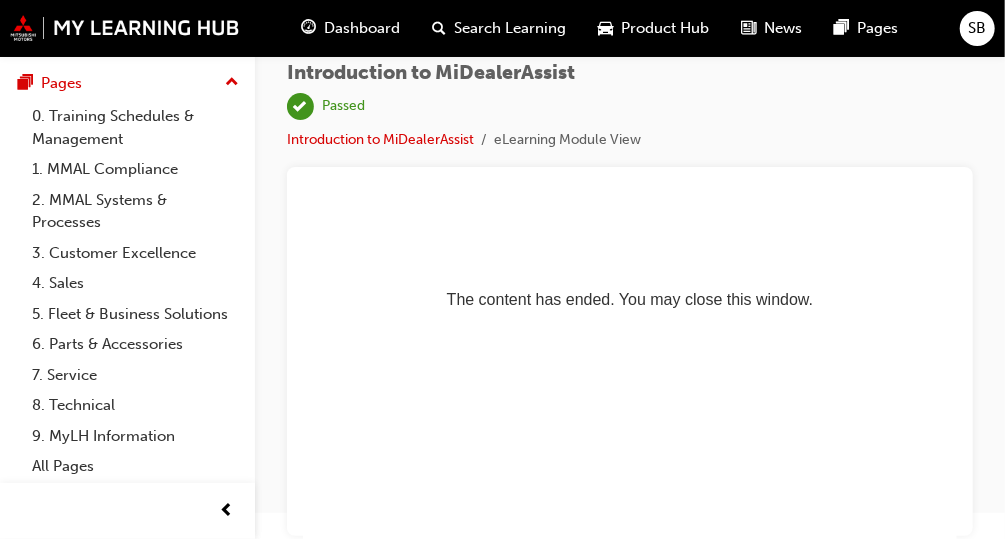 scroll, scrollTop: 0, scrollLeft: 0, axis: both 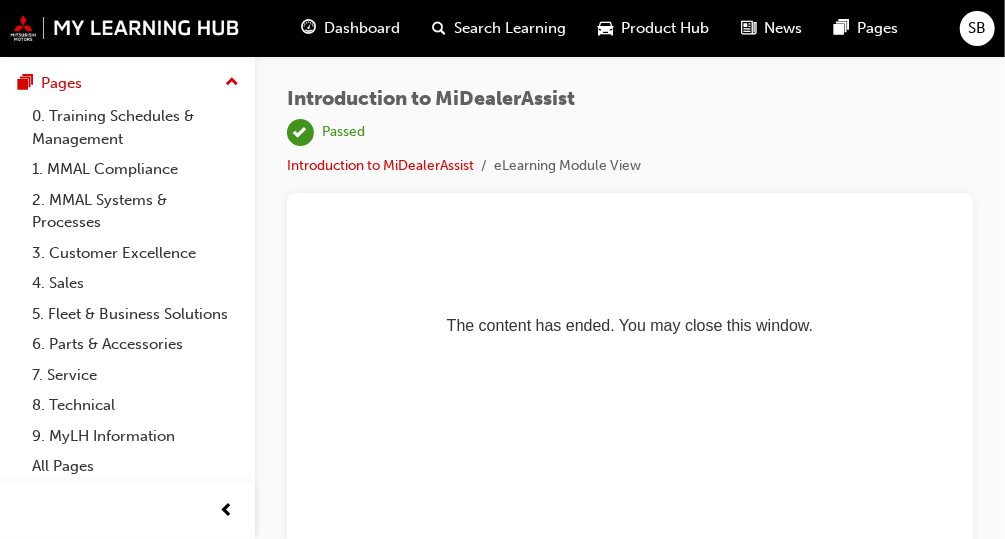 click on "Dashboard" at bounding box center (363, 28) 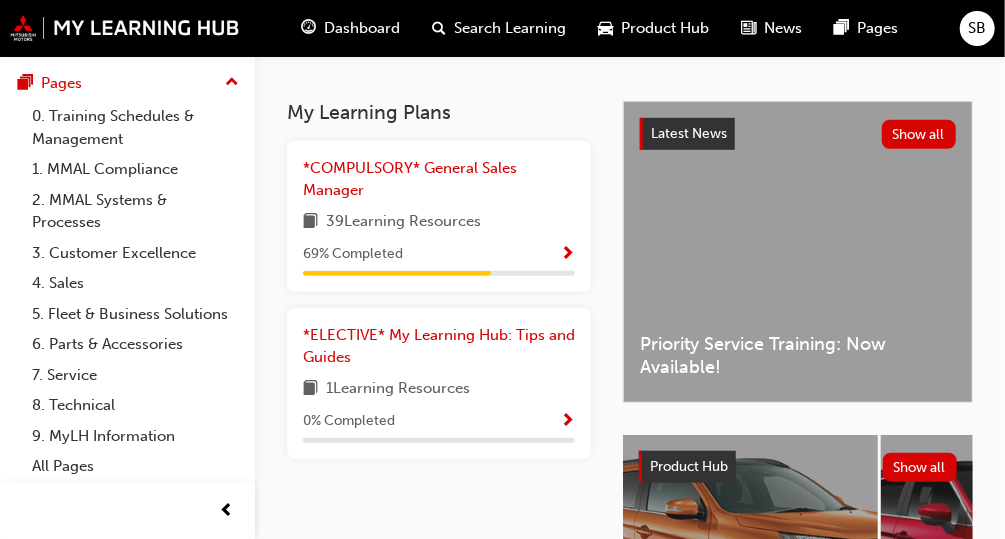 scroll, scrollTop: 407, scrollLeft: 0, axis: vertical 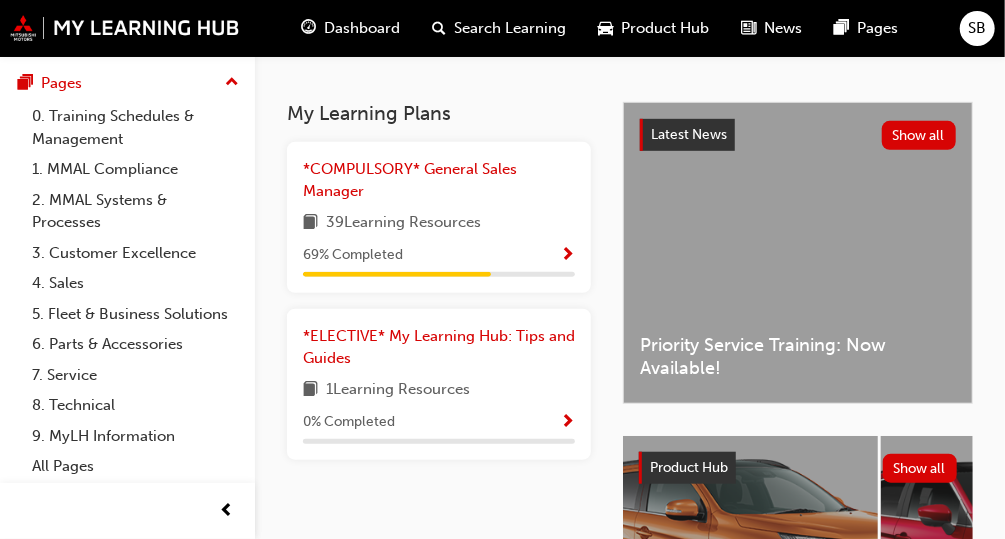 click at bounding box center [567, 256] 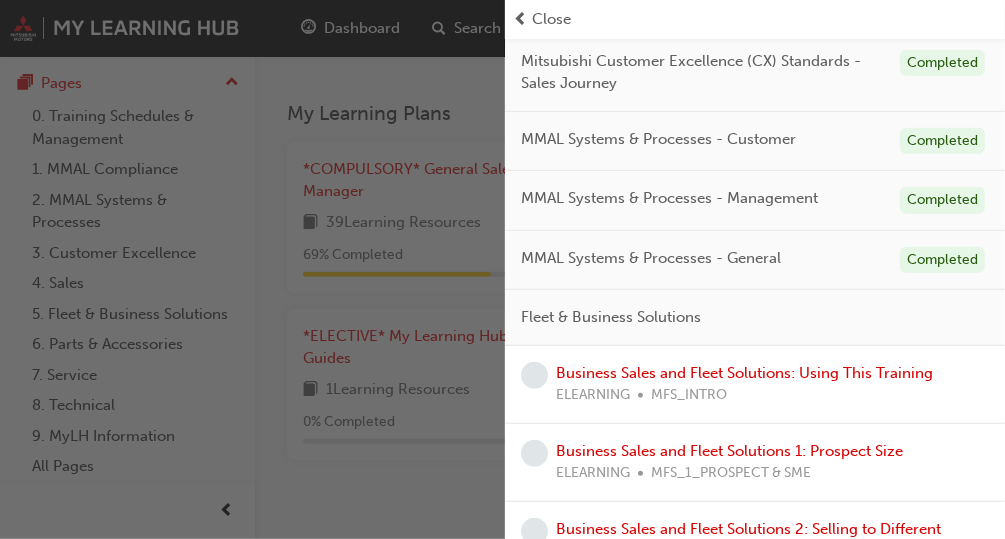 scroll, scrollTop: 452, scrollLeft: 0, axis: vertical 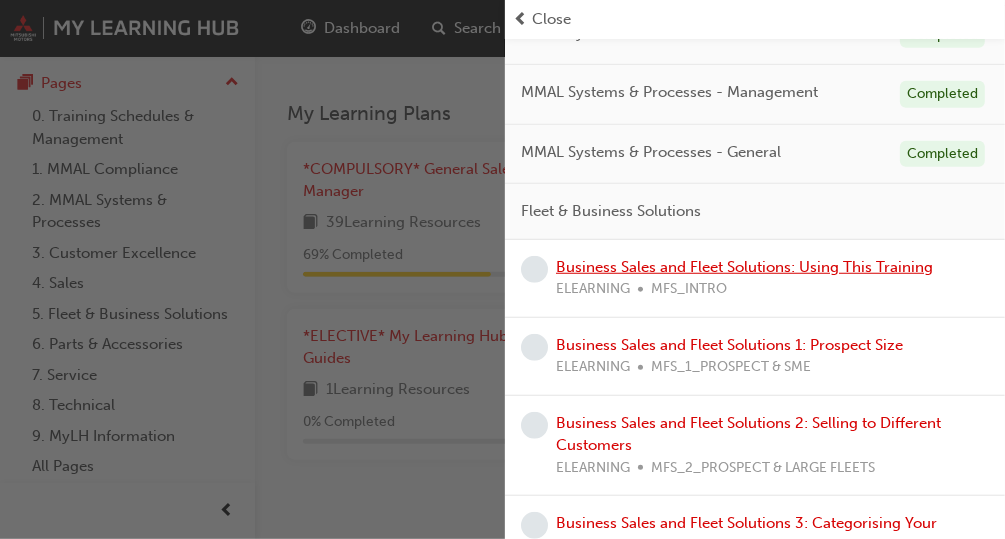 click on "Business Sales and Fleet Solutions: Using This Training" at bounding box center [744, 267] 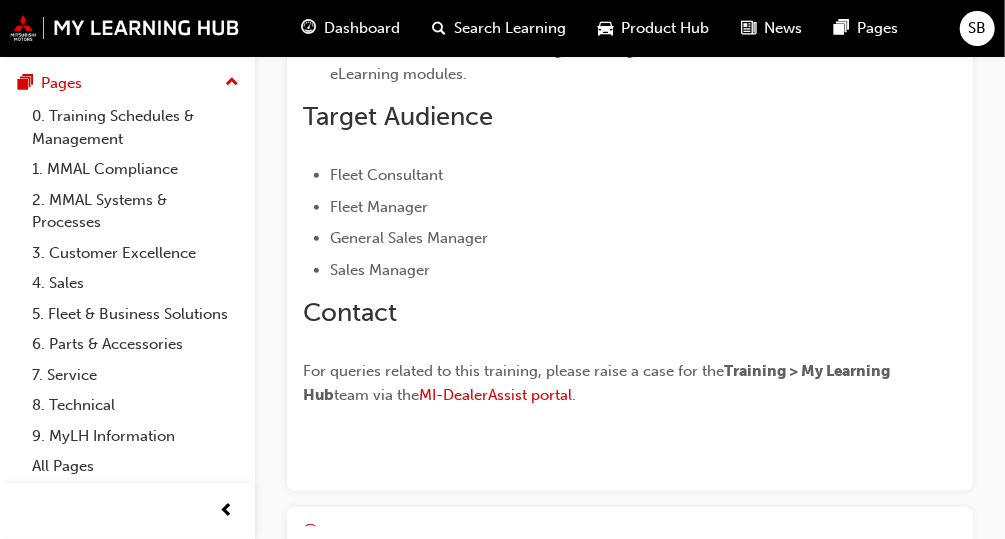 scroll, scrollTop: 699, scrollLeft: 0, axis: vertical 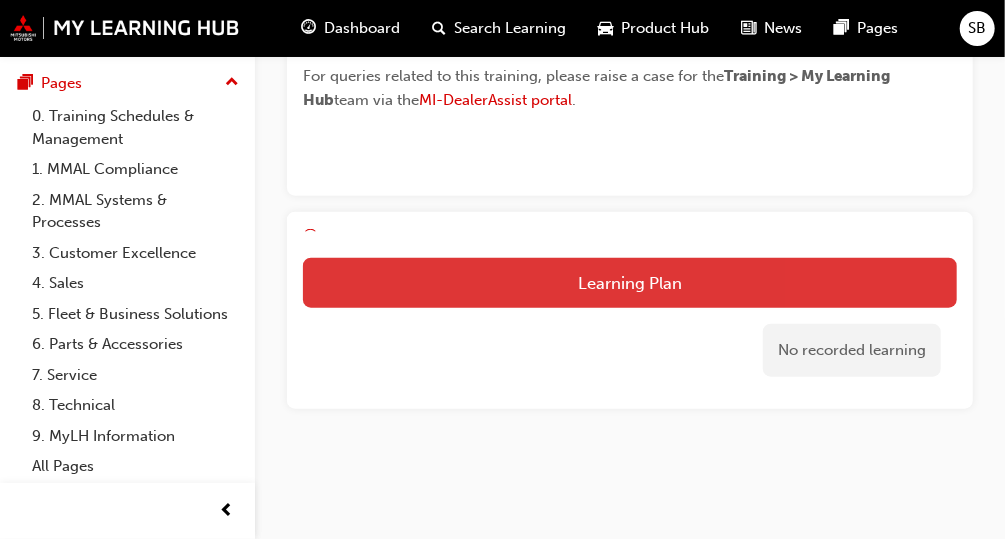 click on "Learning Plan" at bounding box center (630, 283) 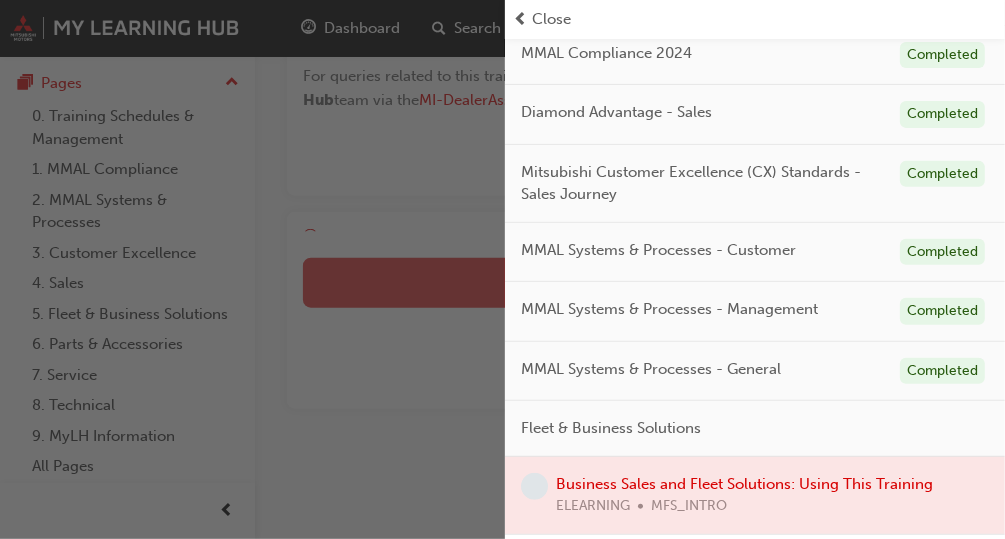 scroll, scrollTop: 473, scrollLeft: 0, axis: vertical 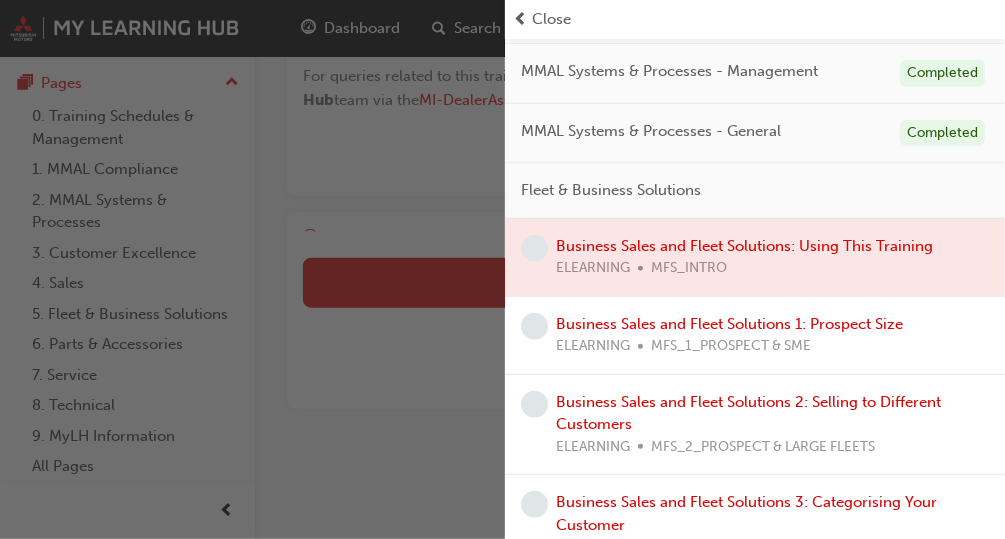 click at bounding box center [252, 269] 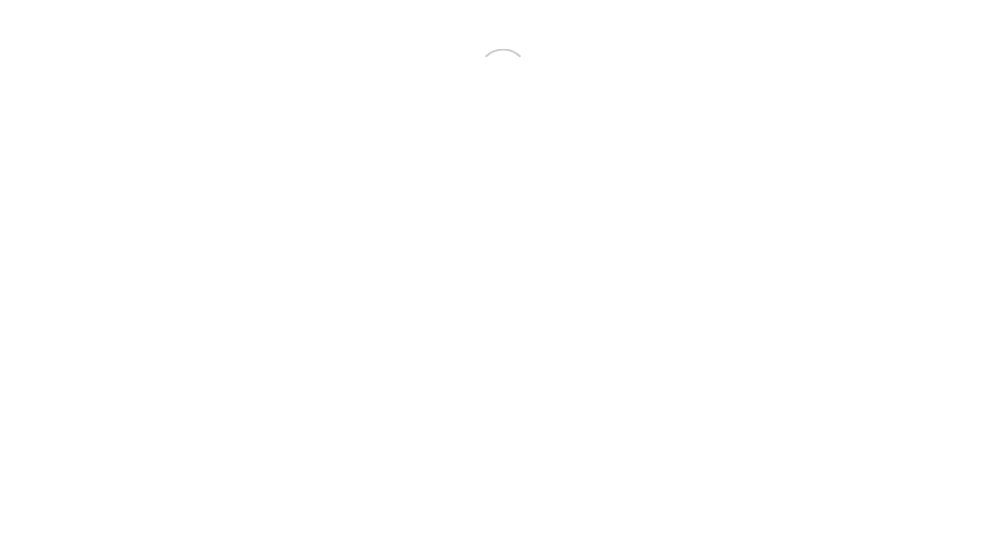 scroll, scrollTop: 0, scrollLeft: 0, axis: both 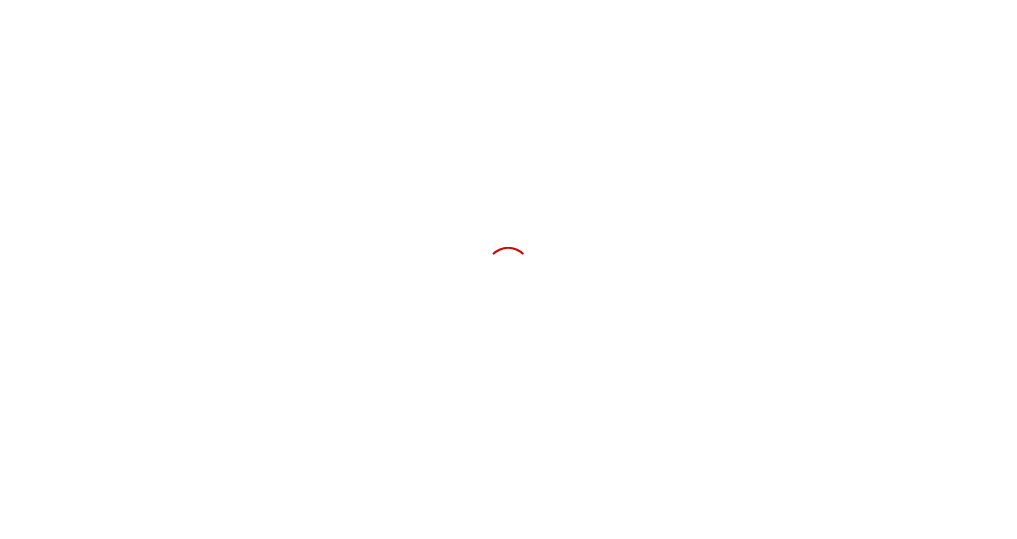 drag, startPoint x: 0, startPoint y: 0, endPoint x: 331, endPoint y: 130, distance: 355.61356 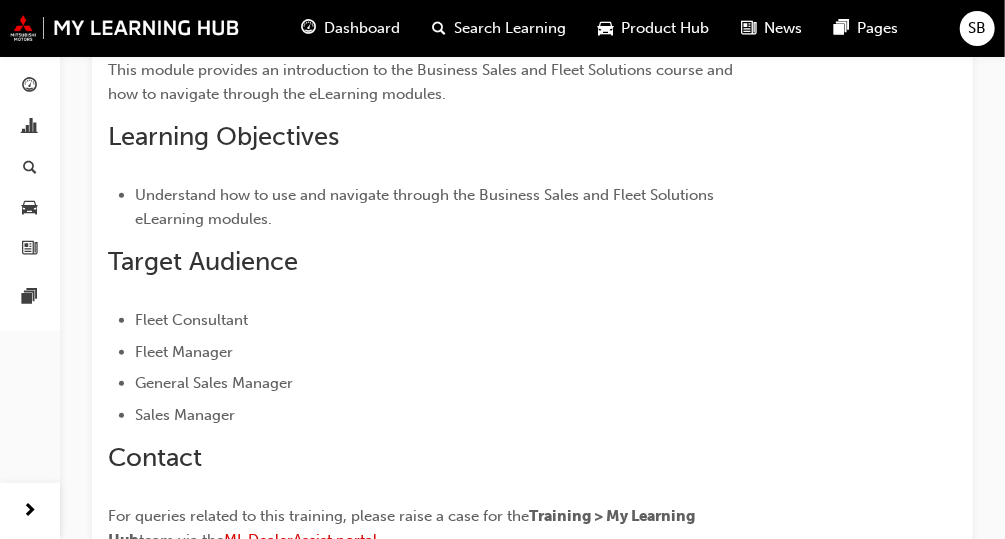 scroll, scrollTop: 632, scrollLeft: 0, axis: vertical 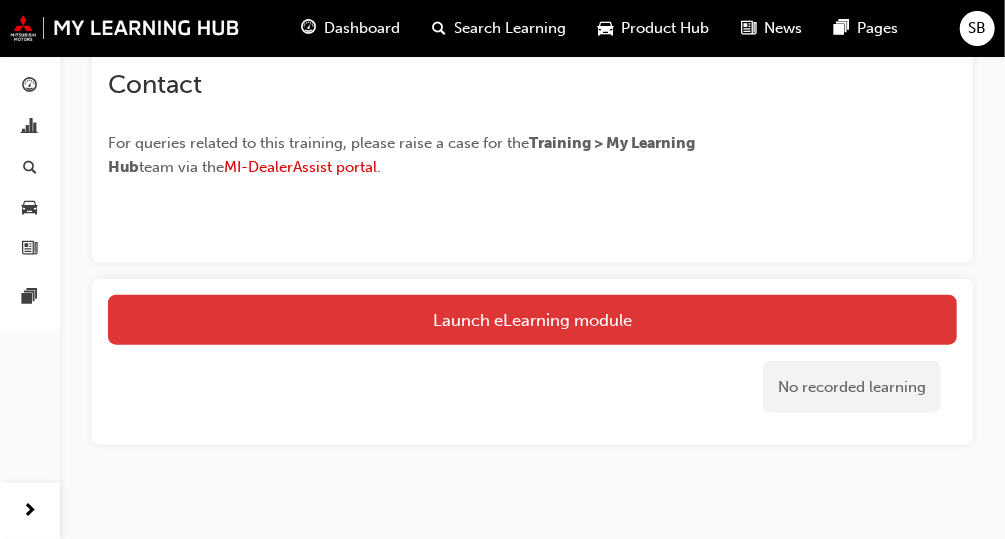 click on "Launch eLearning module" at bounding box center [532, 320] 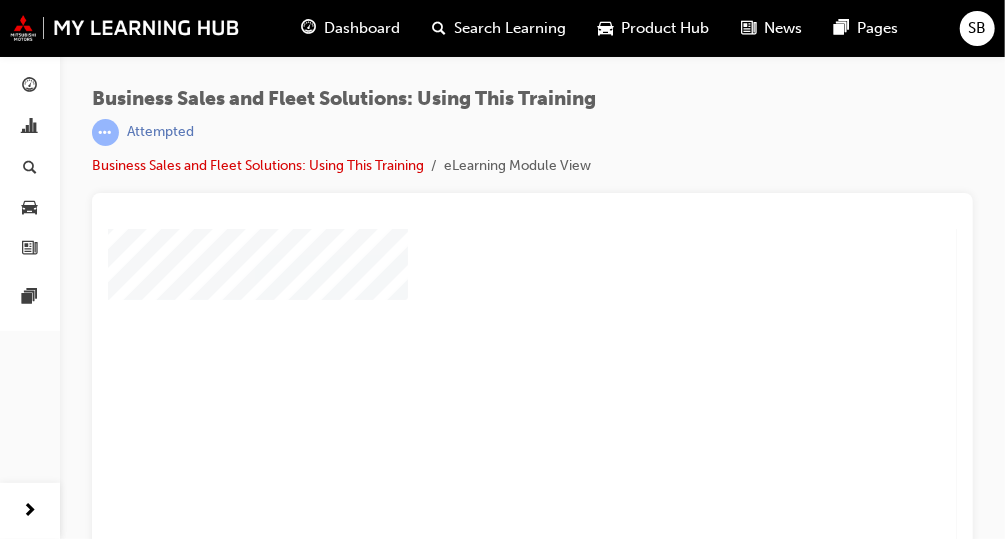 scroll, scrollTop: 27, scrollLeft: 0, axis: vertical 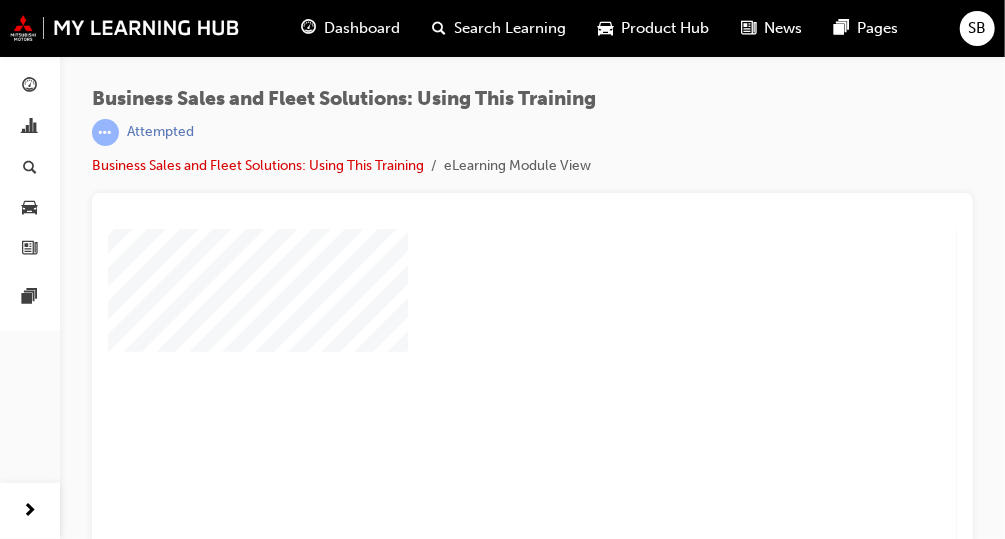 click at bounding box center [474, 312] 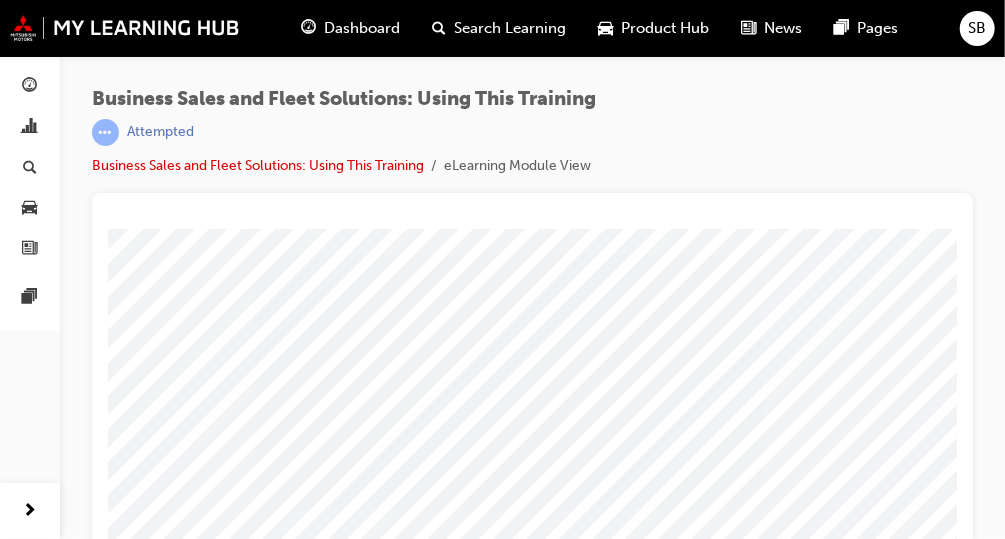 scroll, scrollTop: 198, scrollLeft: 0, axis: vertical 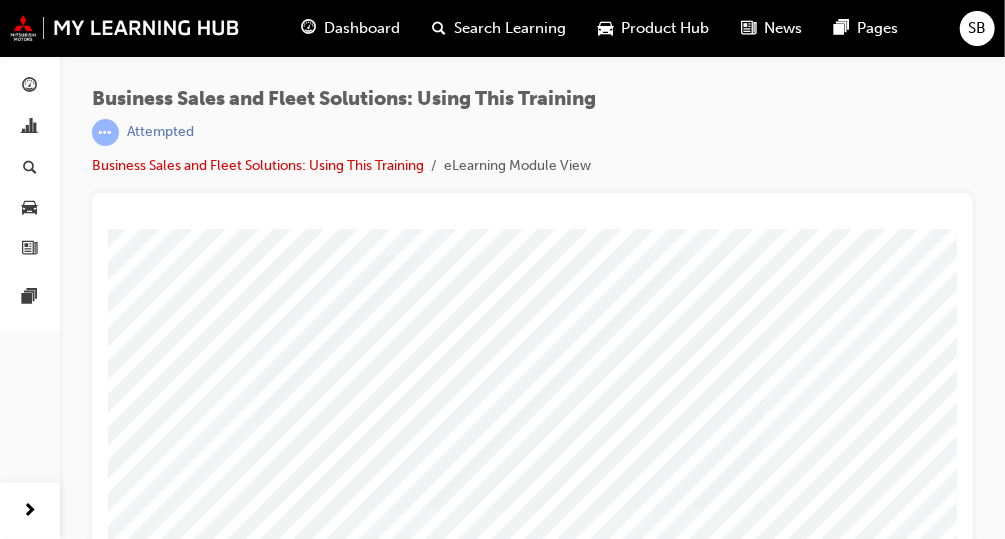 drag, startPoint x: 658, startPoint y: 278, endPoint x: 490, endPoint y: 370, distance: 191.54112 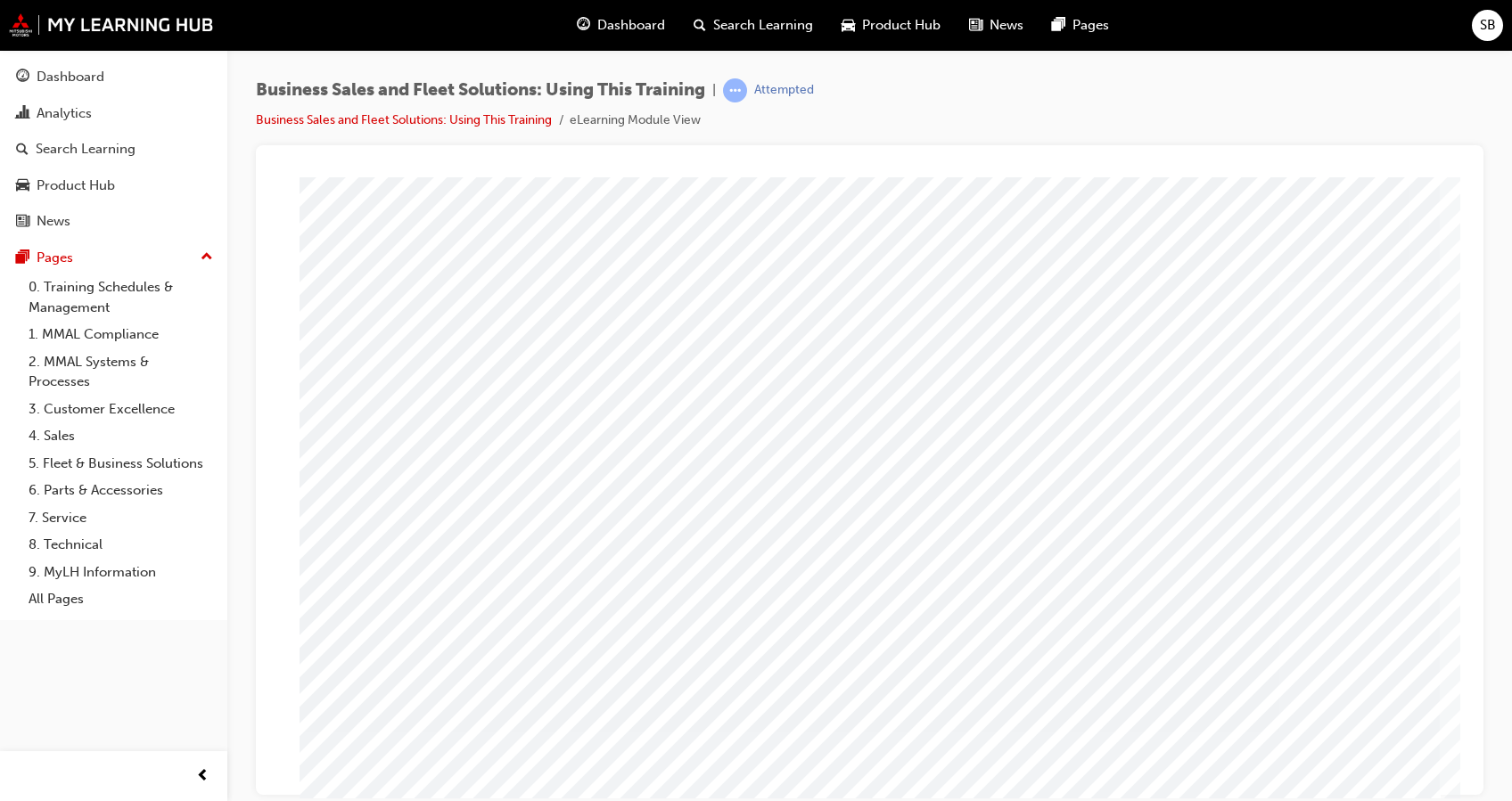 scroll, scrollTop: 0, scrollLeft: 0, axis: both 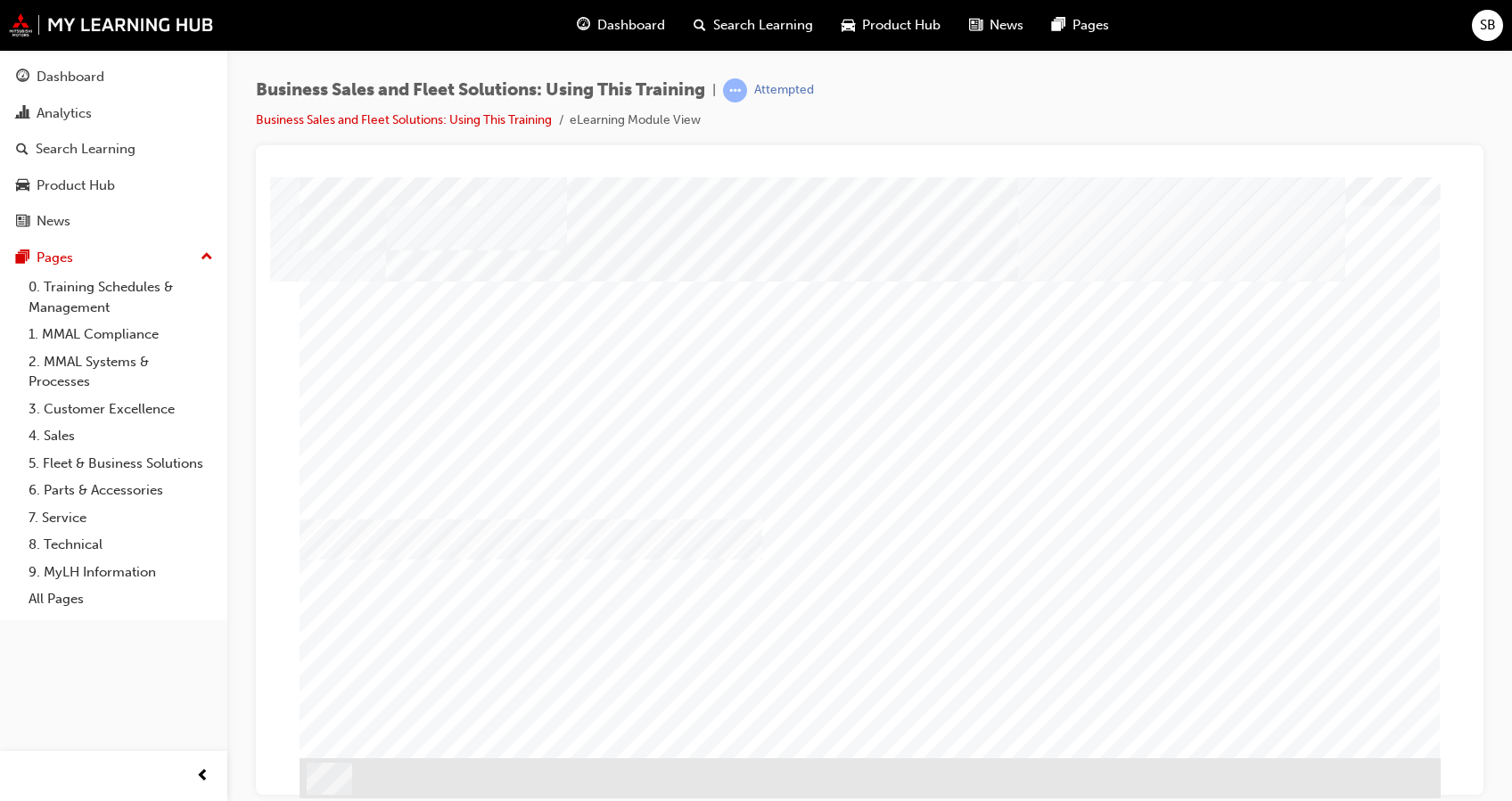 click at bounding box center [357, 1206] 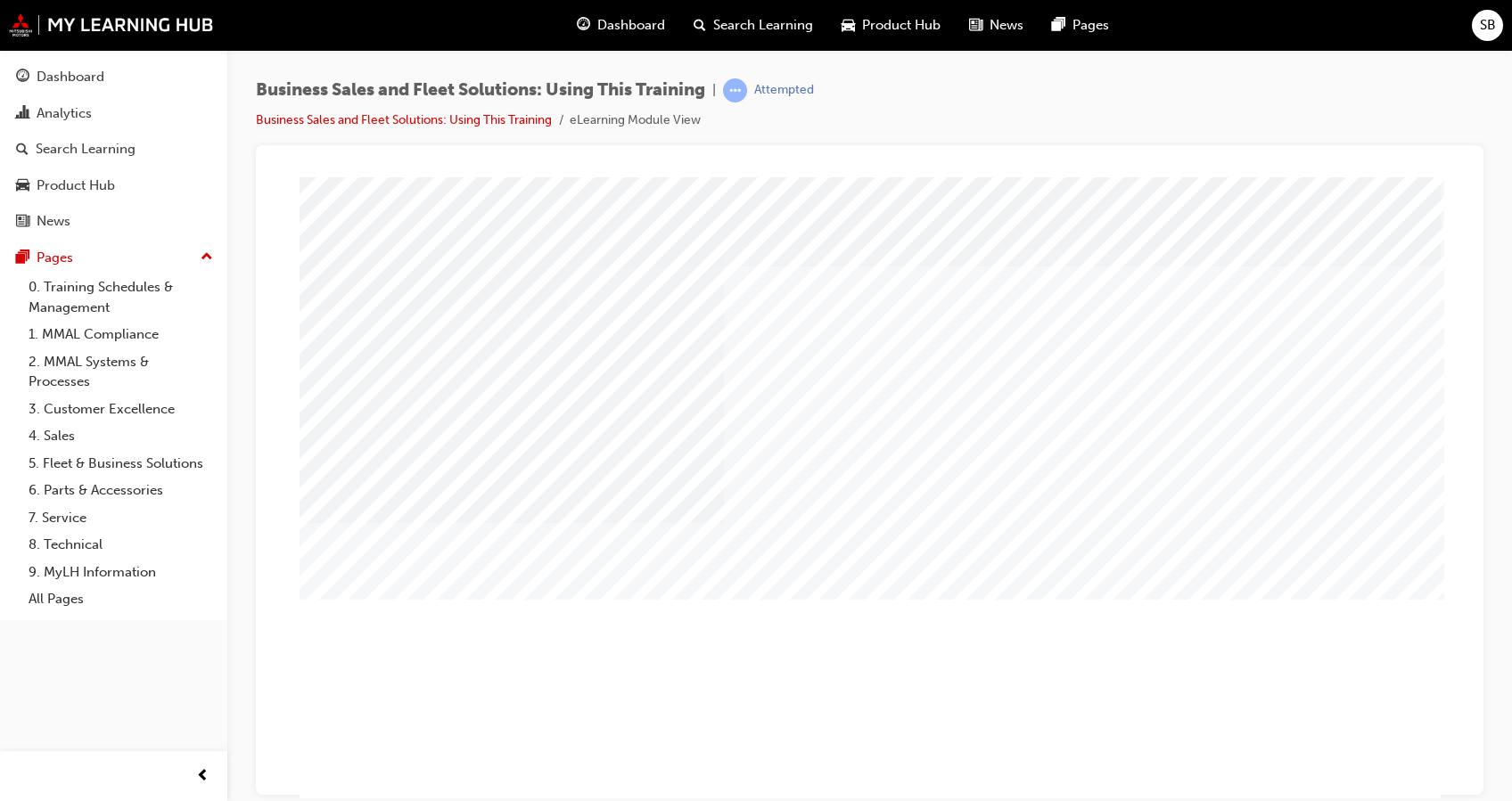 scroll, scrollTop: 61, scrollLeft: 0, axis: vertical 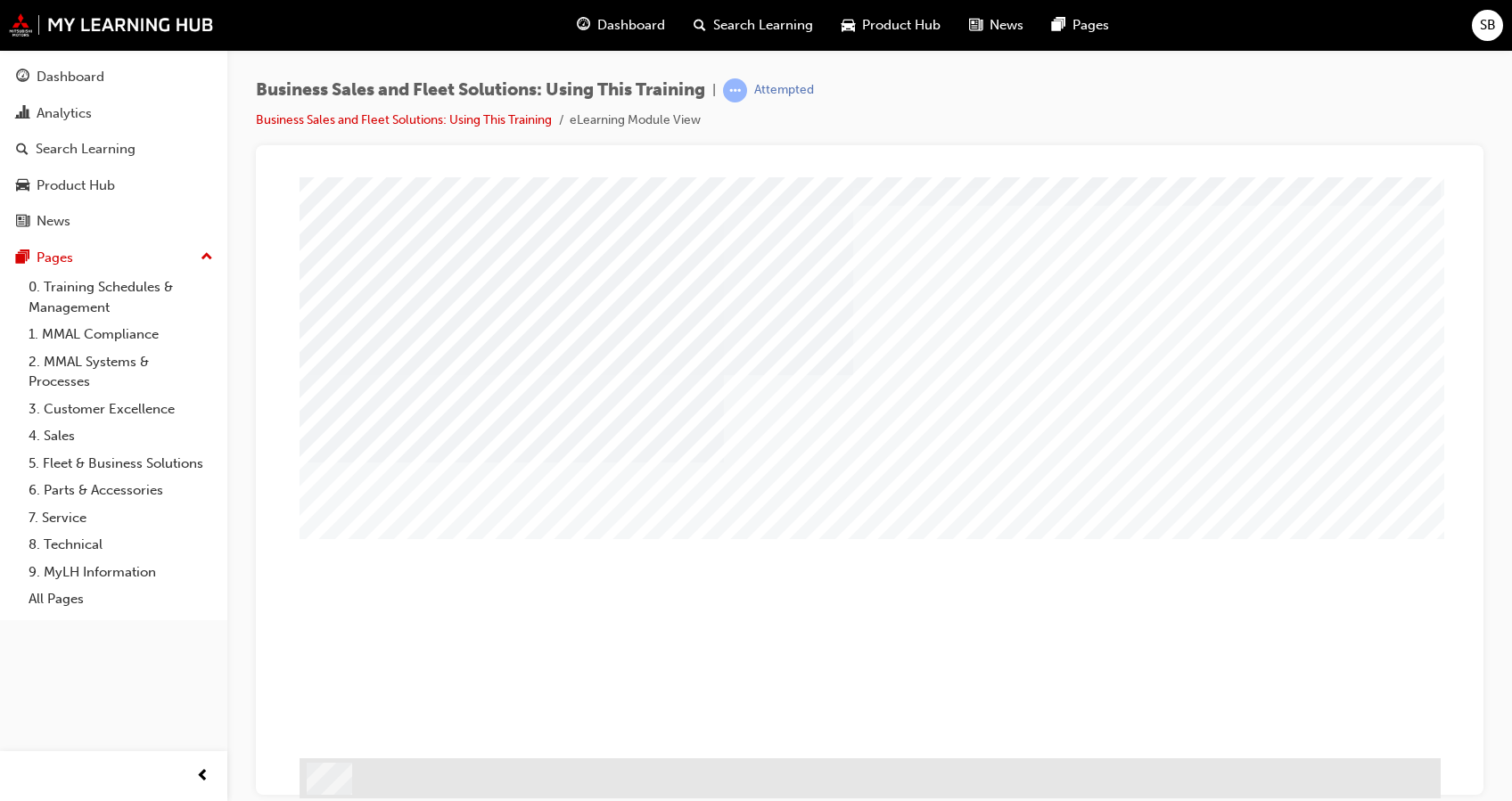 click at bounding box center (347, 1295) 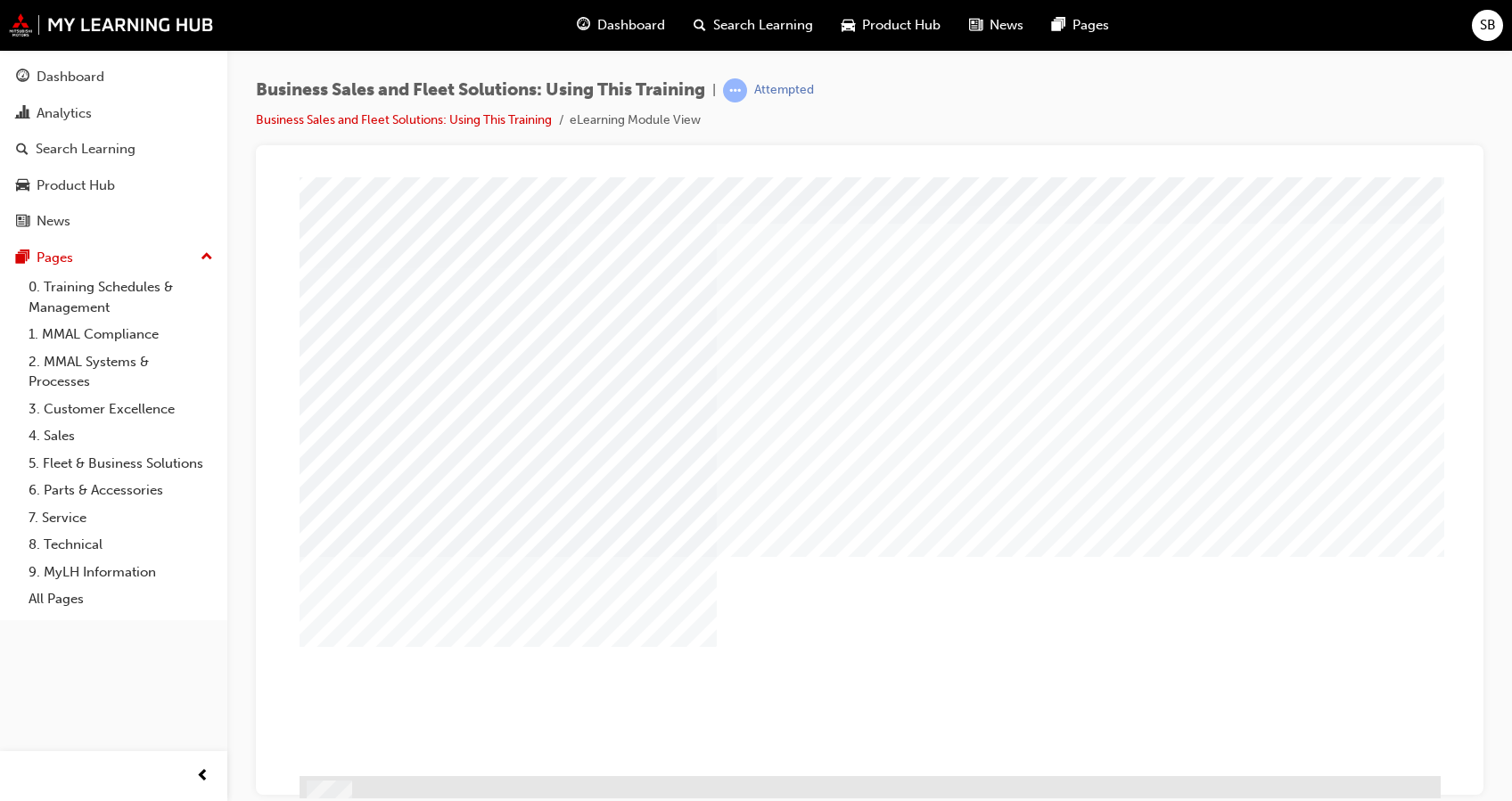 scroll, scrollTop: 44, scrollLeft: 0, axis: vertical 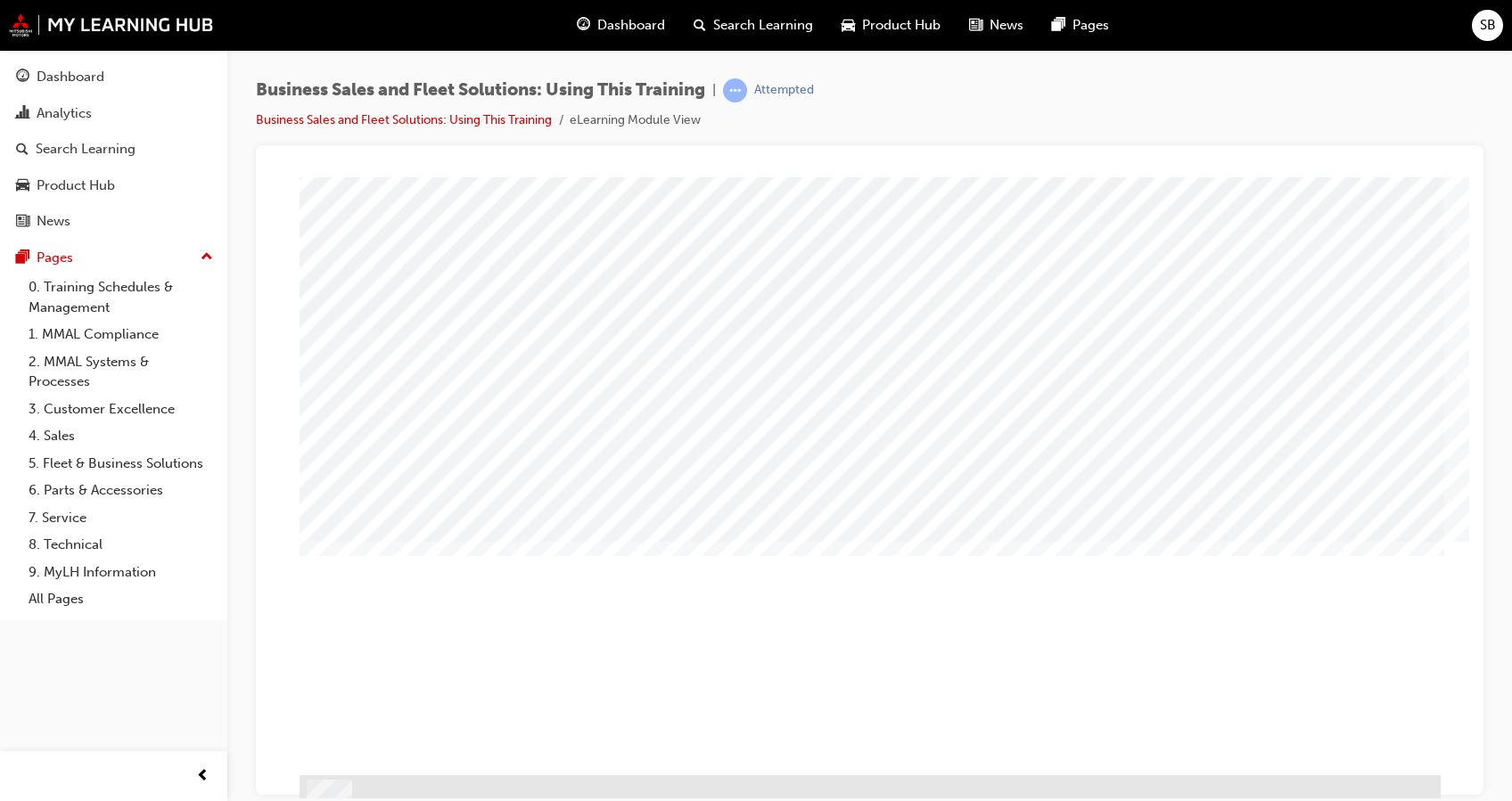 click at bounding box center [347, 1735] 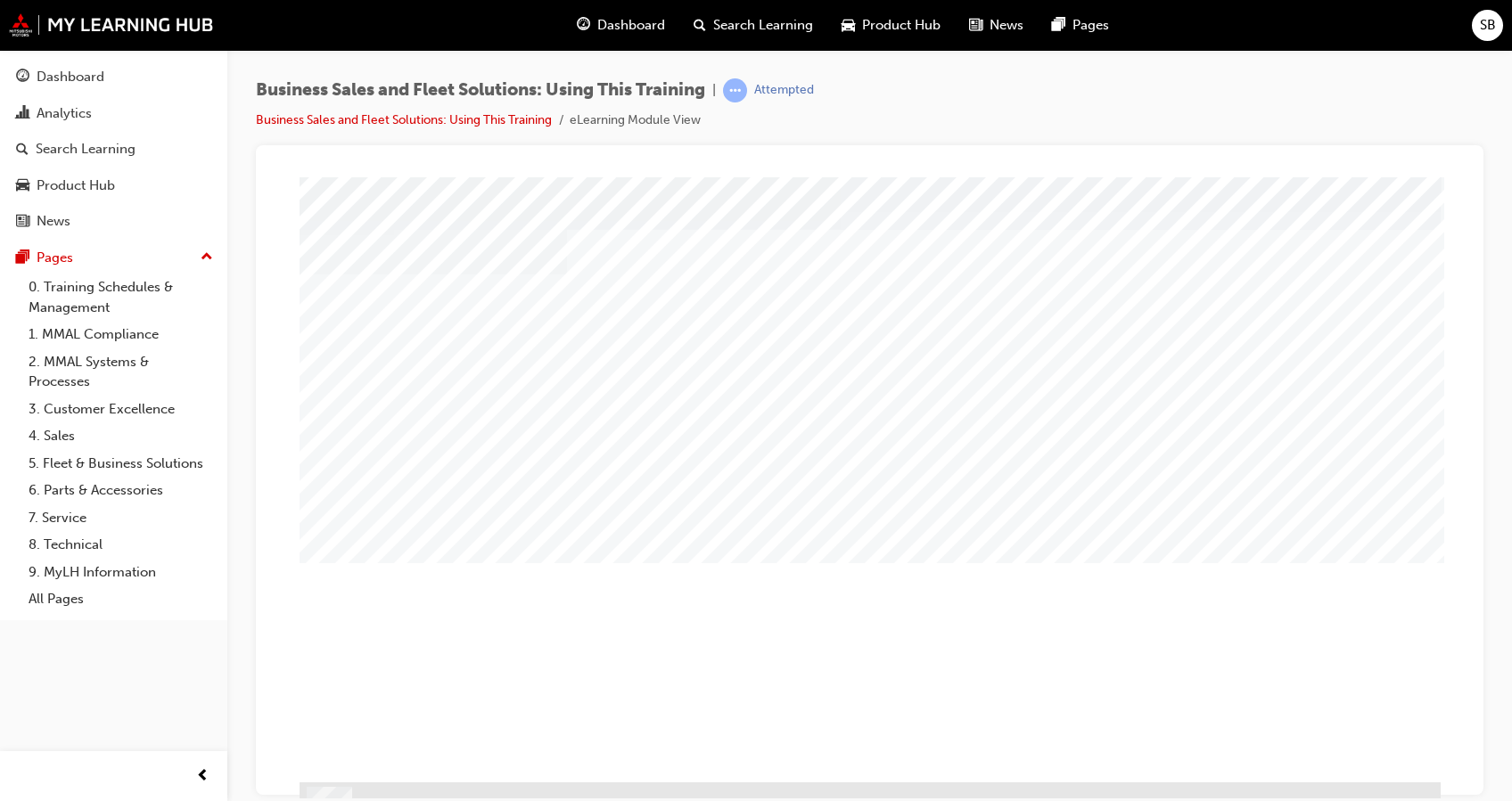 scroll, scrollTop: 38, scrollLeft: 0, axis: vertical 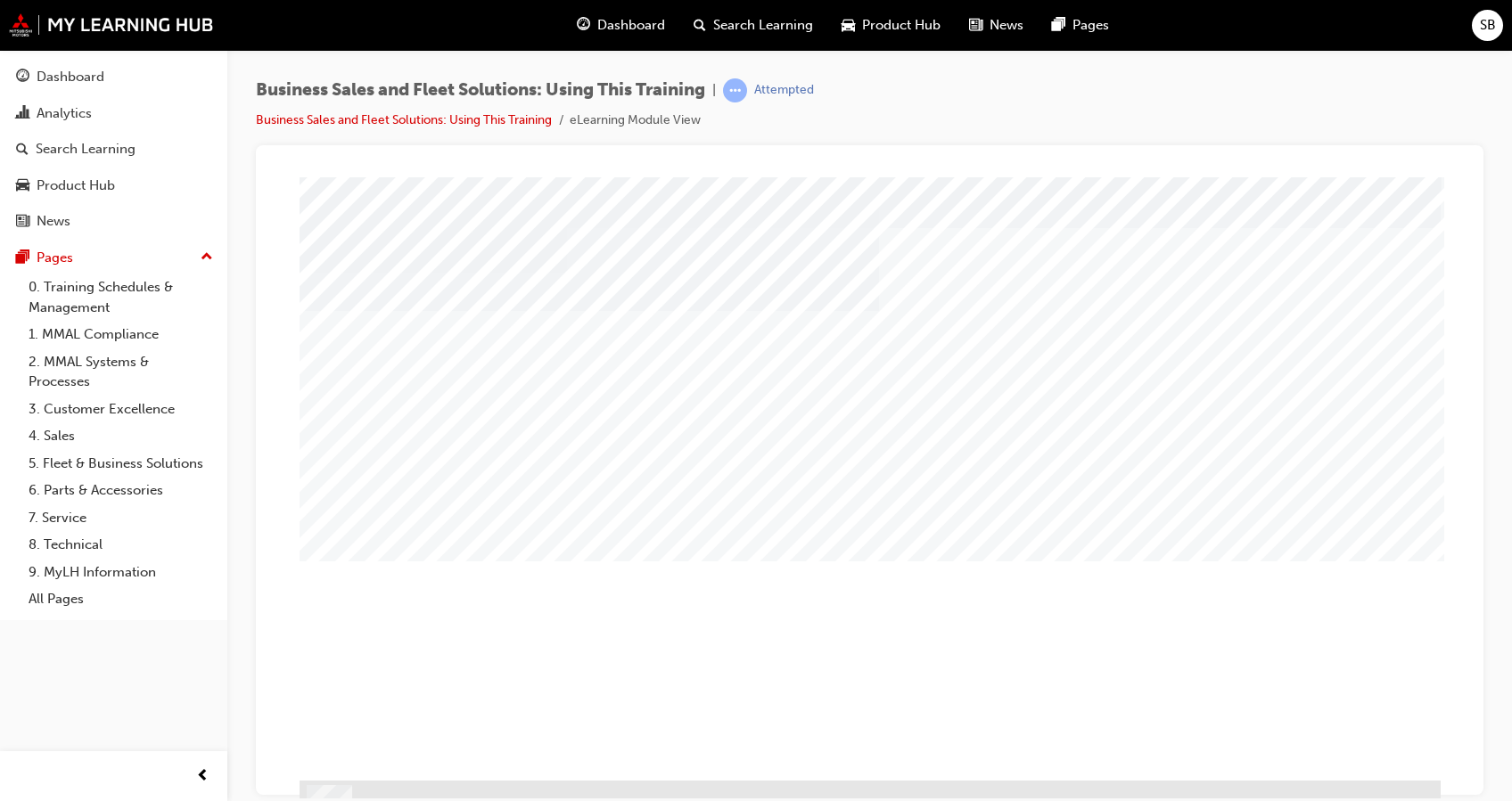 click at bounding box center [347, 1740] 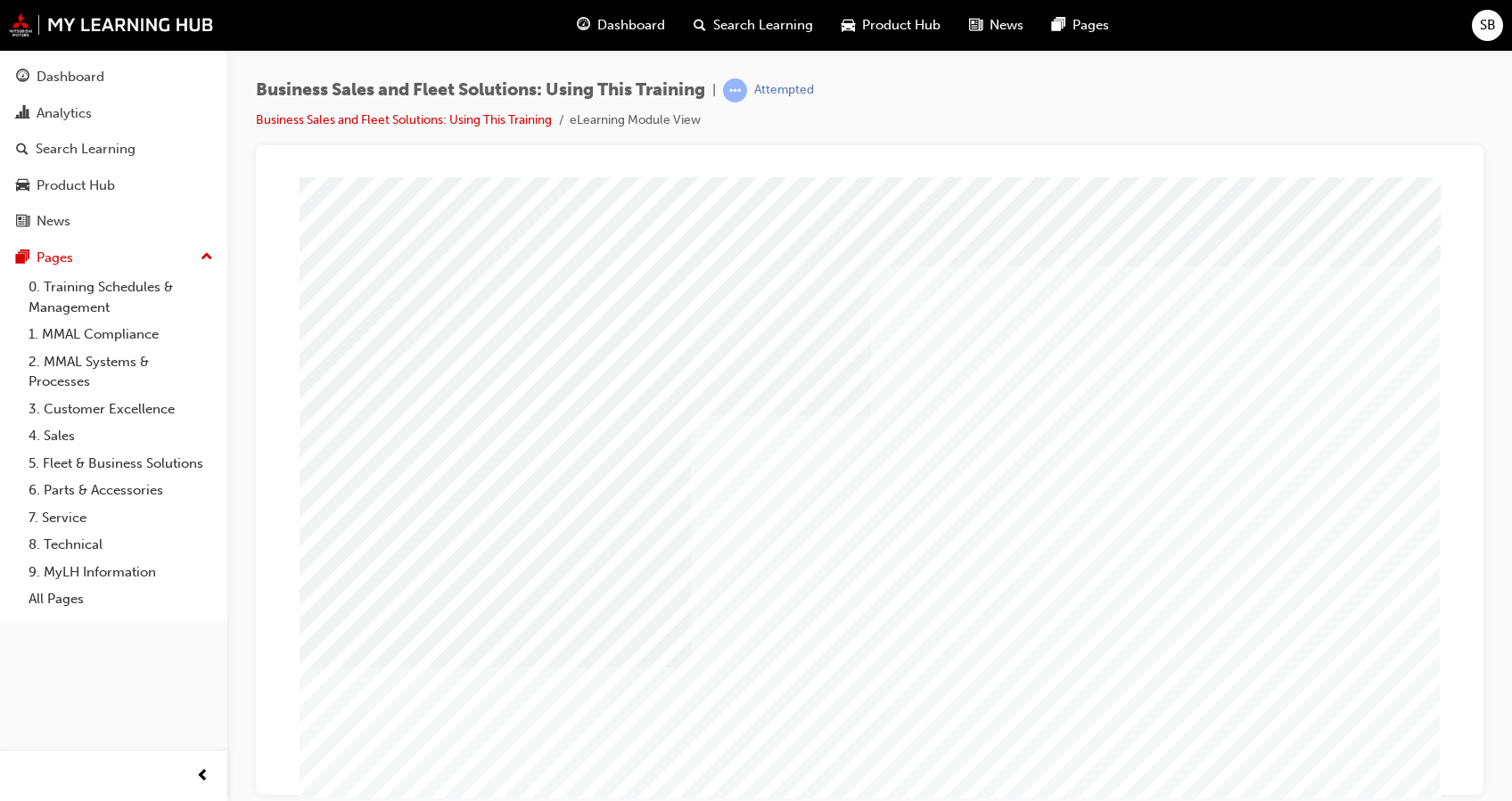 scroll, scrollTop: 61, scrollLeft: 0, axis: vertical 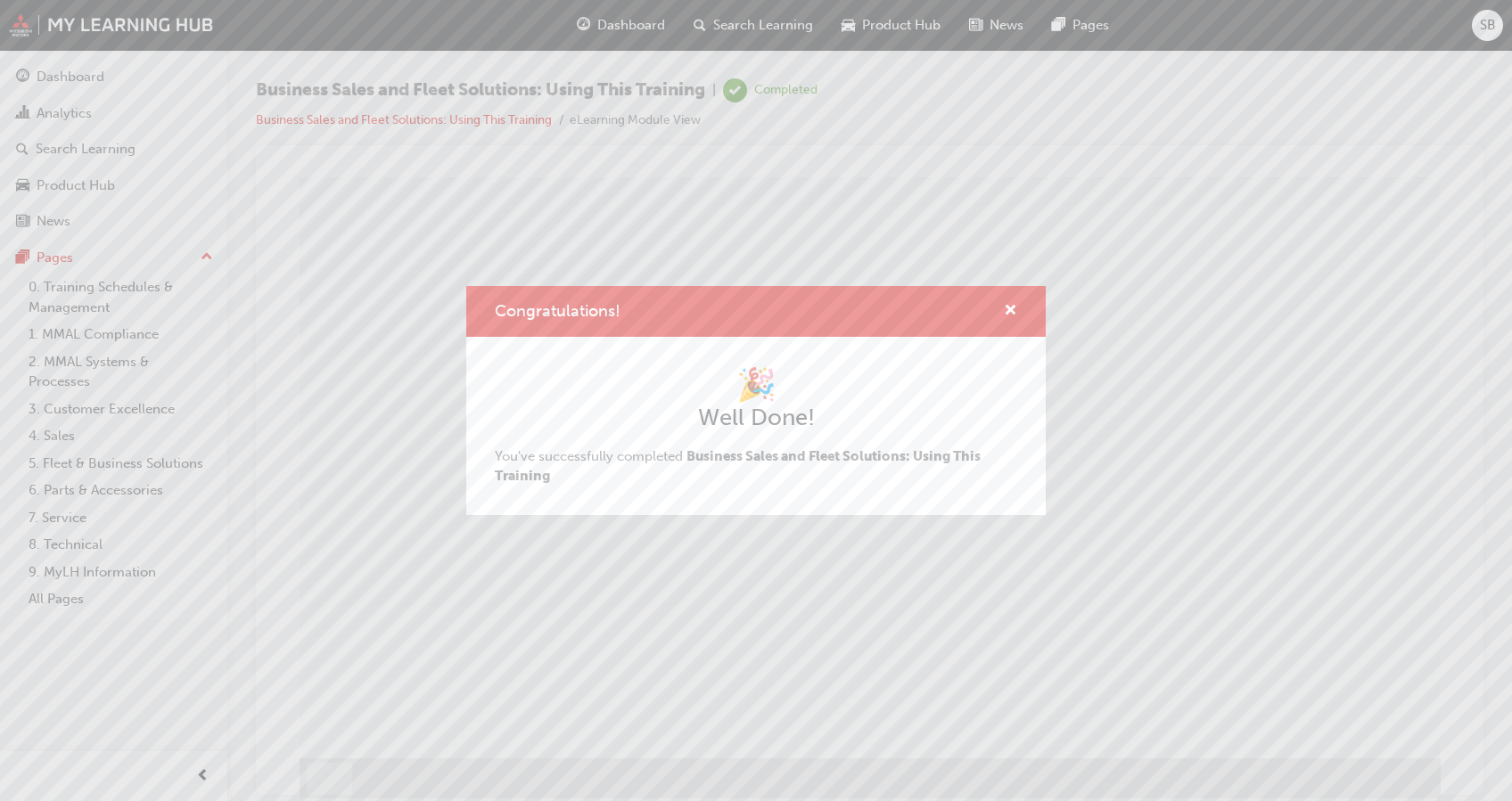 click on "Congratulations! 🎉 Well Done! You've successfully completed   Business Sales and Fleet Solutions: Using This Training" at bounding box center [756, 400] 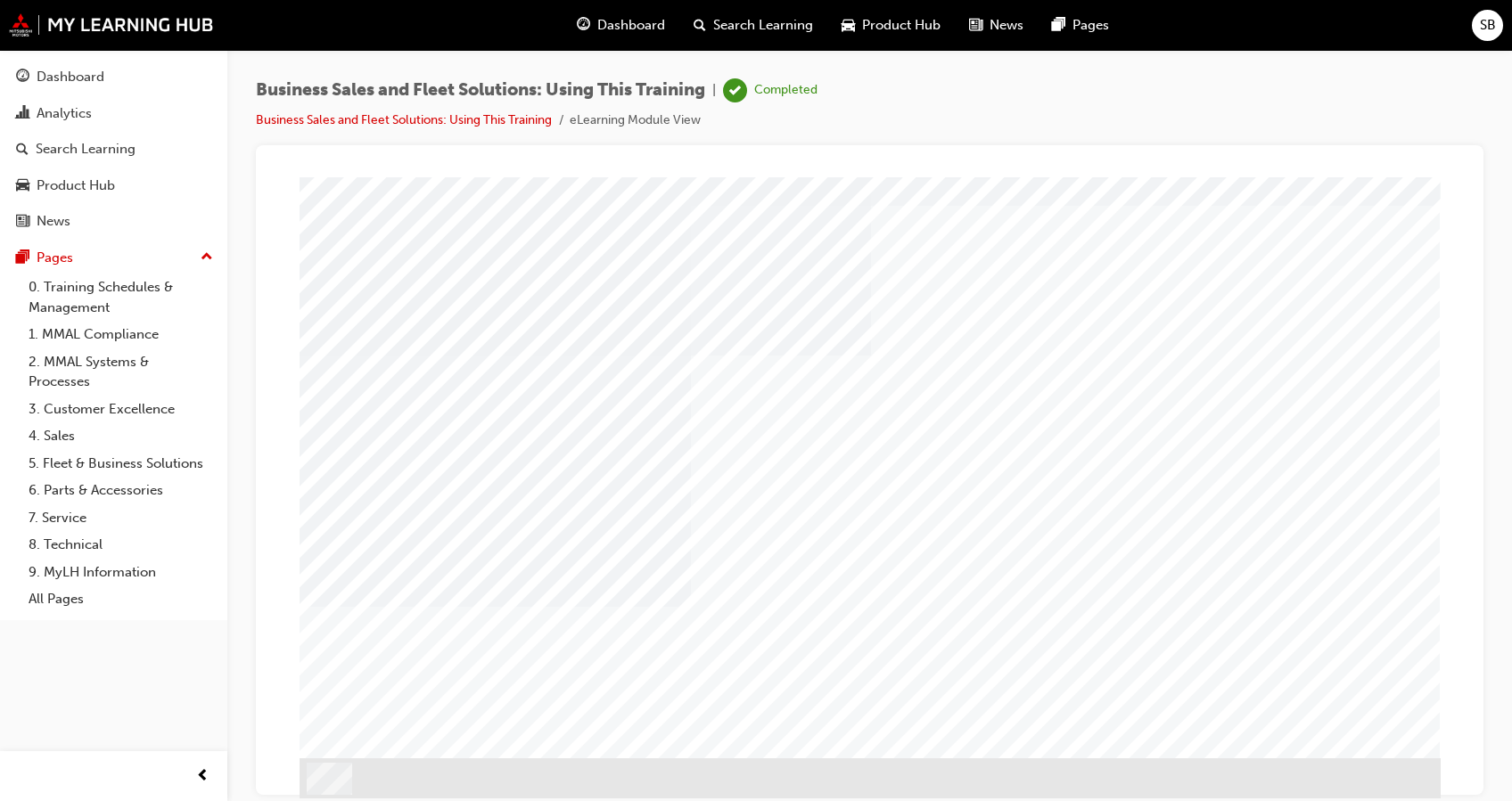 click at bounding box center (347, 1886) 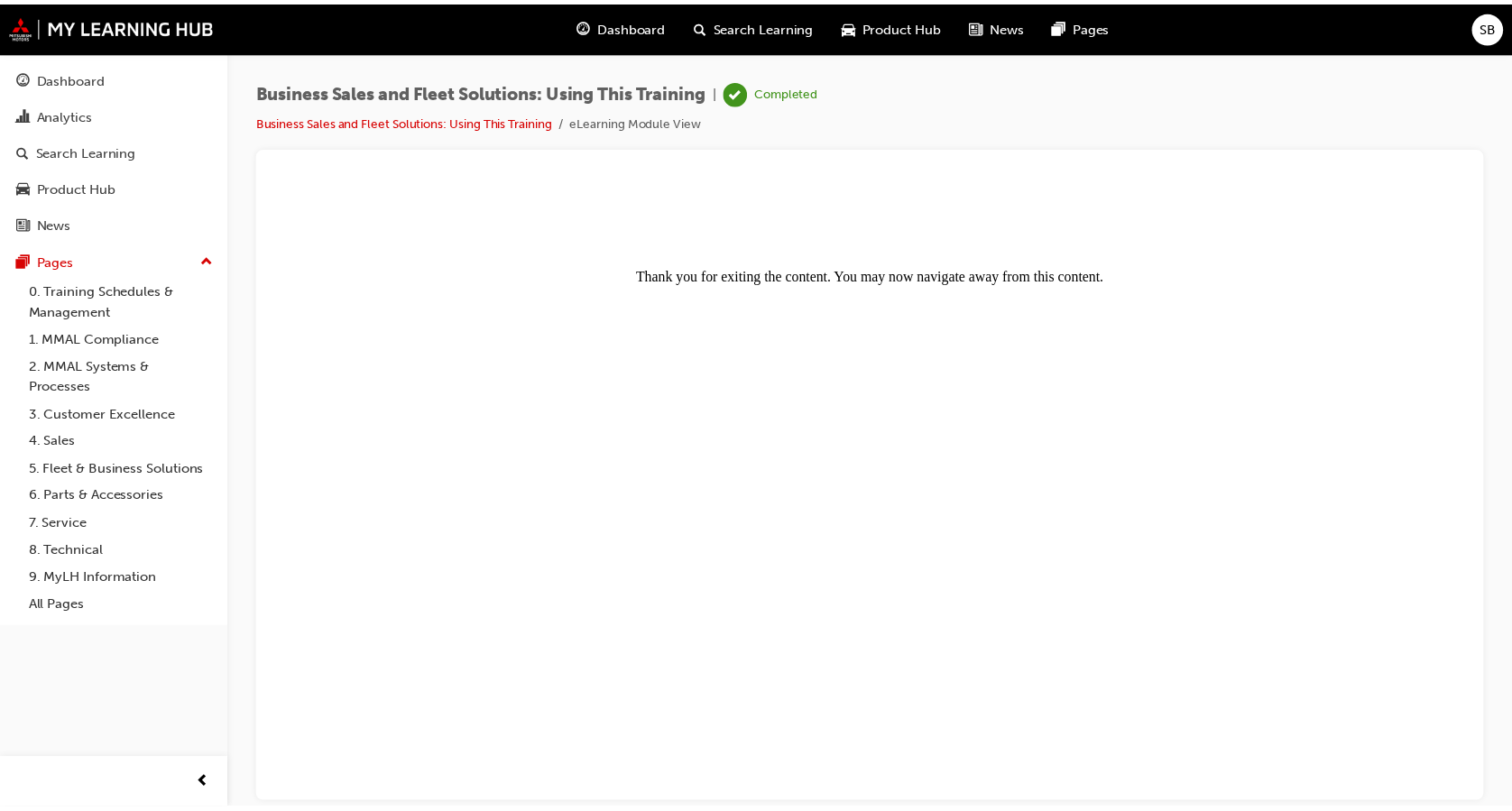 scroll, scrollTop: 0, scrollLeft: 0, axis: both 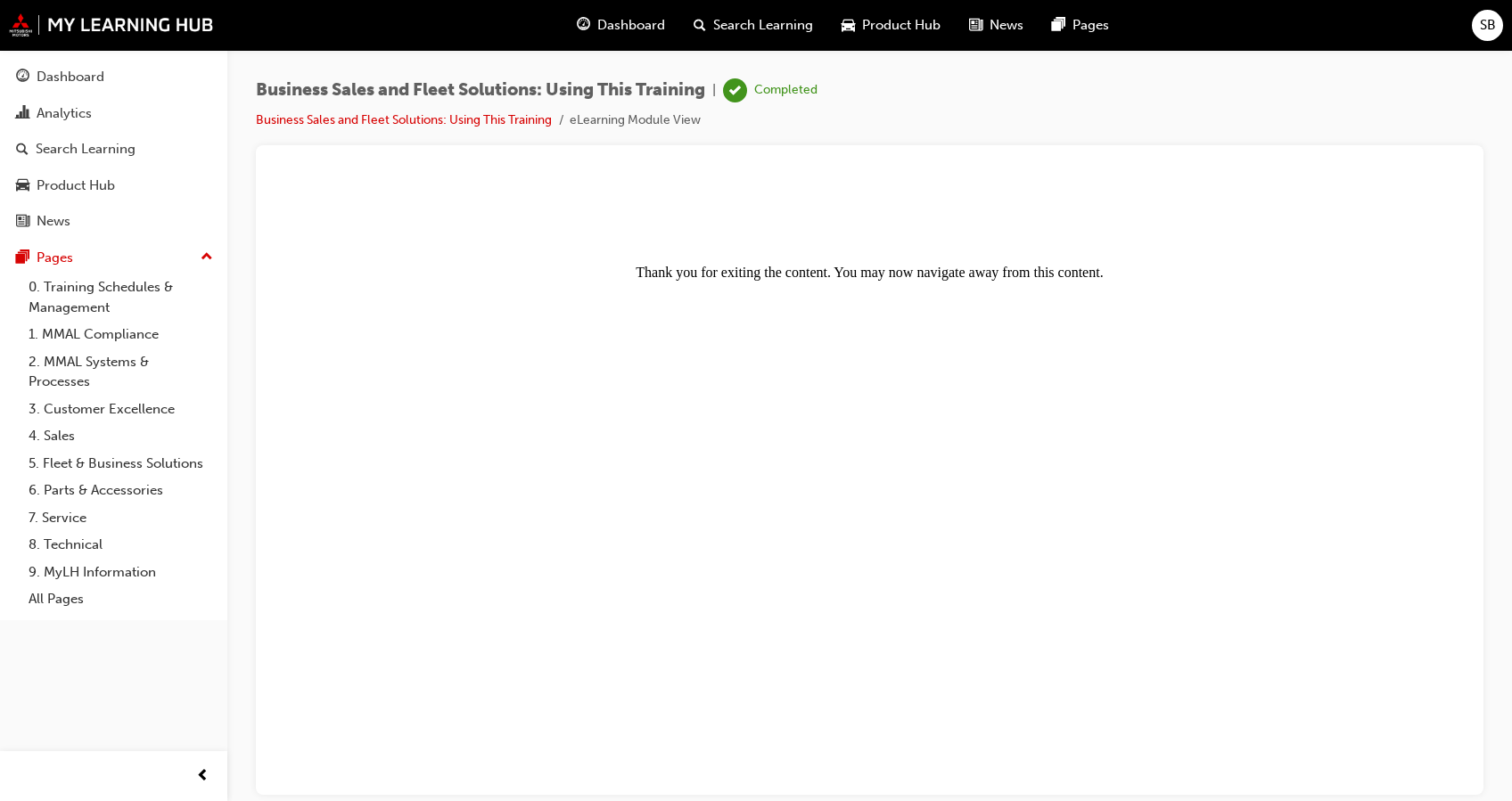 click on "Dashboard" at bounding box center (631, 25) 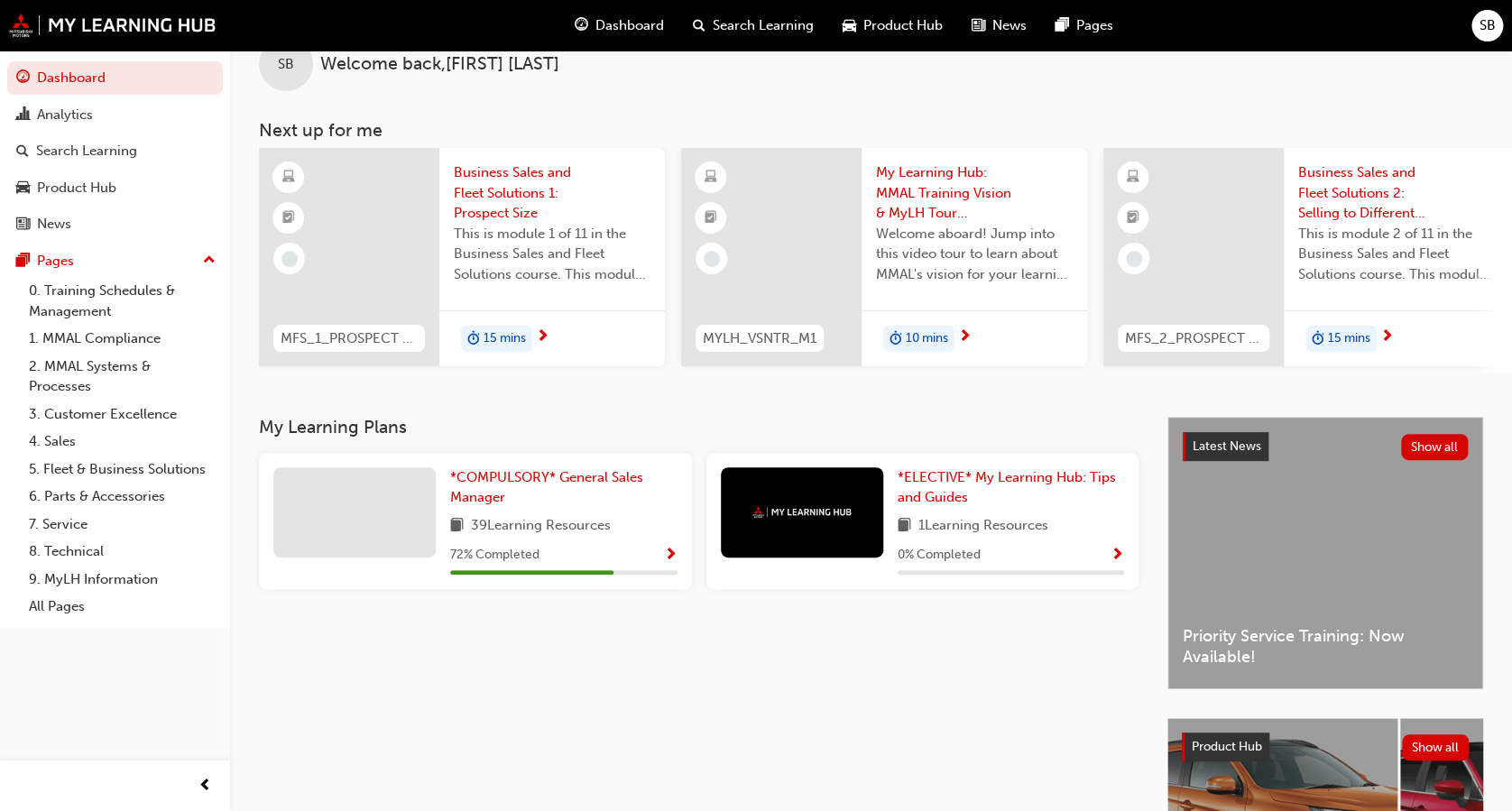 scroll, scrollTop: 0, scrollLeft: 0, axis: both 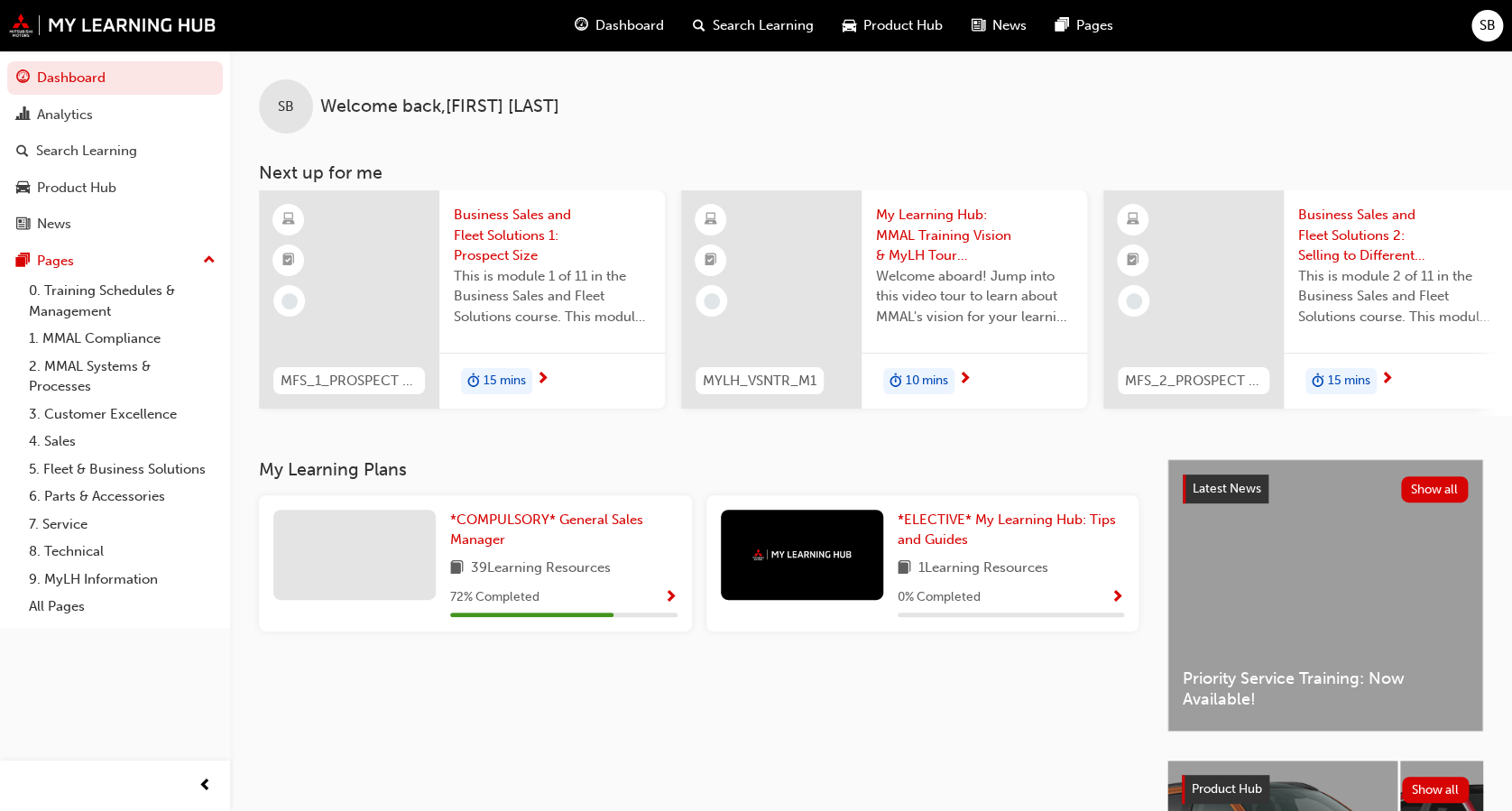 click at bounding box center (670, 598) 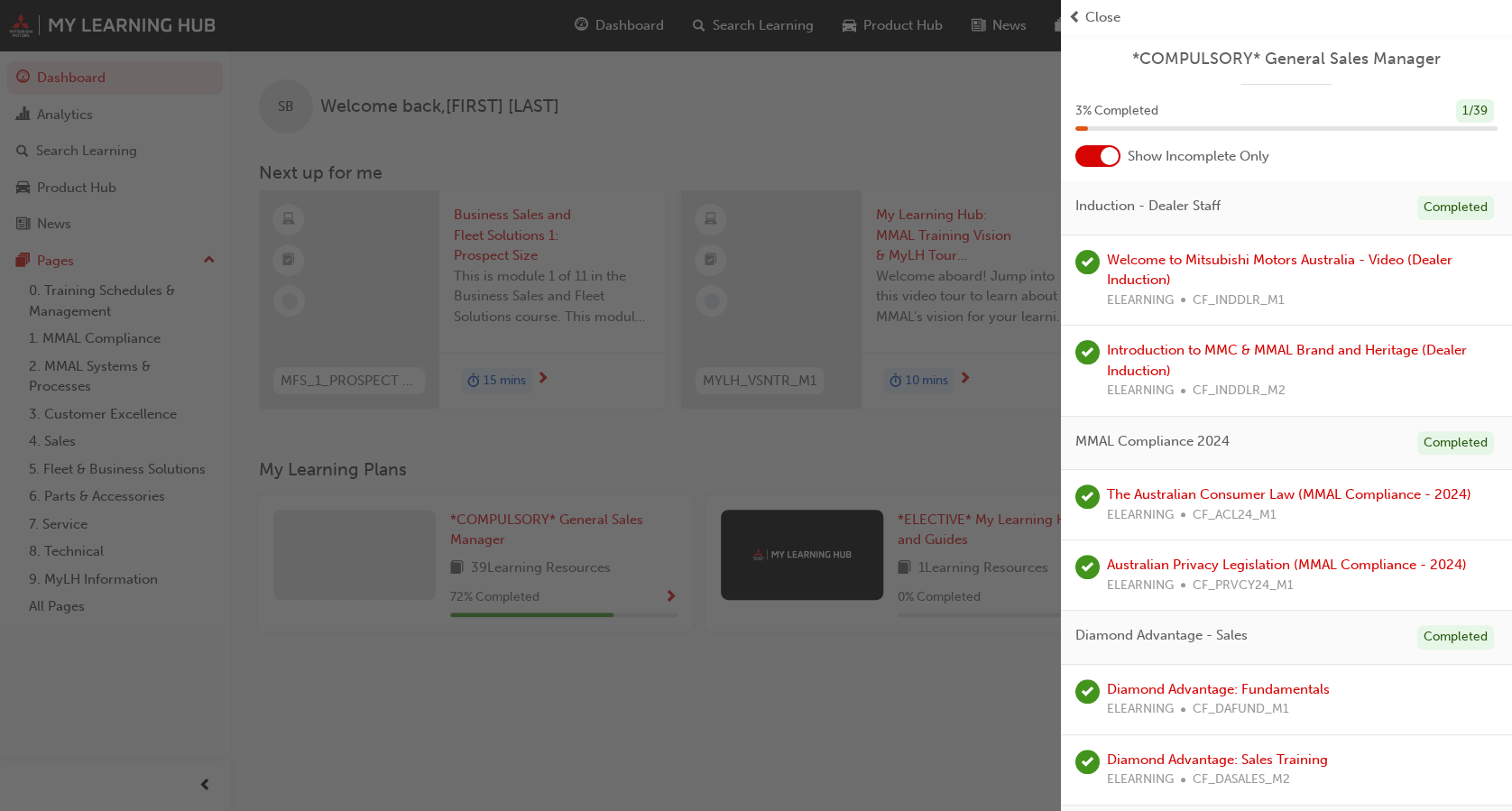 click at bounding box center (530, 405) 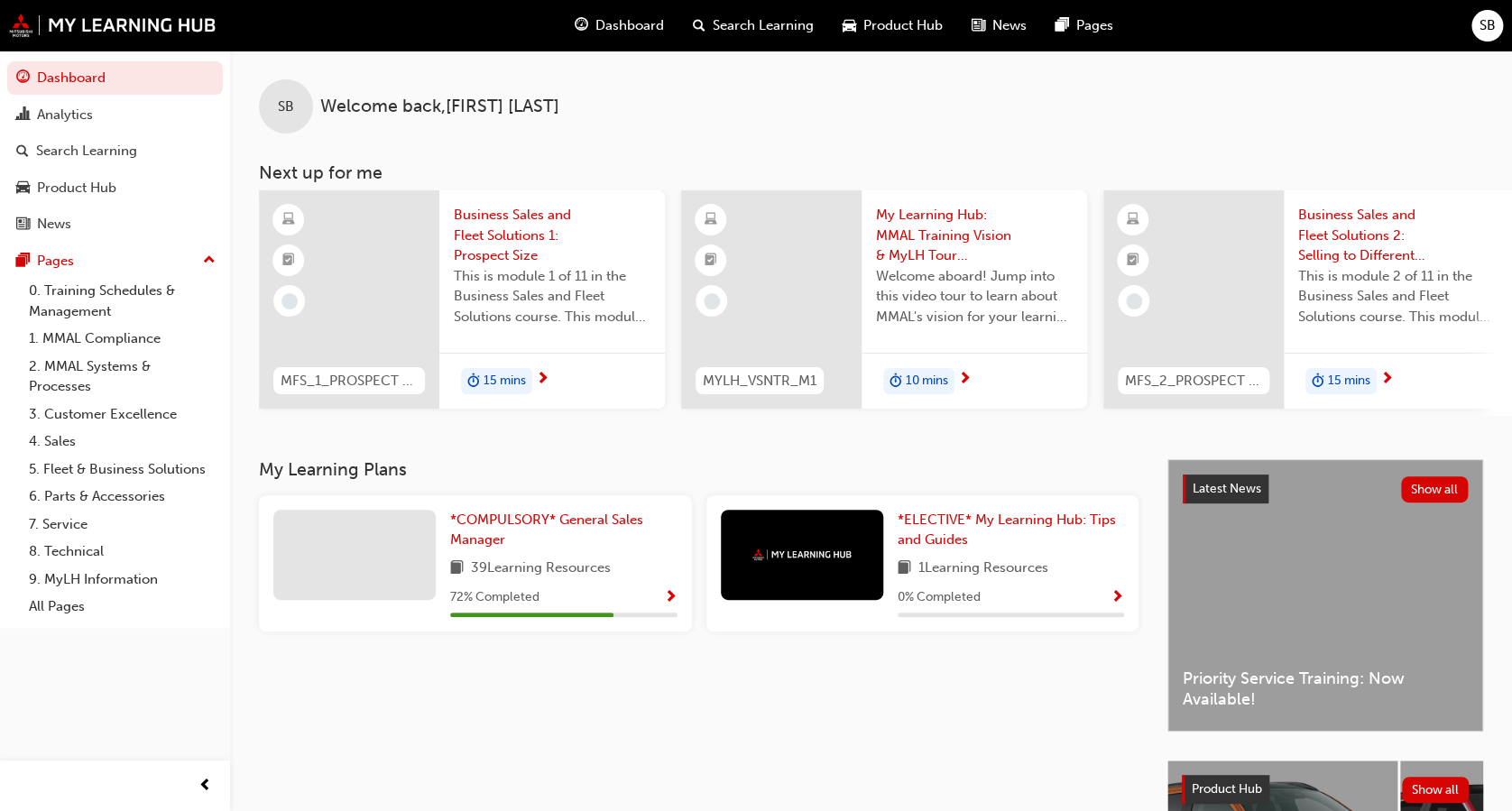 click on "72 % Completed" at bounding box center [564, 597] 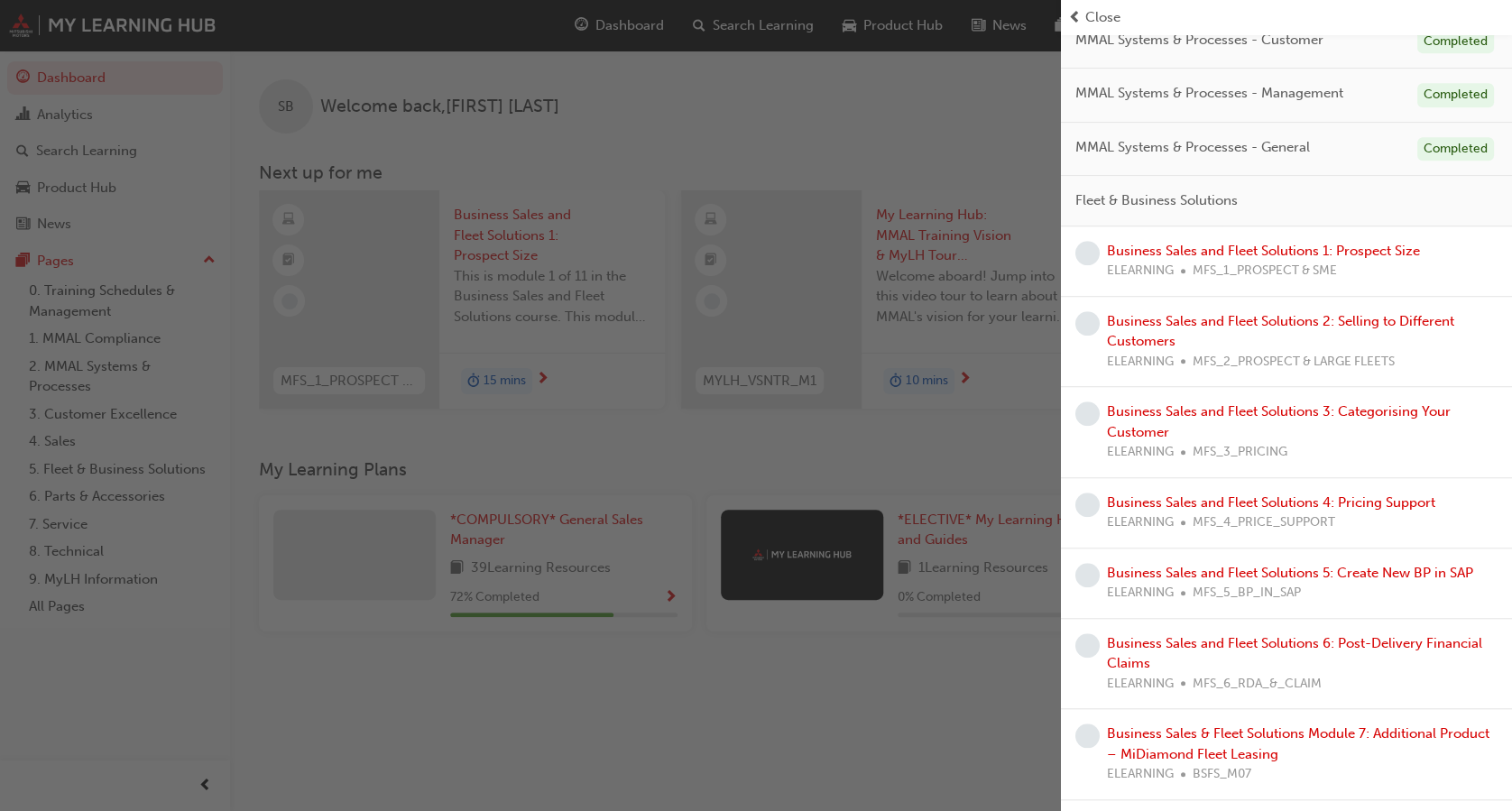 scroll, scrollTop: 777, scrollLeft: 0, axis: vertical 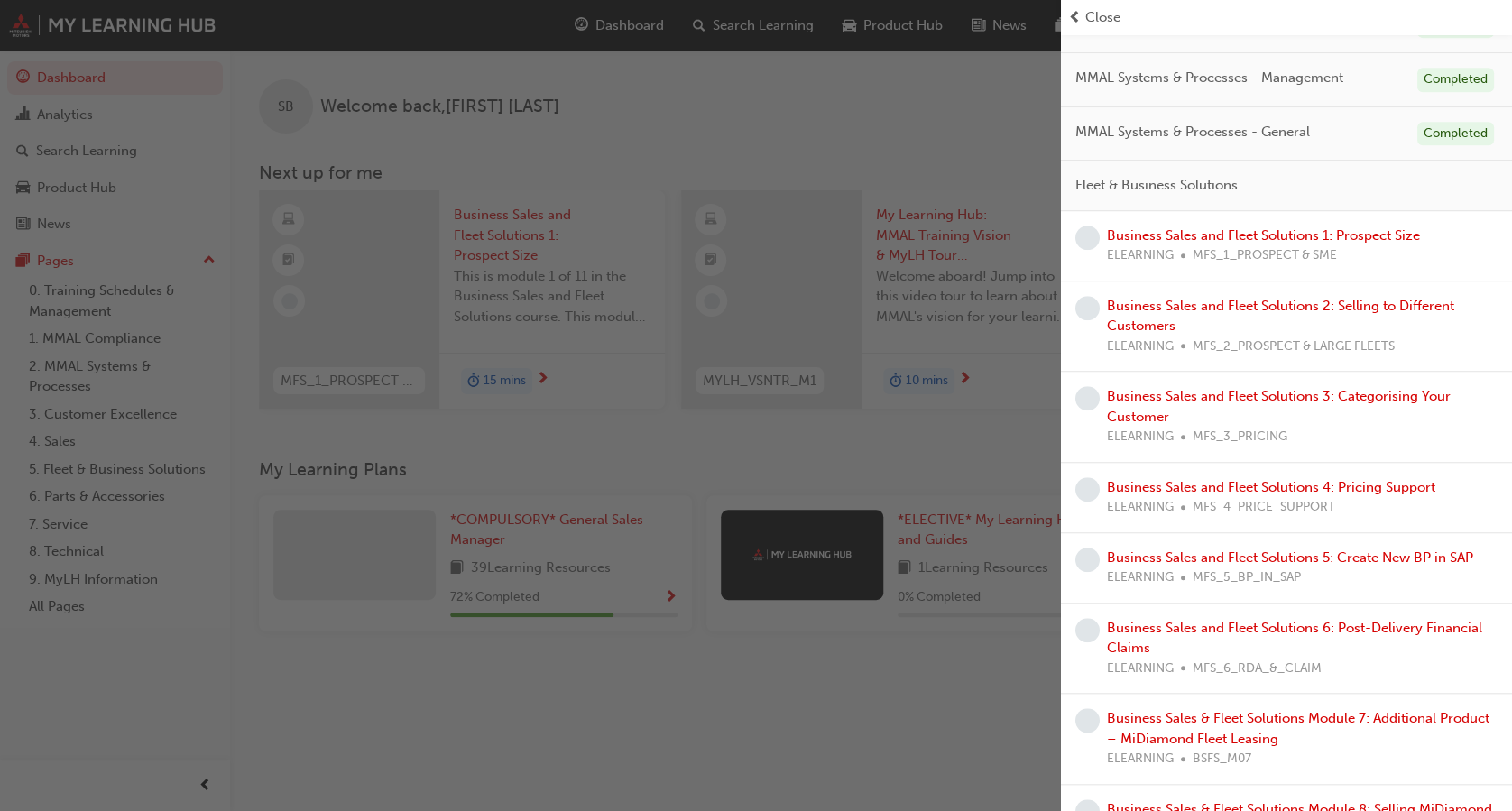 click on "Business Sales and Fleet Solutions 1: Prospect Size ELEARNING MFS_1_PROSPECT & SME" at bounding box center (1263, 245) 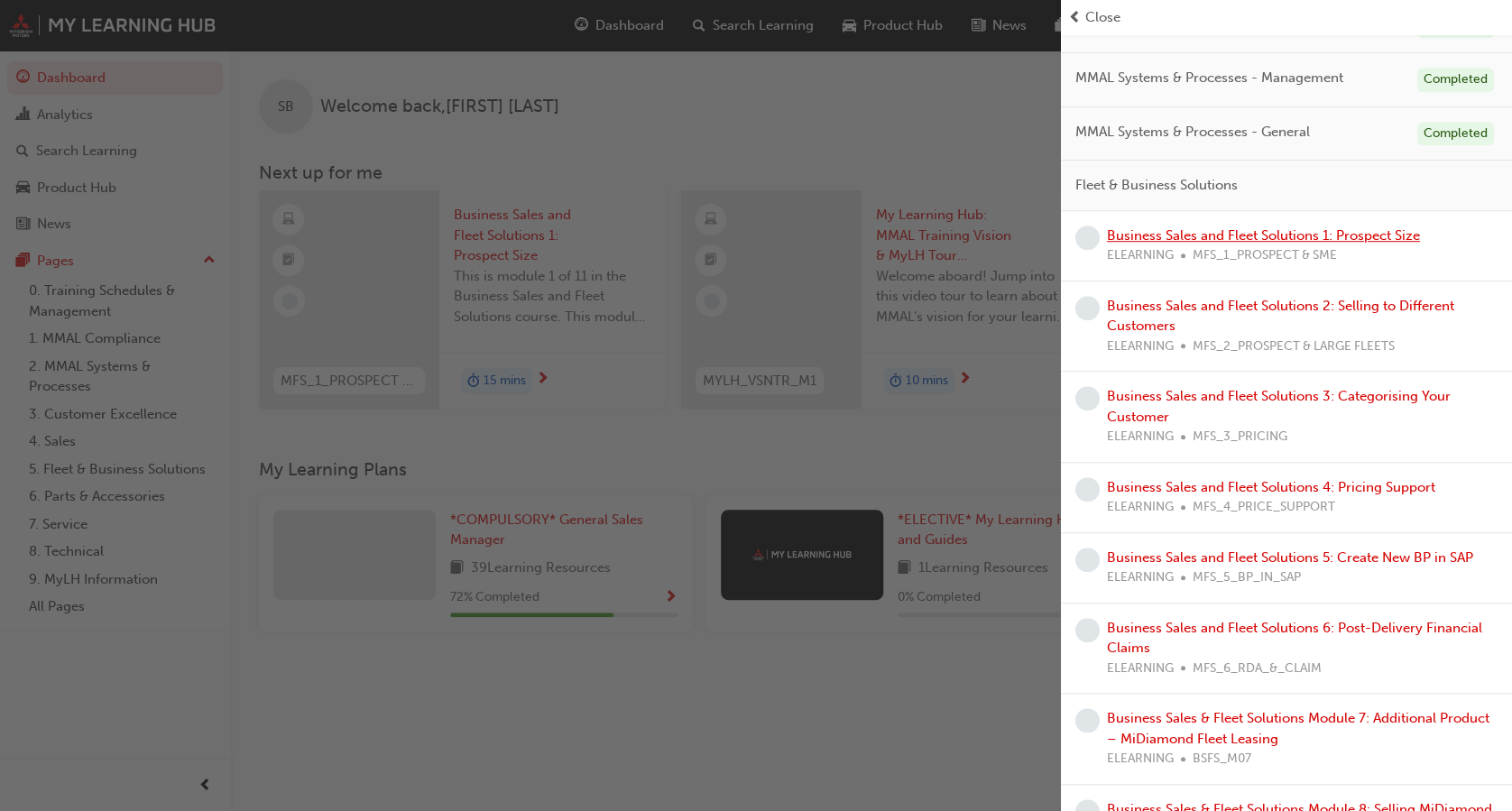 click on "Business Sales and Fleet Solutions 1: Prospect Size" at bounding box center [1263, 235] 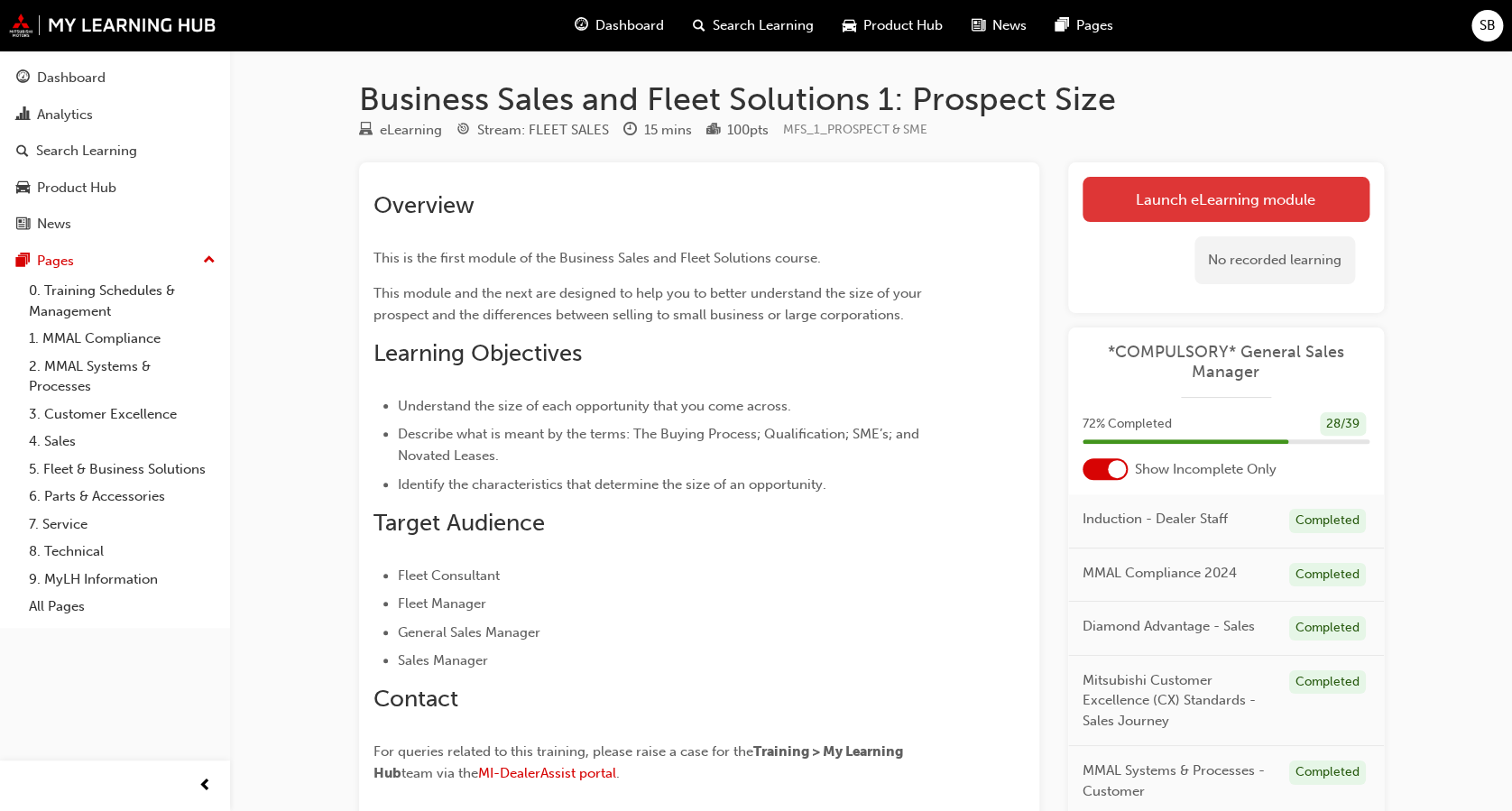 click on "Launch eLearning module" at bounding box center [1226, 199] 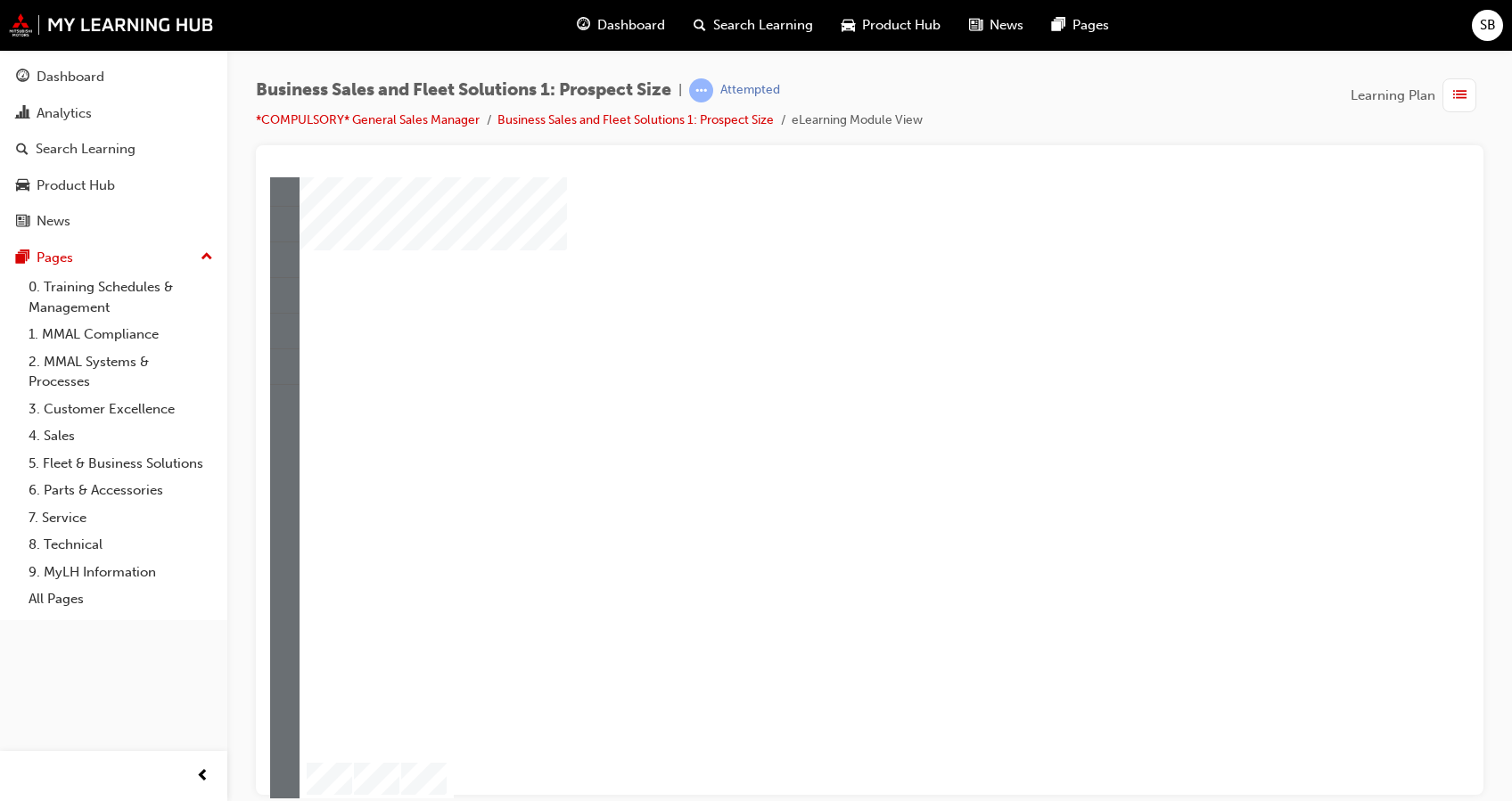 scroll, scrollTop: 55, scrollLeft: 0, axis: vertical 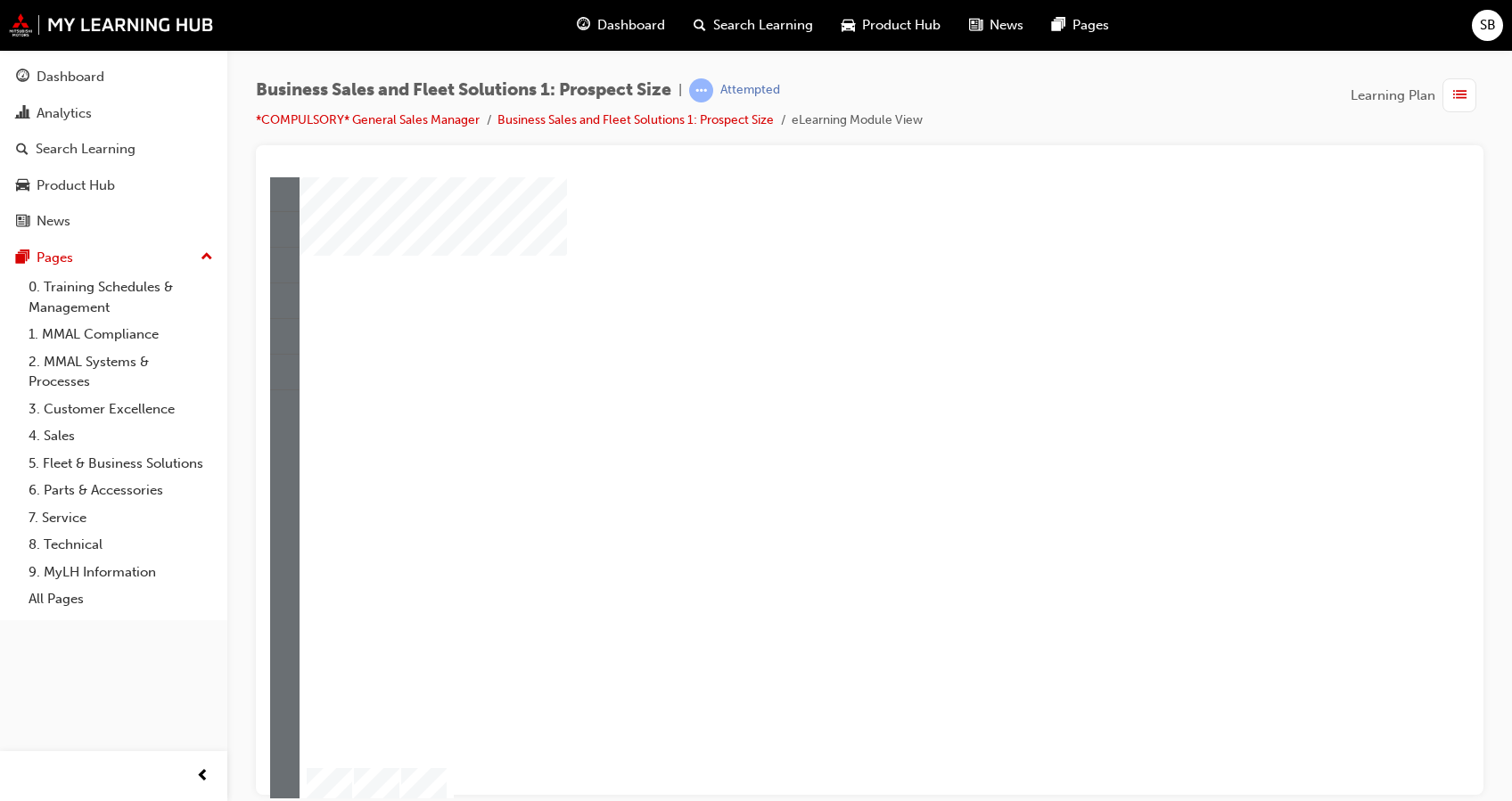 click at bounding box center (818, 380) 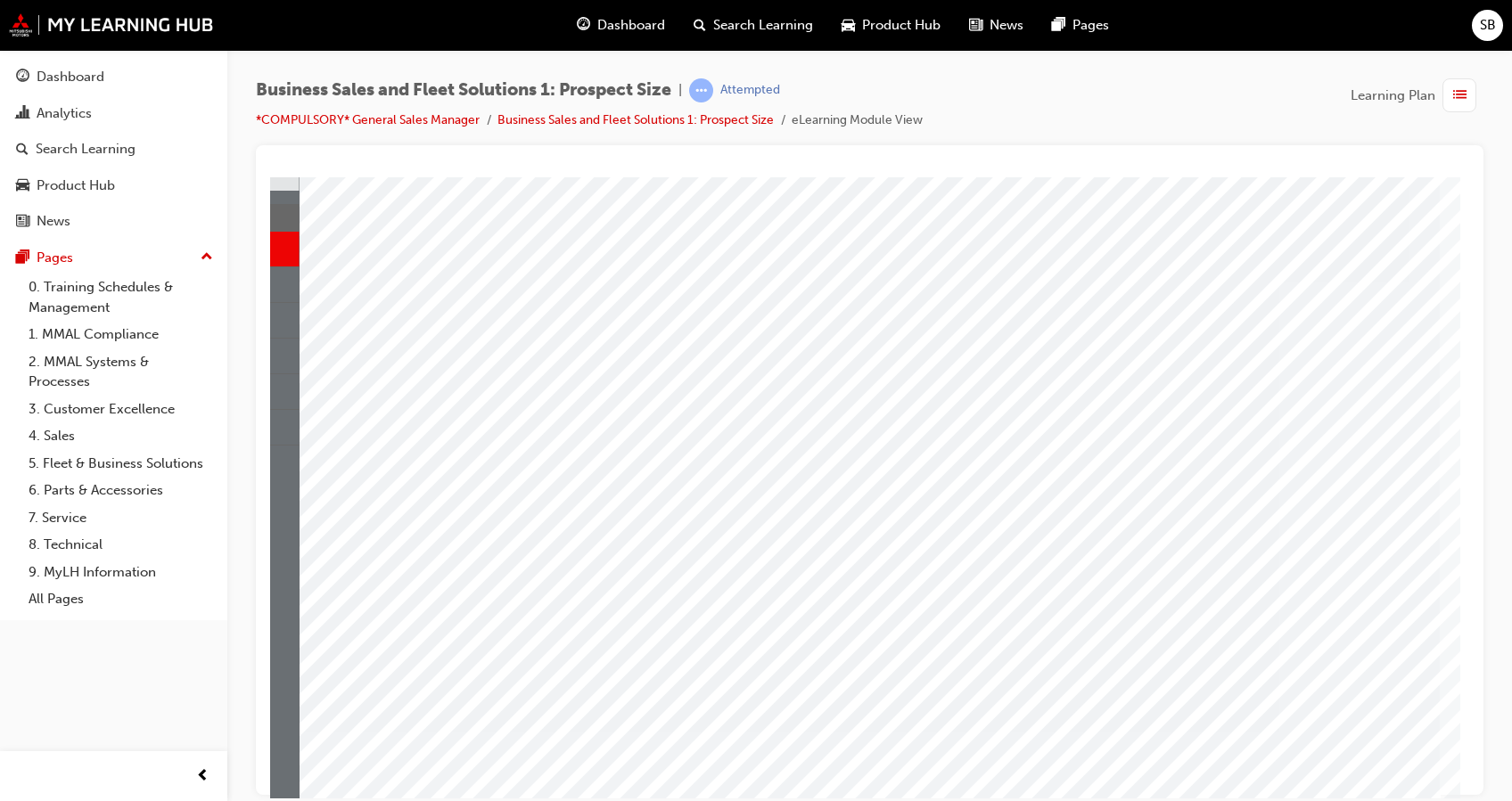 click at bounding box center (789, 1883) 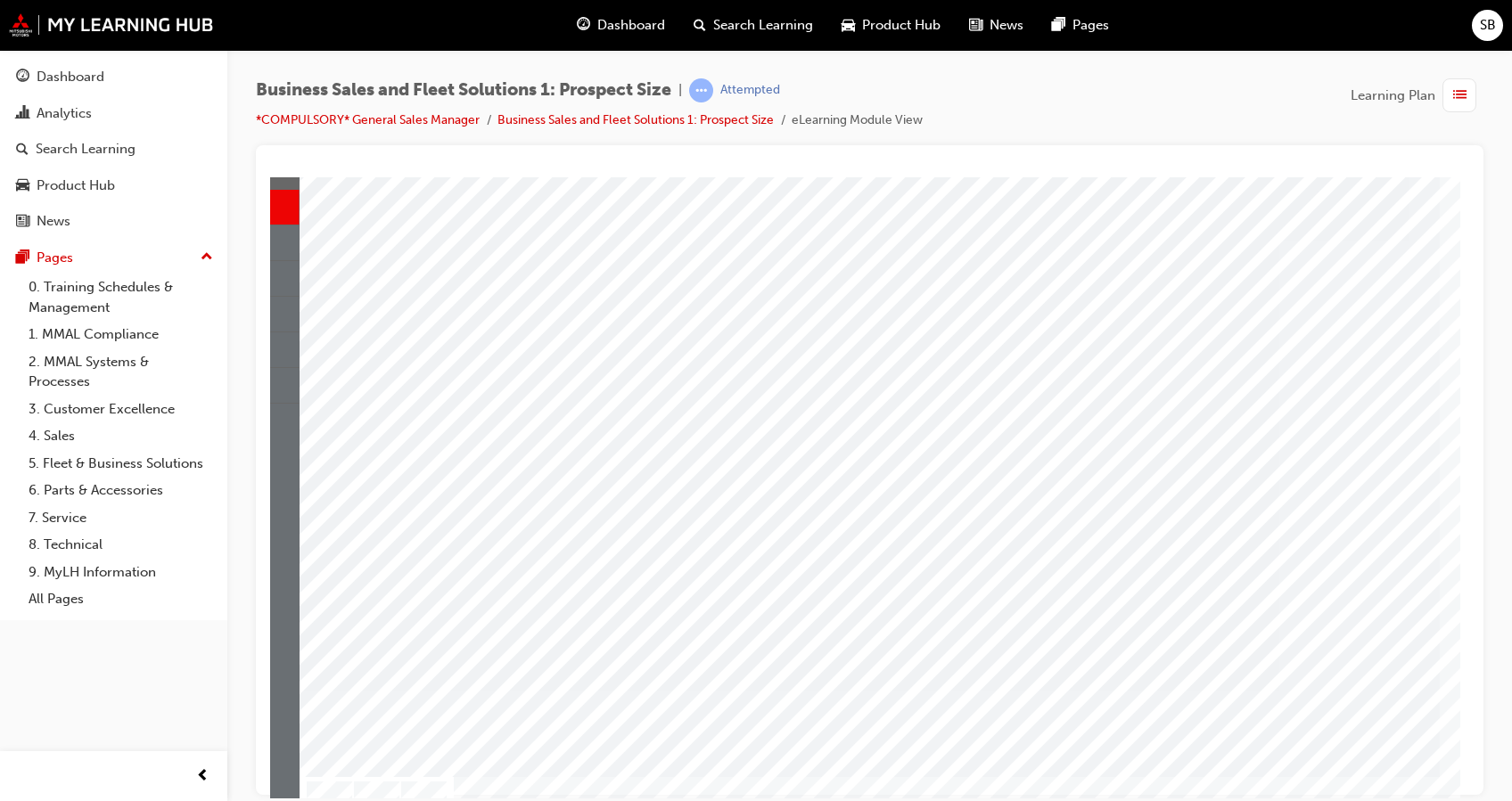 scroll, scrollTop: 37, scrollLeft: 0, axis: vertical 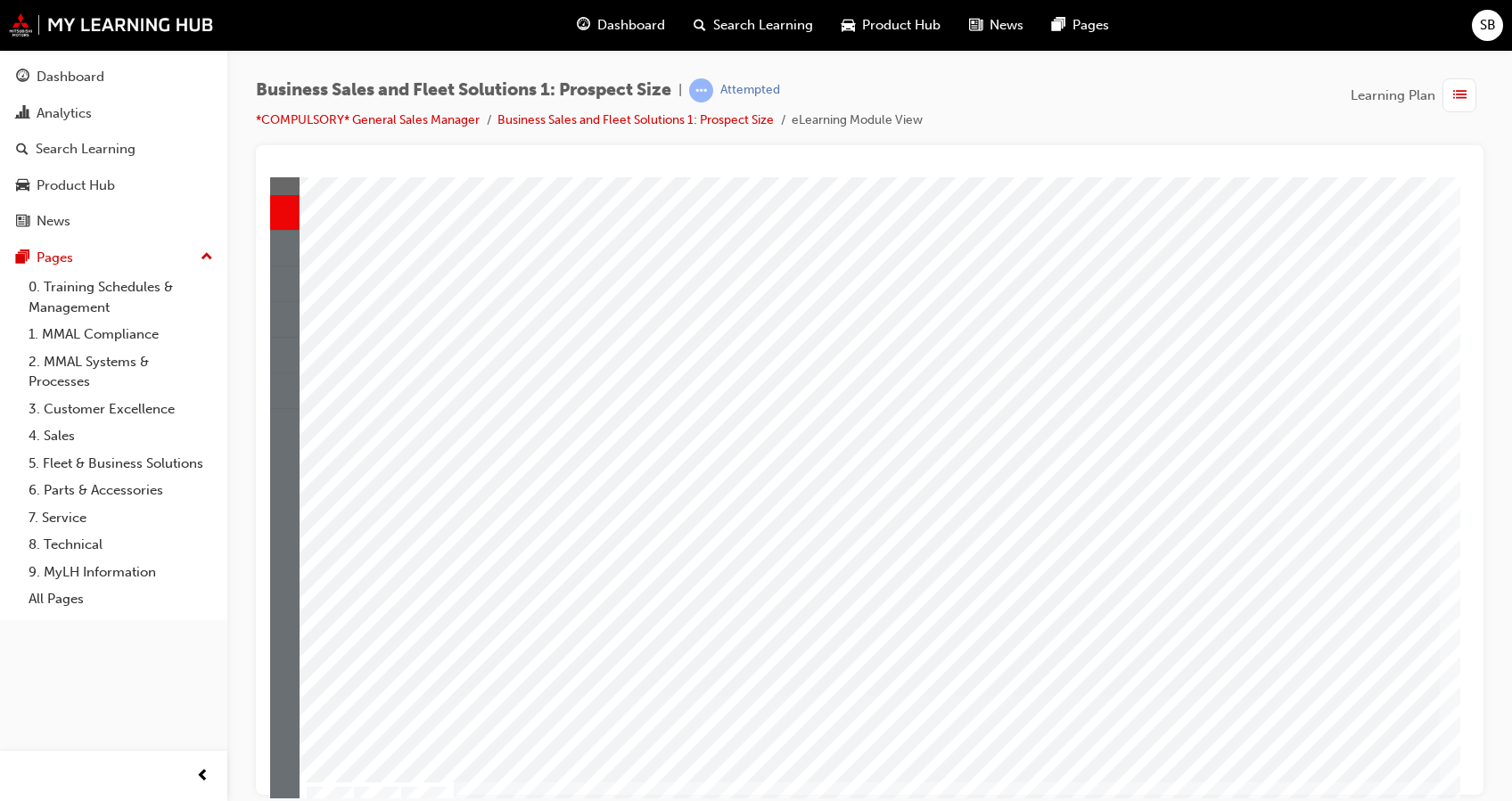 click at bounding box center (392, 2455) 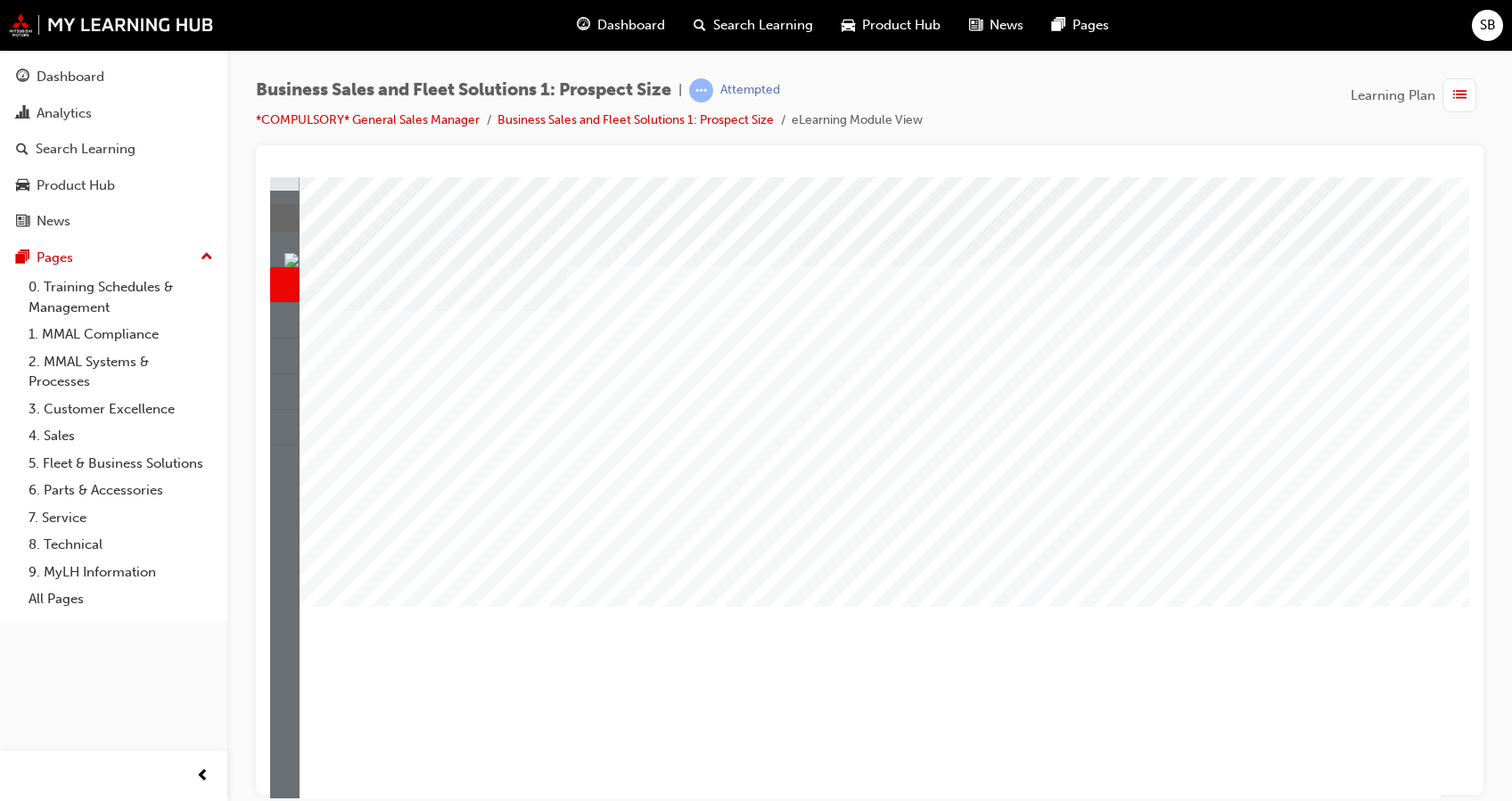 scroll, scrollTop: 61, scrollLeft: 0, axis: vertical 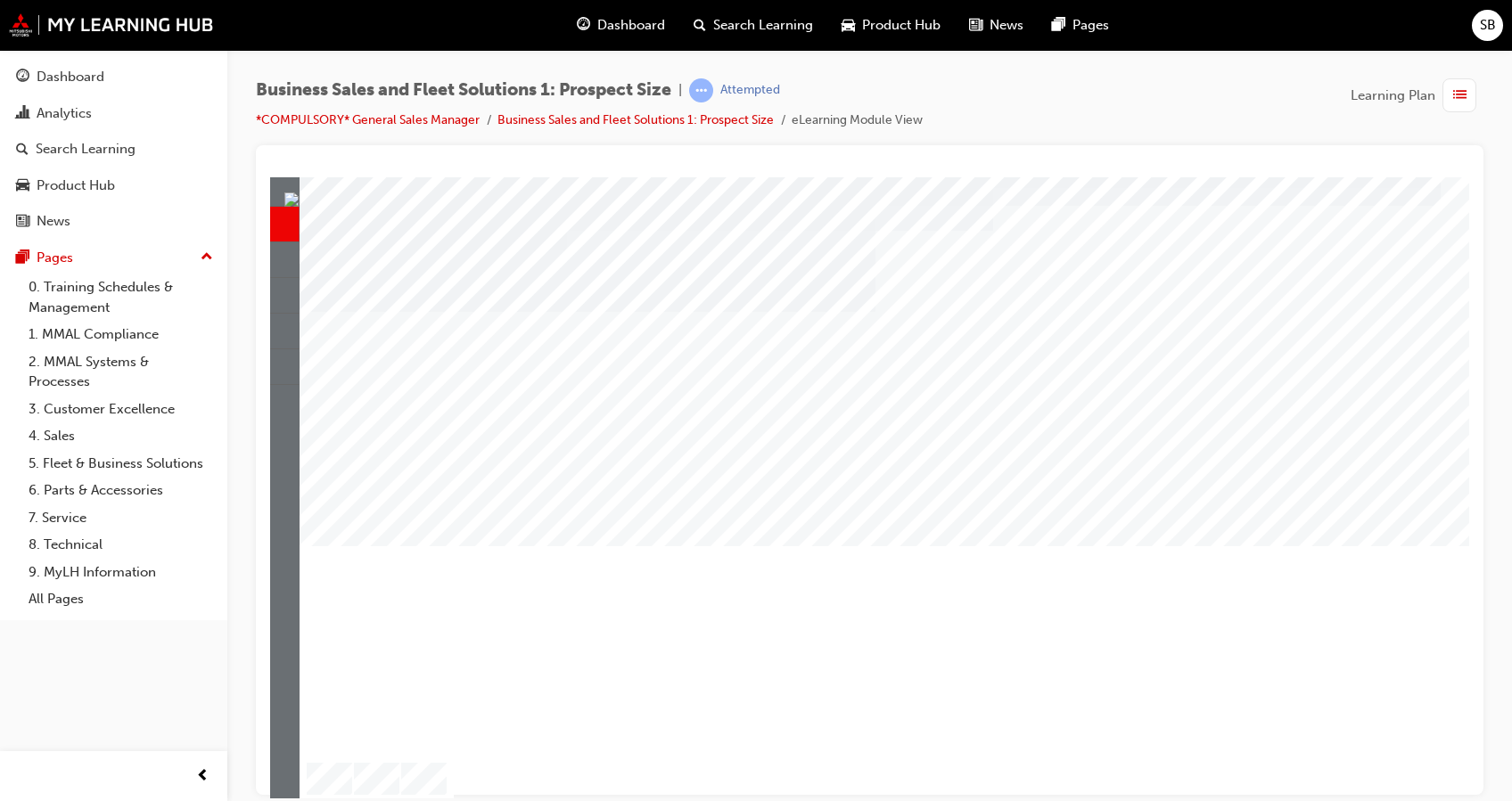 click at bounding box center (357, 1113) 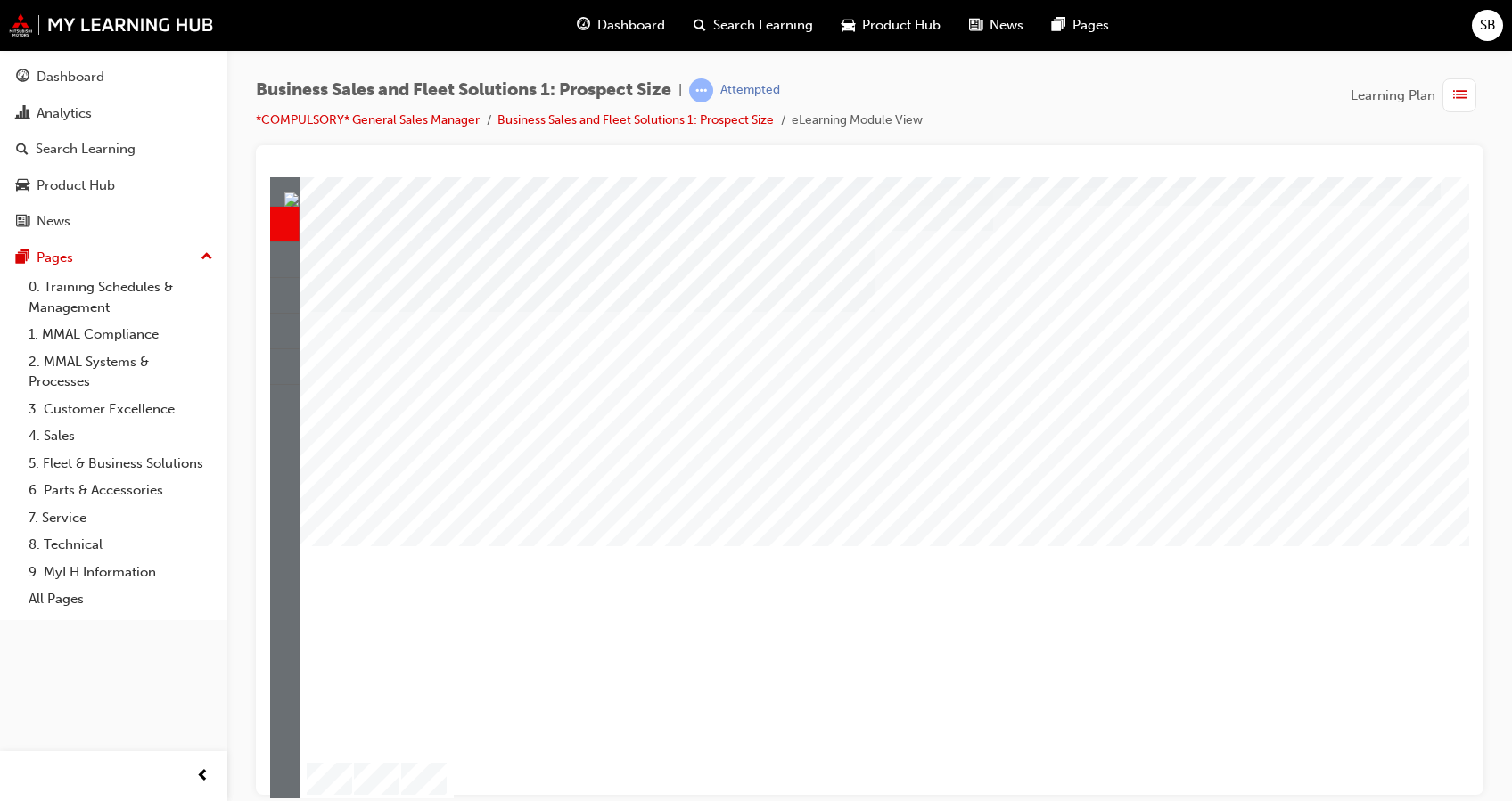 click on "PAGE 2 Introduction" at bounding box center [870, 437] 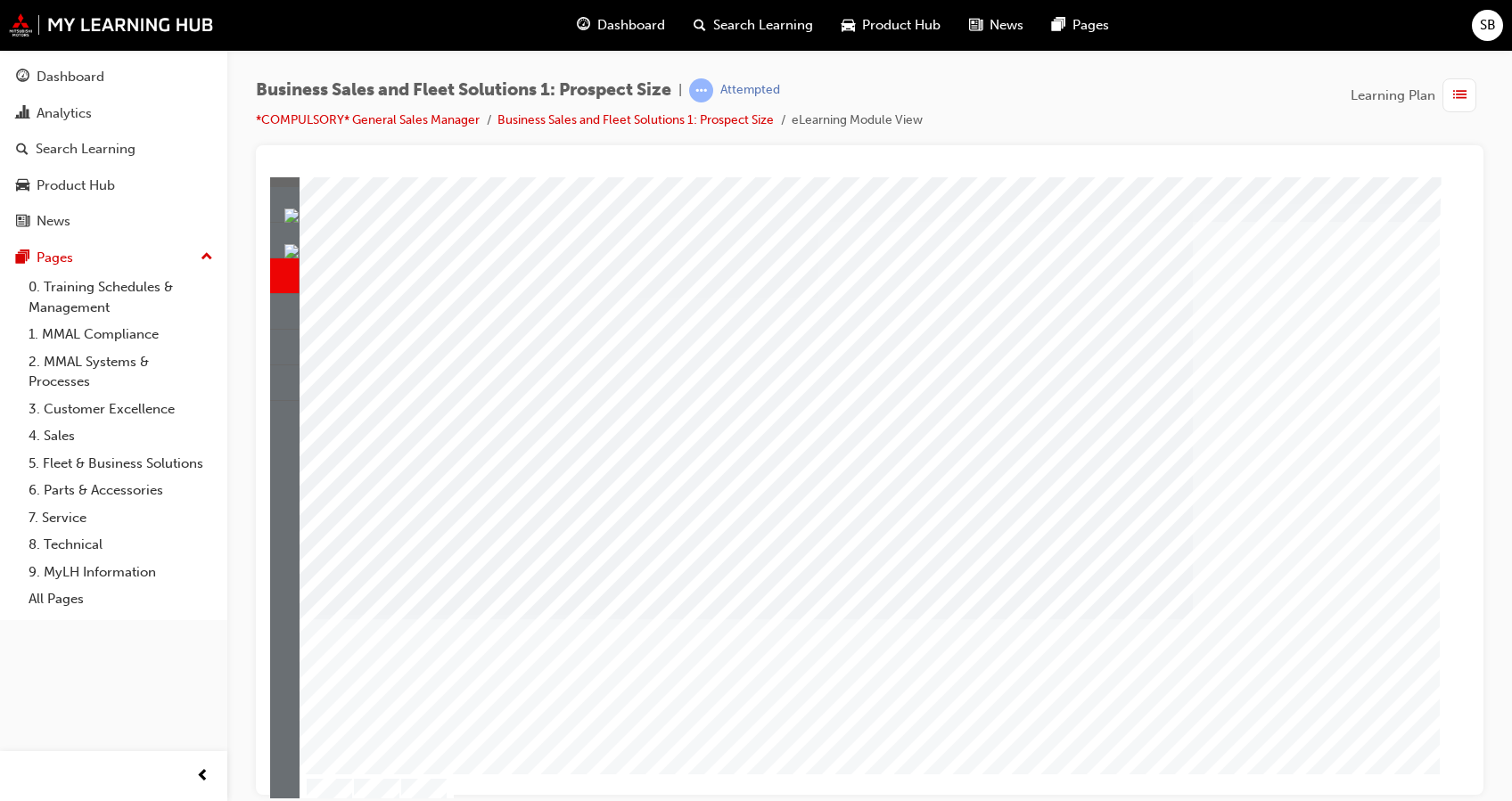 scroll, scrollTop: 42, scrollLeft: 0, axis: vertical 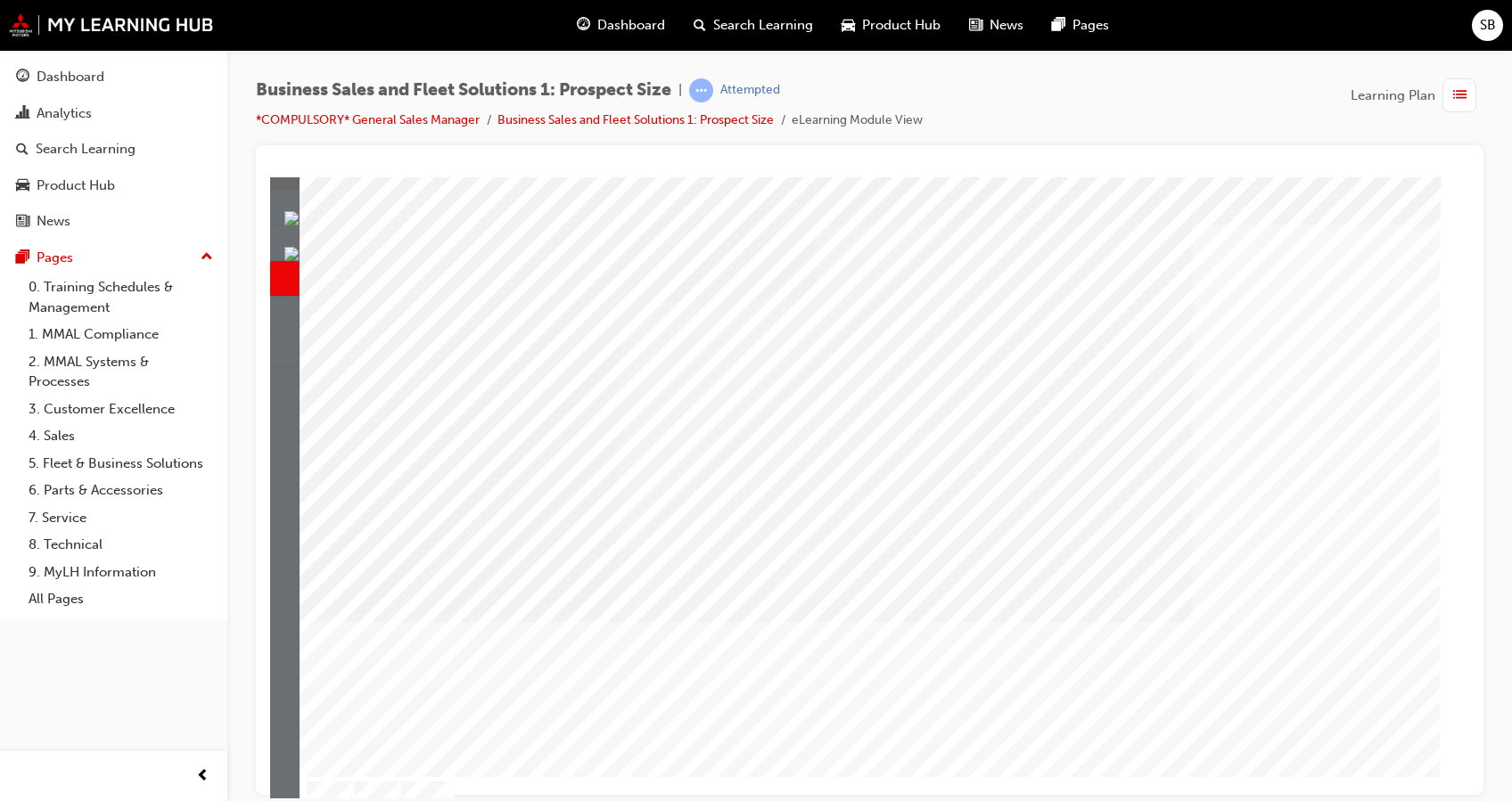 click at bounding box center (347, 2715) 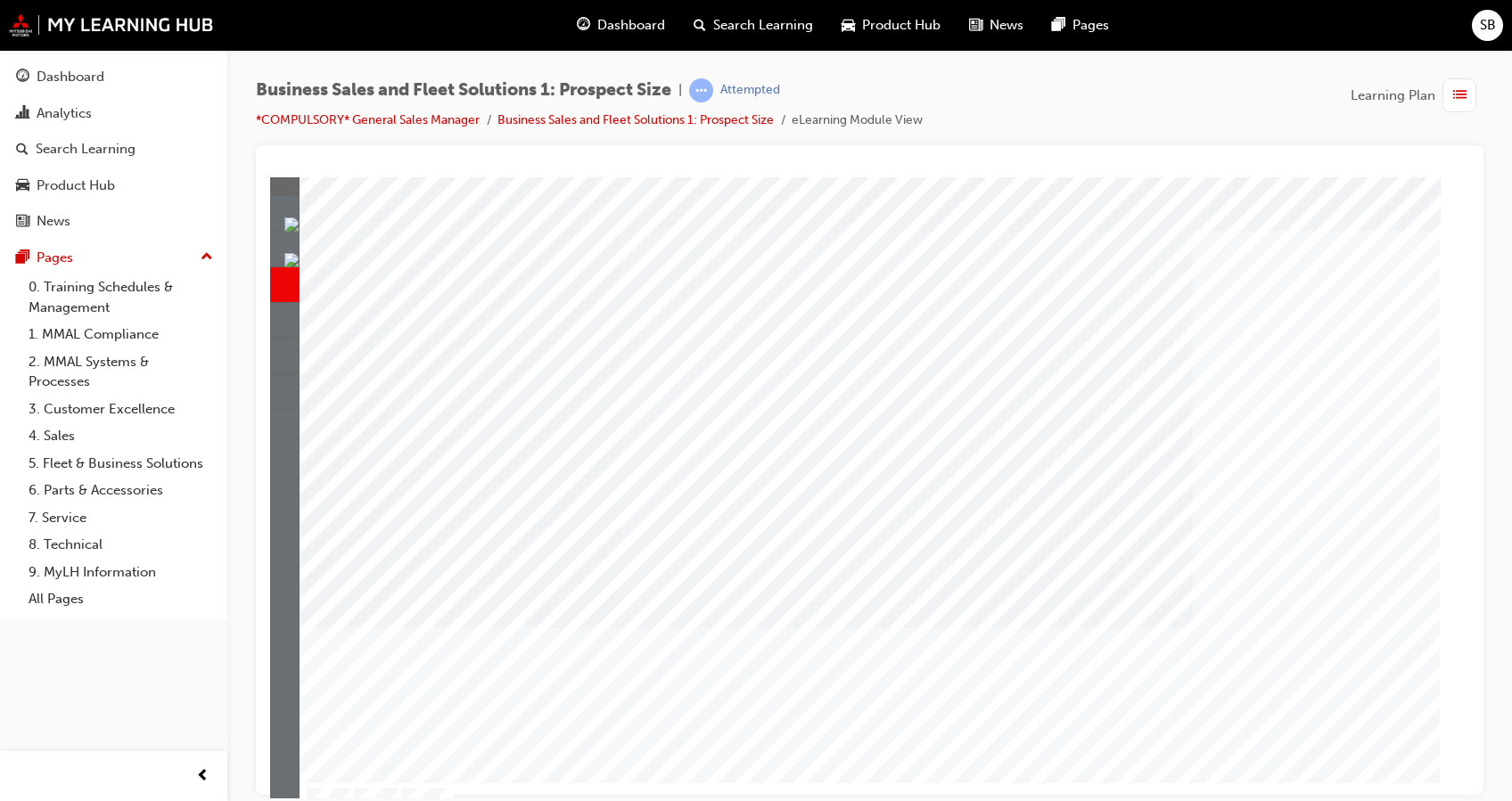 scroll, scrollTop: 61, scrollLeft: 0, axis: vertical 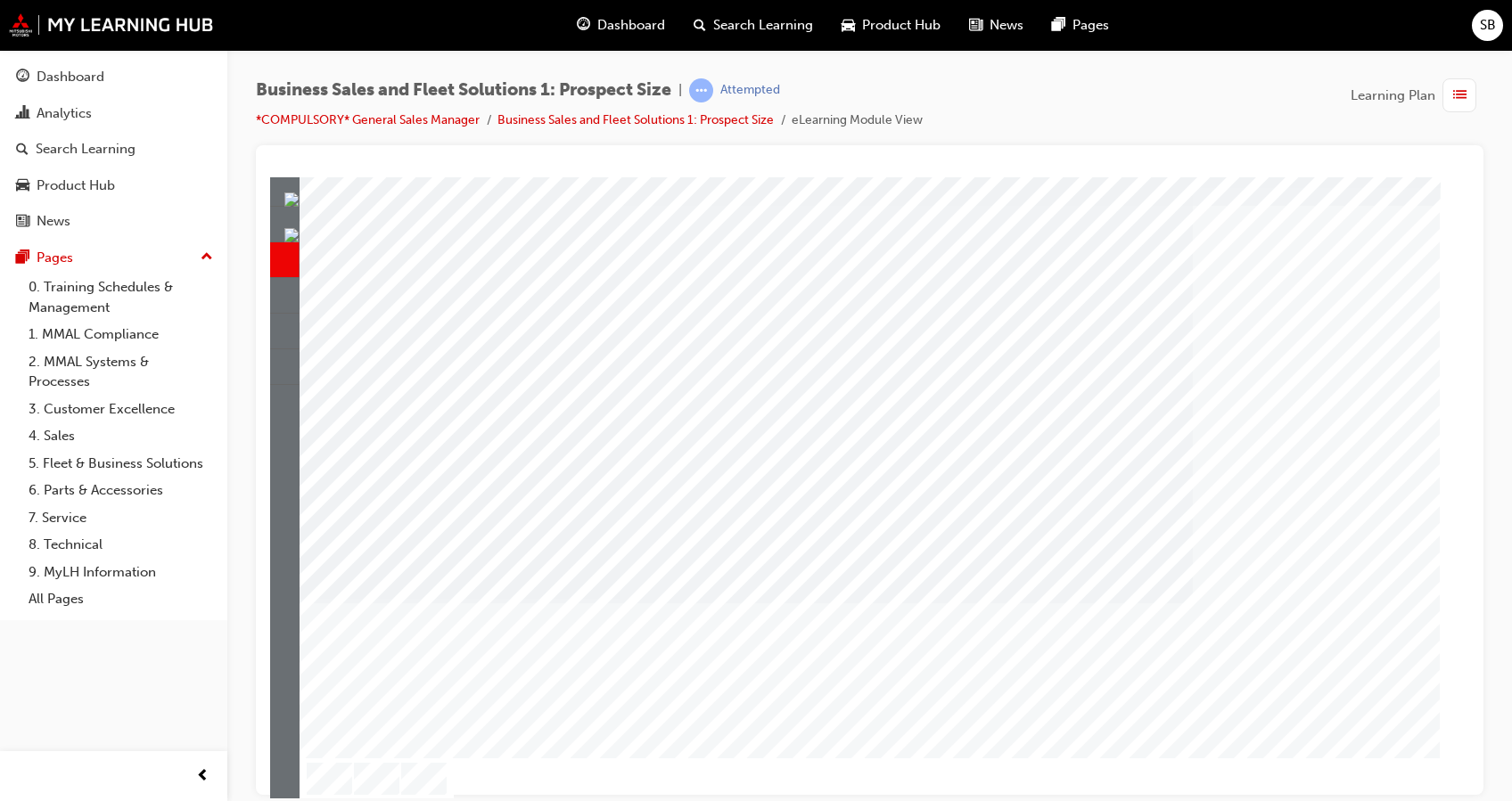 click at bounding box center [347, 3013] 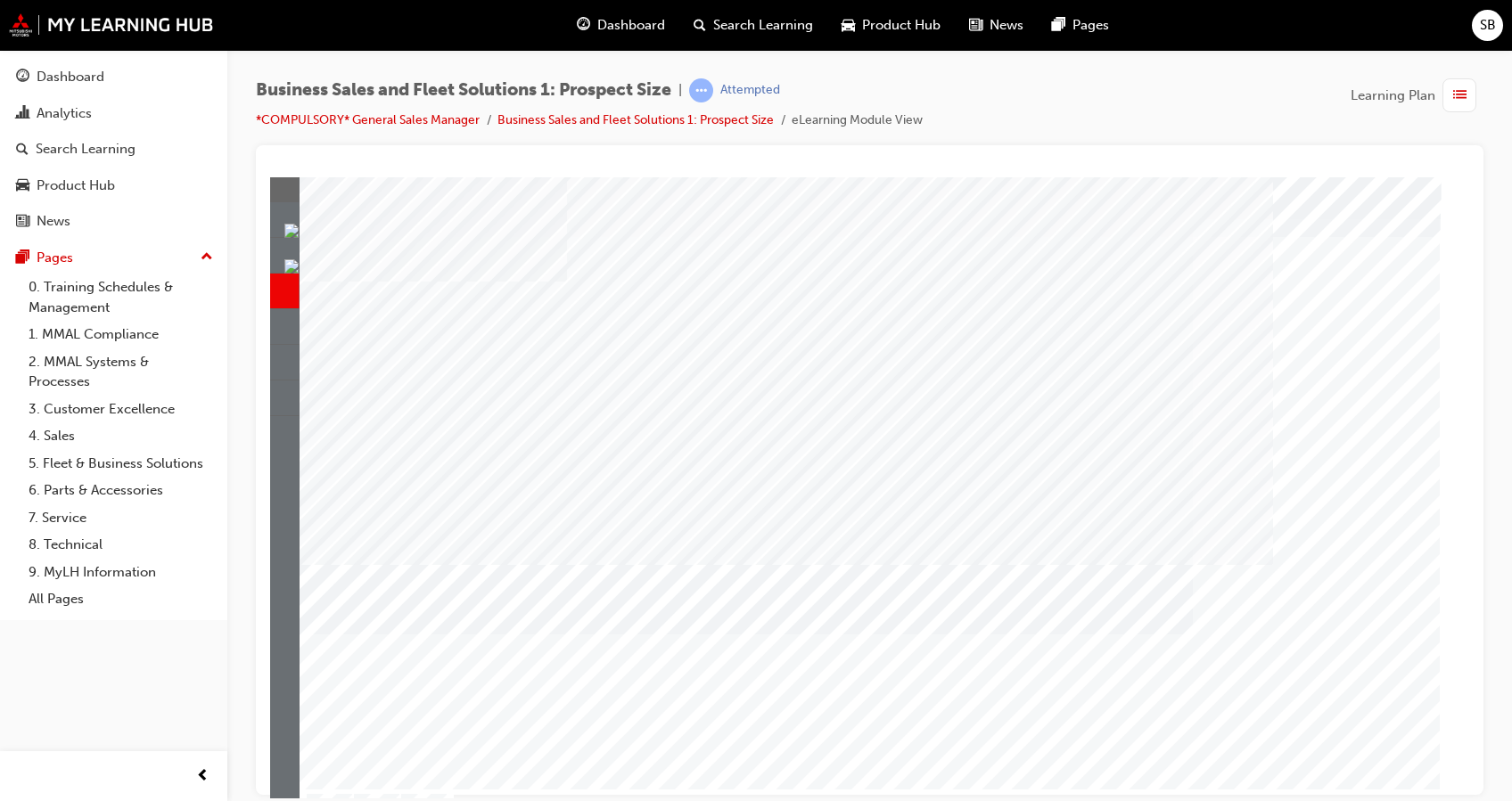 scroll, scrollTop: 61, scrollLeft: 0, axis: vertical 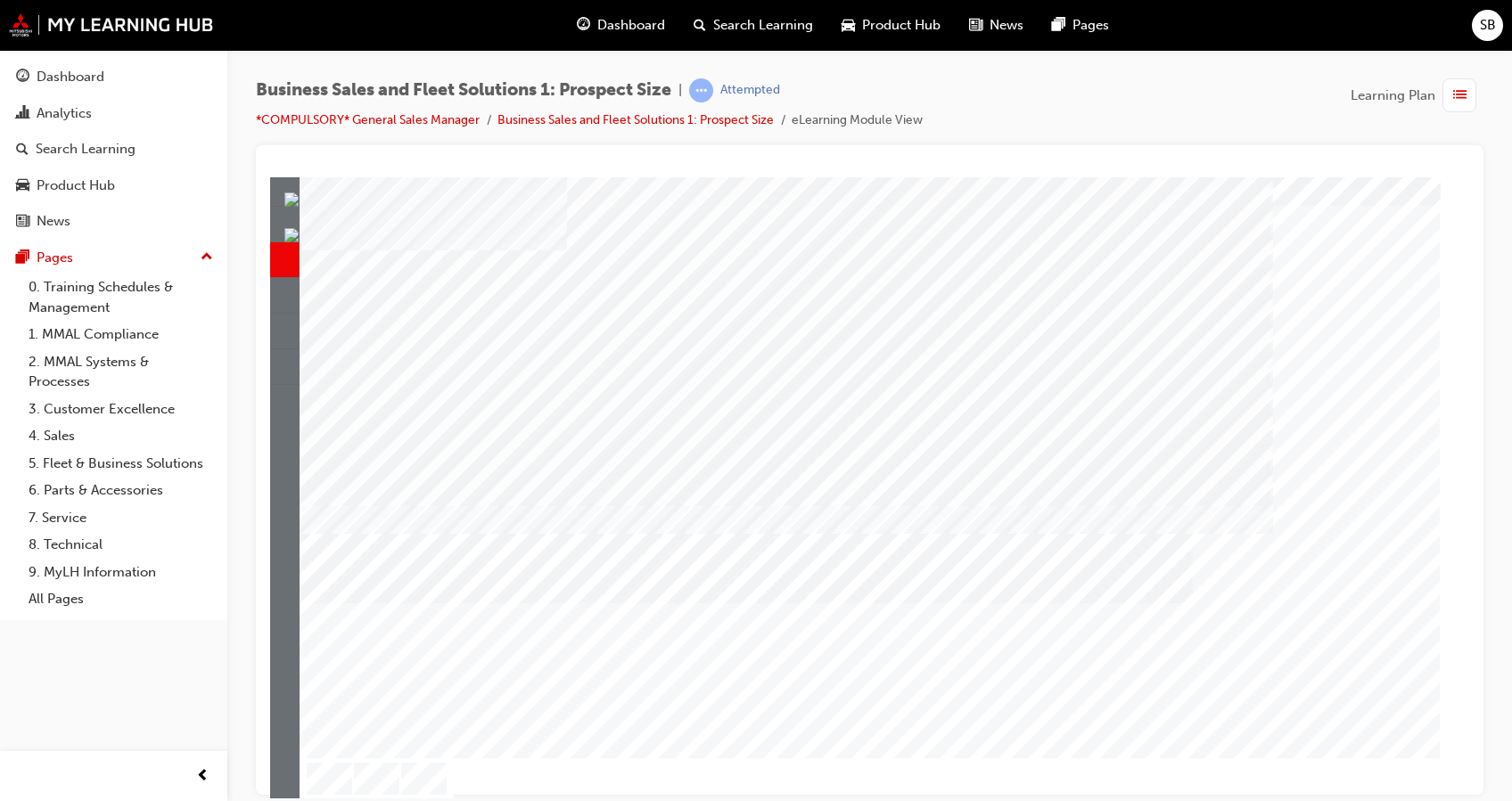 click at bounding box center (424, 2354) 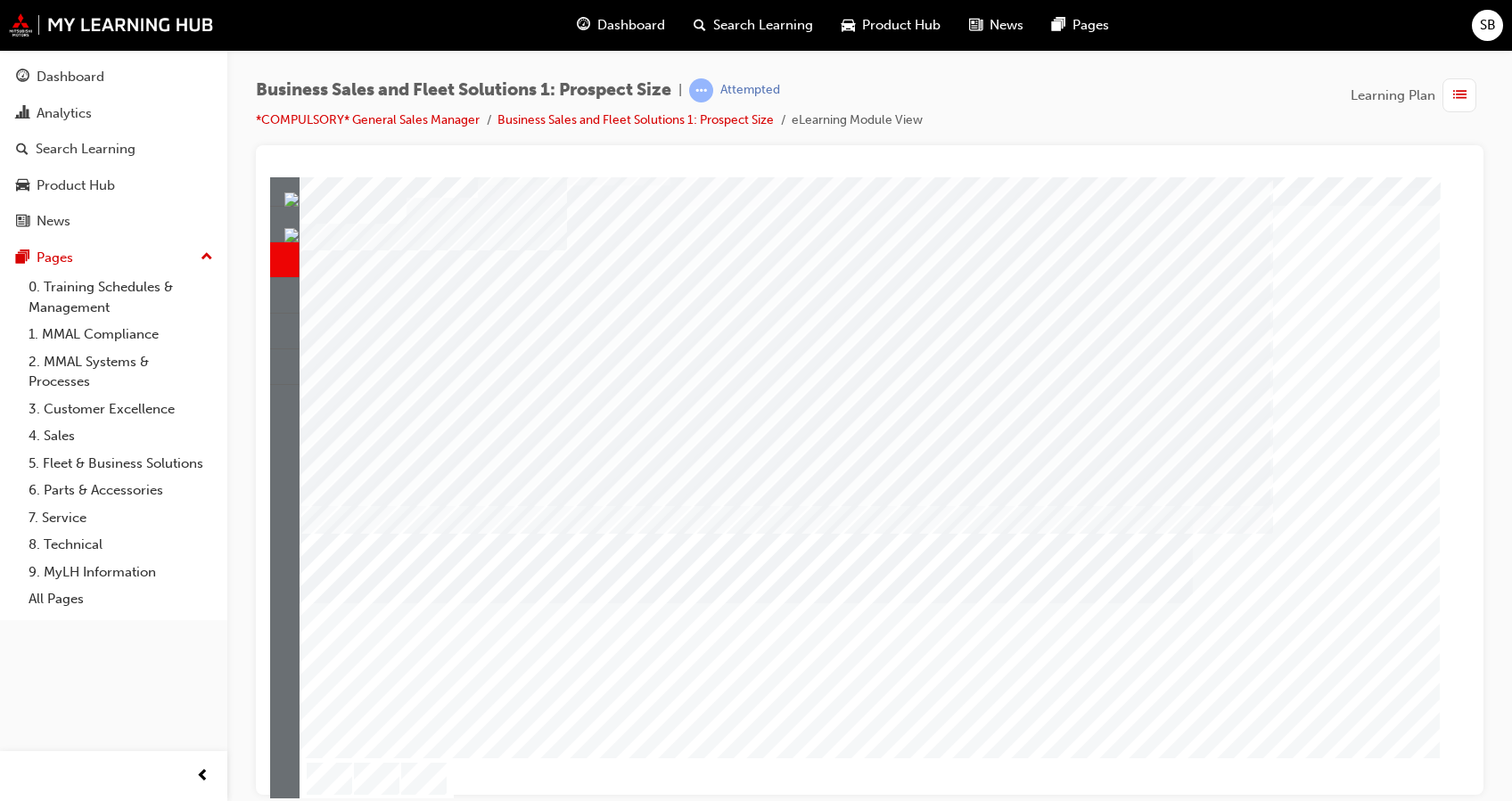 click at bounding box center [347, 2003] 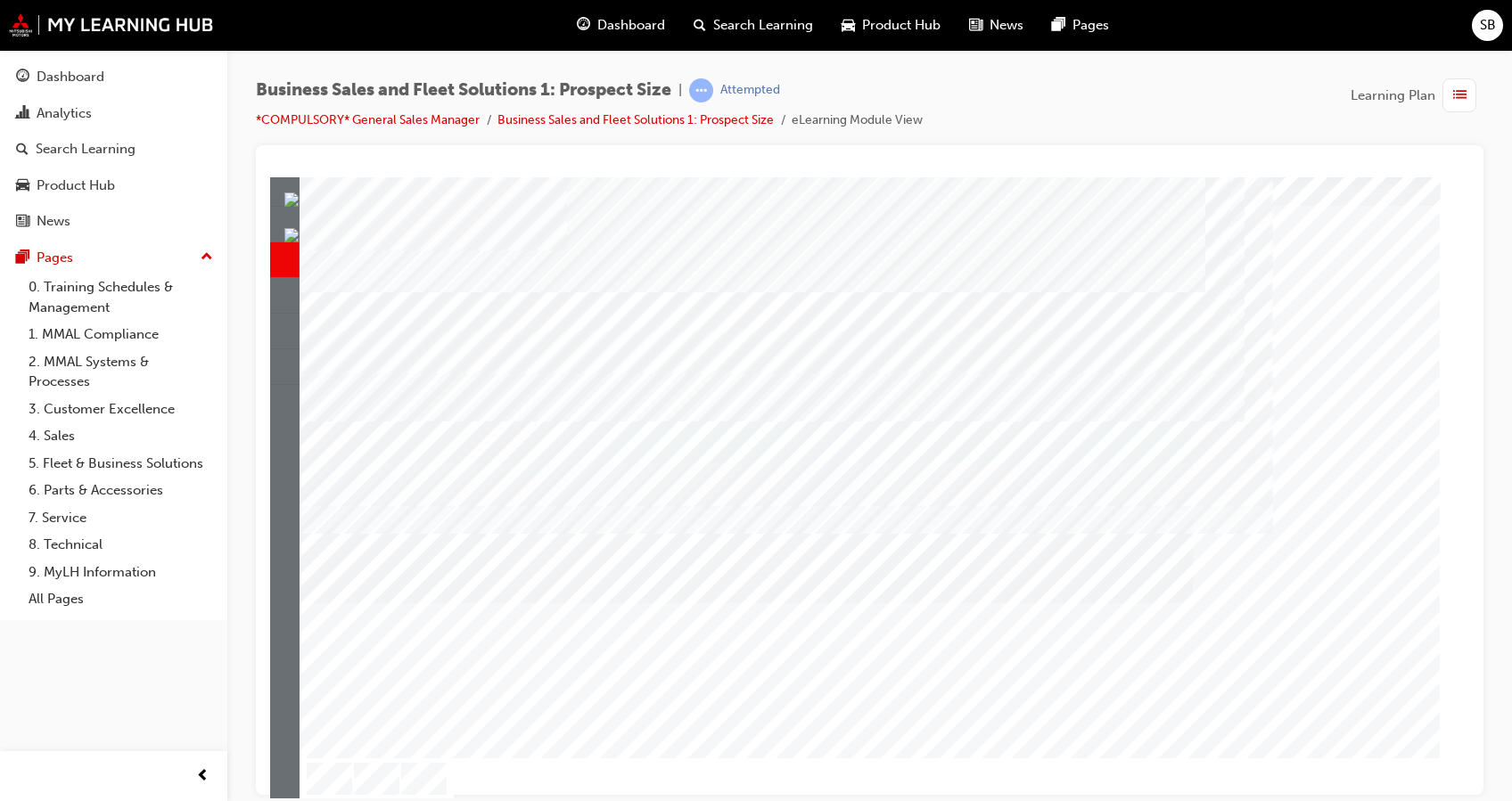 scroll, scrollTop: 0, scrollLeft: 0, axis: both 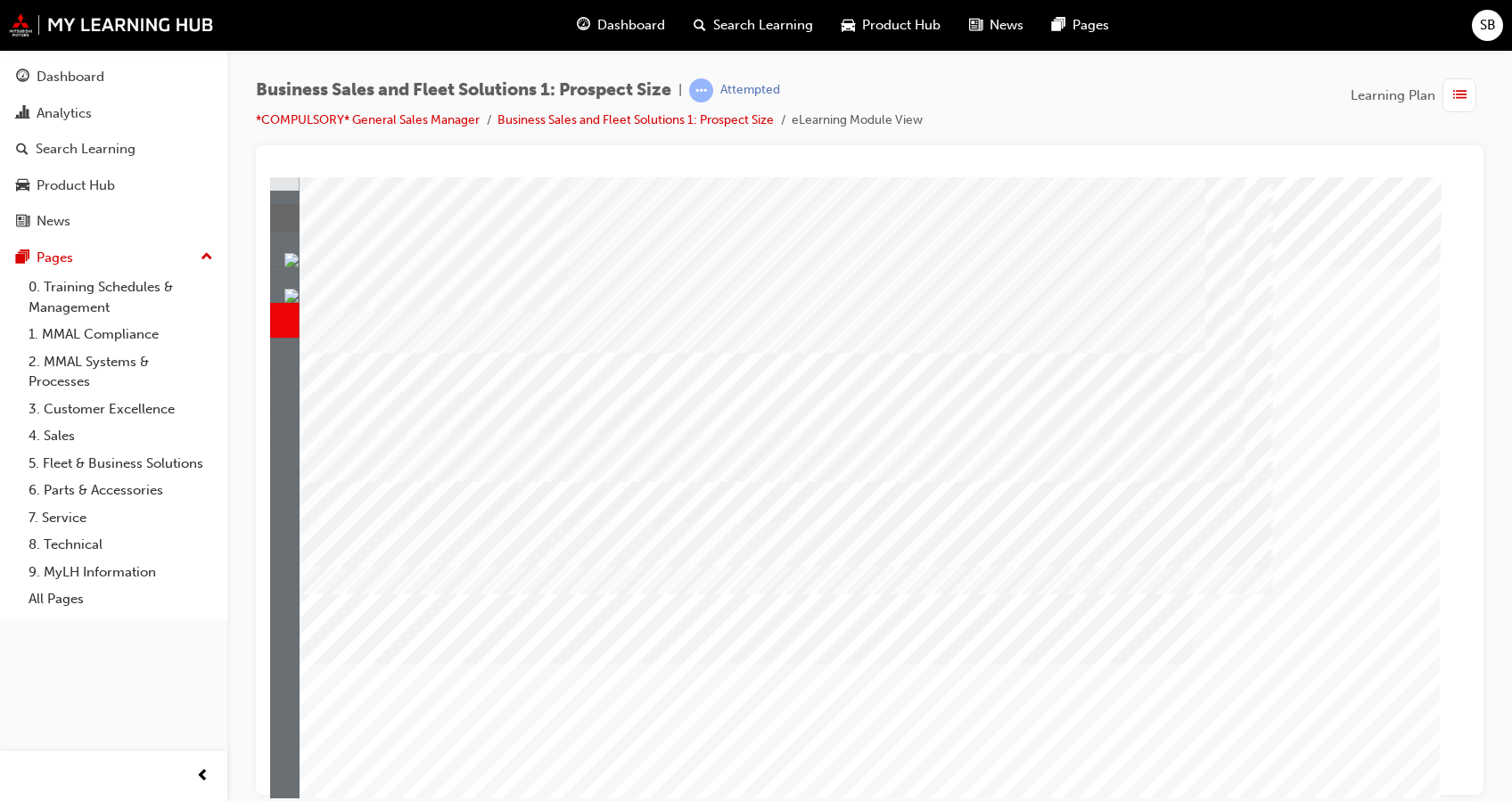 click at bounding box center (407, 3023) 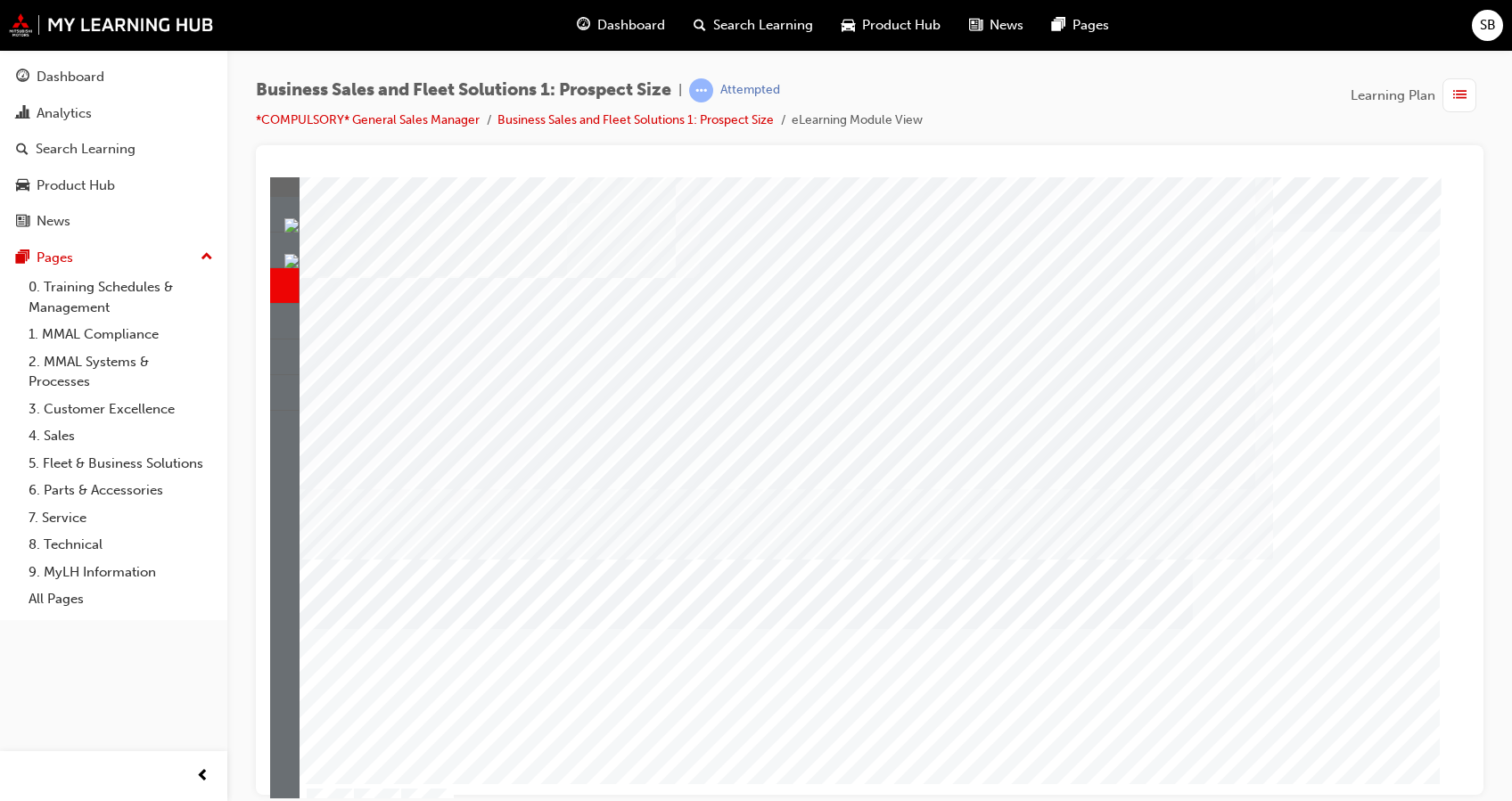 scroll, scrollTop: 36, scrollLeft: 0, axis: vertical 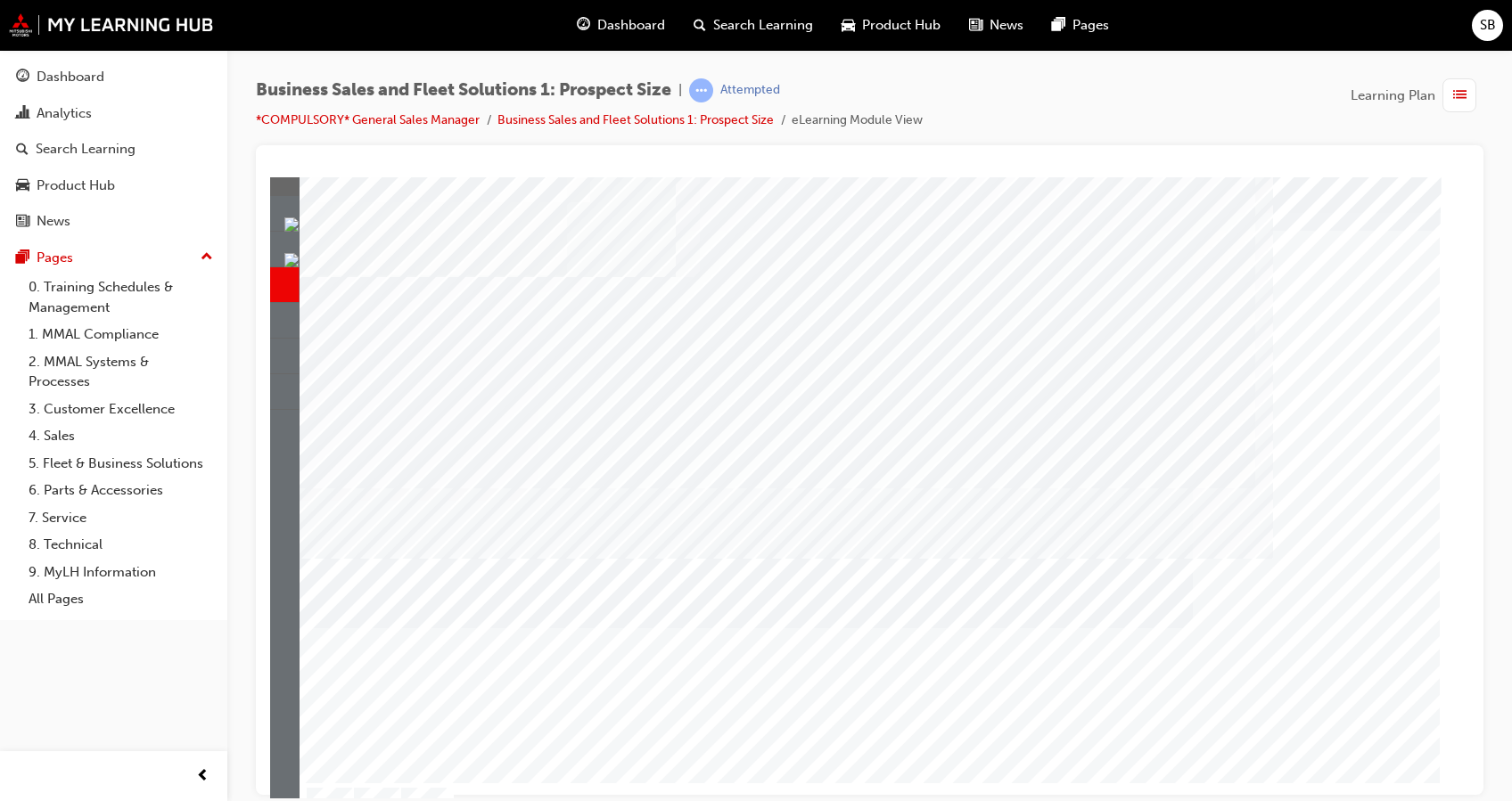 click at bounding box center (347, 2387) 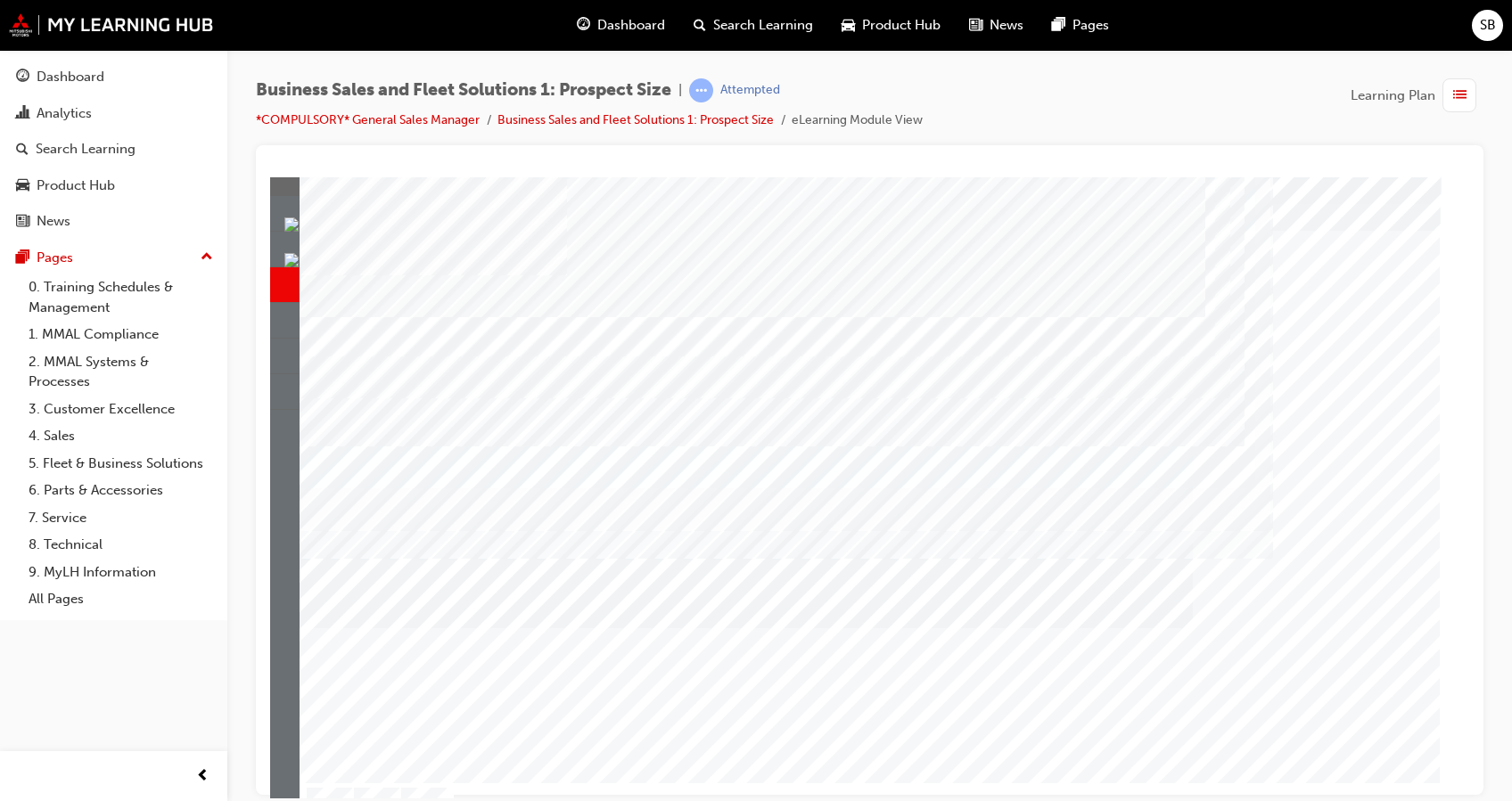 scroll, scrollTop: 0, scrollLeft: 0, axis: both 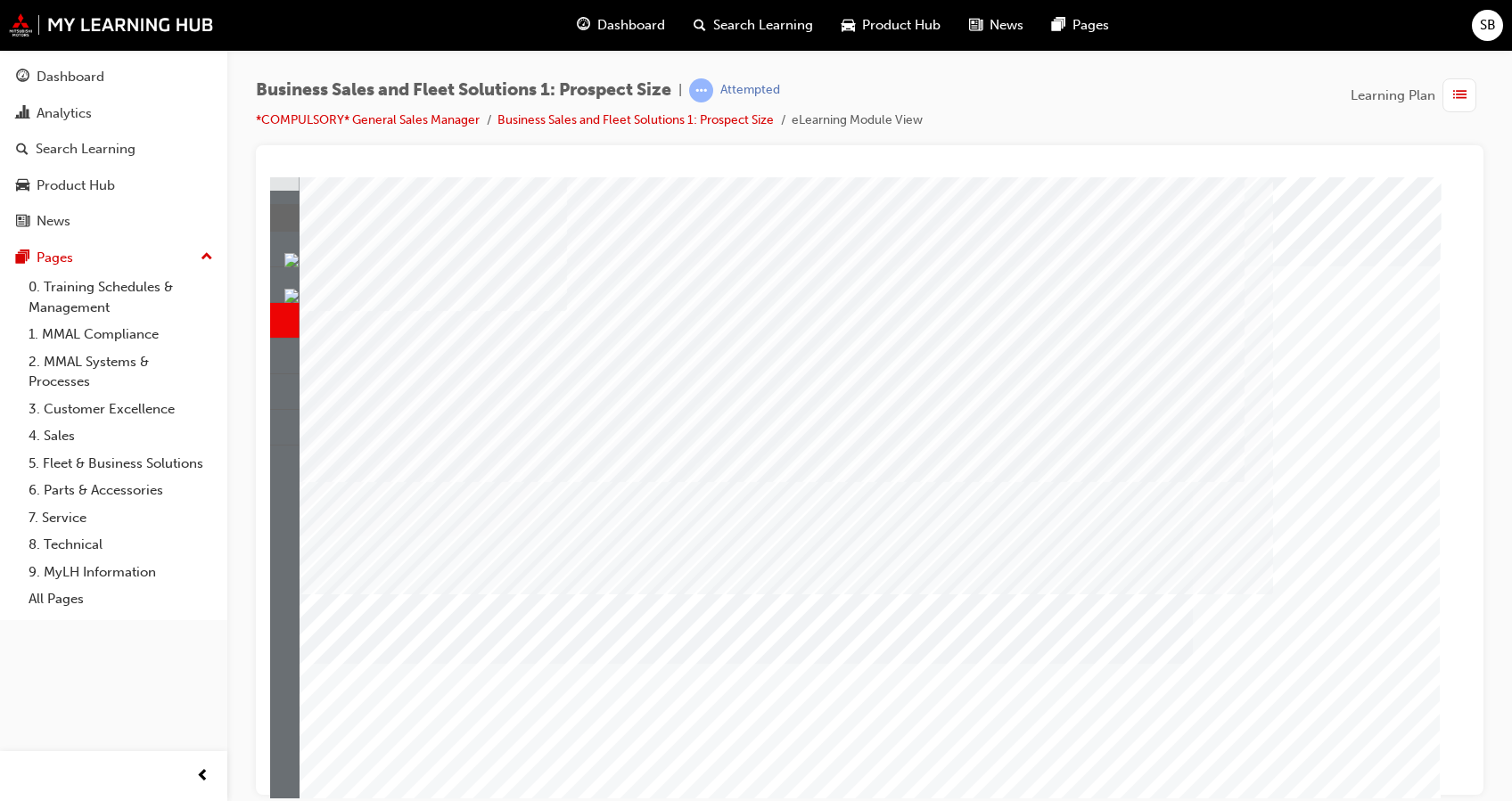click at bounding box center [407, 2772] 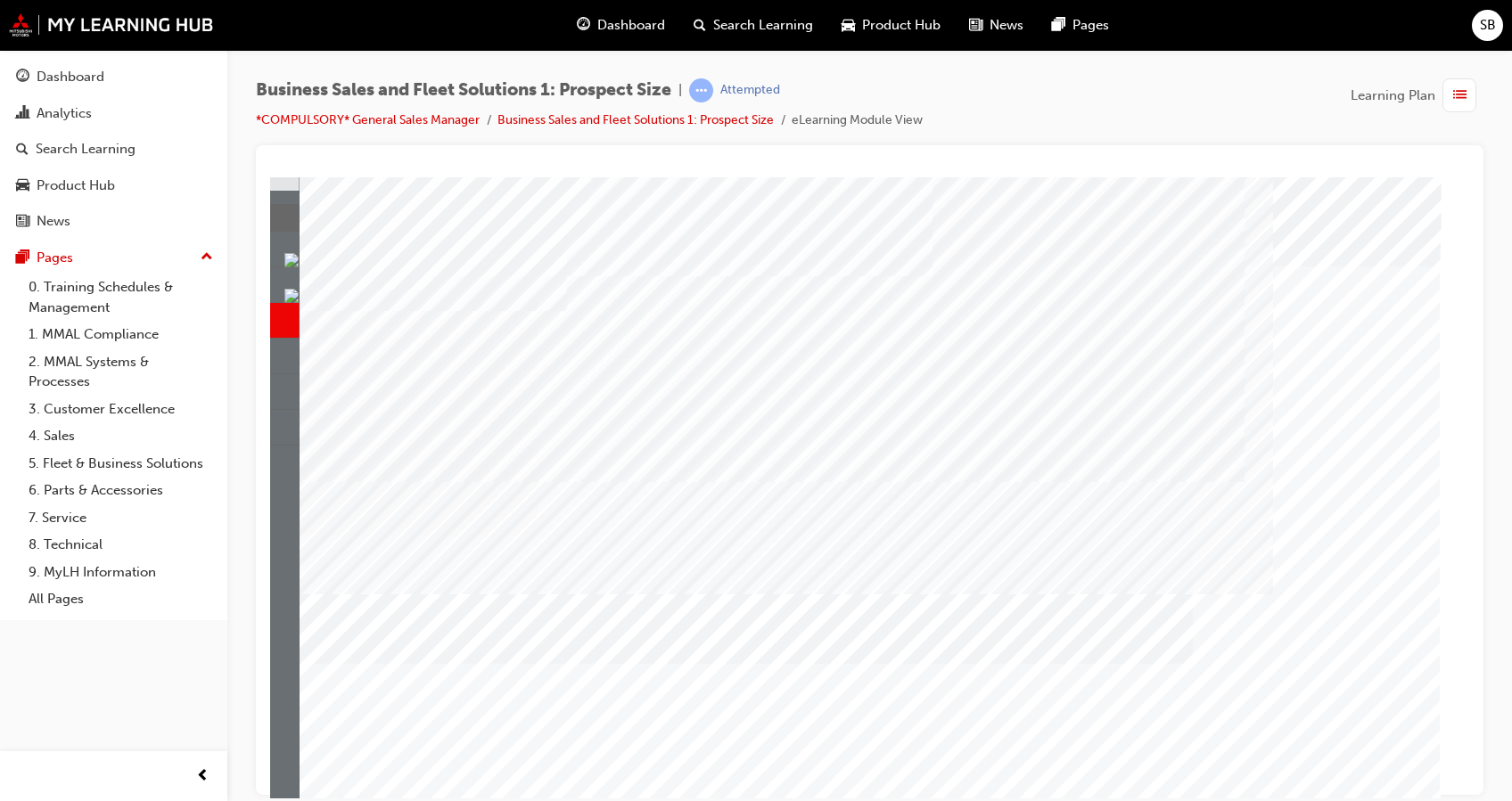 scroll, scrollTop: 61, scrollLeft: 0, axis: vertical 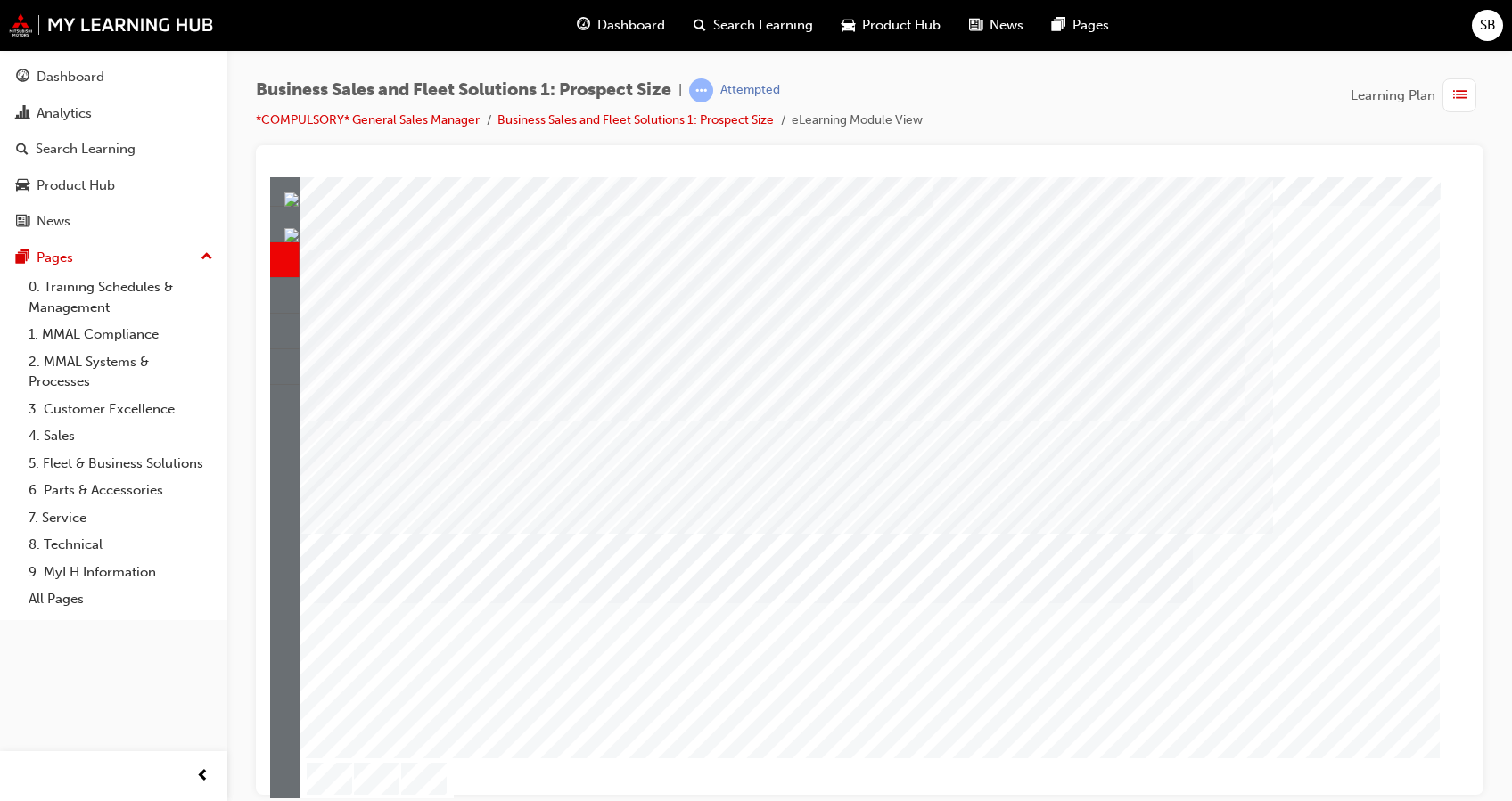 click at bounding box center [347, 2362] 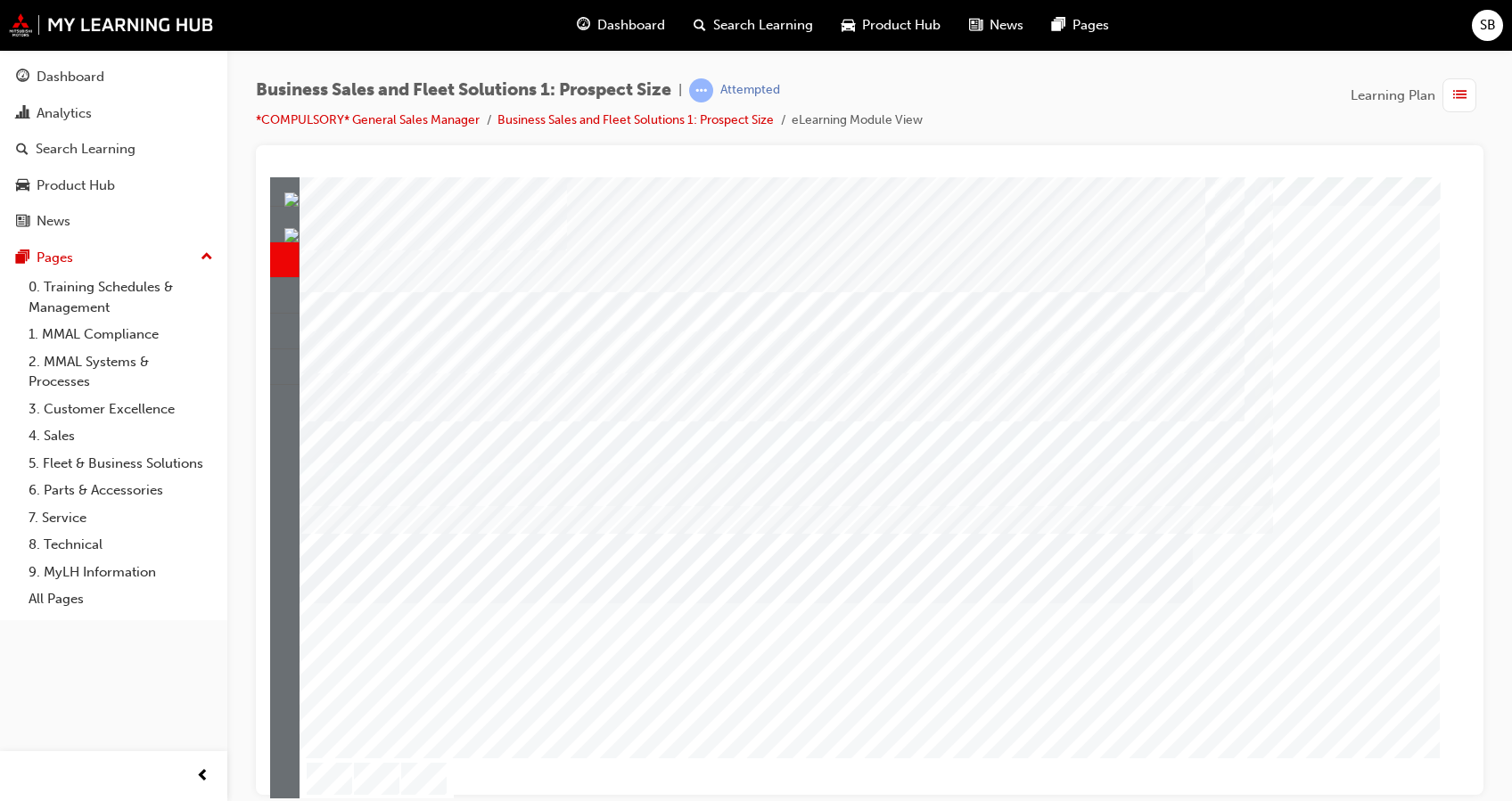 scroll, scrollTop: 0, scrollLeft: 0, axis: both 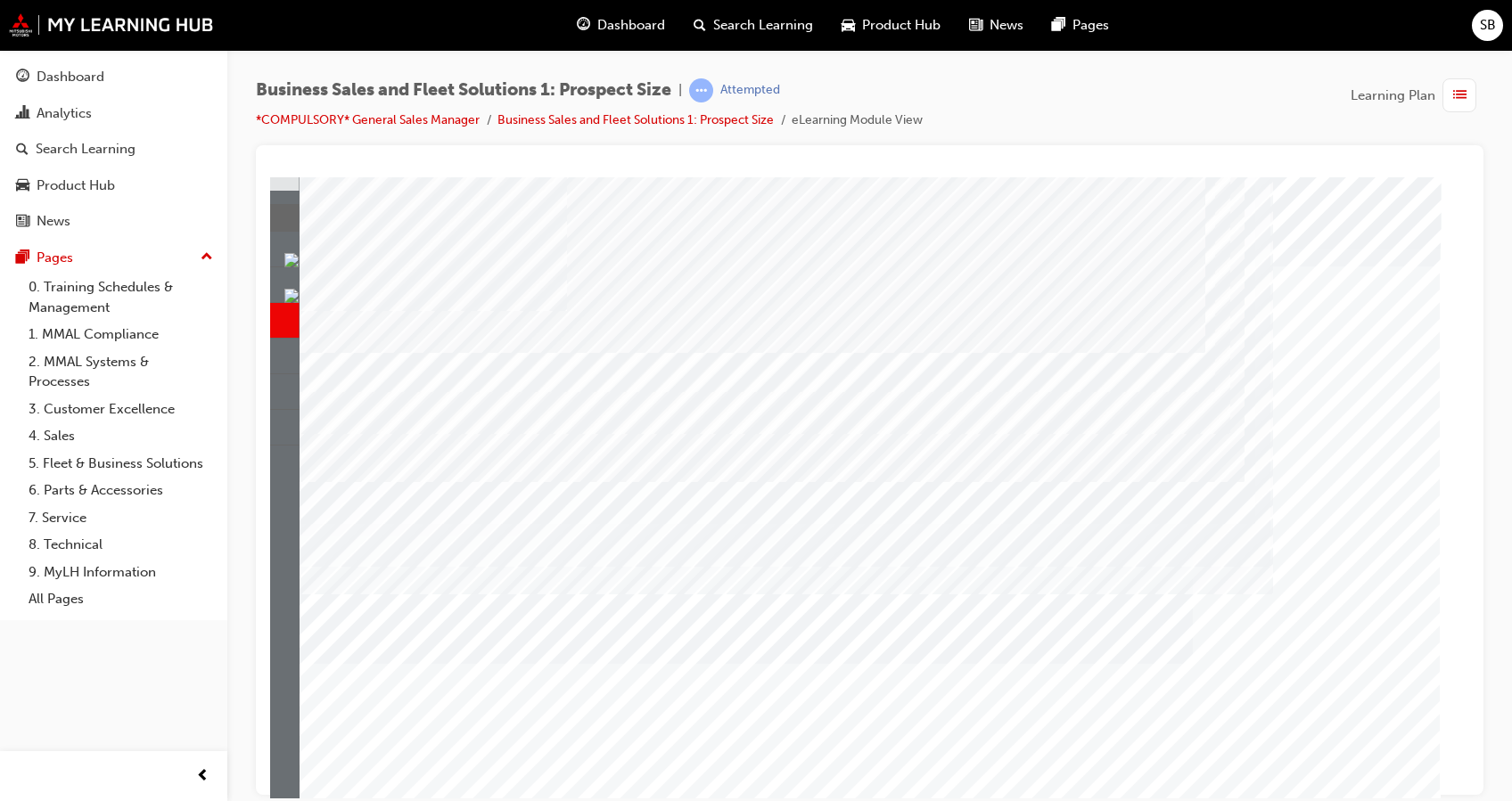 click at bounding box center (382, 3020) 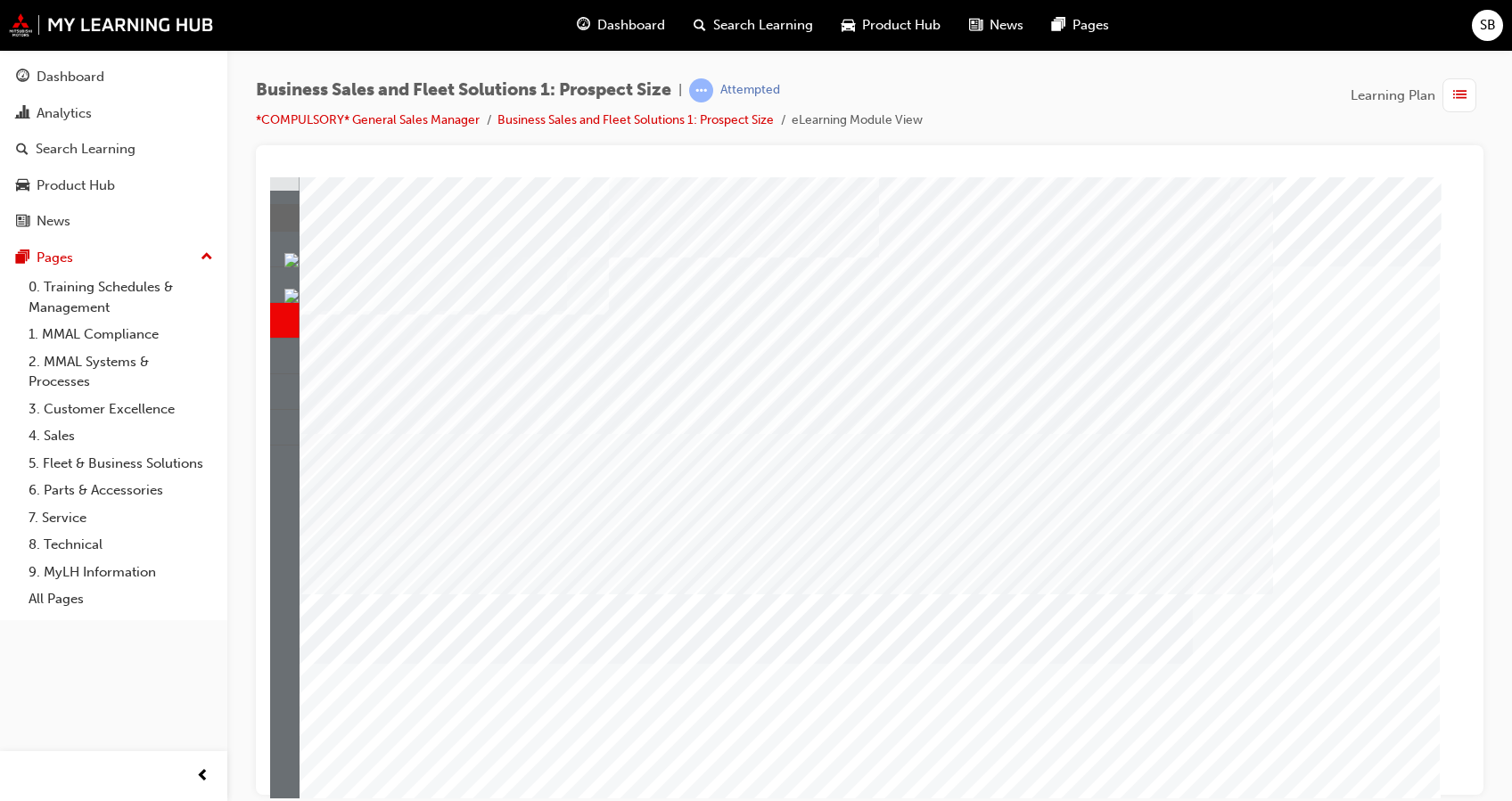 click at bounding box center (347, 2423) 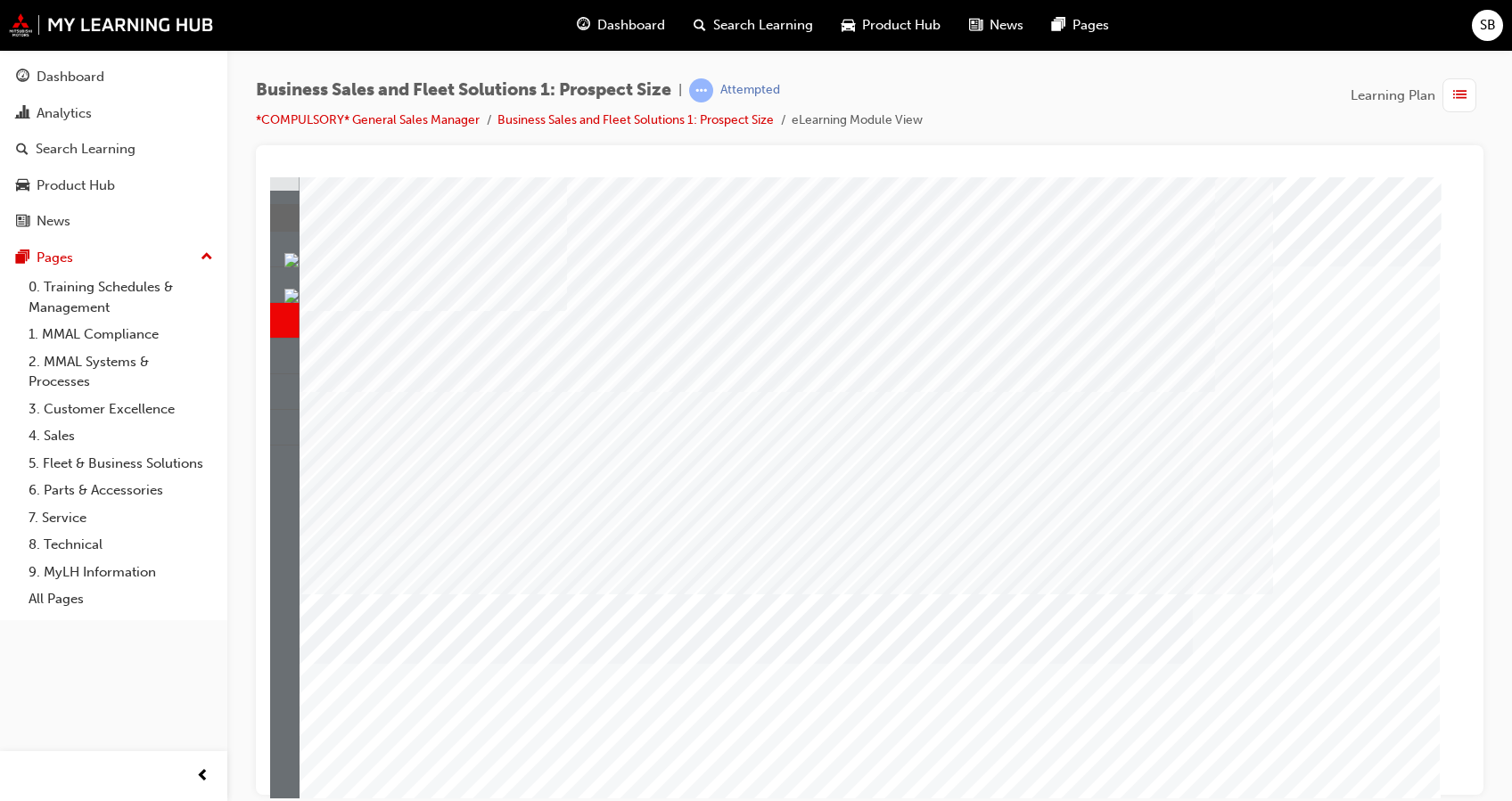 click at bounding box center (382, 2766) 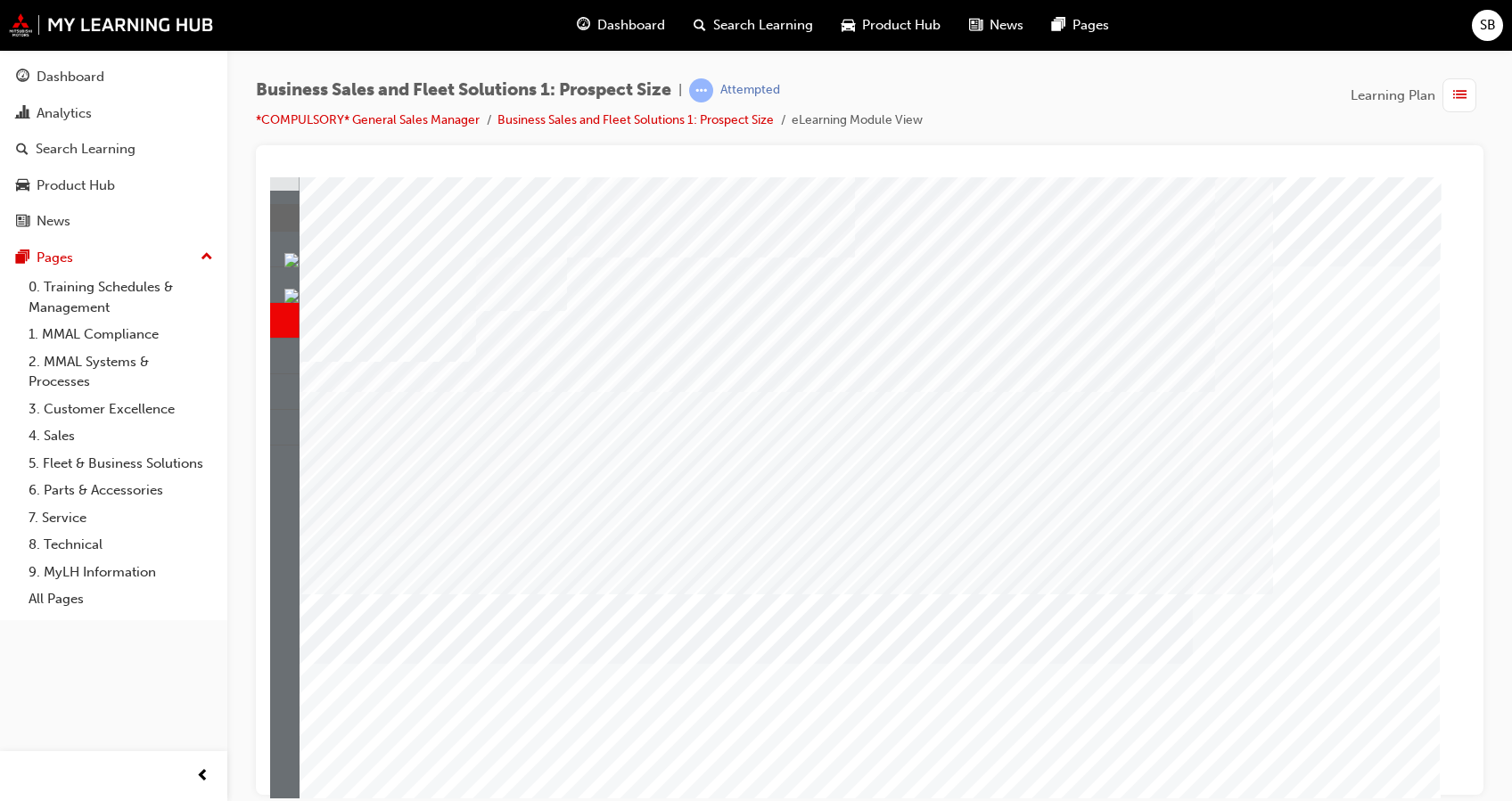 click at bounding box center [368, 2758] 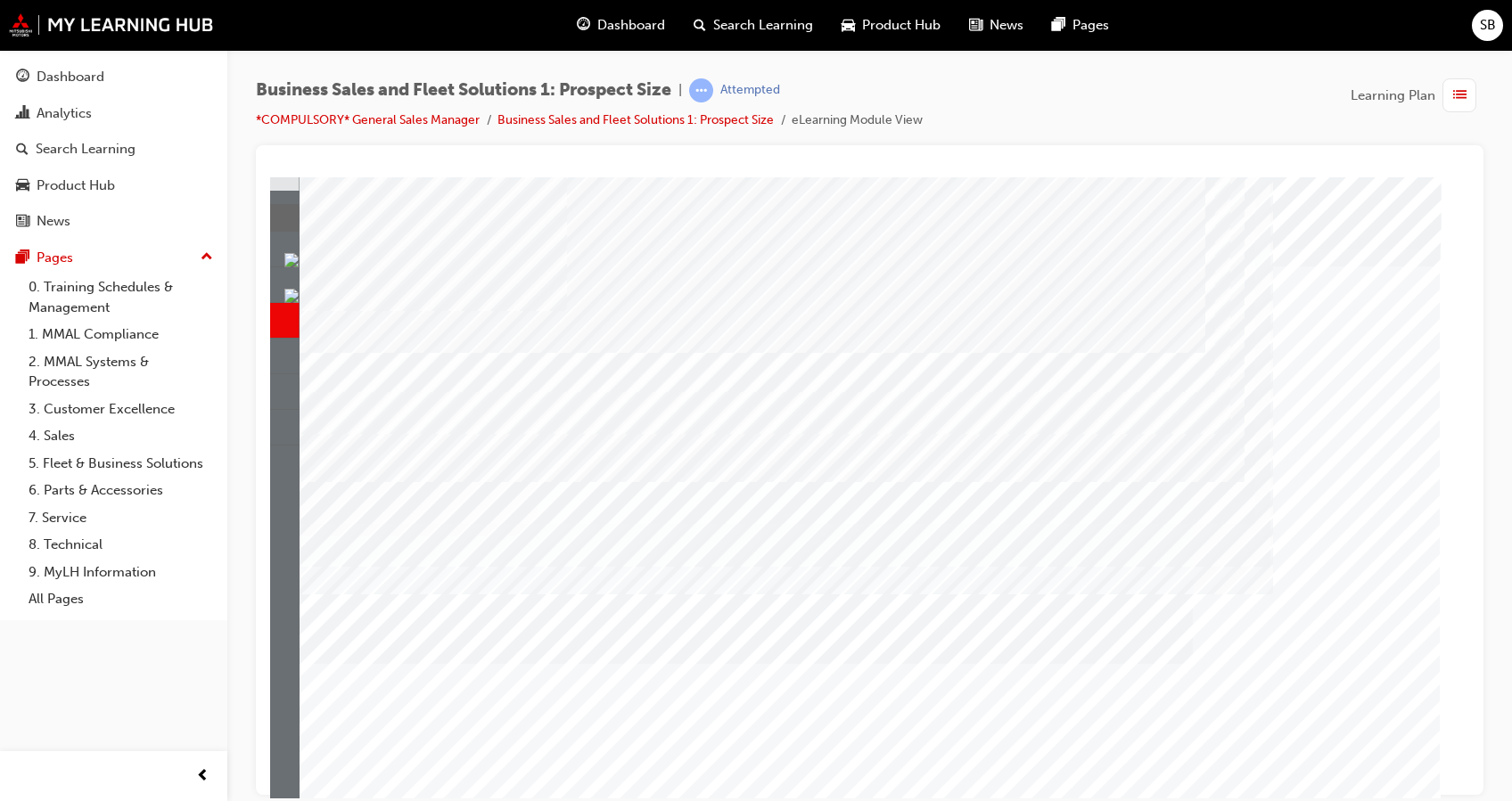 click at bounding box center [356, 2973] 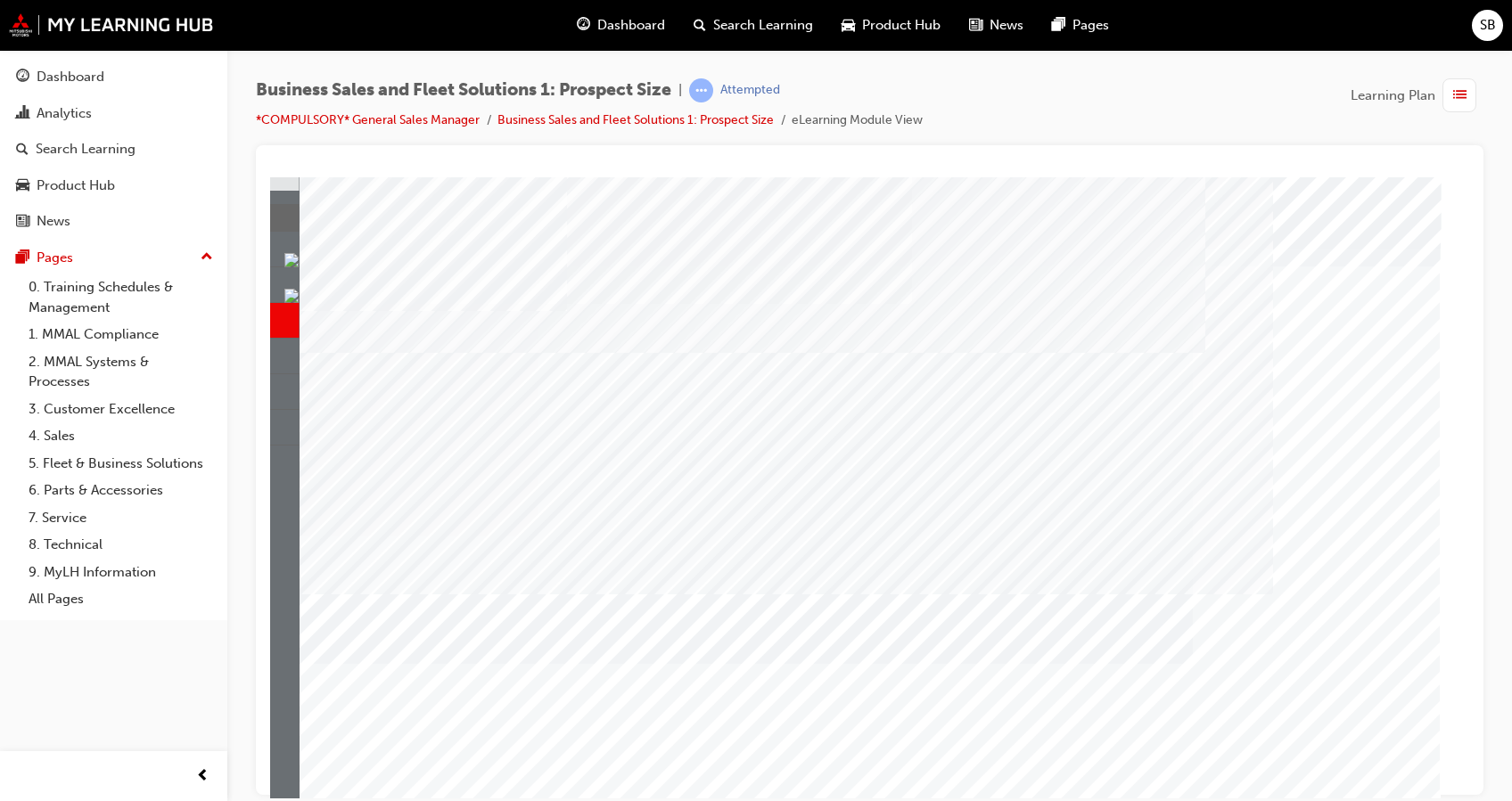 click at bounding box center (347, 2423) 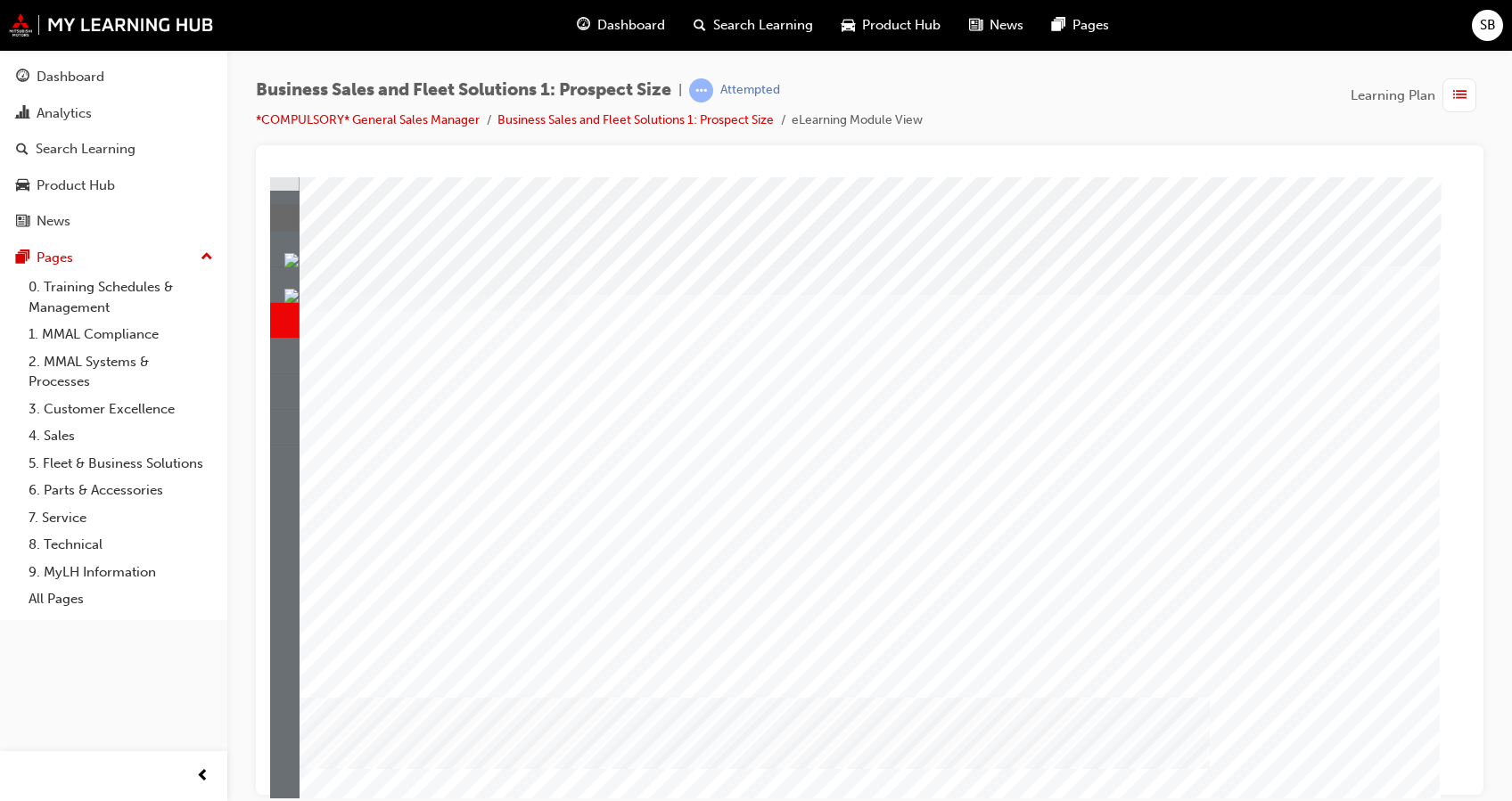 click at bounding box center [347, 1407] 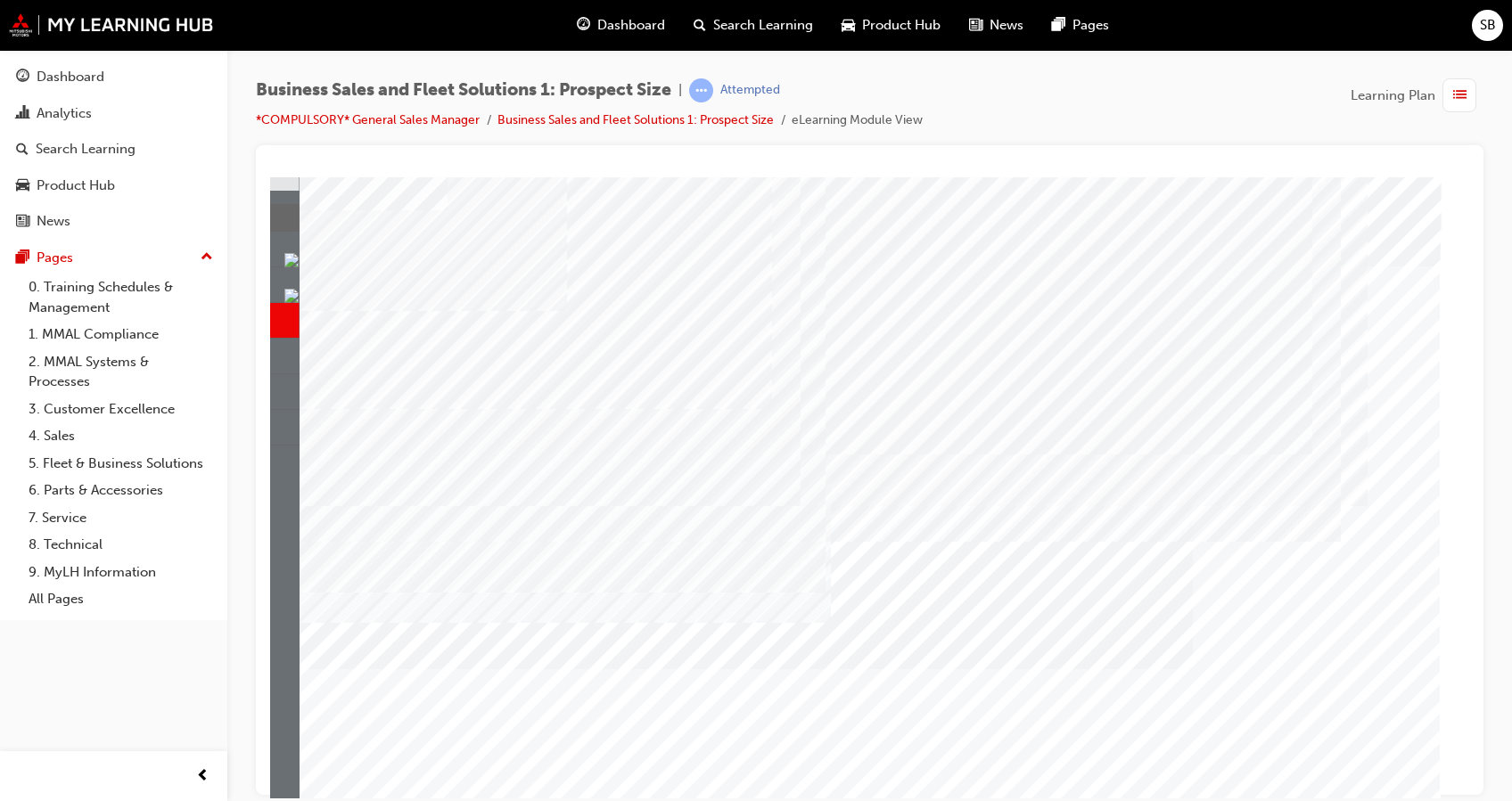 click at bounding box center [374, 2953] 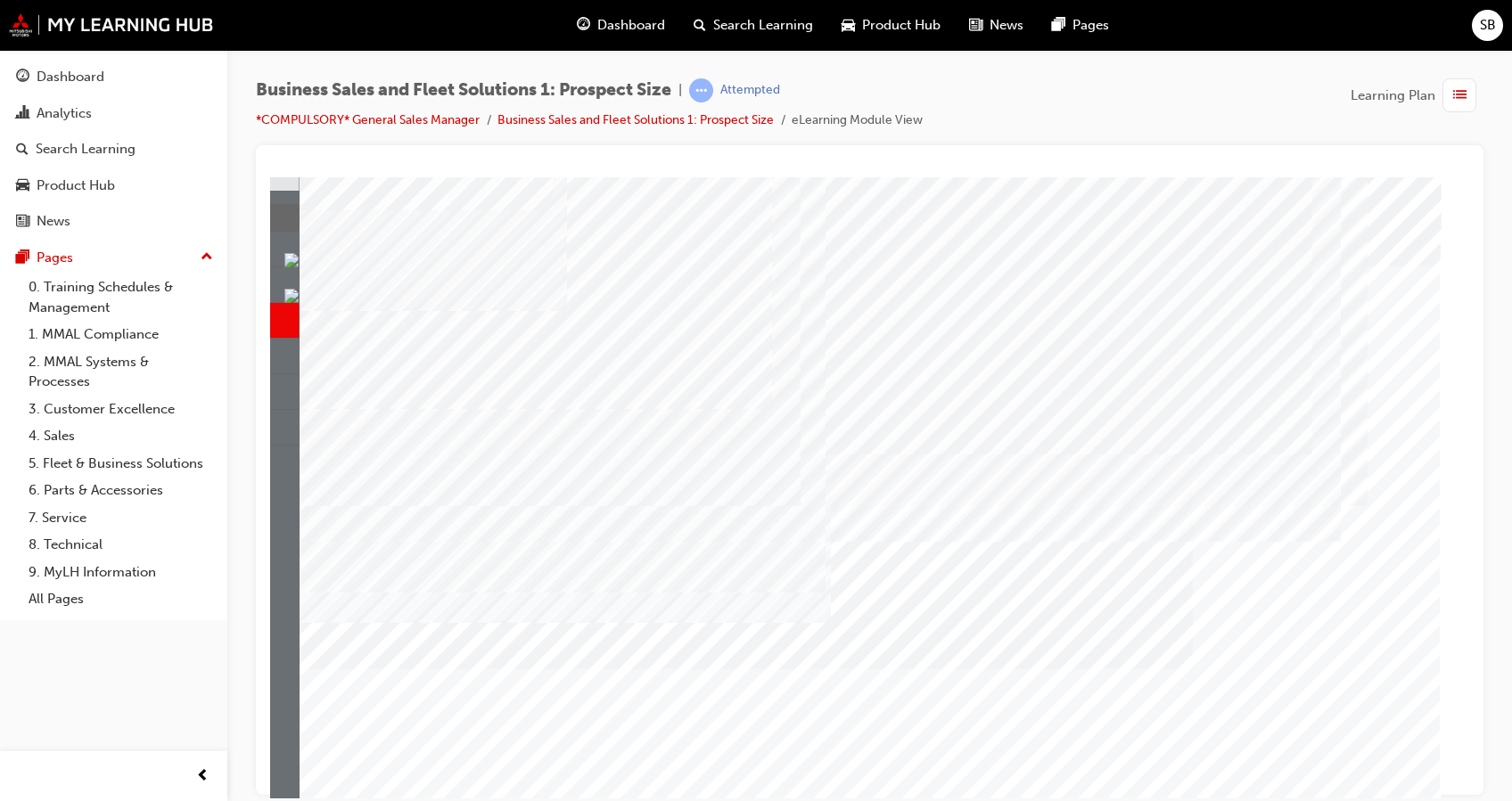 click at bounding box center (374, 2956) 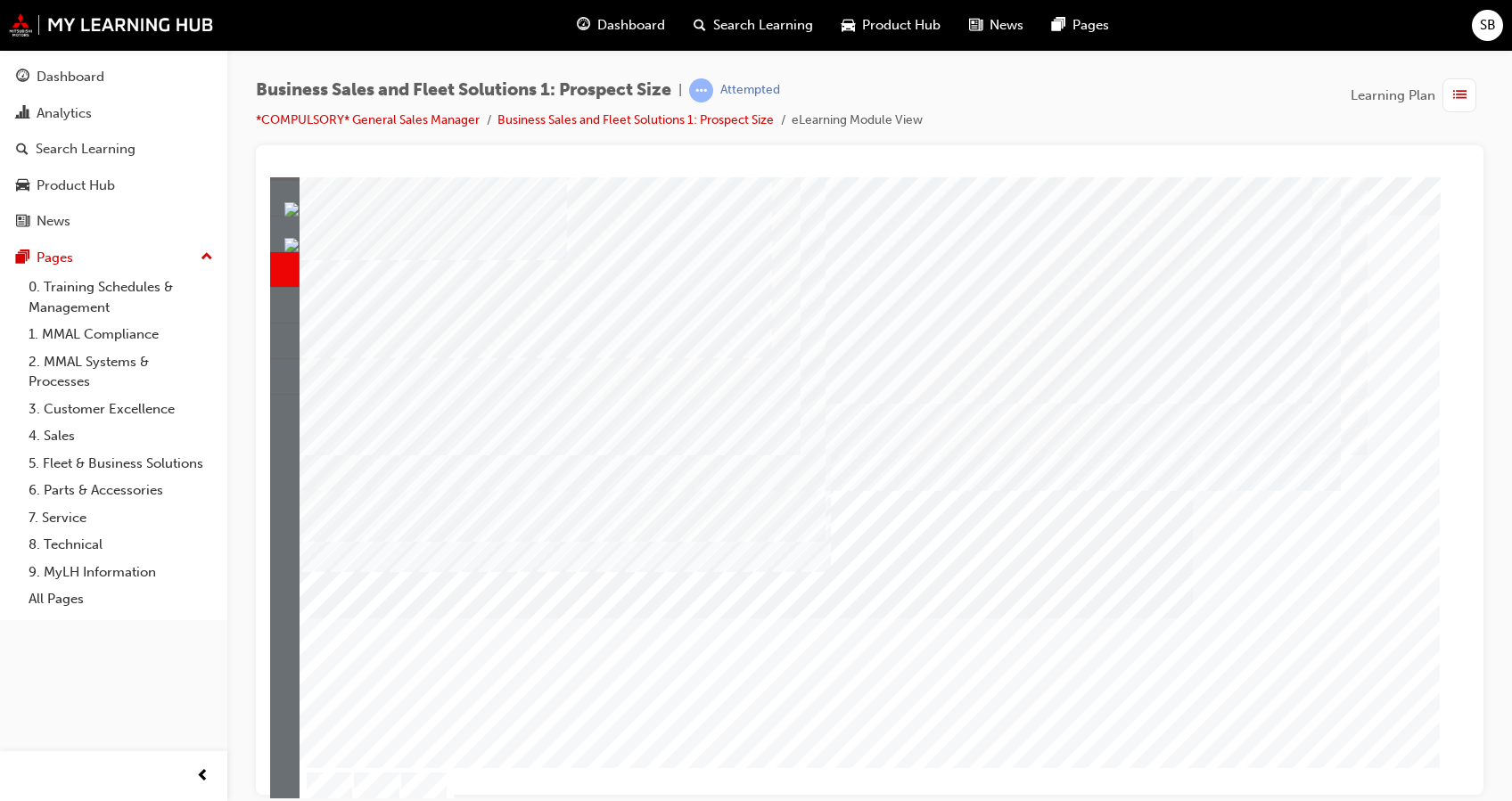 scroll, scrollTop: 61, scrollLeft: 0, axis: vertical 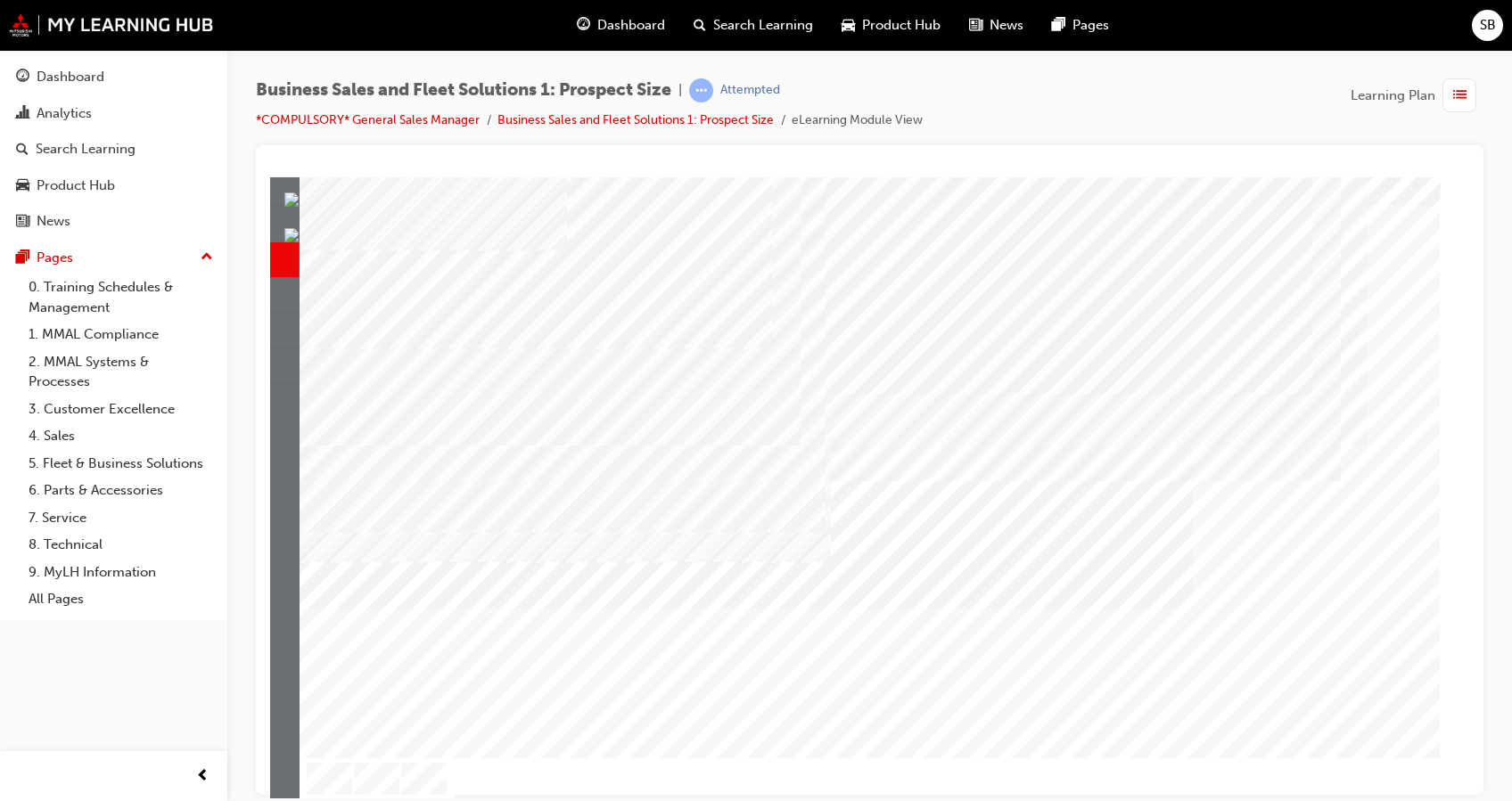 click at bounding box center (357, 1113) 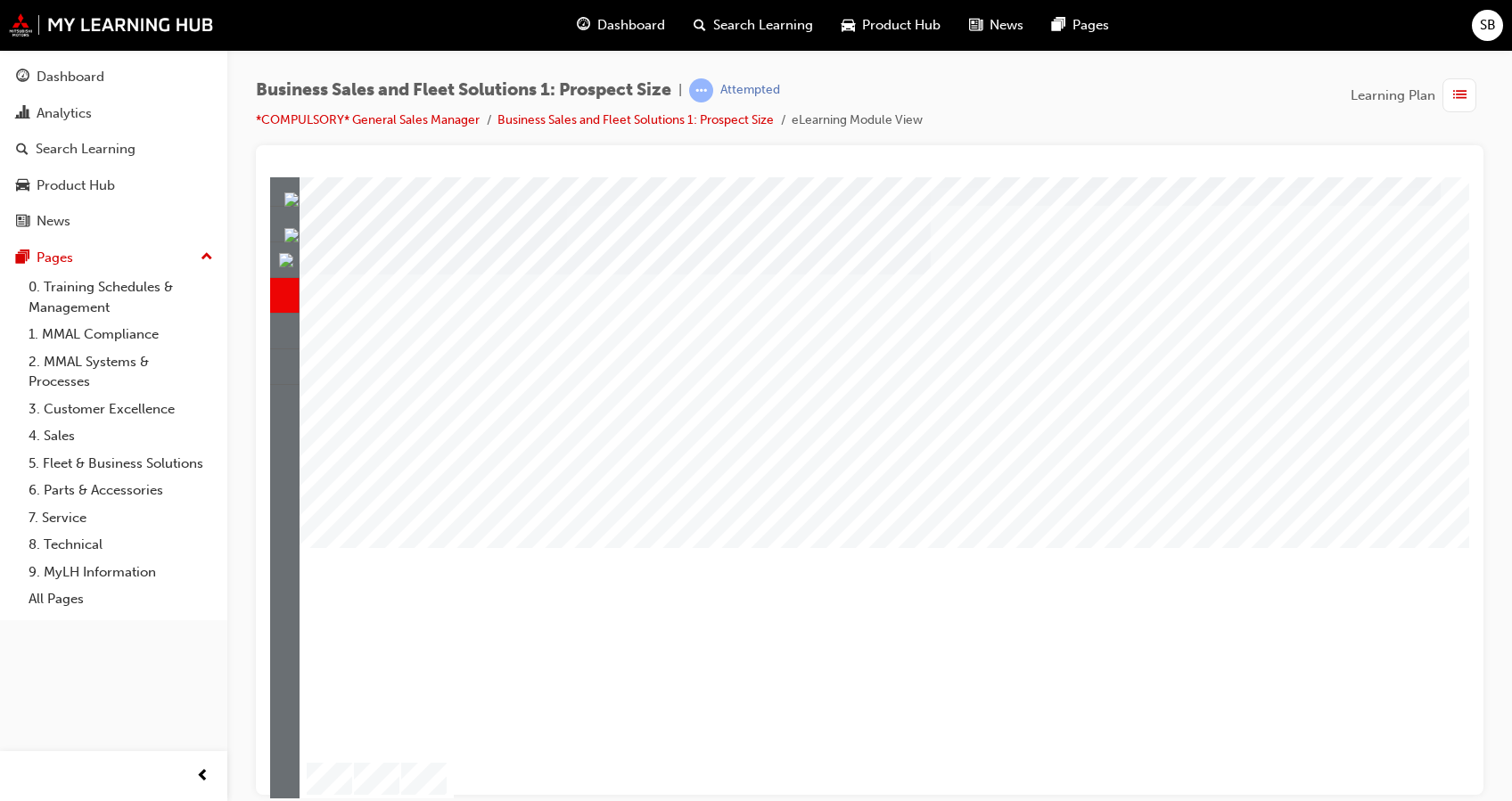 scroll, scrollTop: 61, scrollLeft: 0, axis: vertical 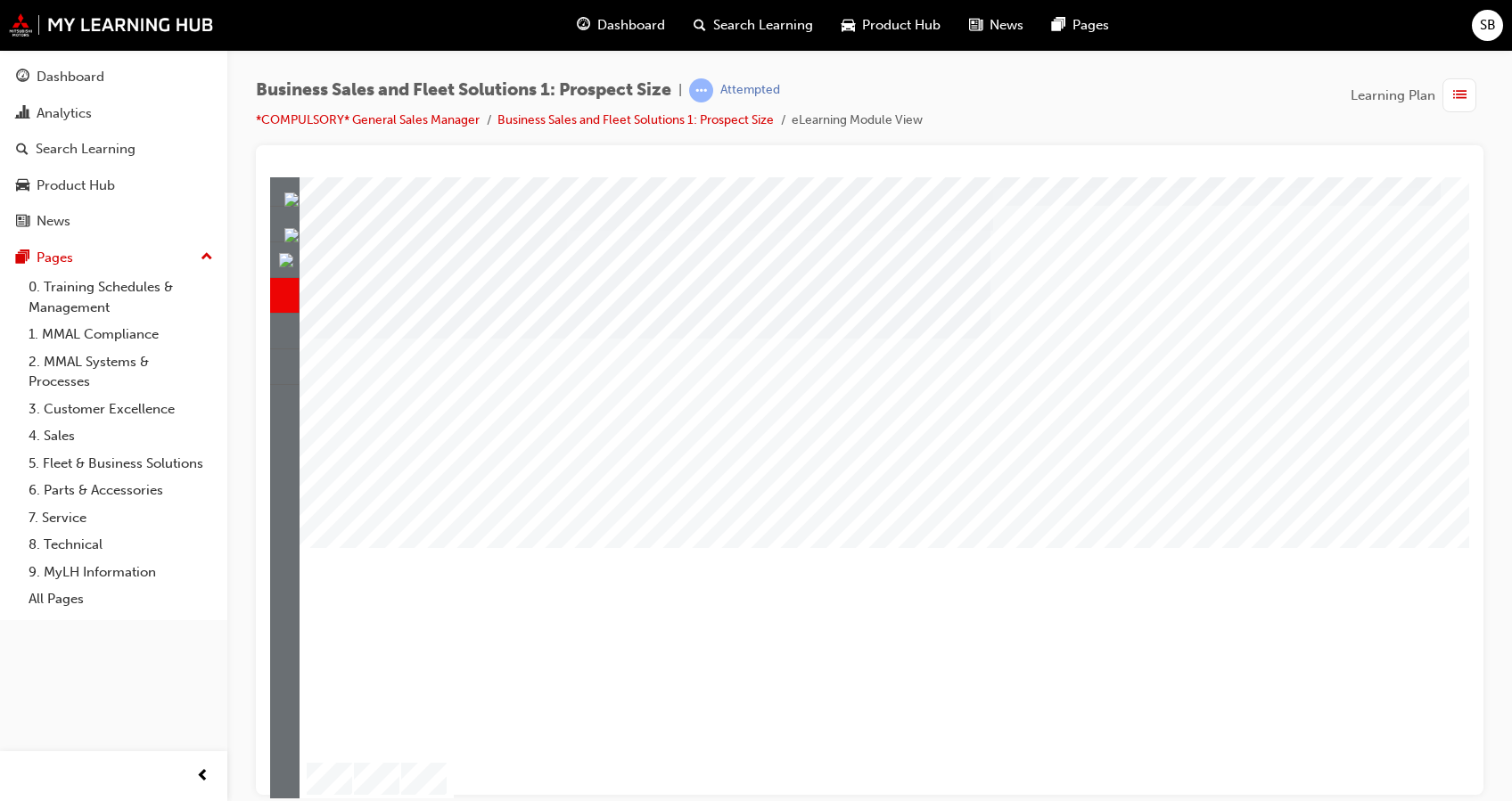click at bounding box center [347, 1295] 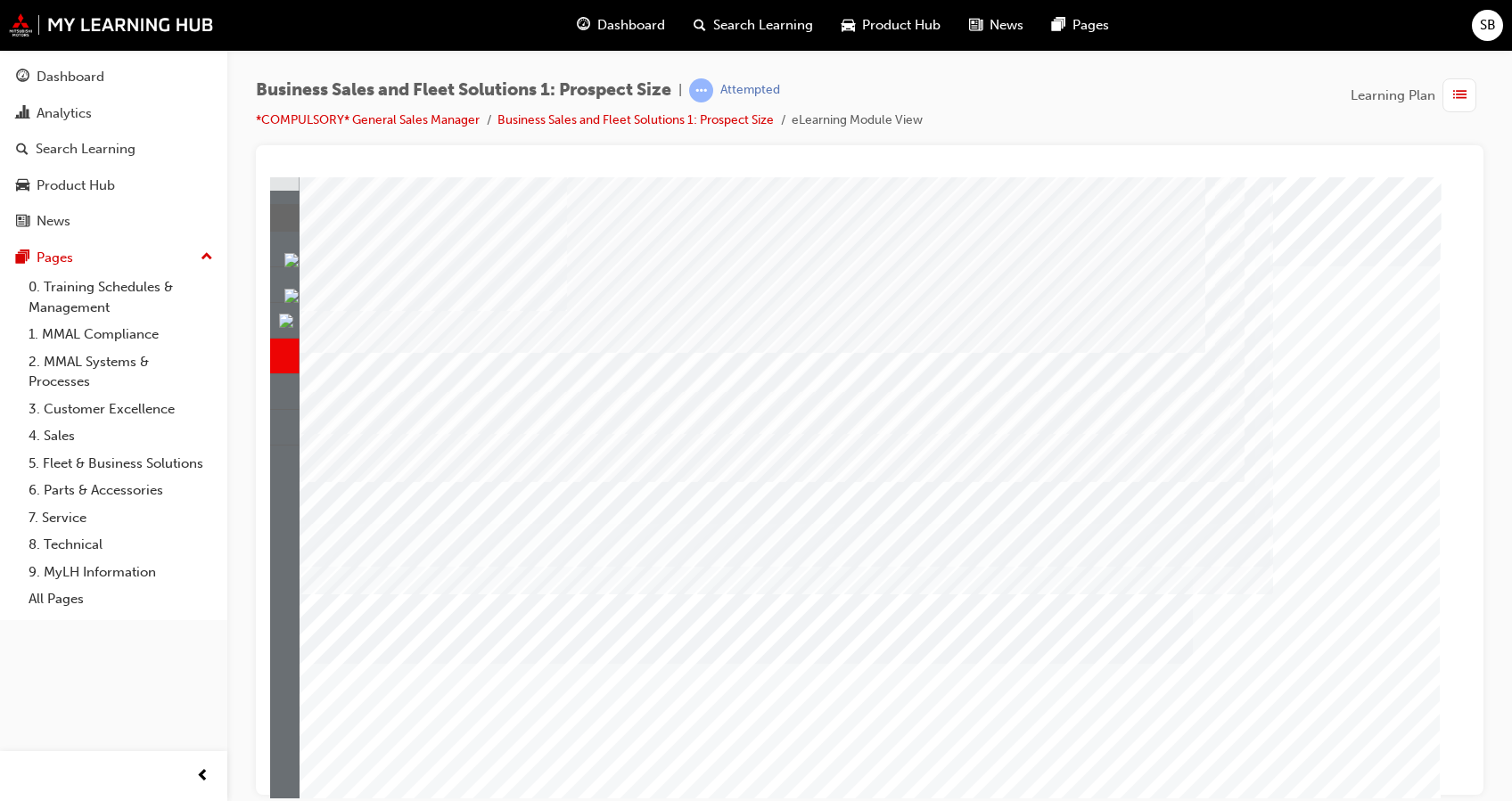 scroll, scrollTop: 61, scrollLeft: 0, axis: vertical 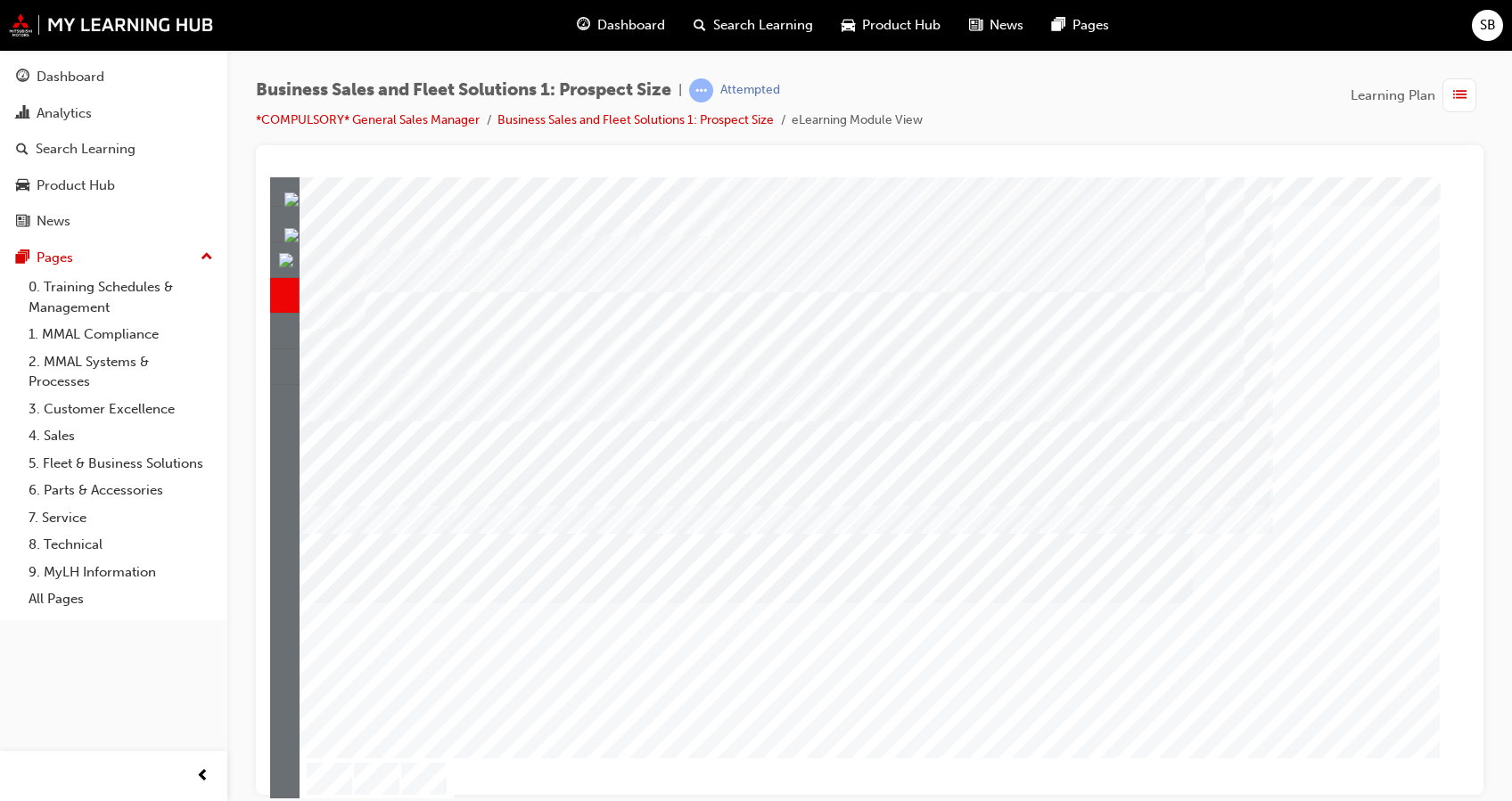 click at bounding box center (347, 2003) 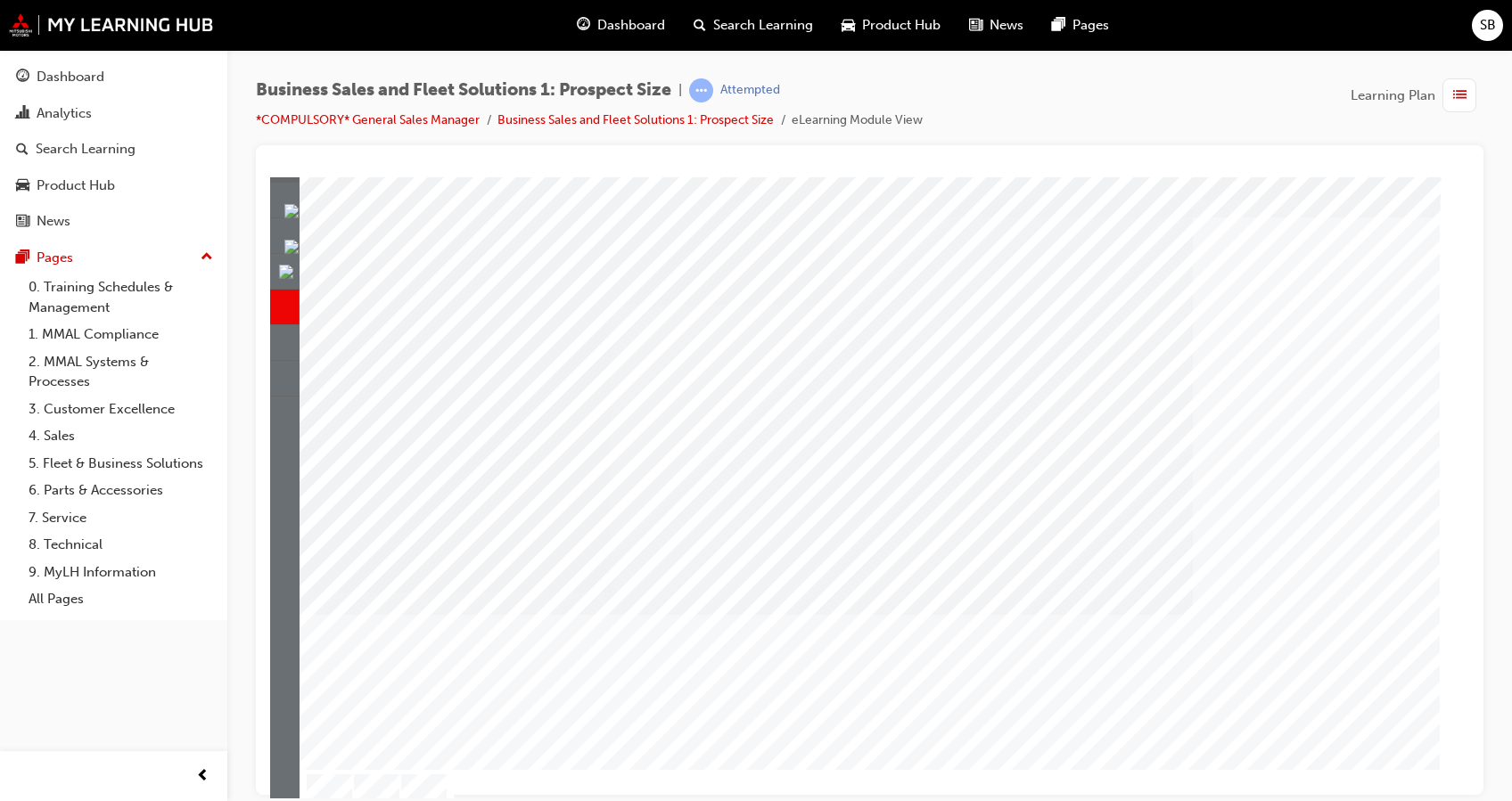 scroll, scrollTop: 46, scrollLeft: 0, axis: vertical 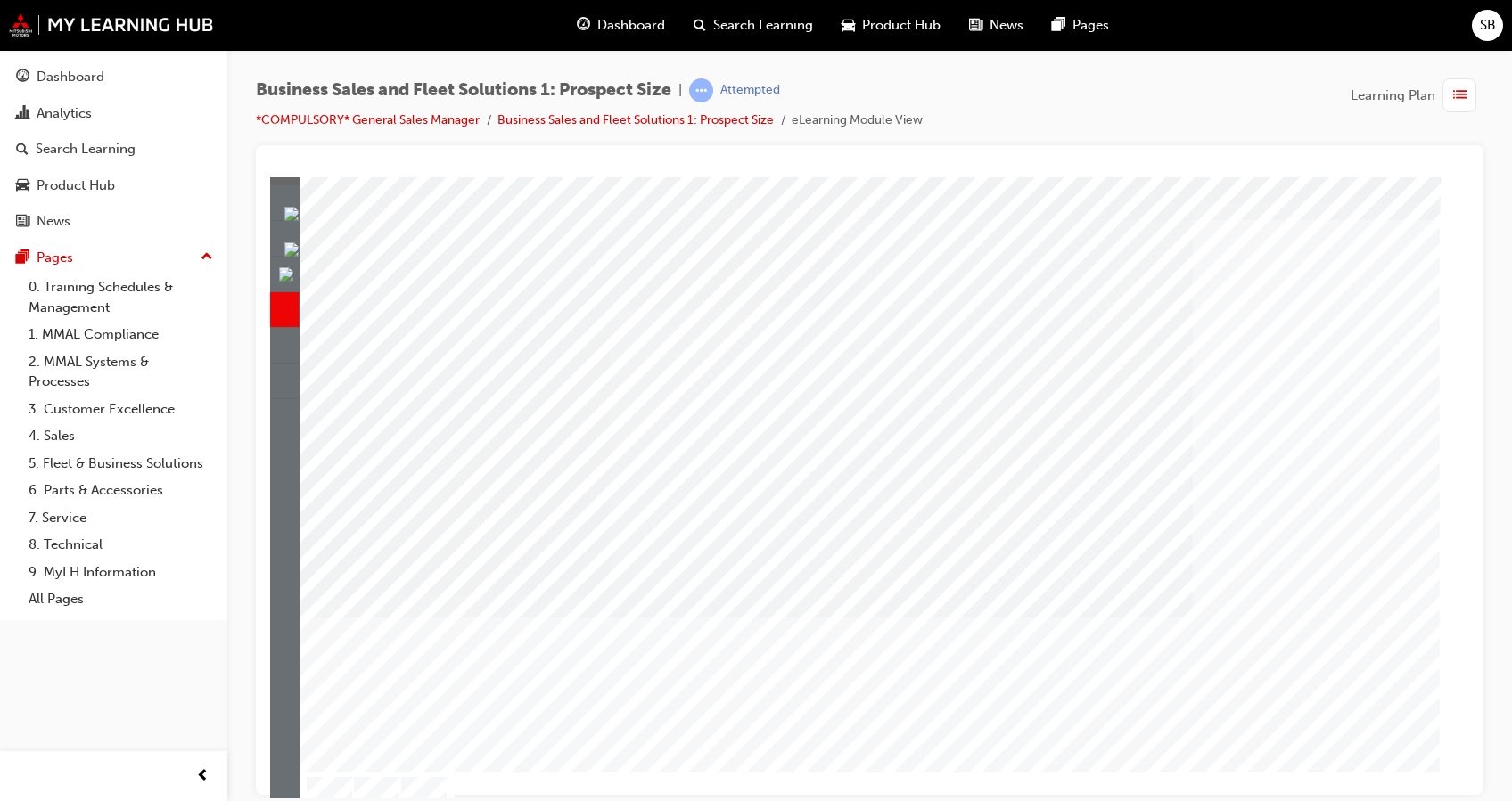 click at bounding box center [347, 2478] 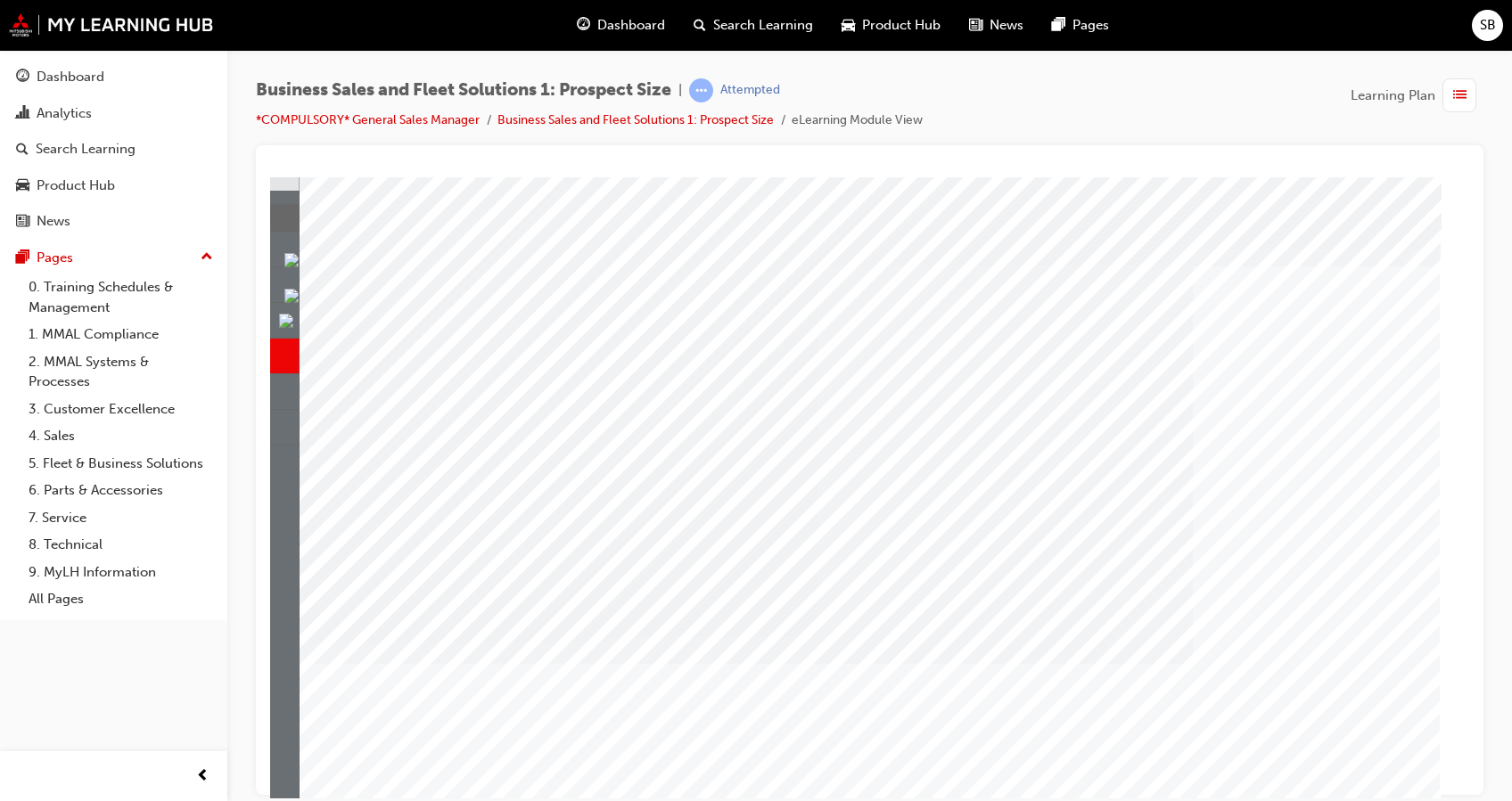 scroll, scrollTop: 61, scrollLeft: 0, axis: vertical 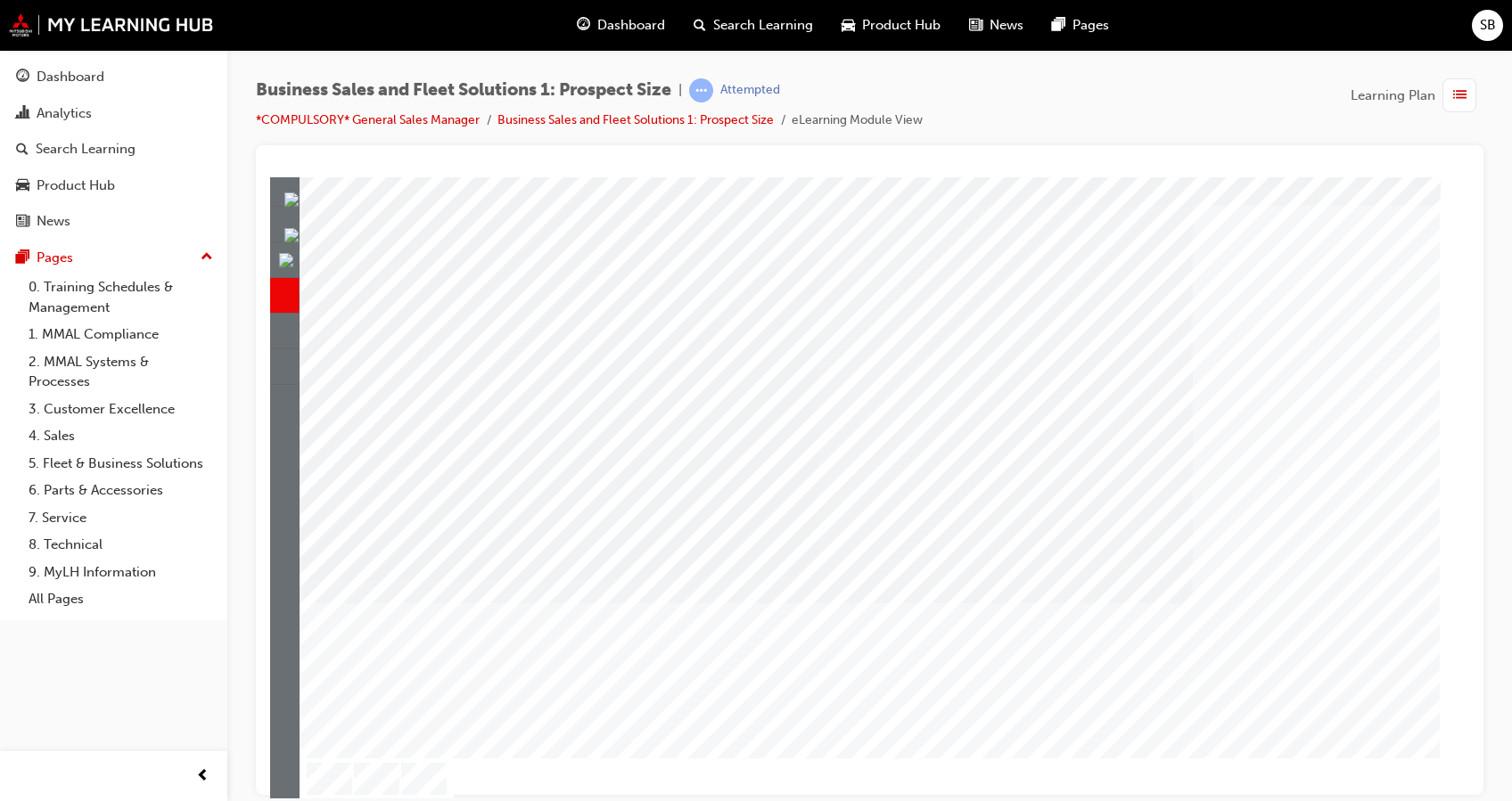 click at bounding box center [347, 2598] 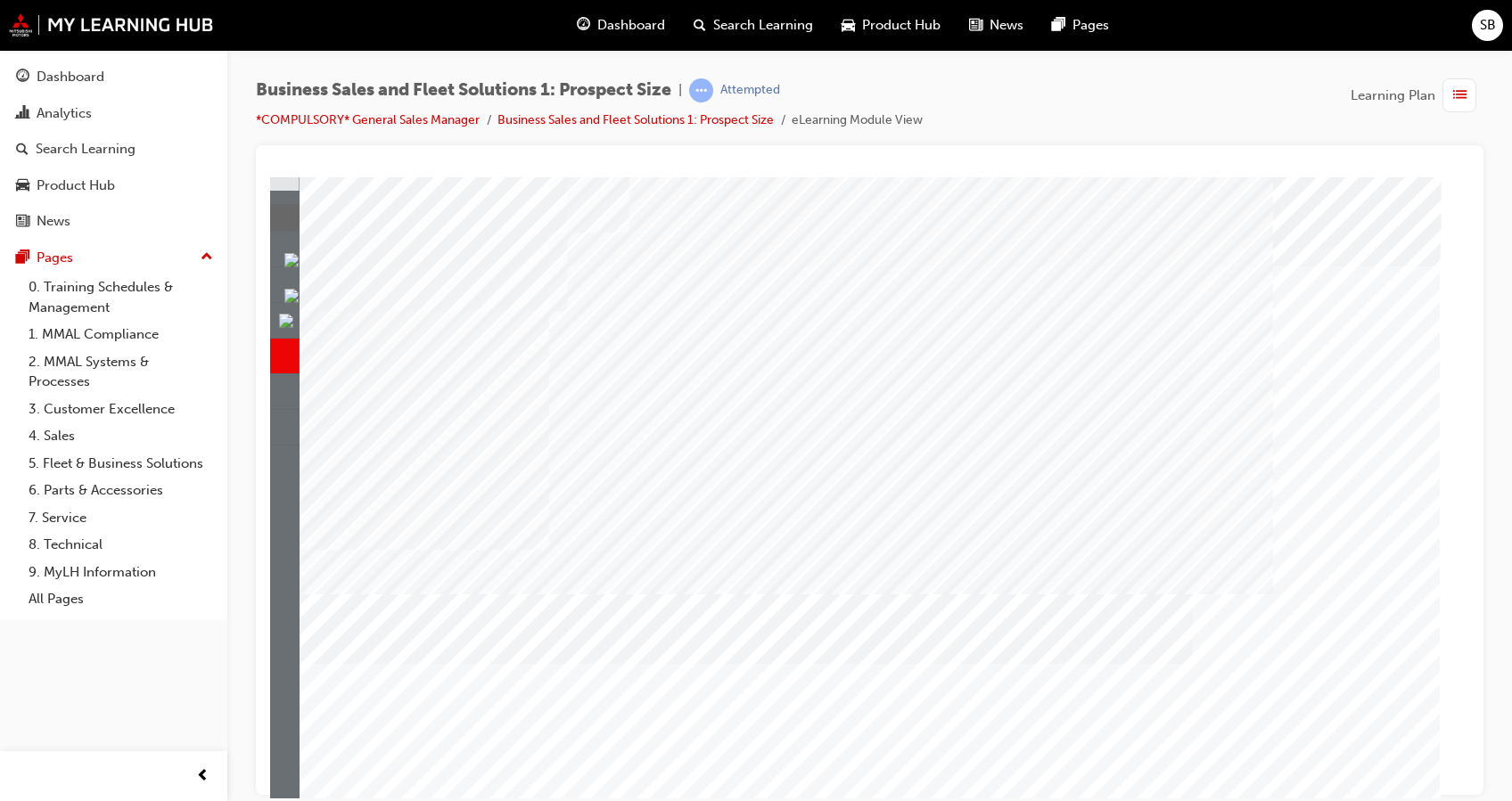 scroll, scrollTop: 61, scrollLeft: 0, axis: vertical 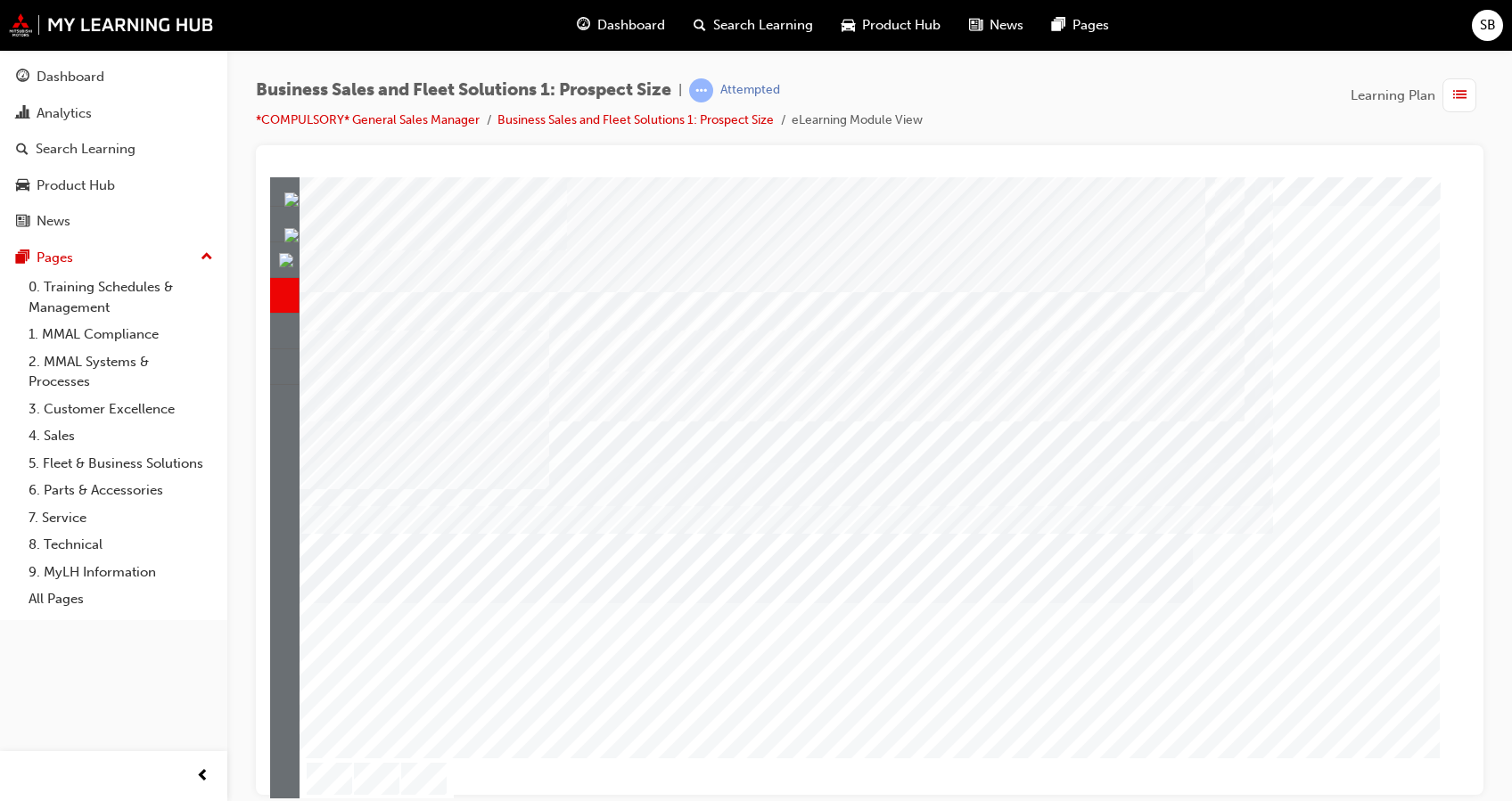 click at bounding box center (424, 2978) 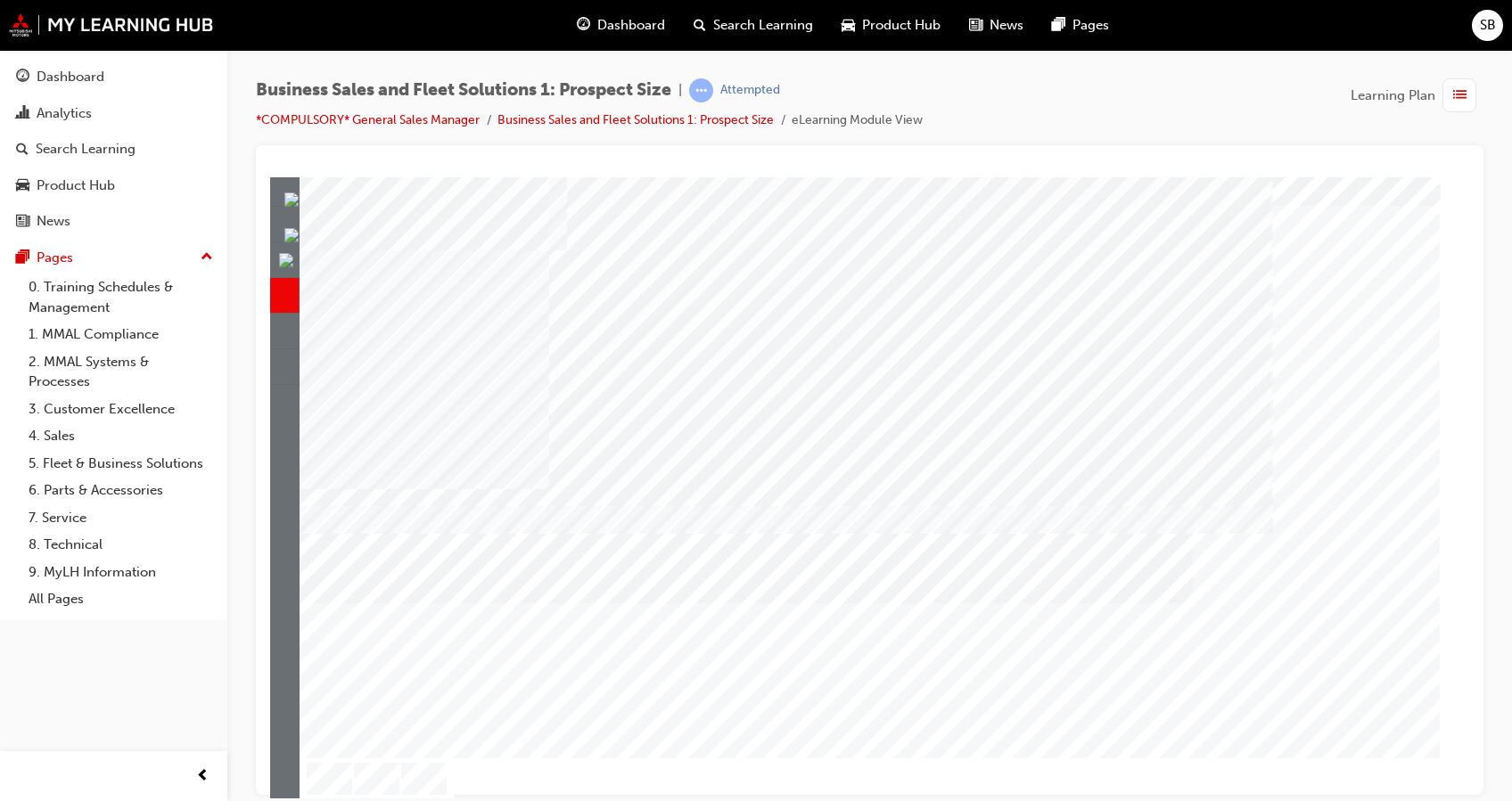click on "PAGE 21 Awareness" at bounding box center [870, 437] 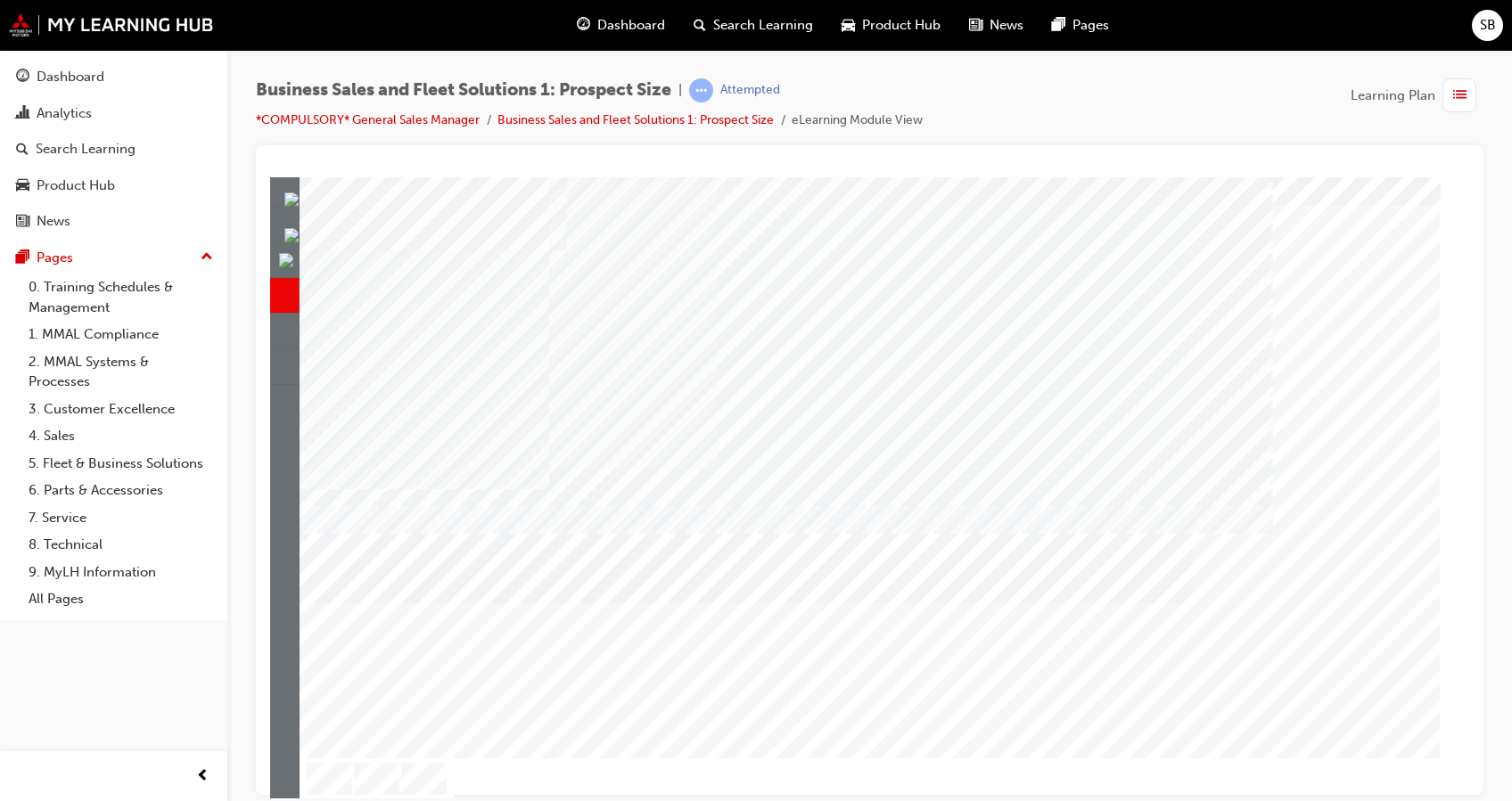 click at bounding box center [347, 2003] 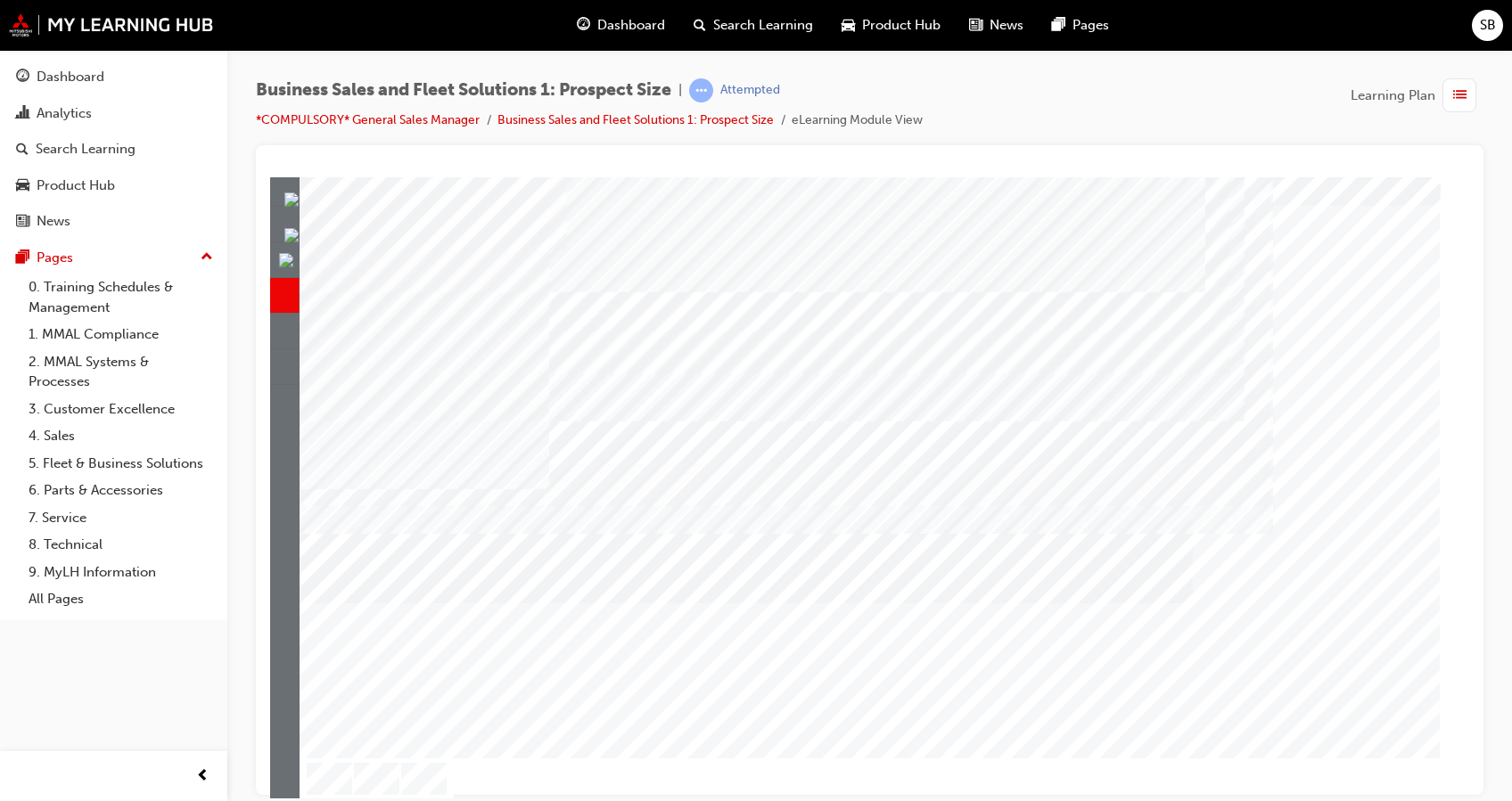 scroll, scrollTop: 0, scrollLeft: 0, axis: both 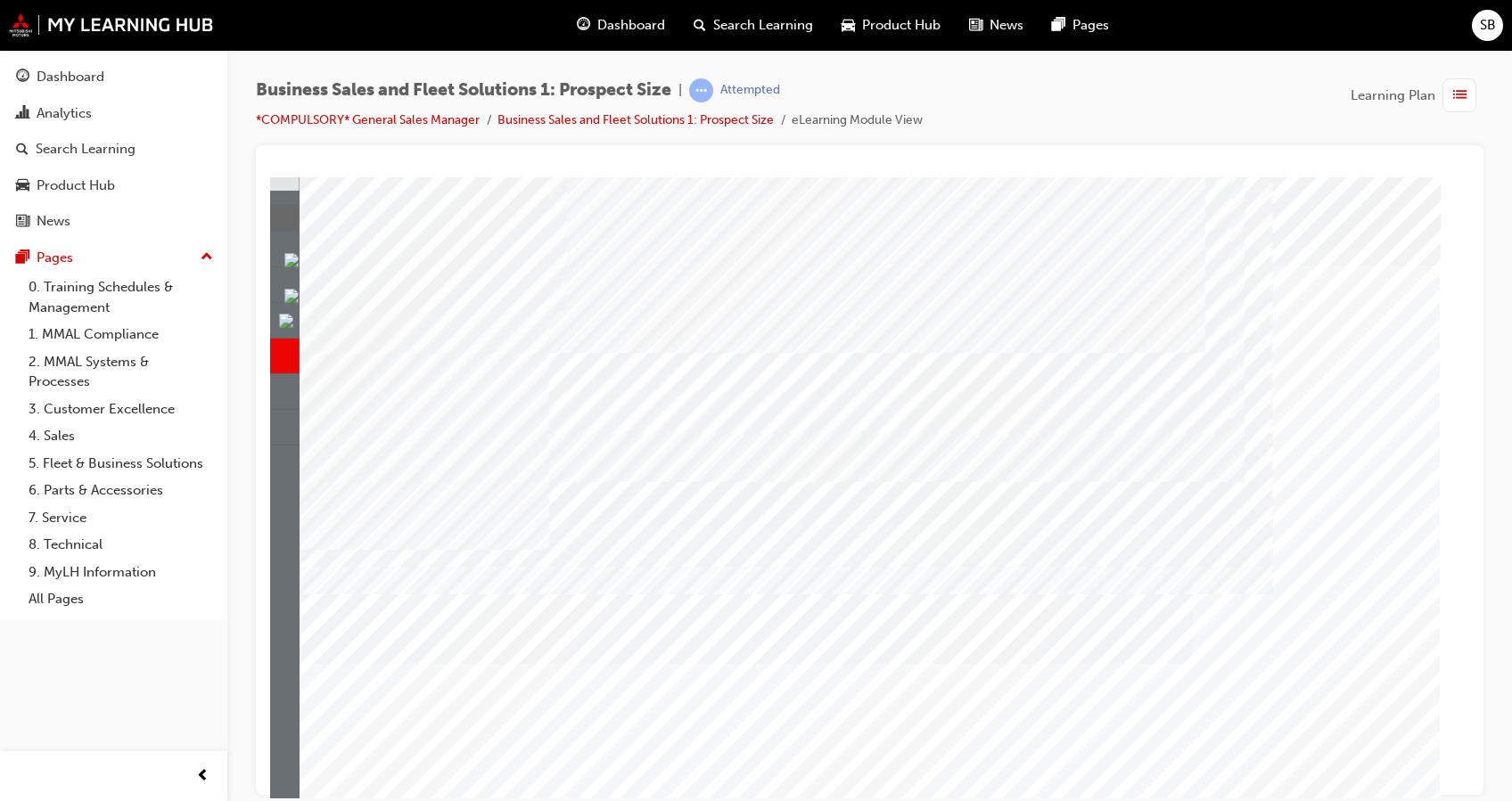 click at bounding box center [407, 2664] 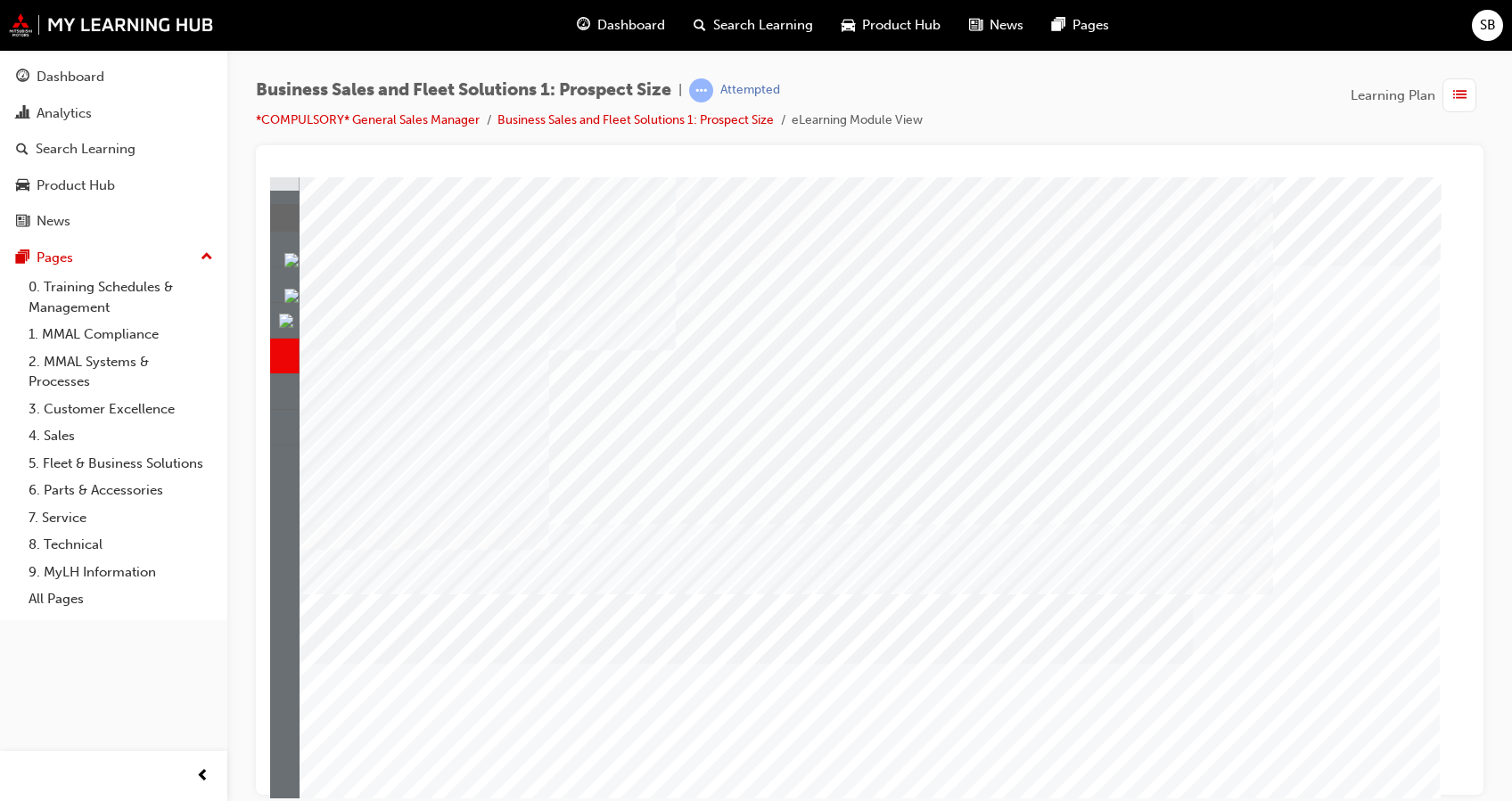 click at bounding box center (347, 2064) 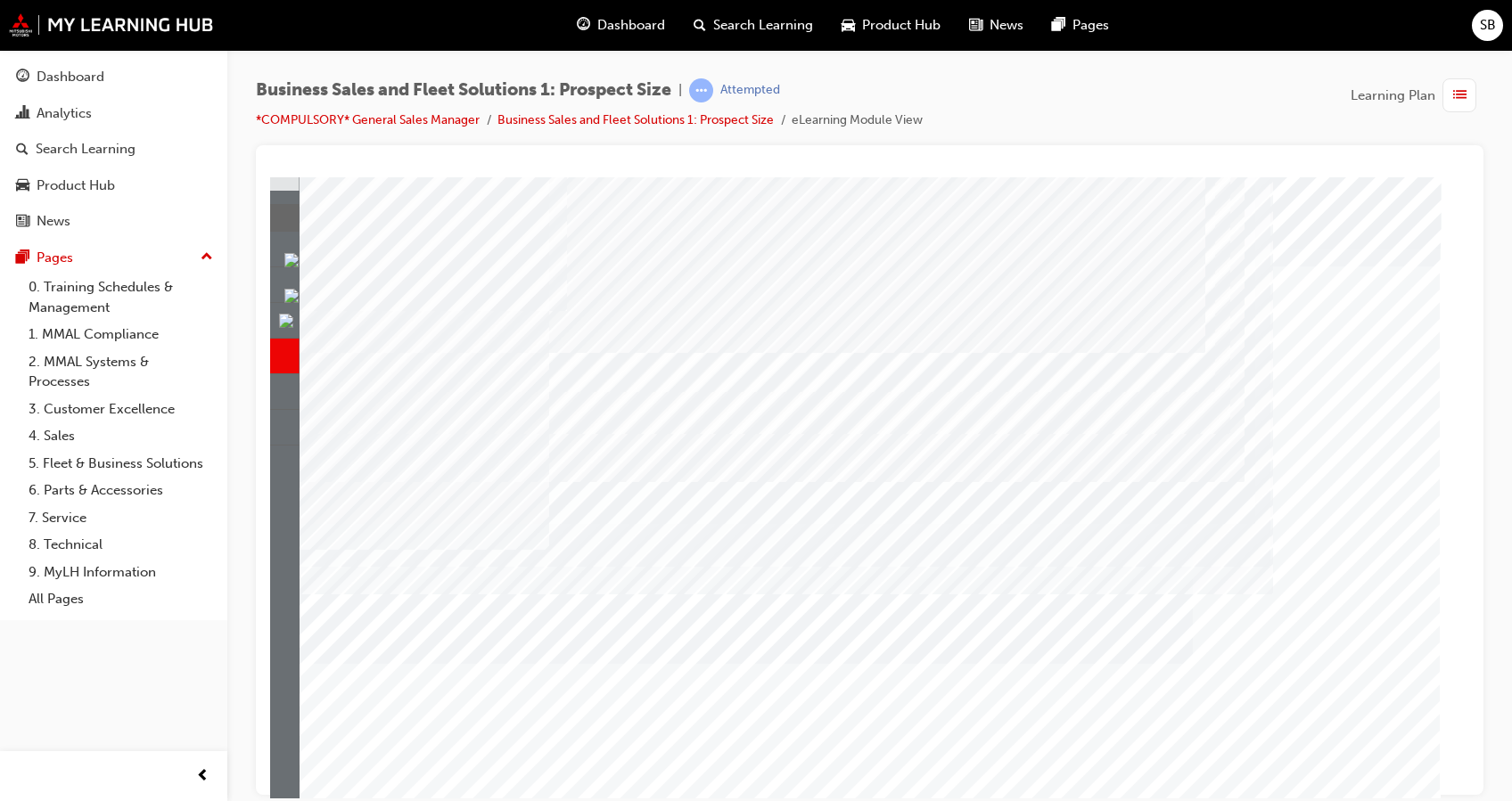 click at bounding box center (407, 2664) 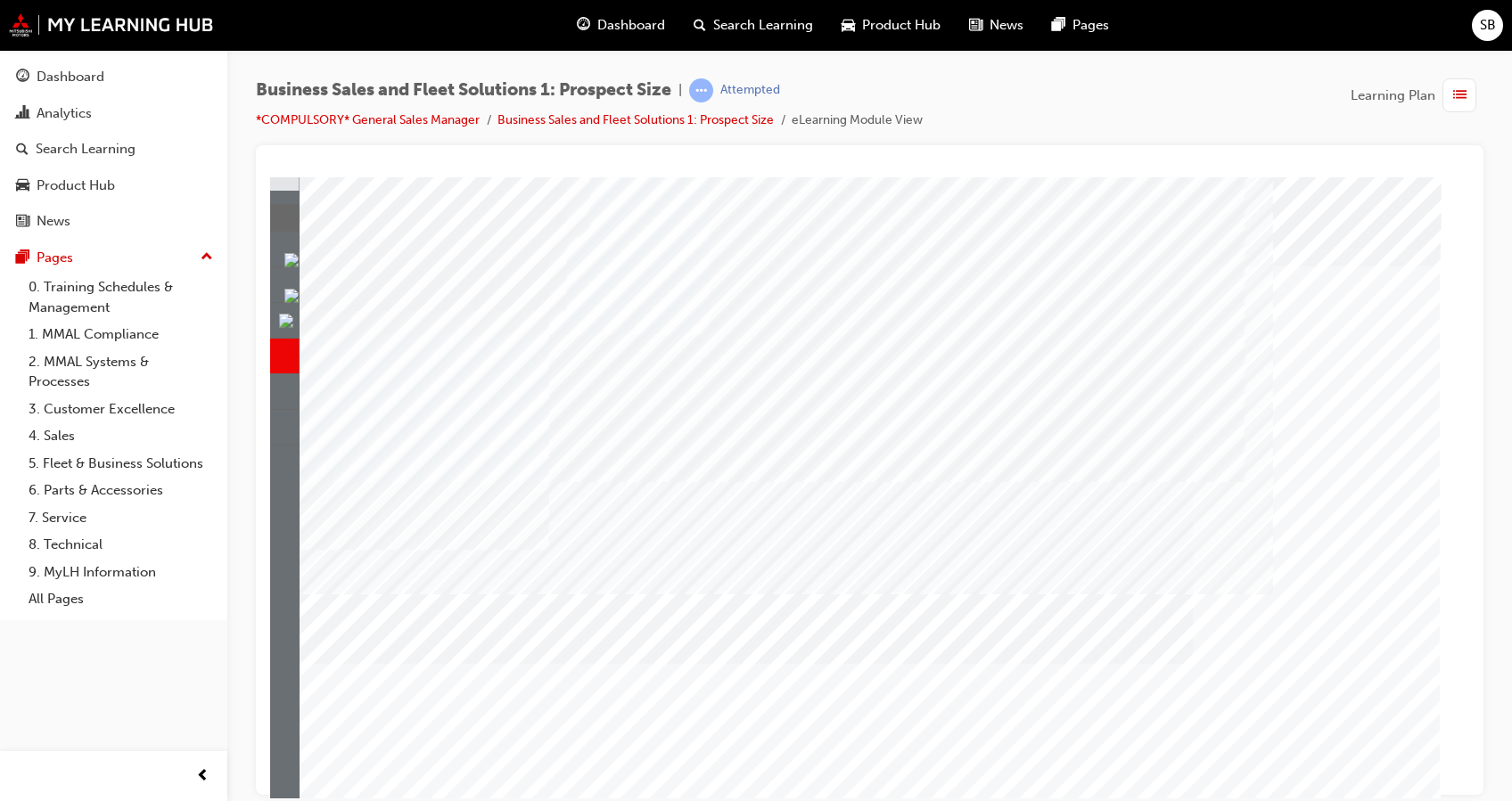 click at bounding box center (347, 2064) 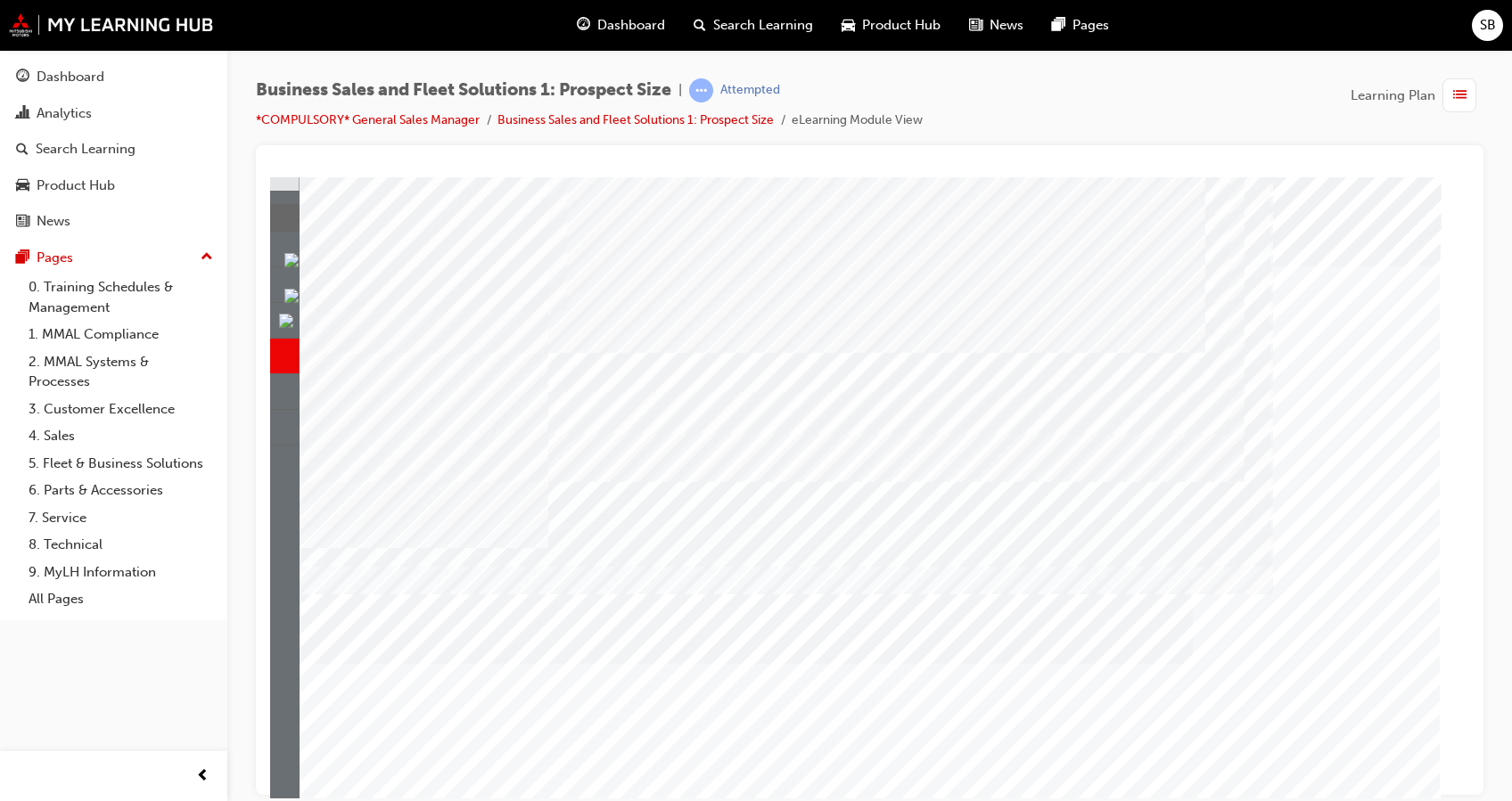 click at bounding box center (382, 2660) 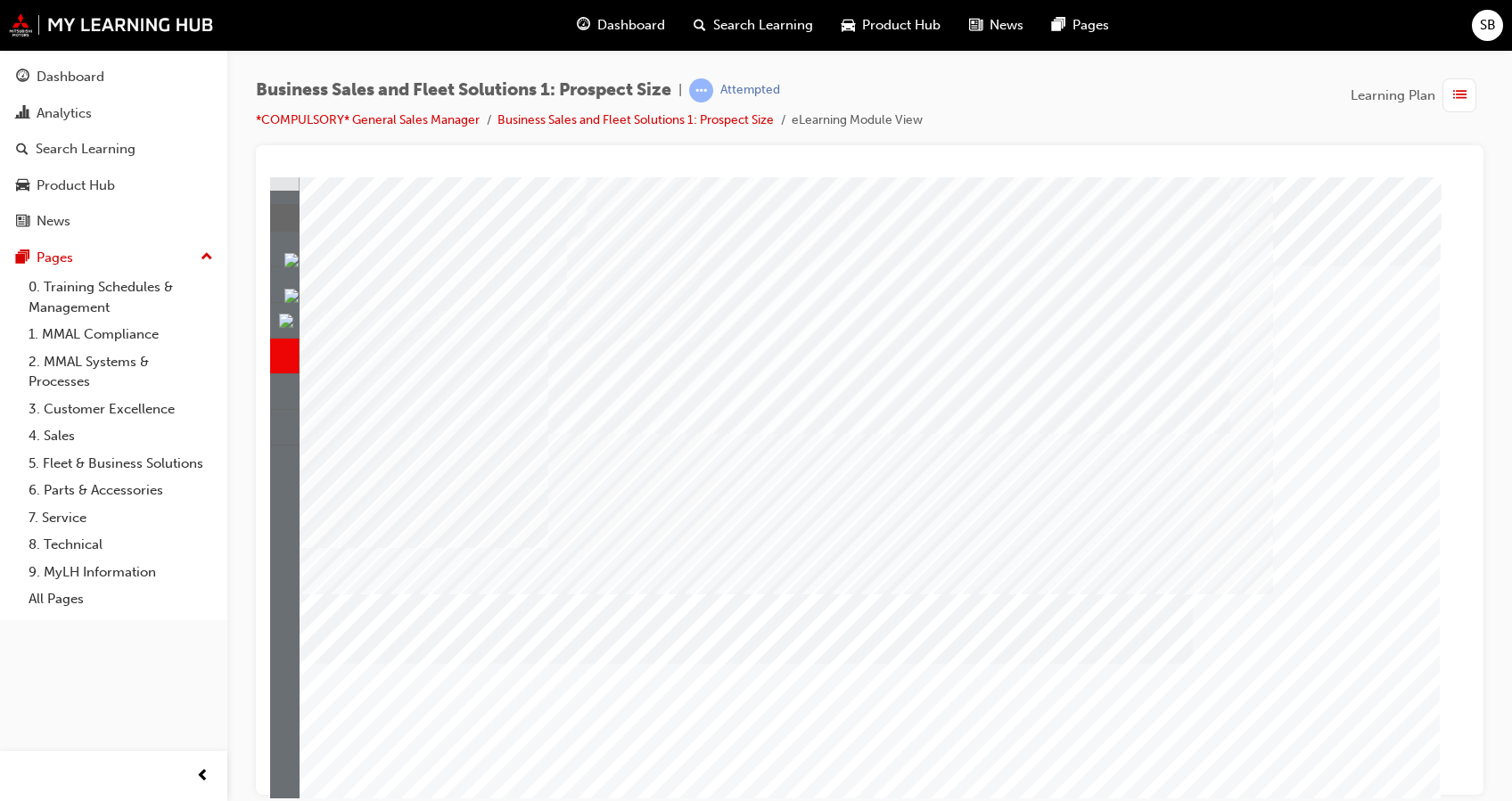 click at bounding box center [347, 2437] 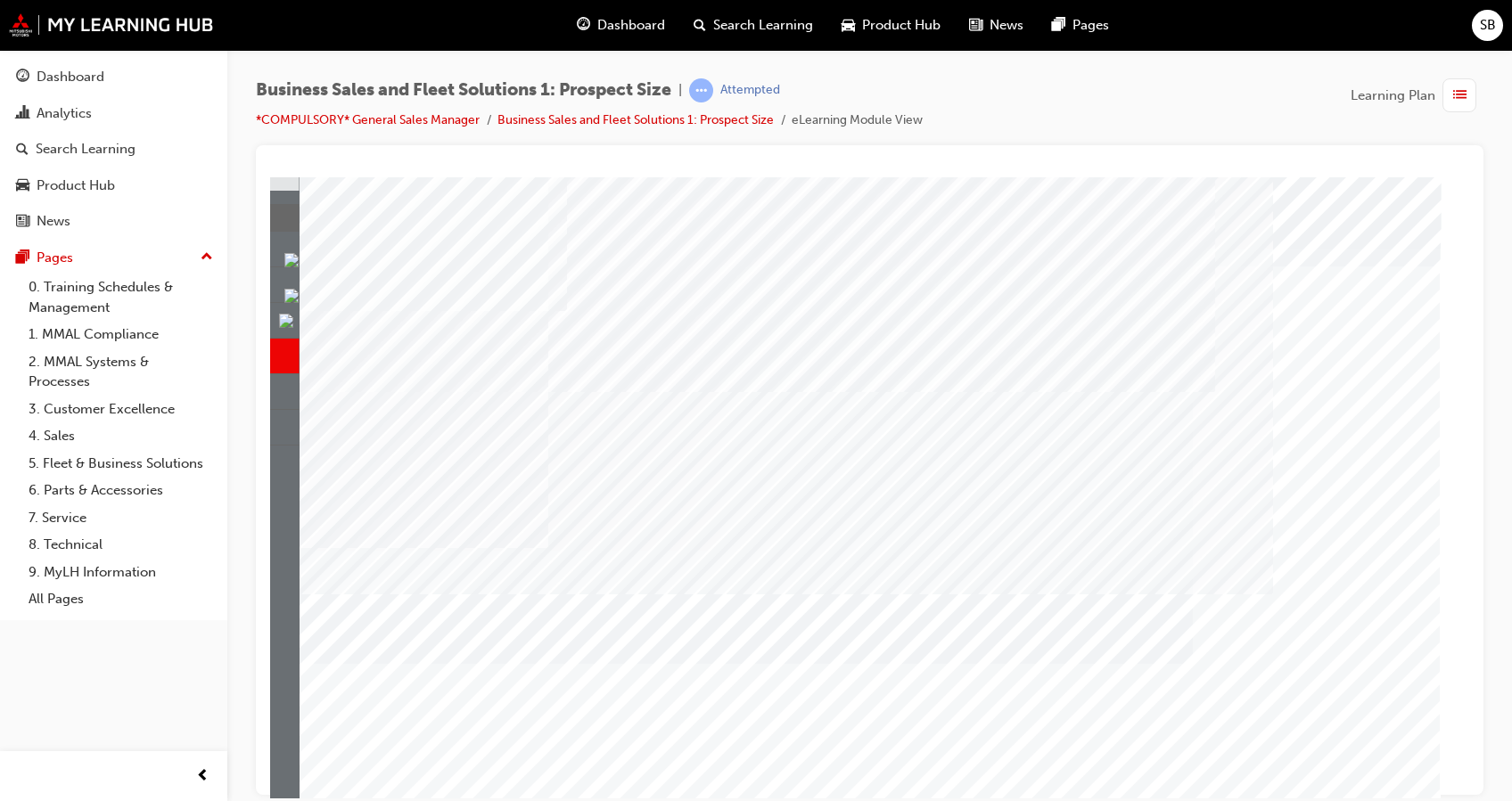 click at bounding box center (382, 2780) 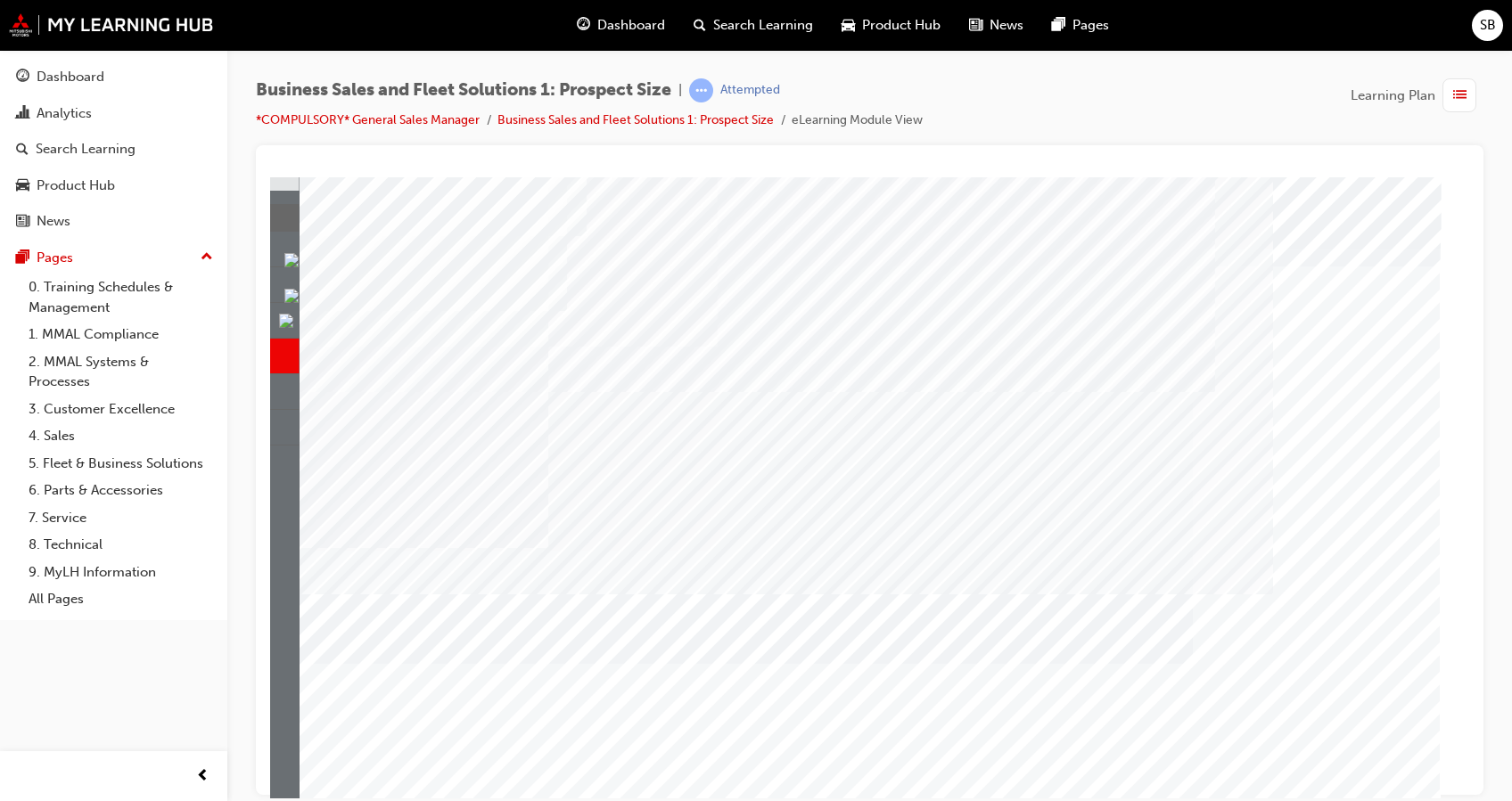 click at bounding box center (347, 2437) 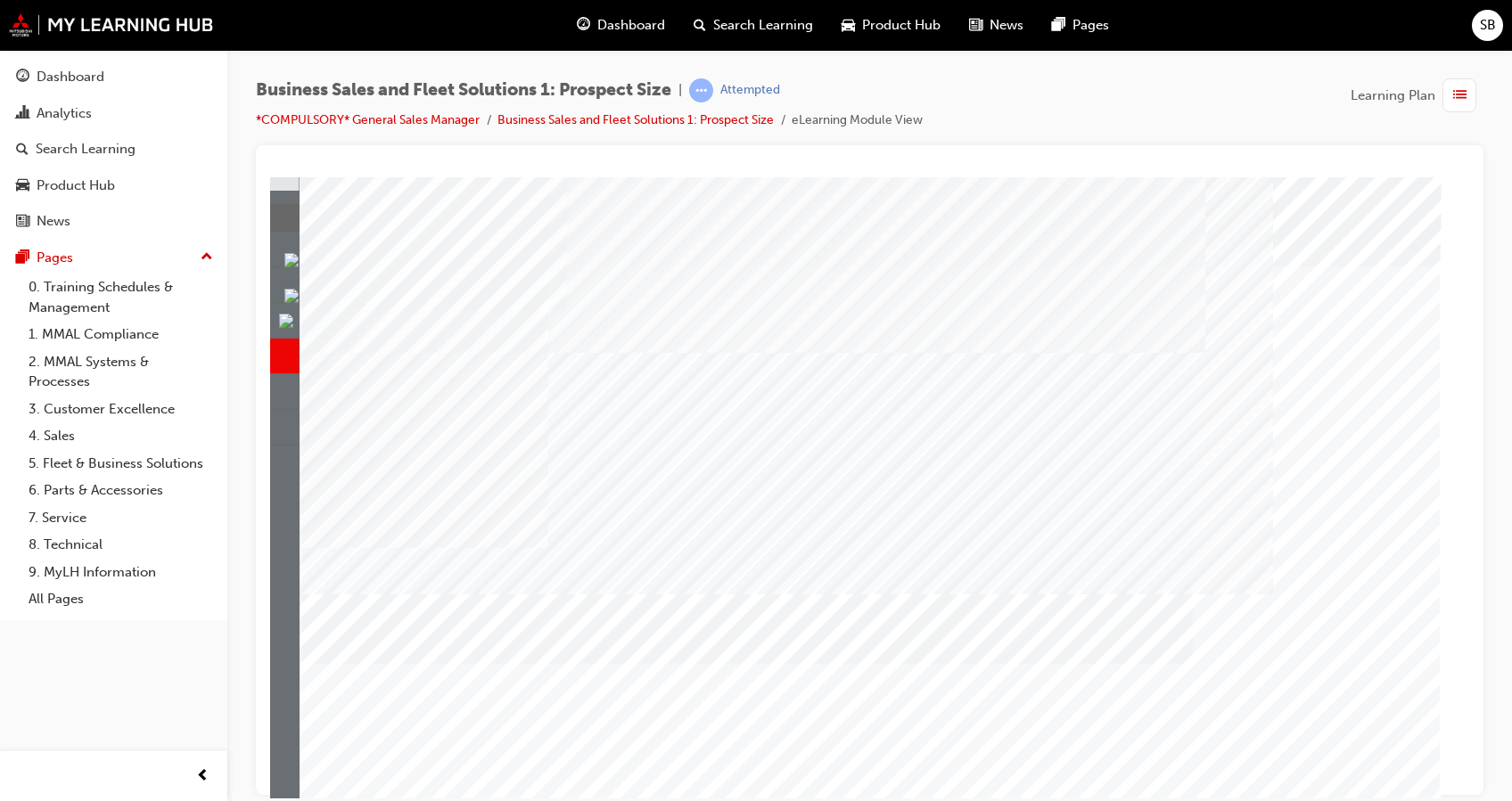 click at bounding box center (382, 2413) 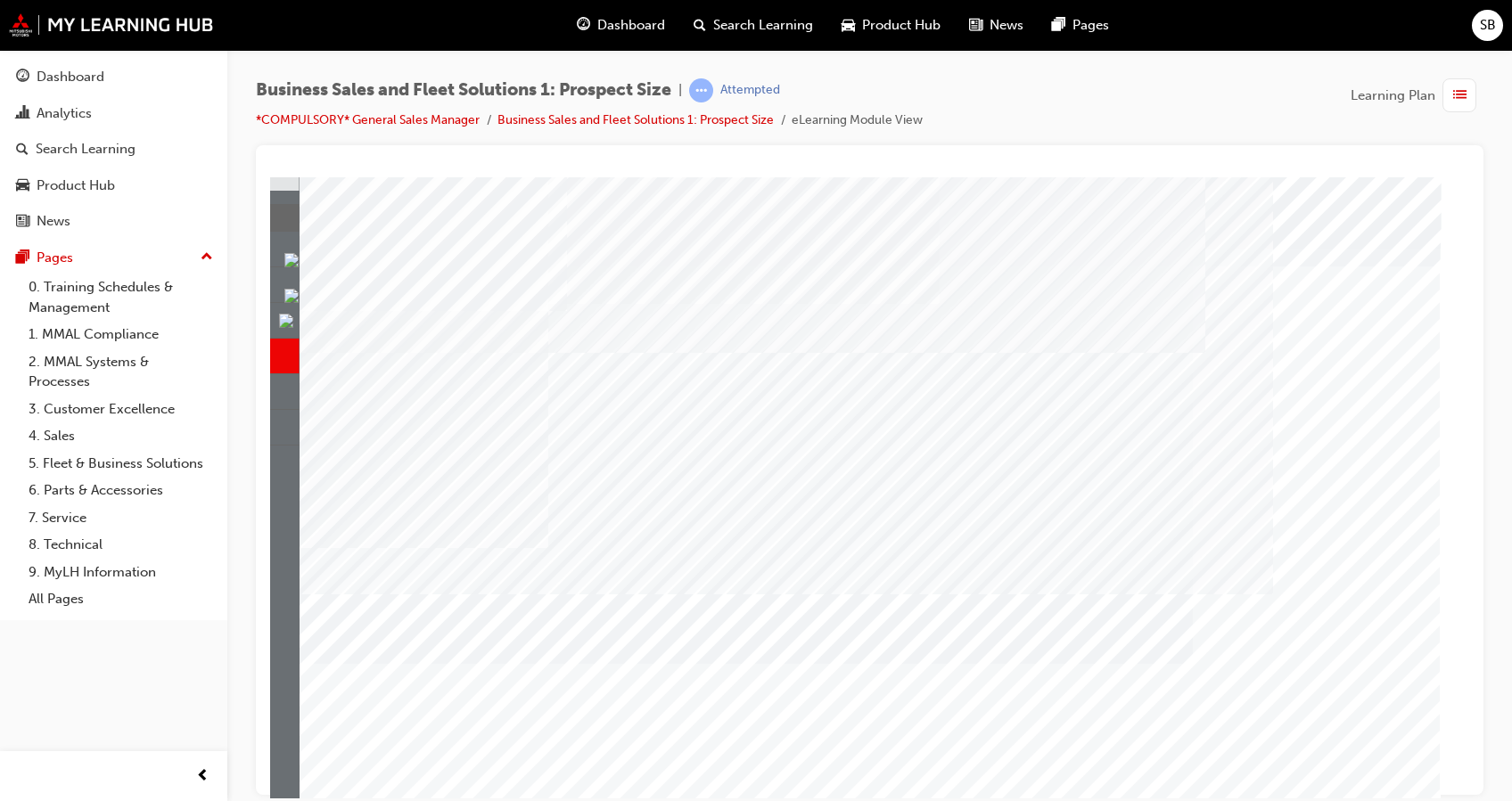 click at bounding box center (347, 2064) 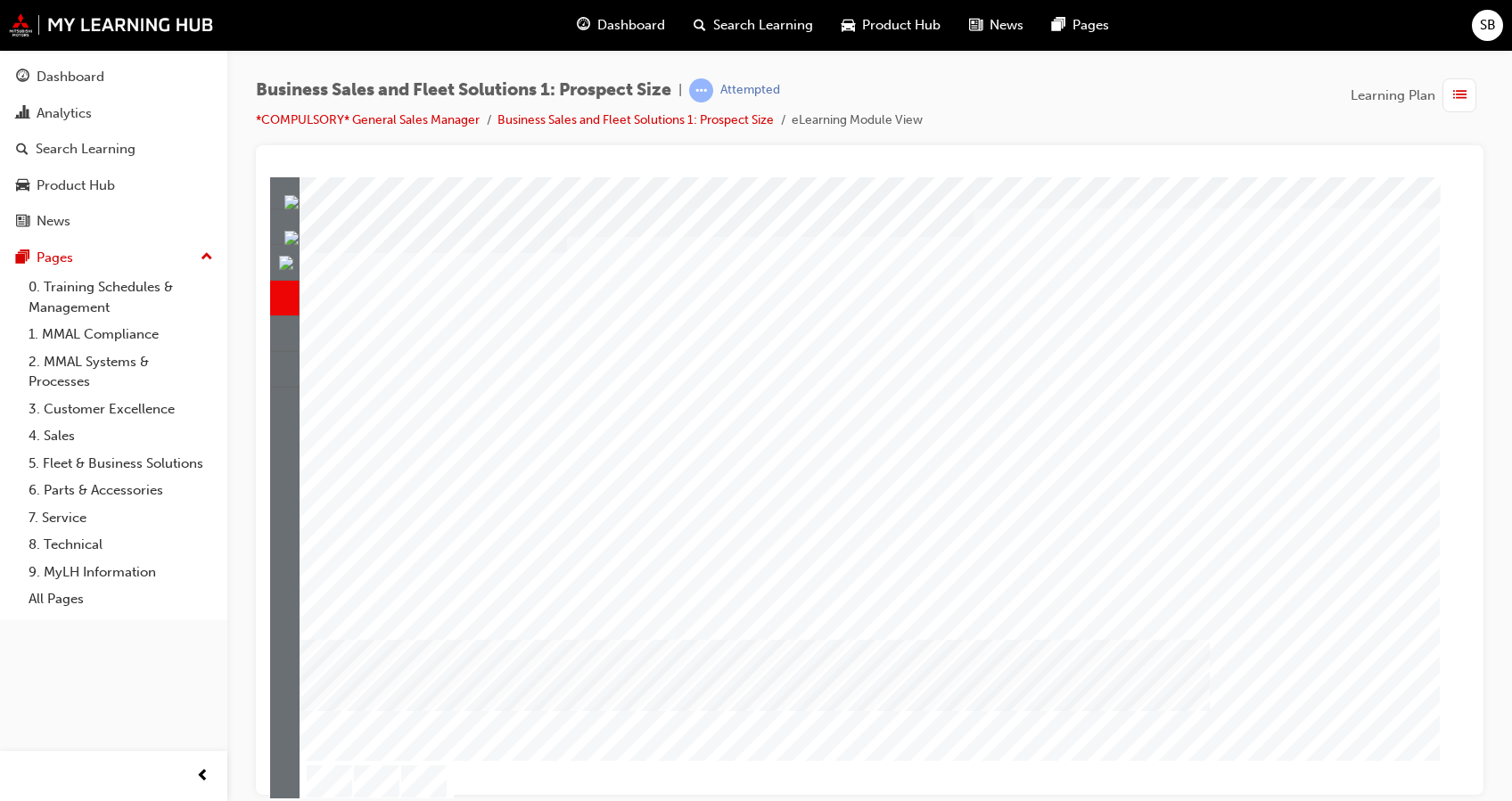 scroll, scrollTop: 60, scrollLeft: 0, axis: vertical 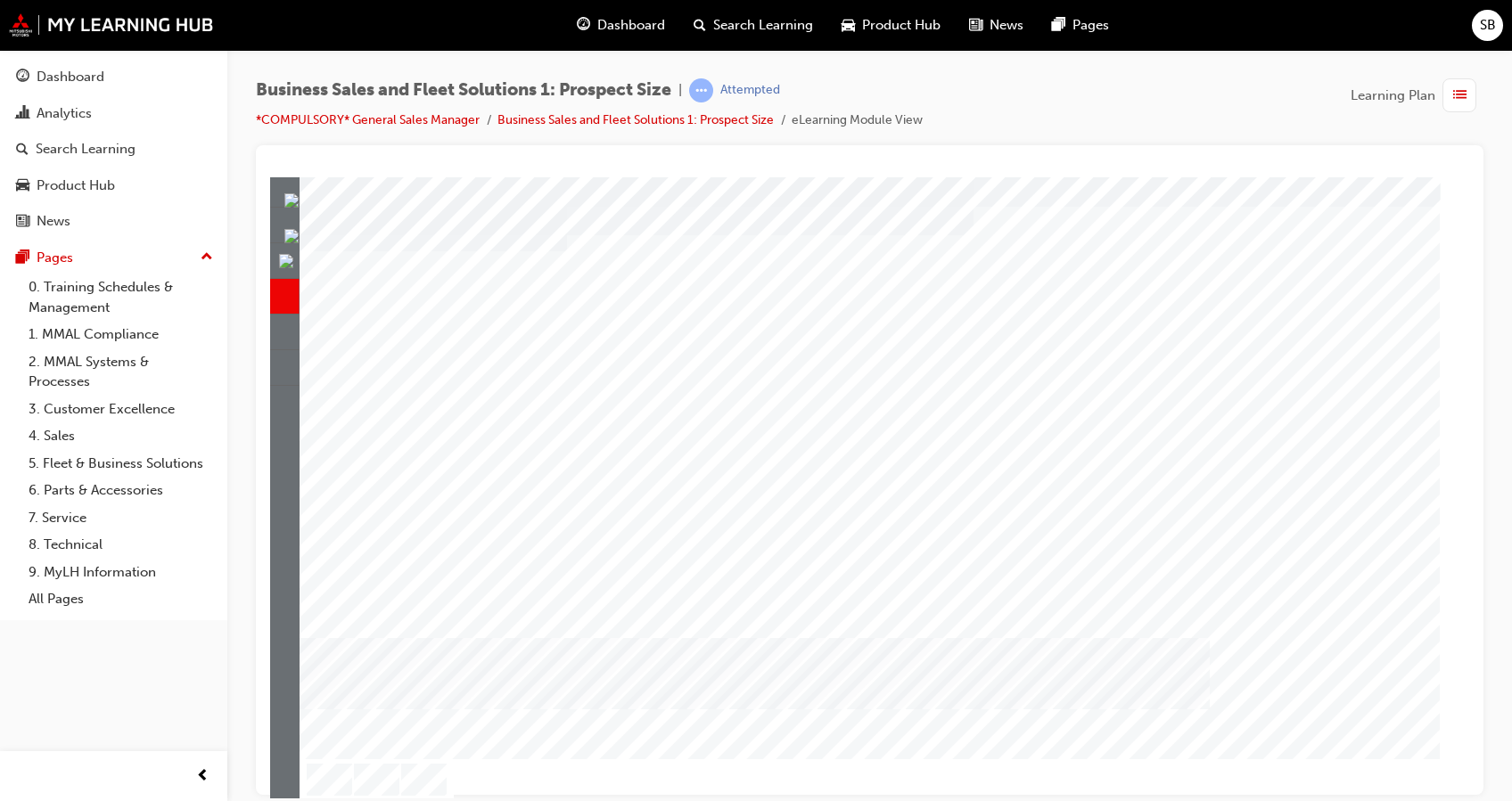 click at bounding box center (347, 1347) 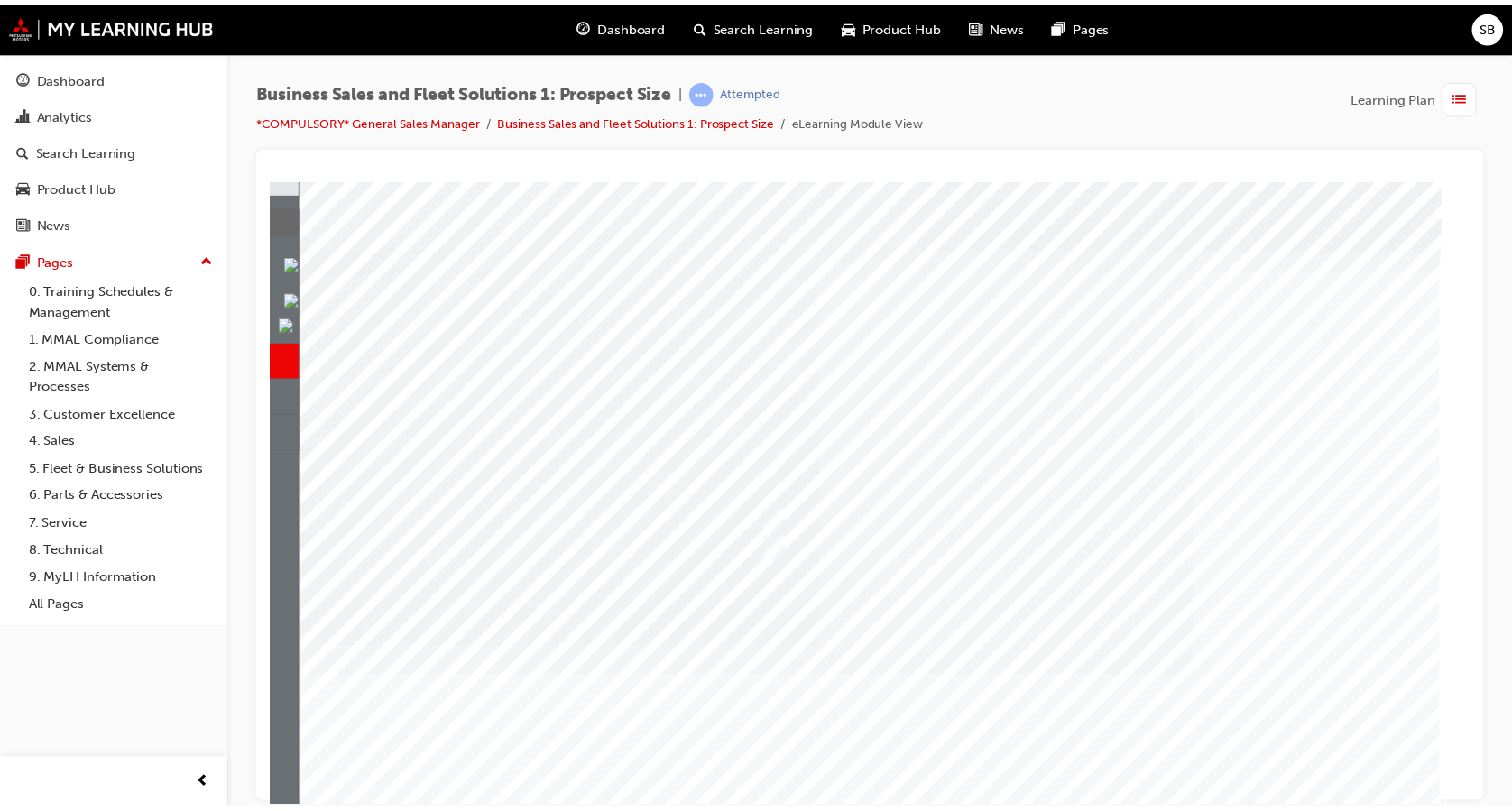 scroll, scrollTop: 0, scrollLeft: 0, axis: both 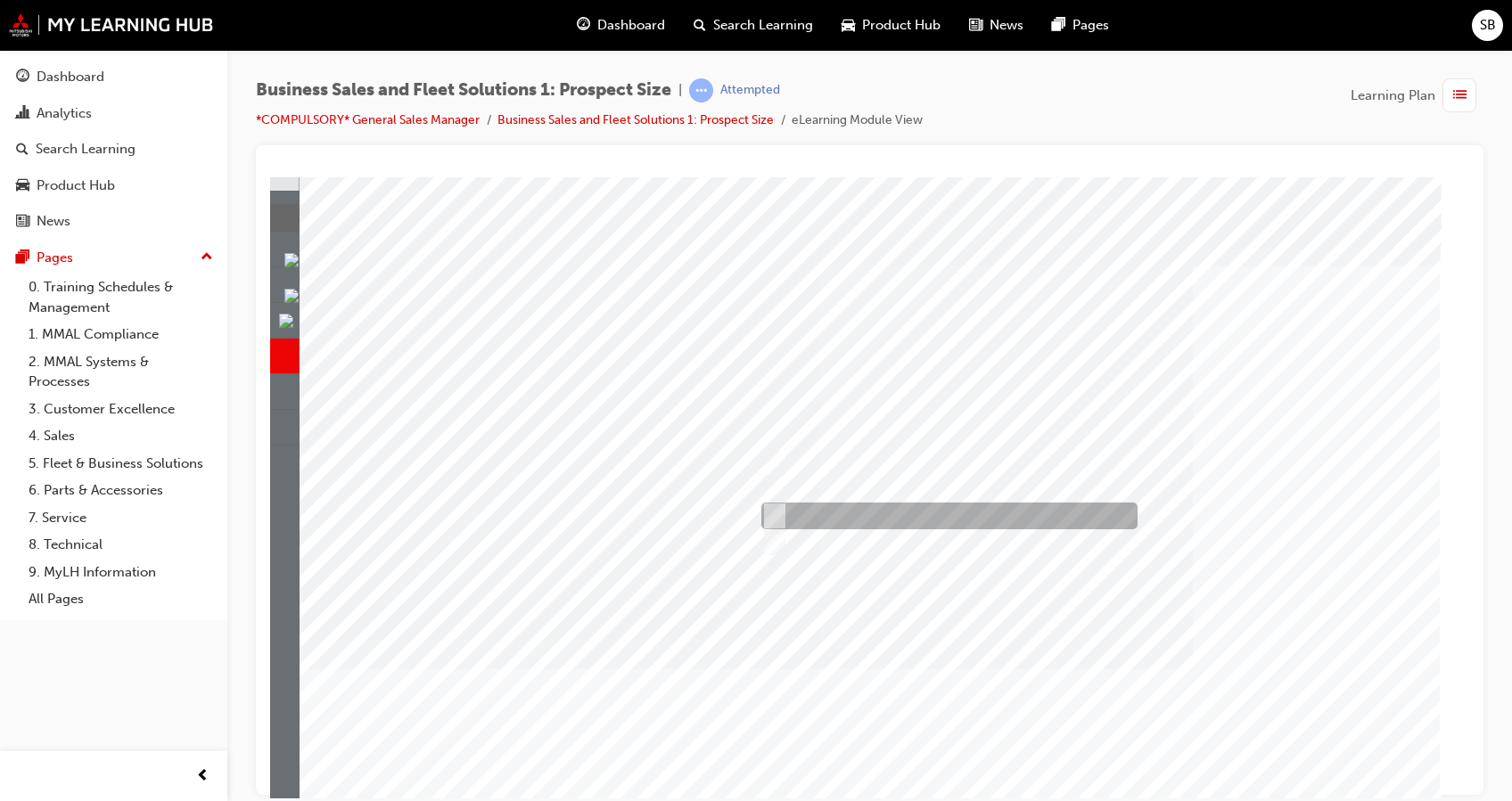 click at bounding box center [771, 516] 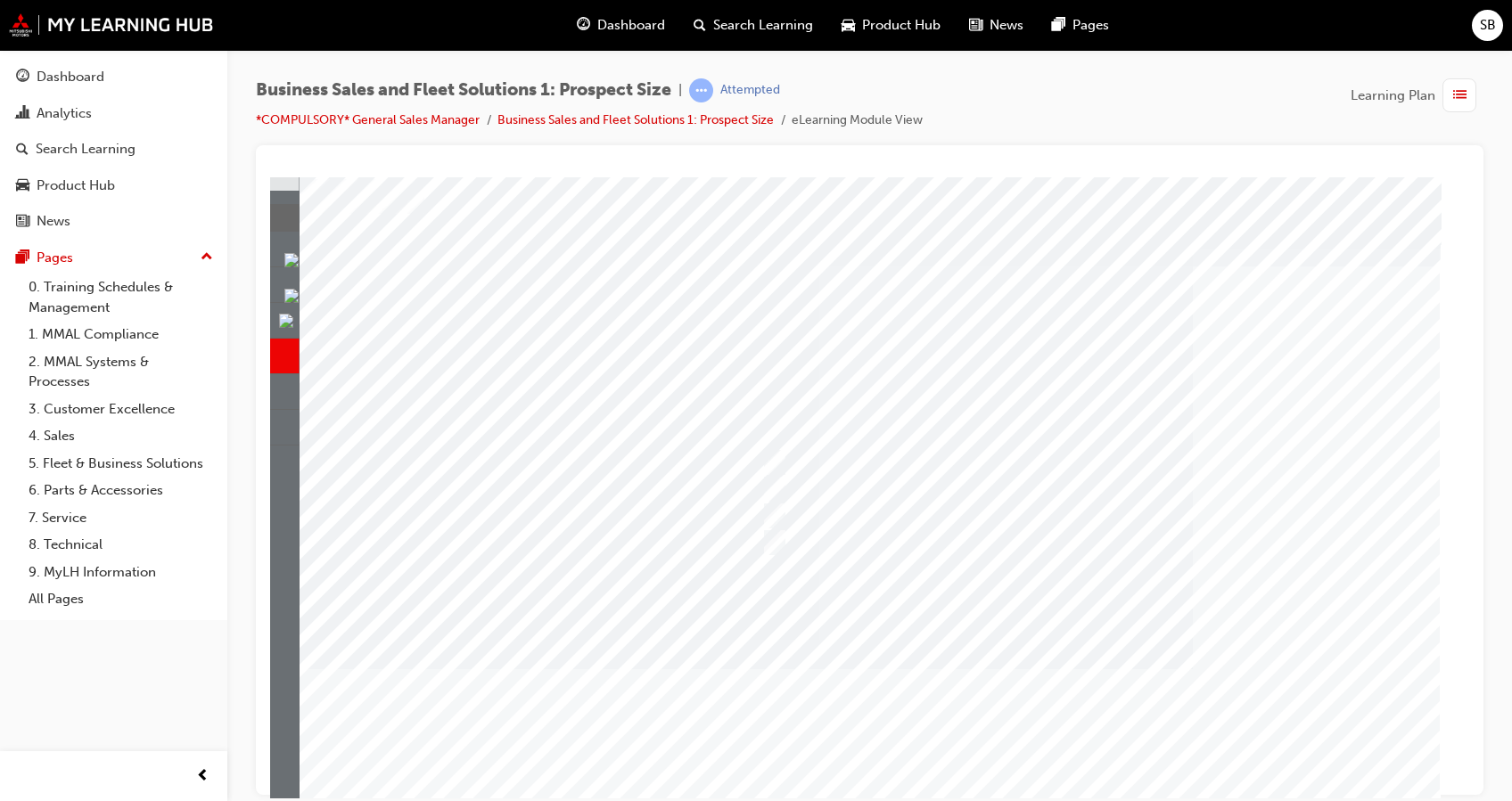 click at bounding box center (363, 3095) 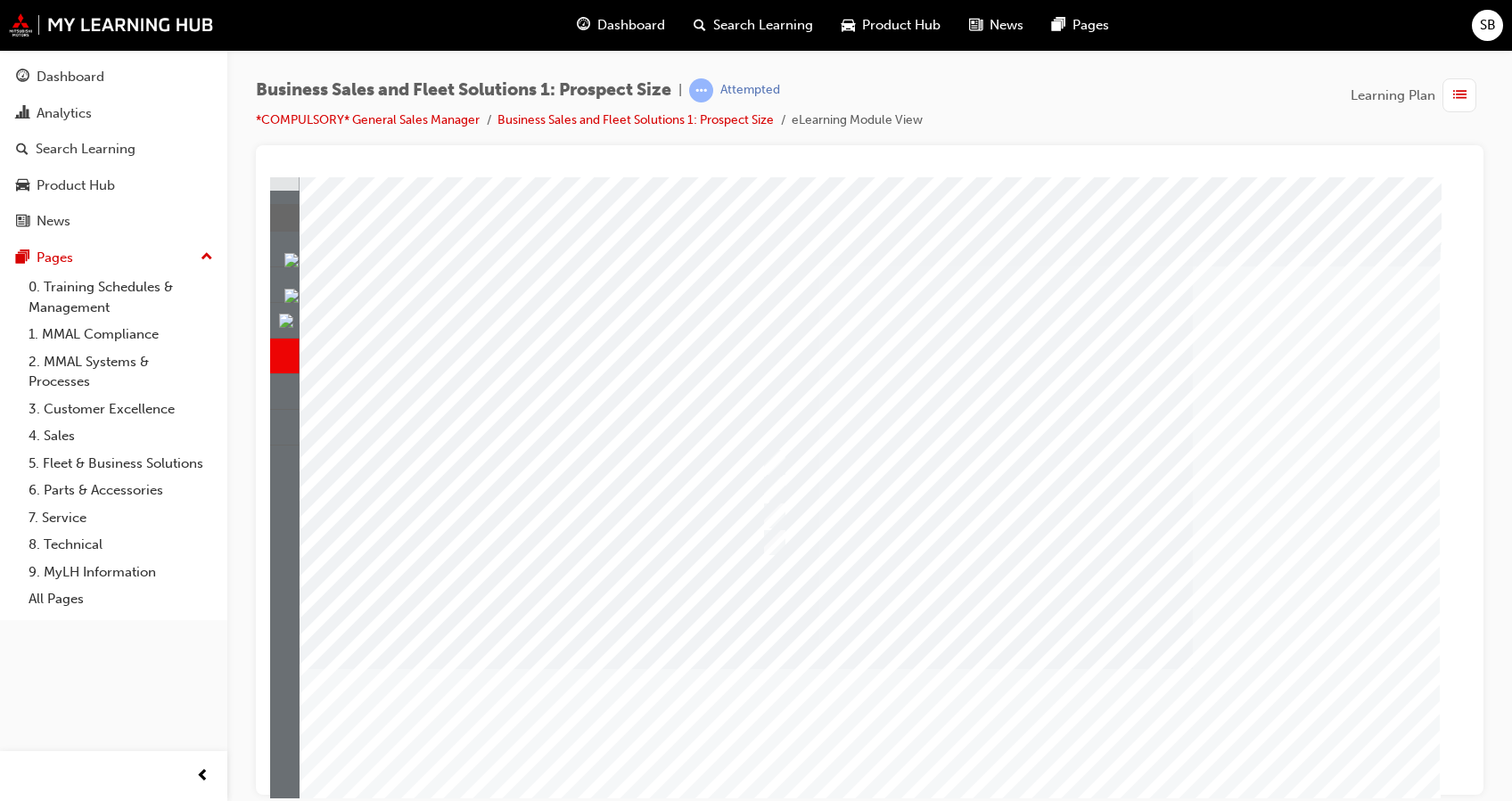 click at bounding box center [870, 517] 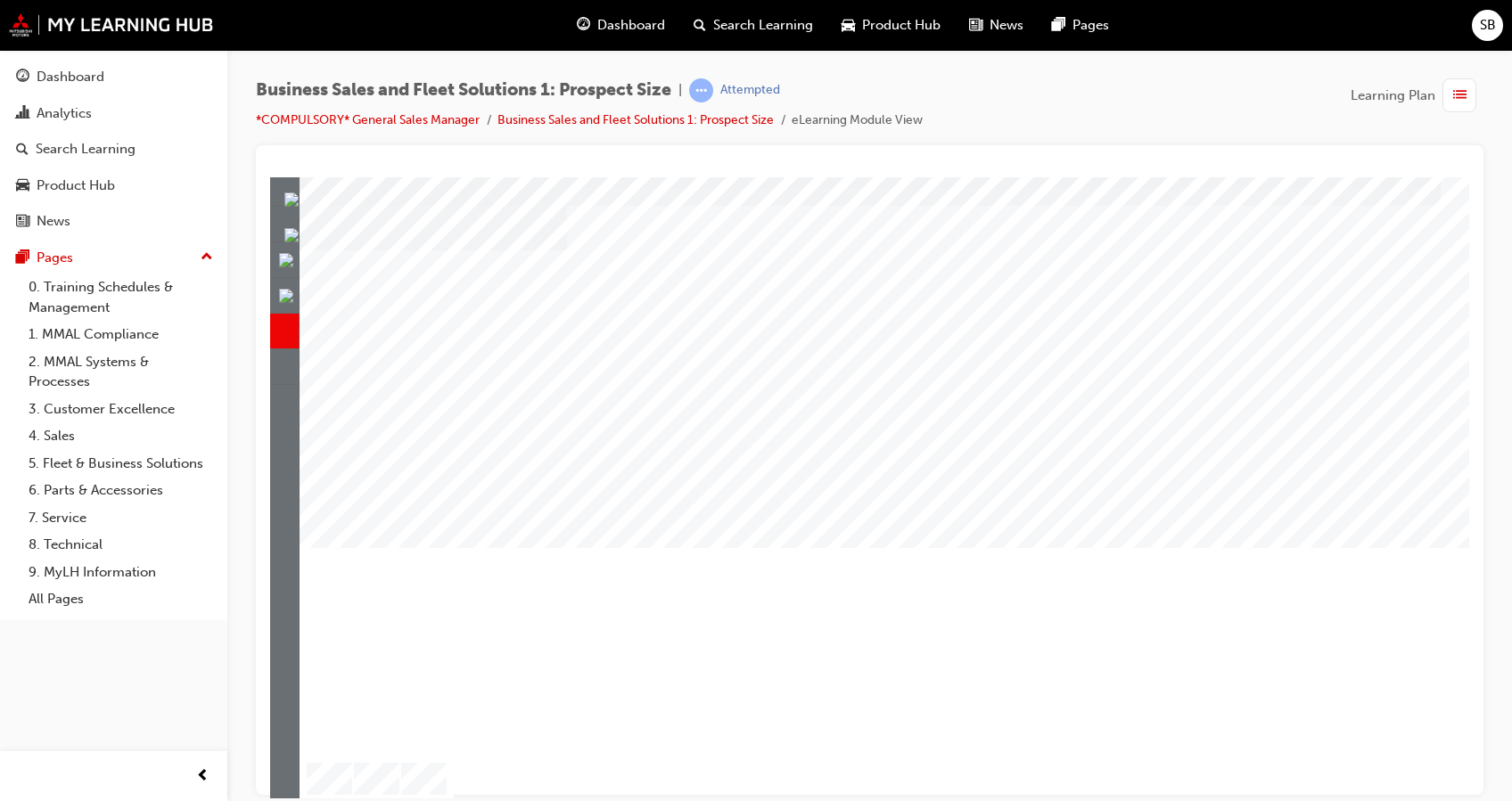 scroll, scrollTop: 60, scrollLeft: 0, axis: vertical 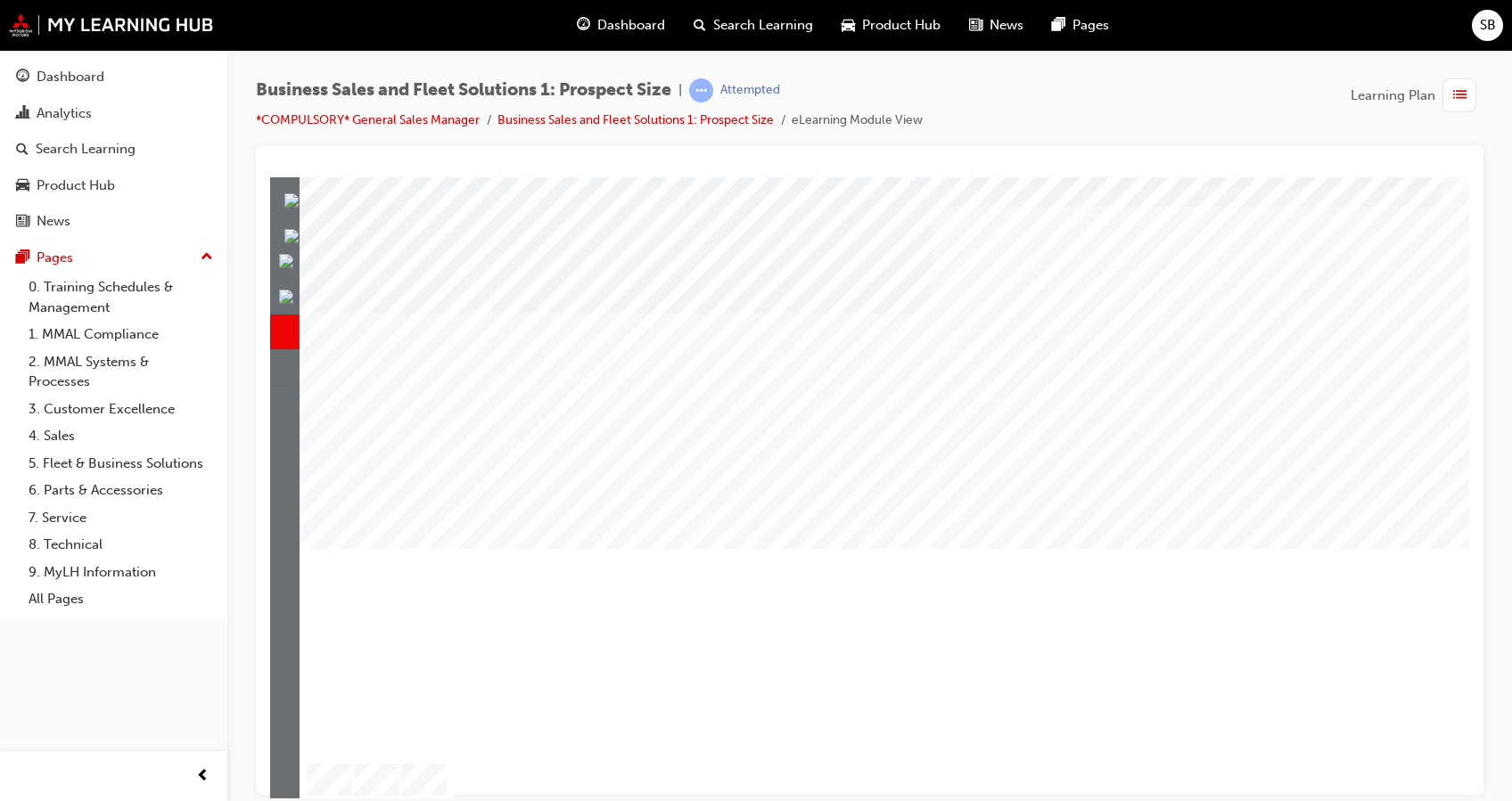 click at bounding box center (347, 1296) 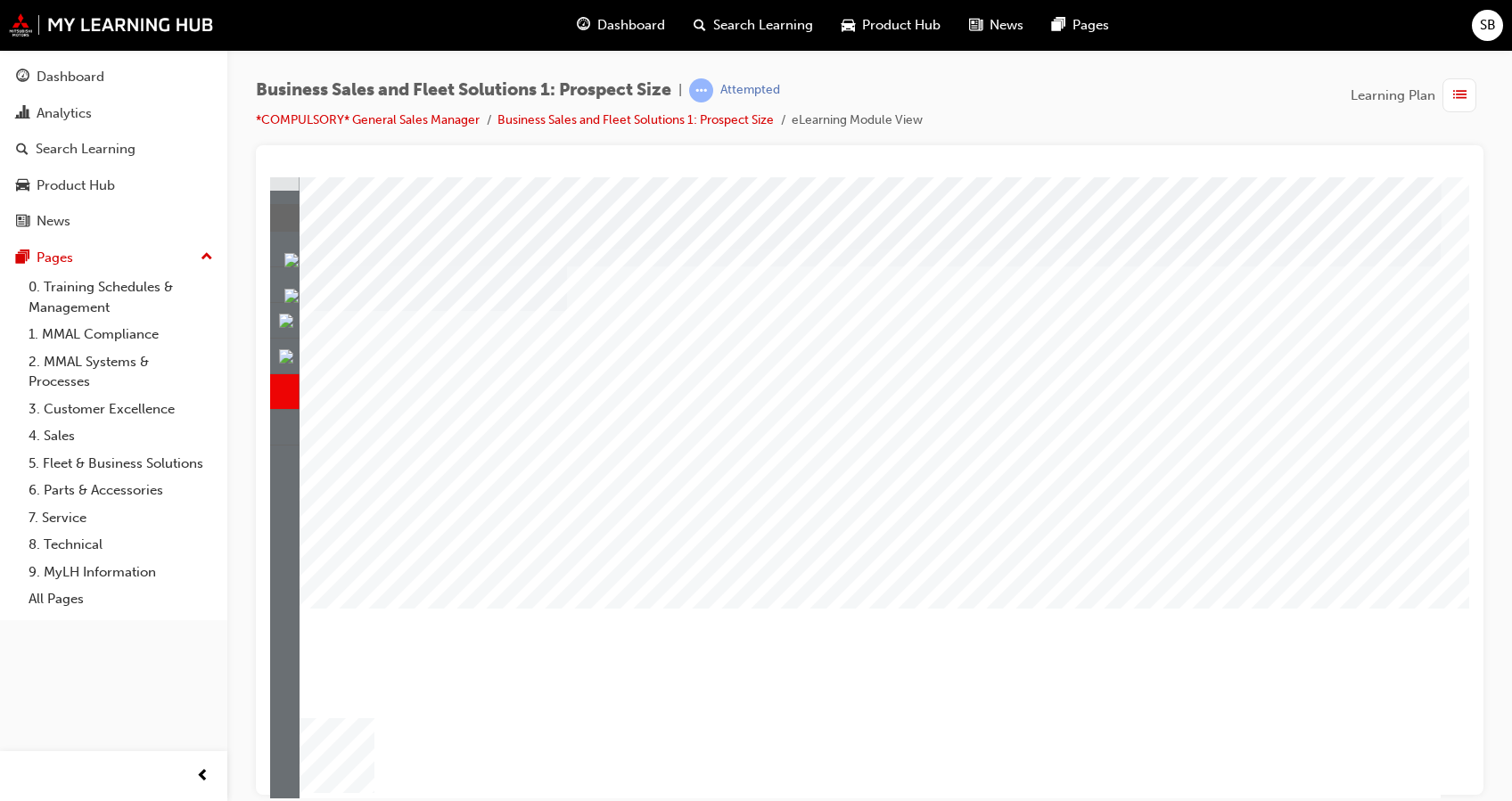 scroll, scrollTop: 61, scrollLeft: 0, axis: vertical 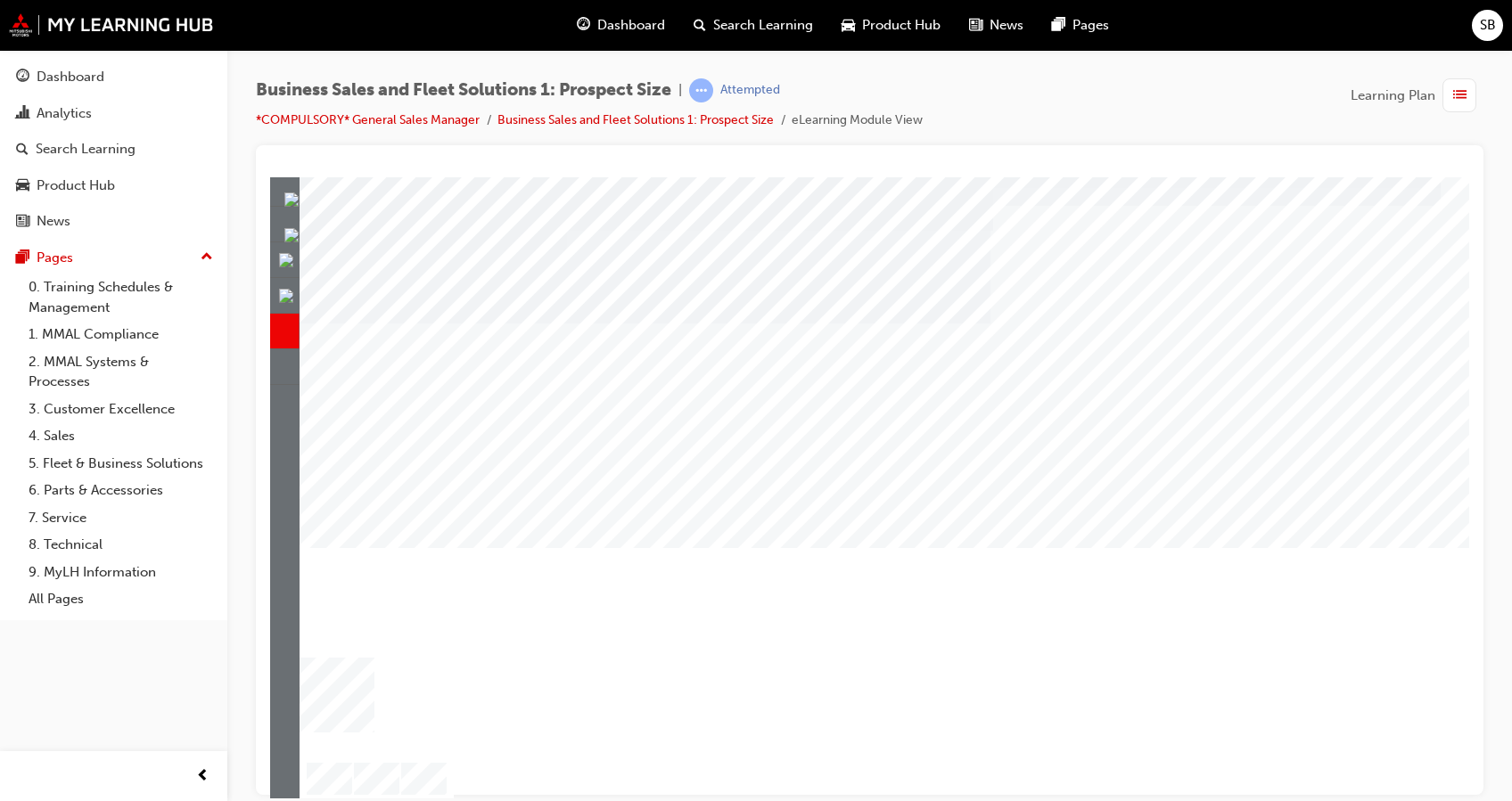 click at bounding box center [347, 1370] 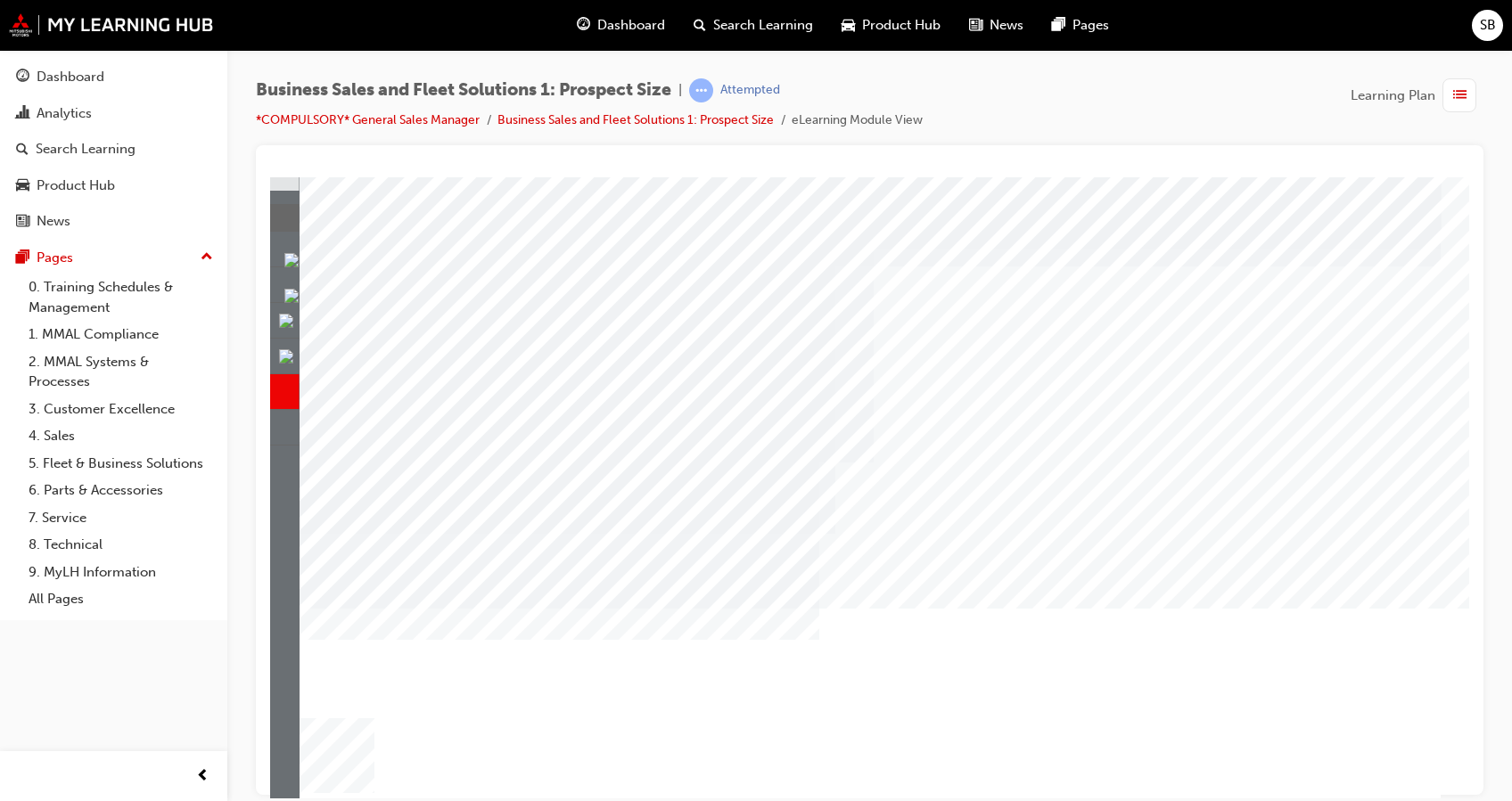 scroll, scrollTop: 33, scrollLeft: 0, axis: vertical 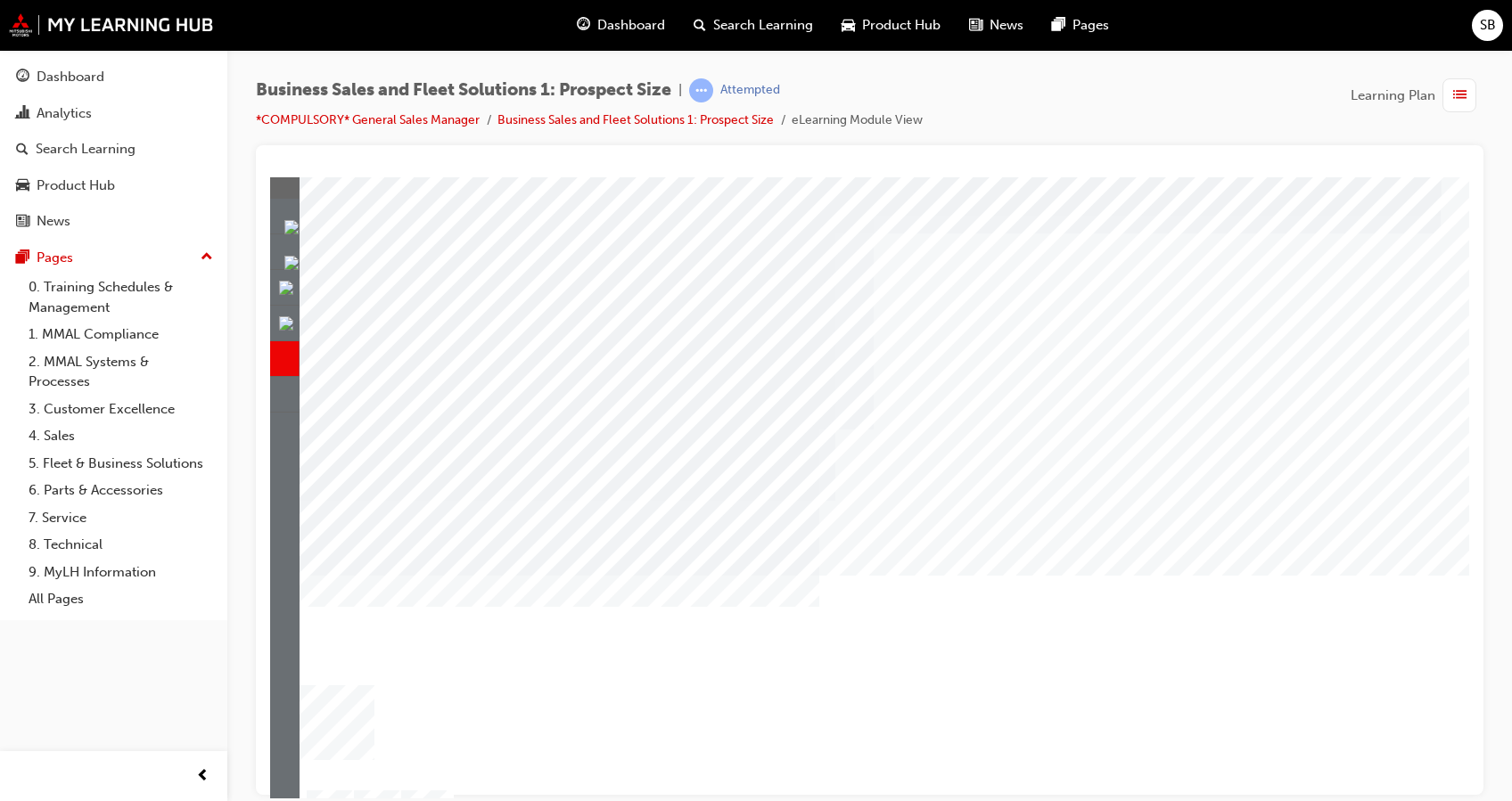 click at bounding box center (347, 1829) 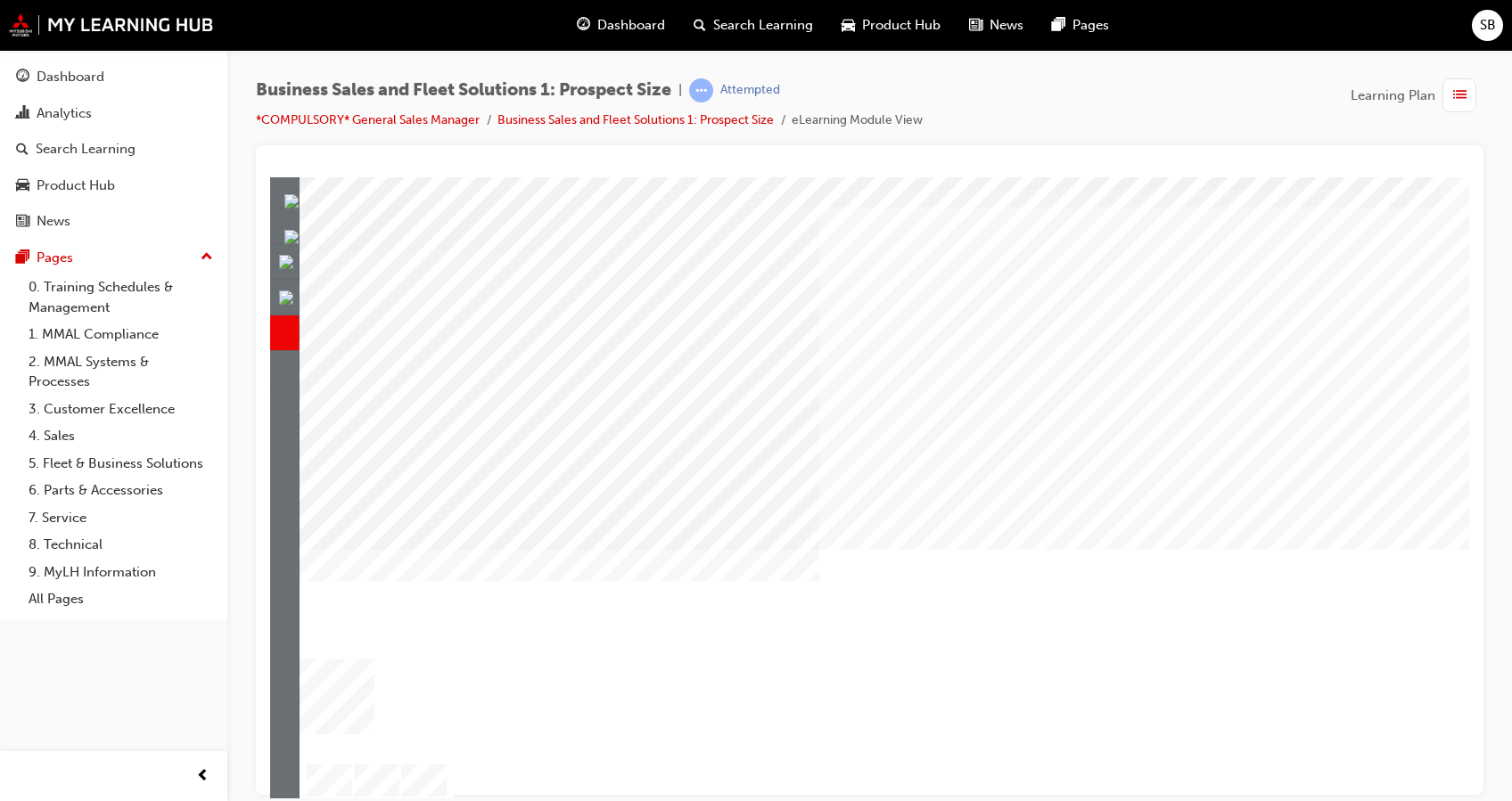 scroll, scrollTop: 61, scrollLeft: 0, axis: vertical 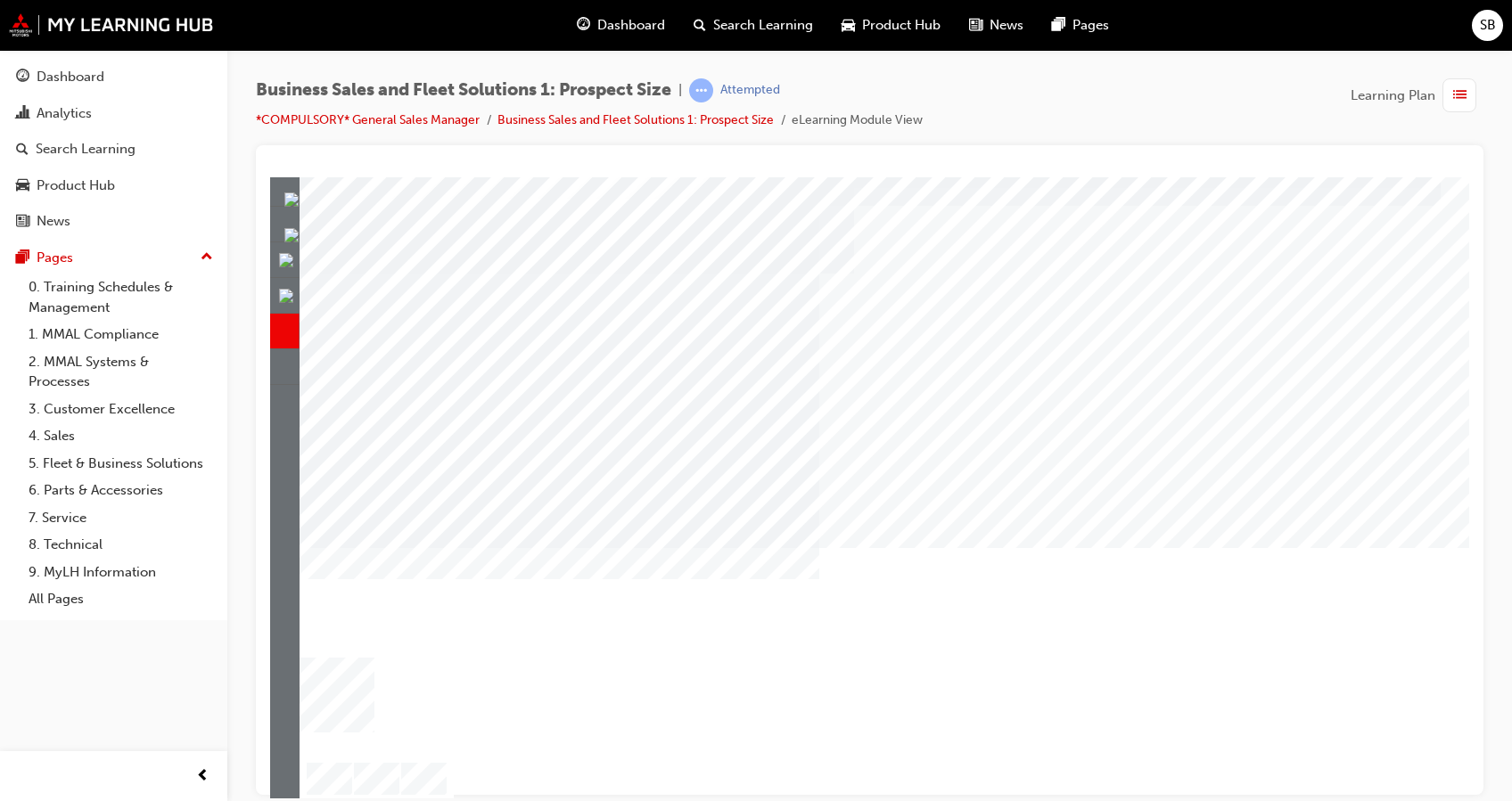 click at bounding box center (502, 3282) 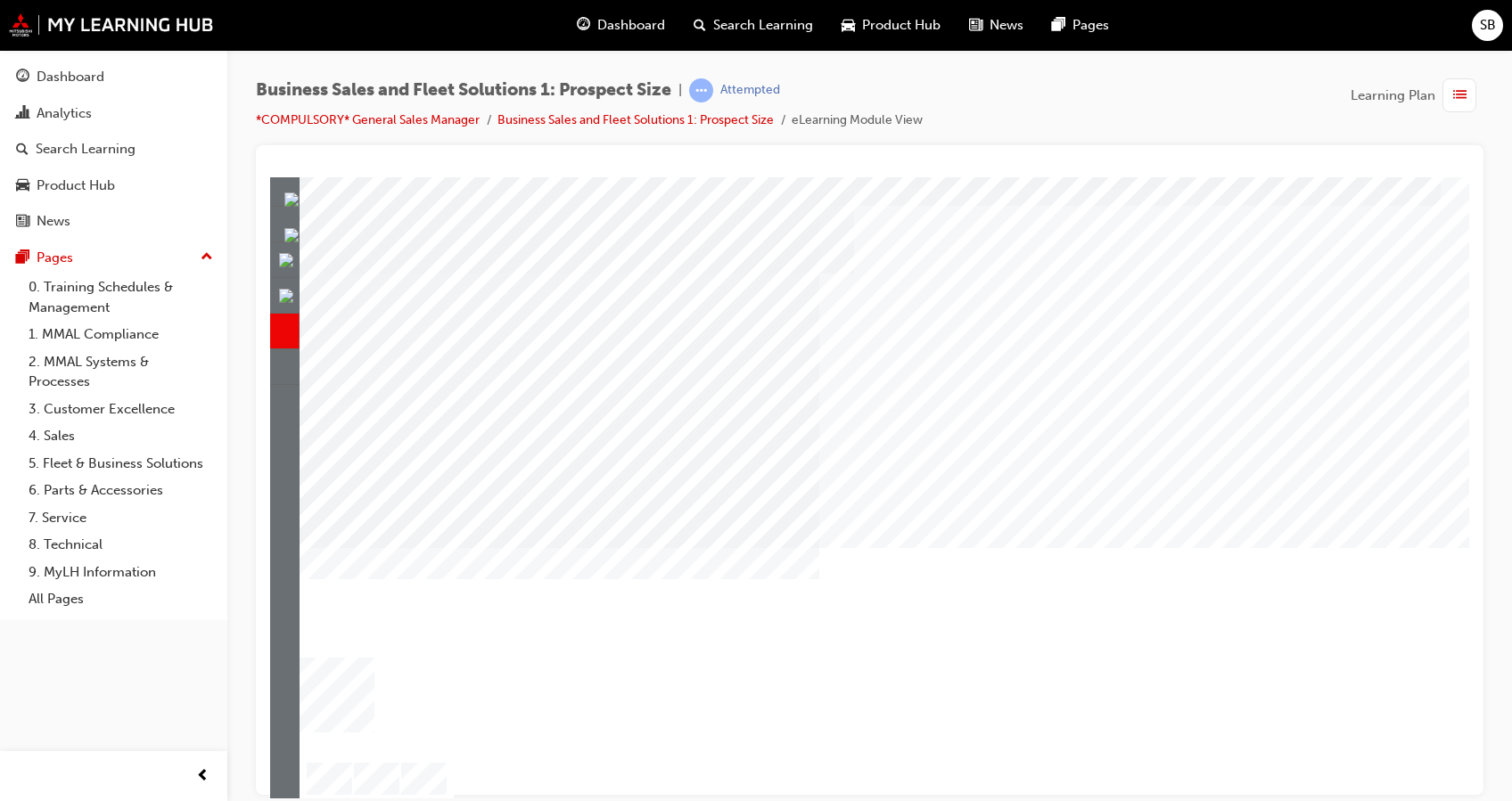 click at bounding box center [478, 3359] 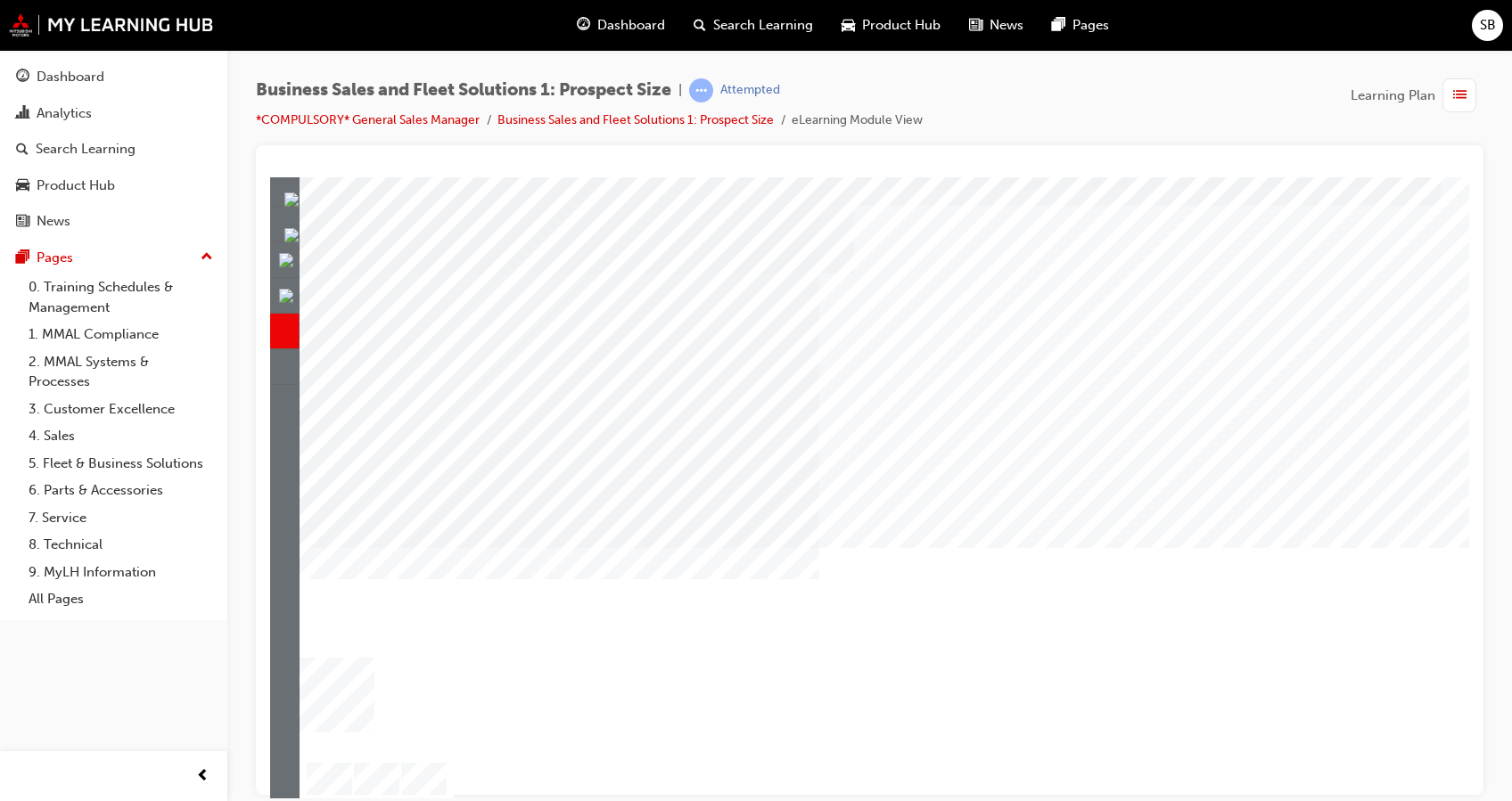 click at bounding box center (478, 3512) 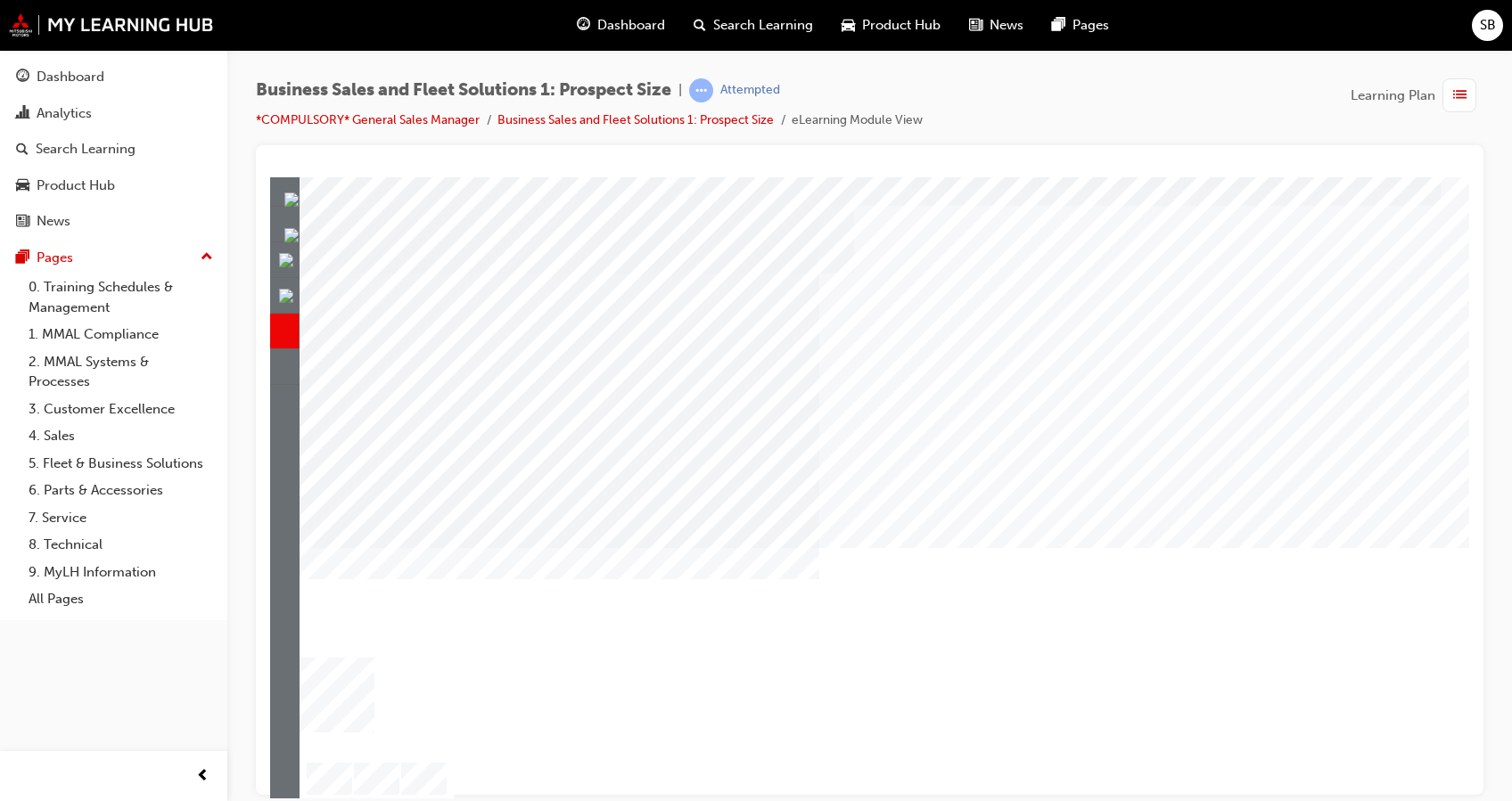 click at bounding box center [502, 3589] 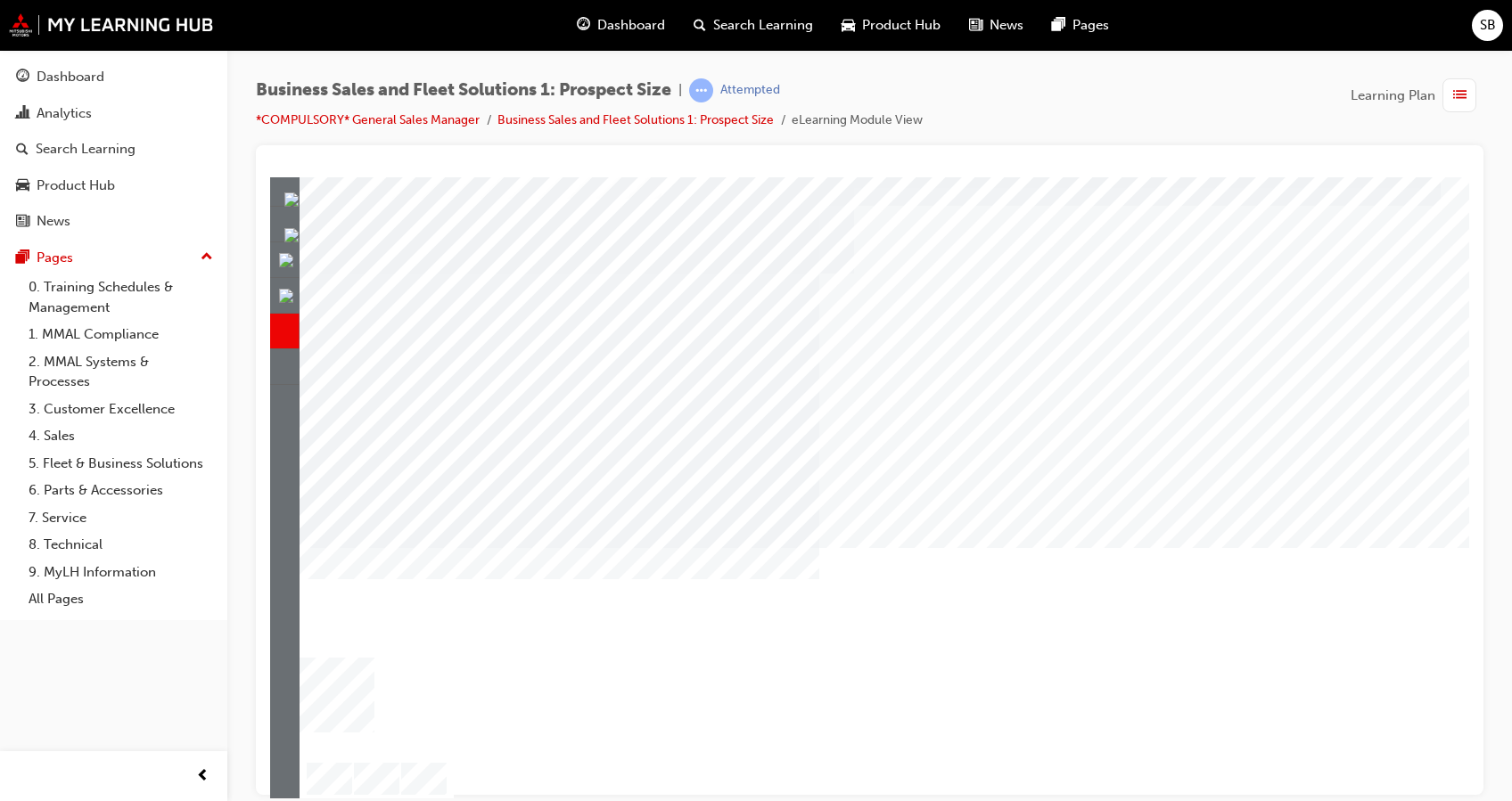 click at bounding box center [478, 3666] 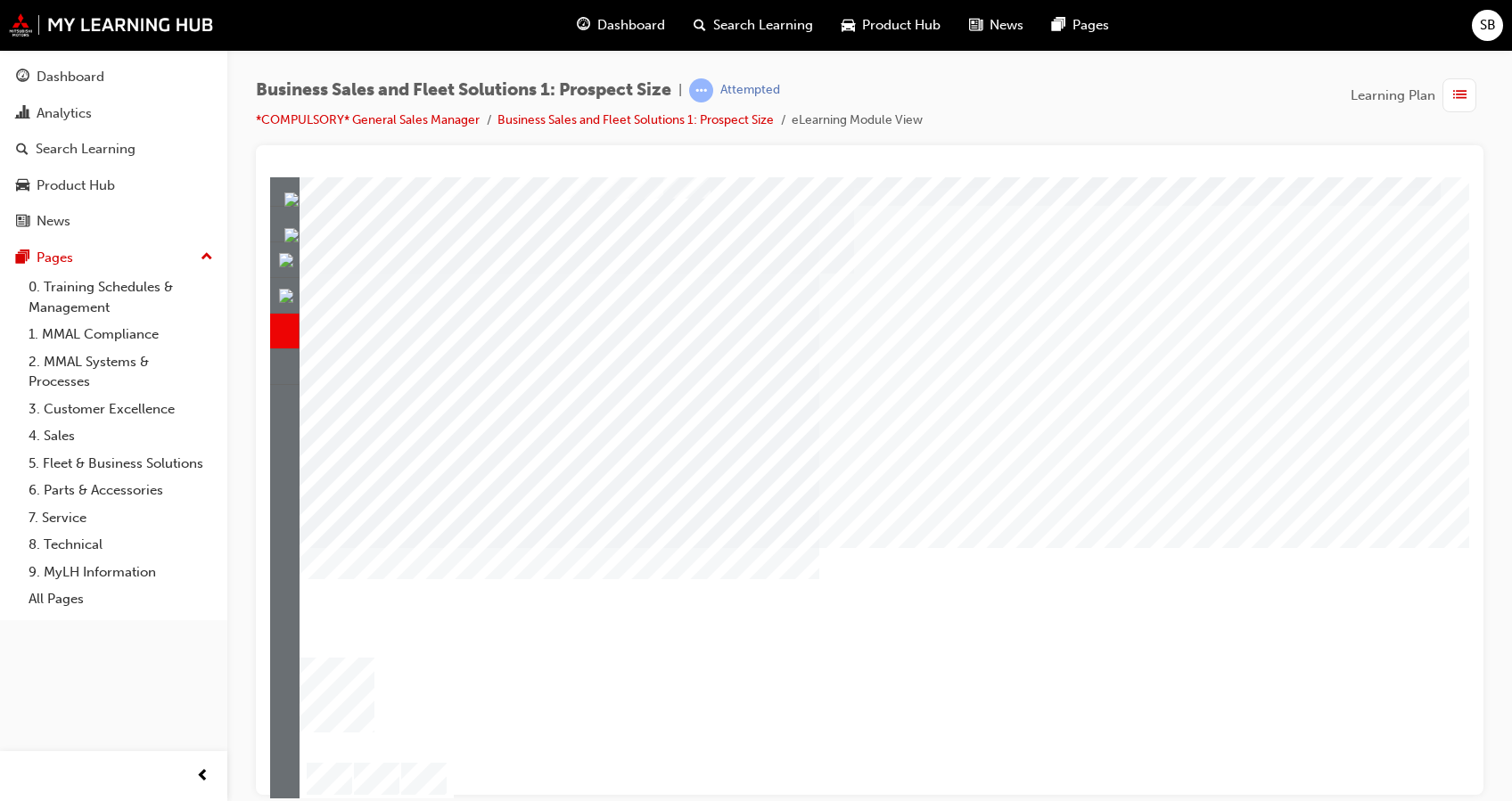 click at bounding box center (502, 3742) 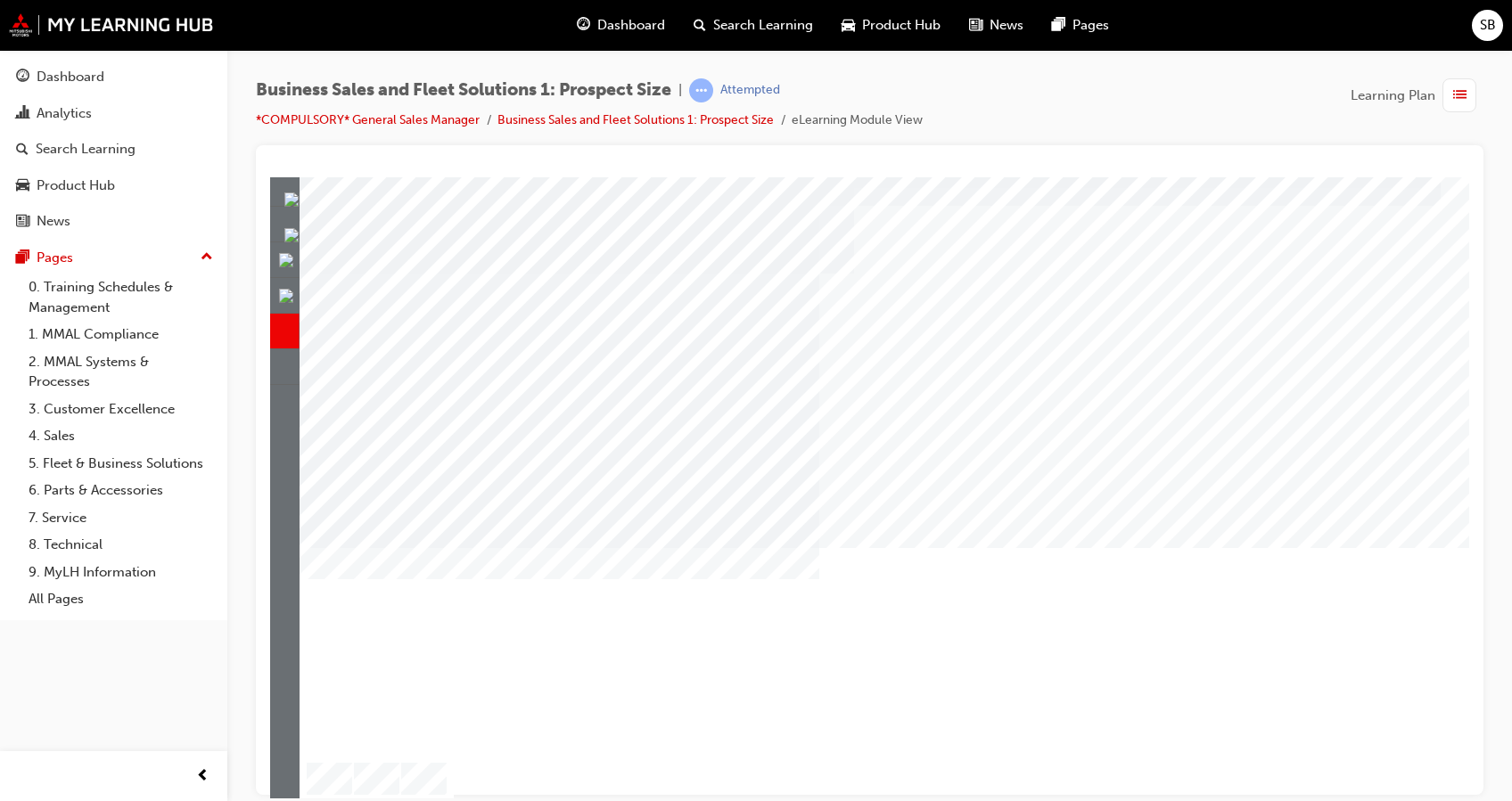 click at bounding box center (478, 3744) 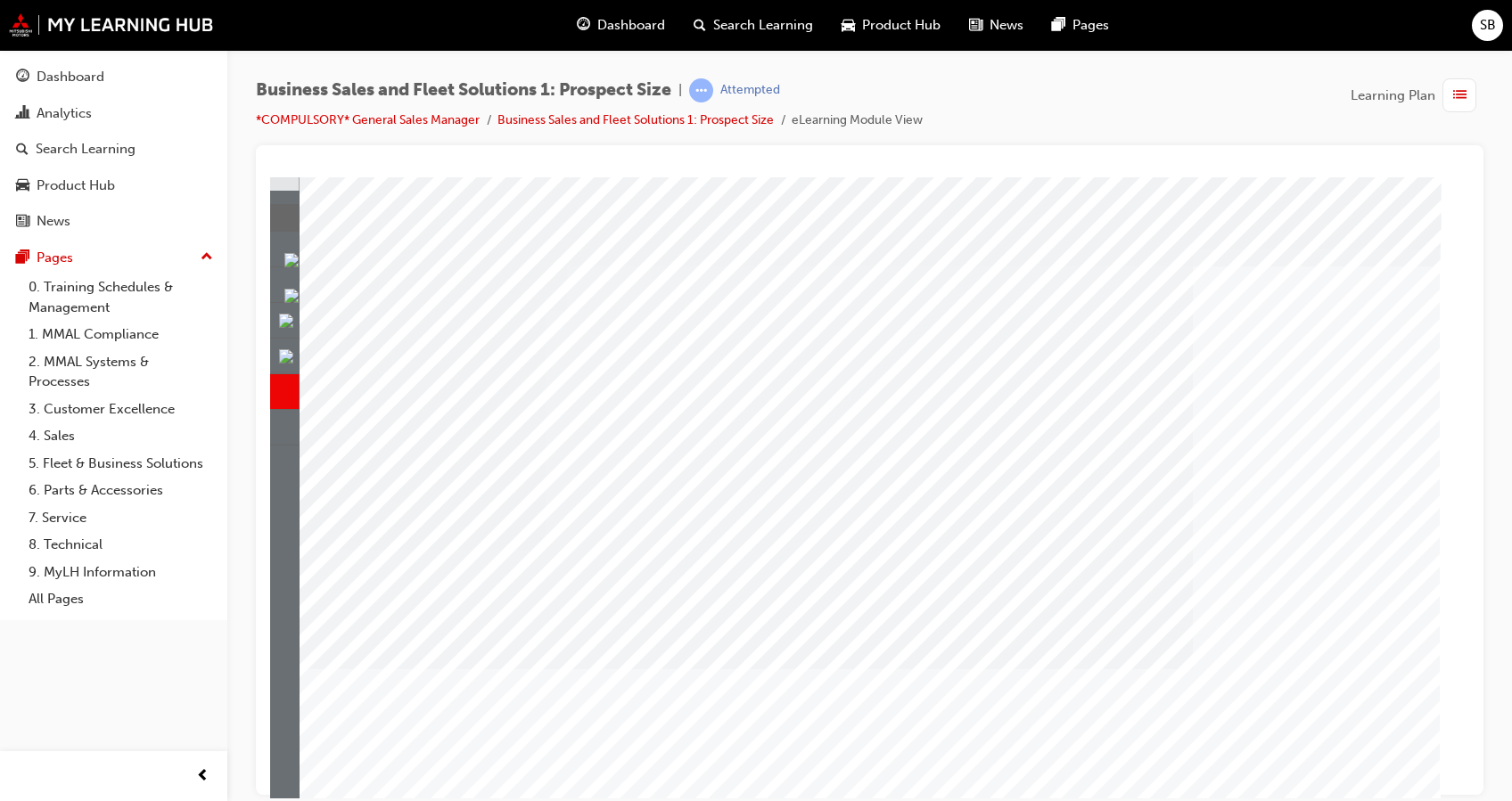 scroll, scrollTop: 61, scrollLeft: 0, axis: vertical 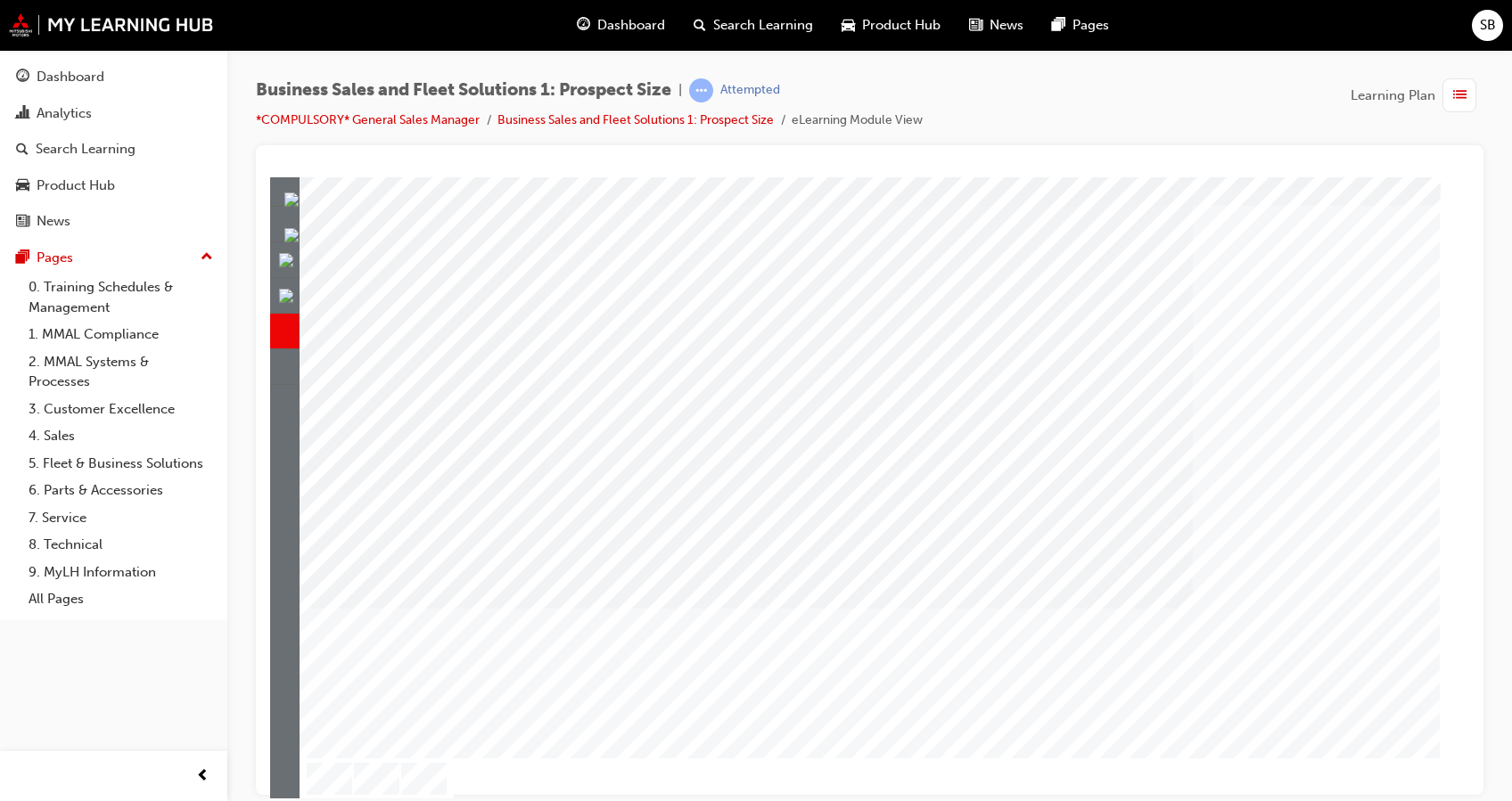click at bounding box center [347, 5139] 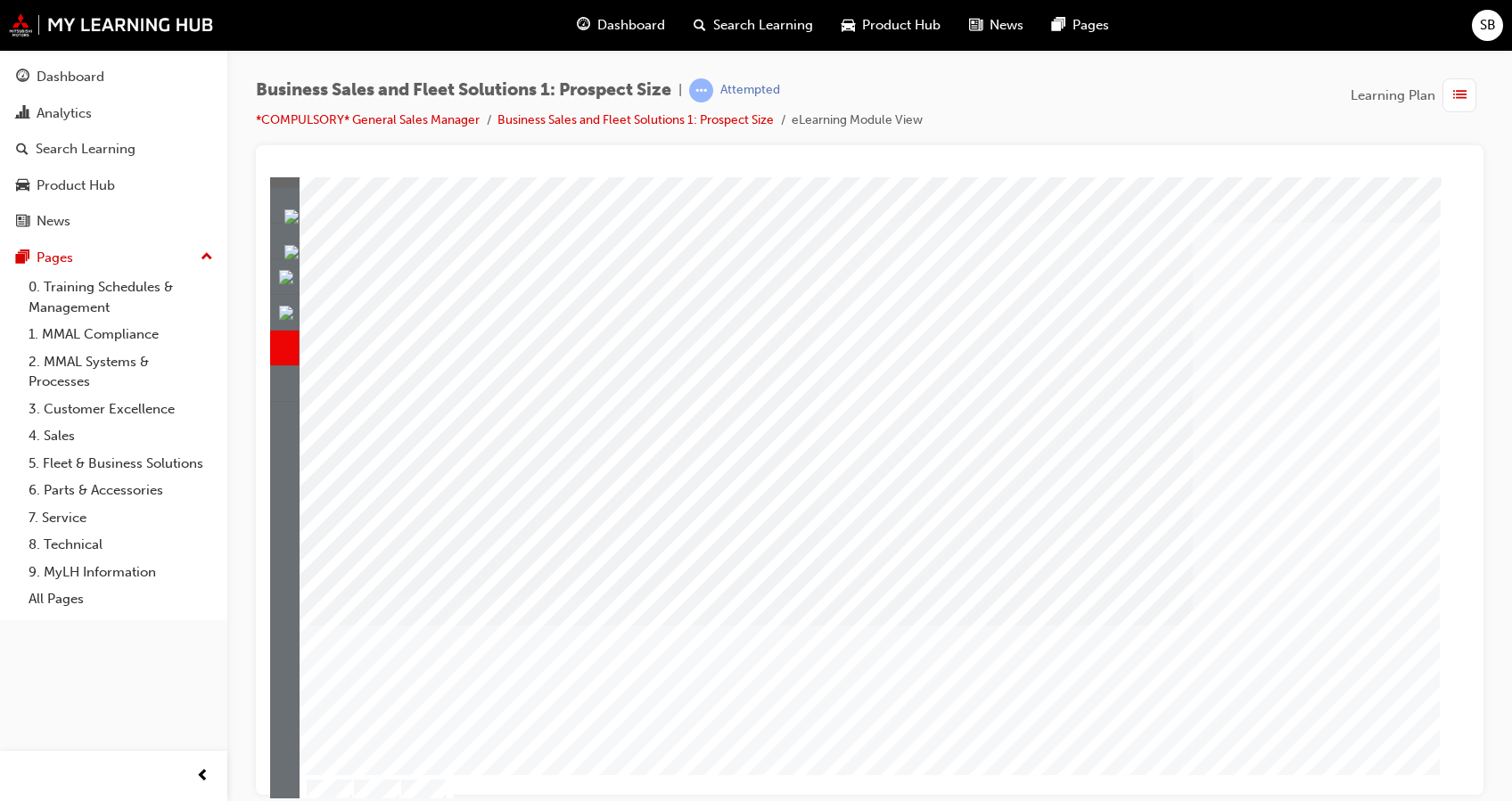 scroll, scrollTop: 61, scrollLeft: 0, axis: vertical 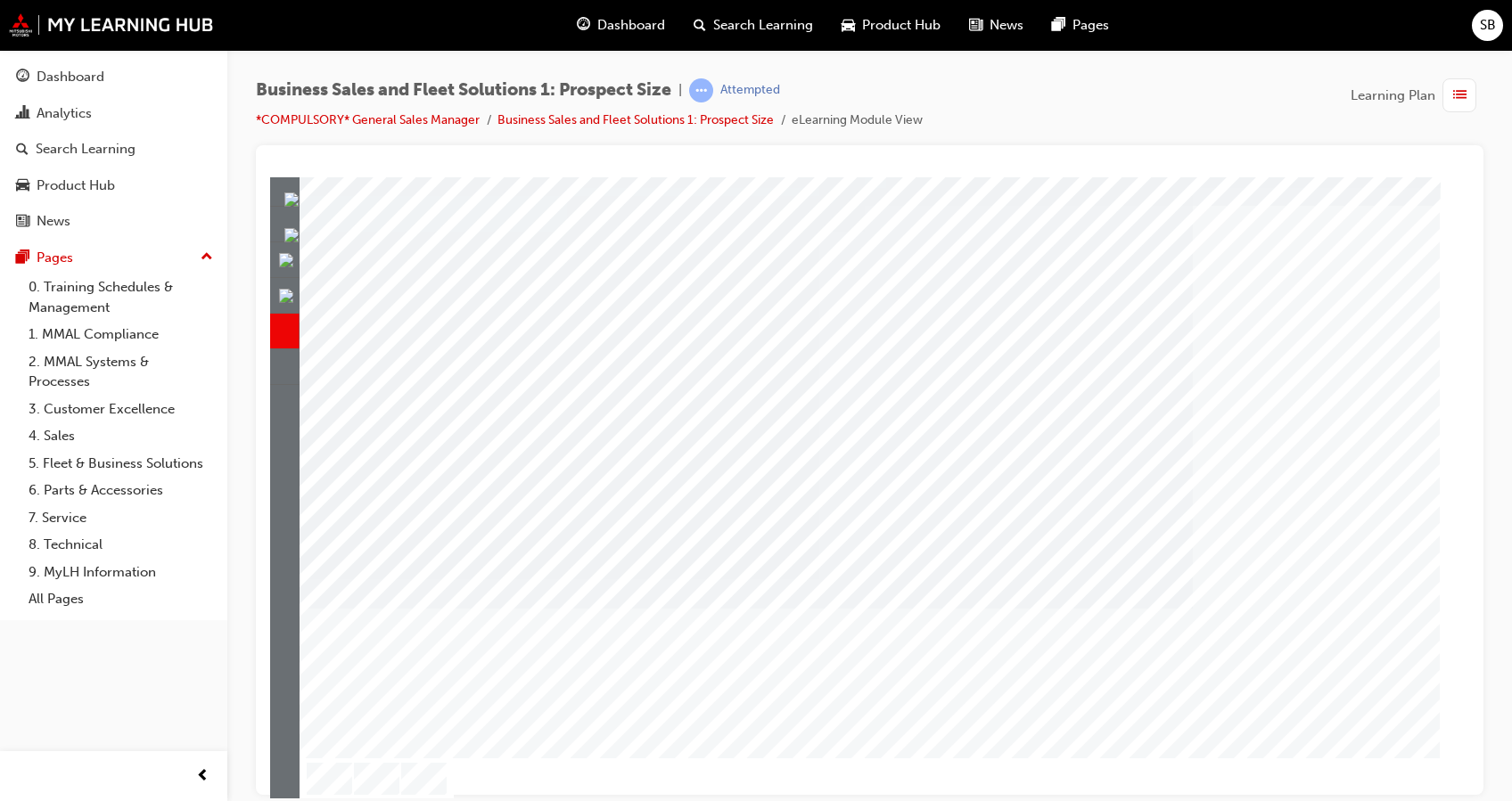 click at bounding box center [347, 2008] 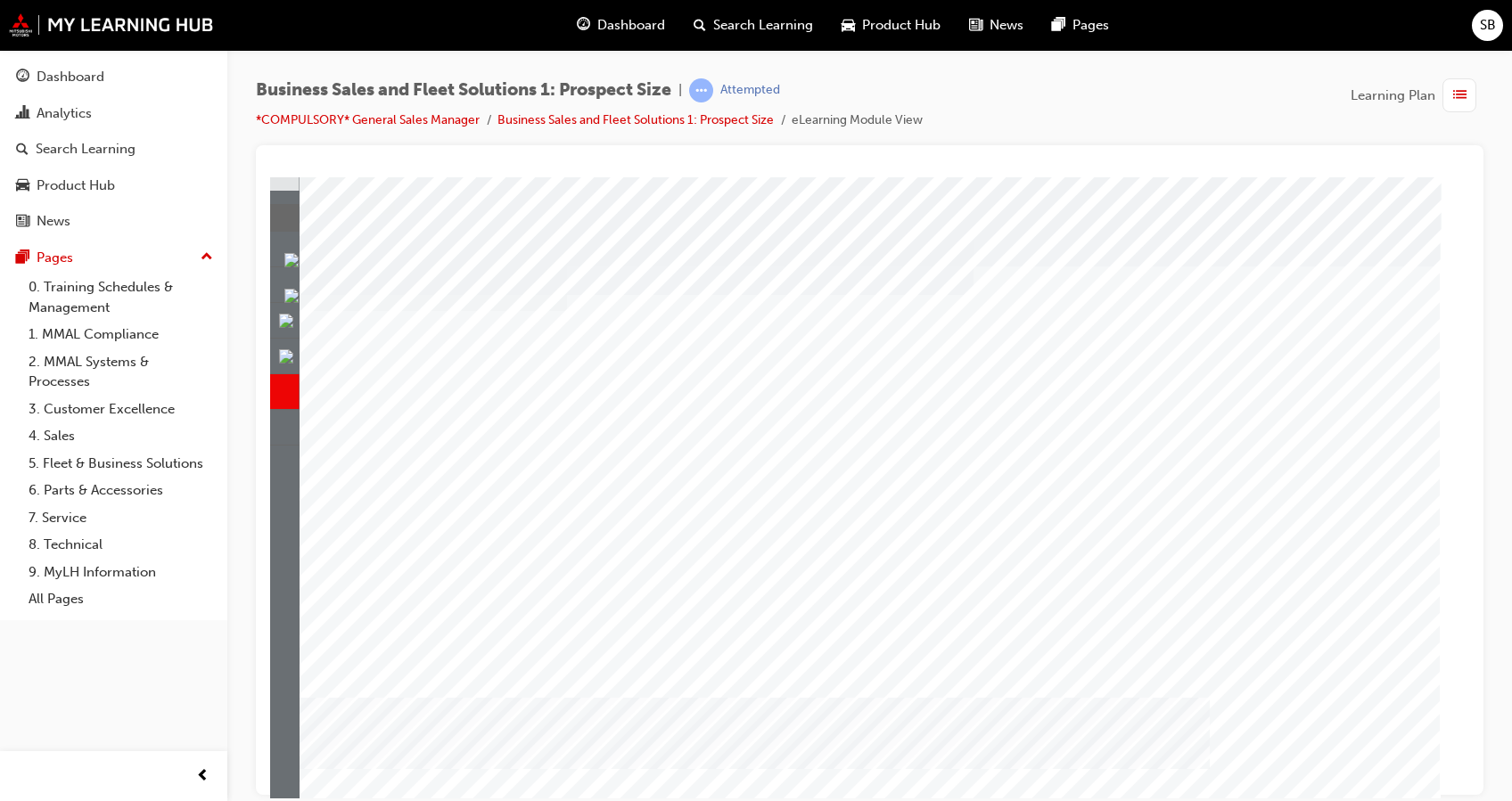 scroll, scrollTop: 61, scrollLeft: 0, axis: vertical 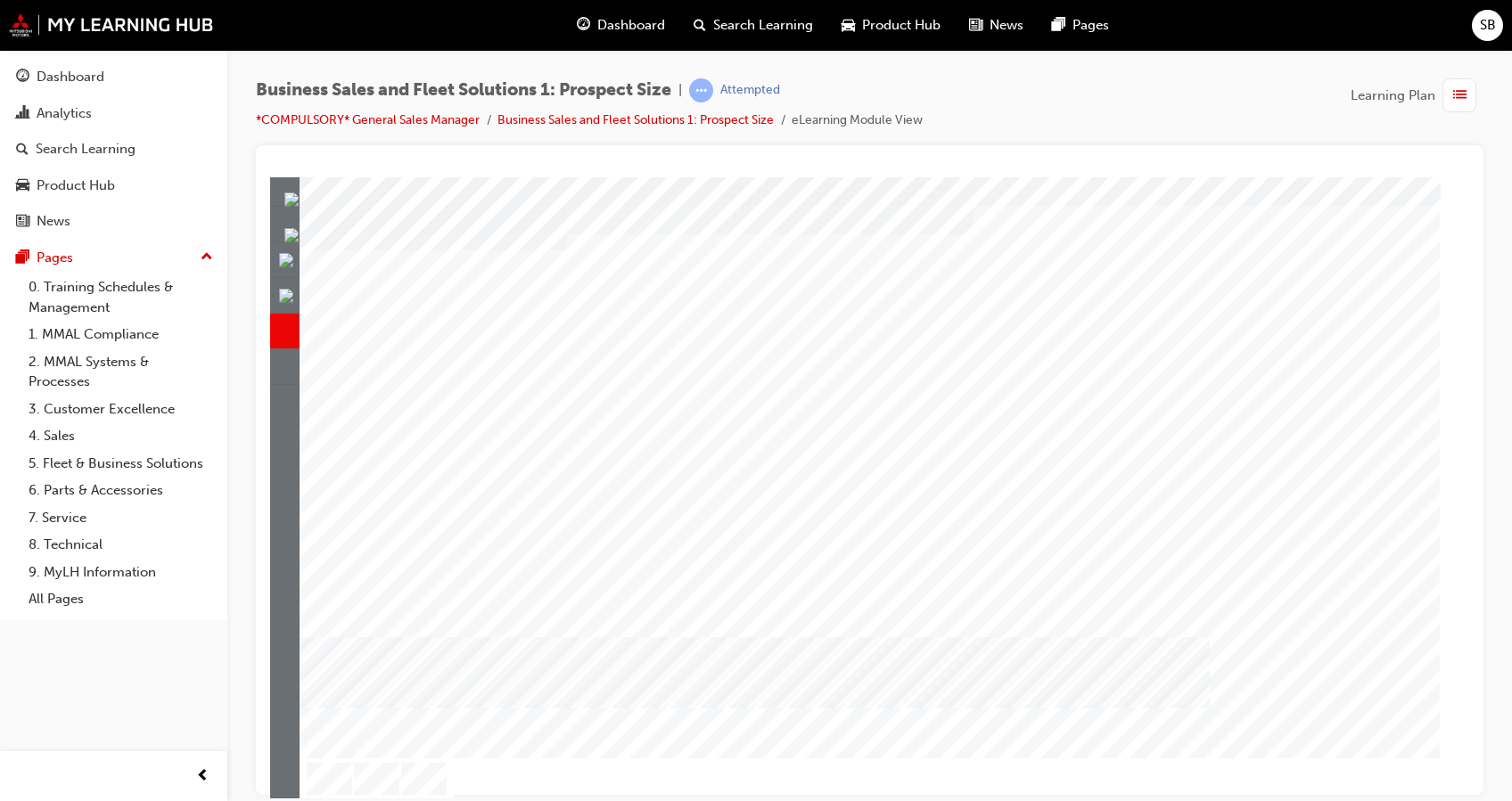 click at bounding box center [347, 1346] 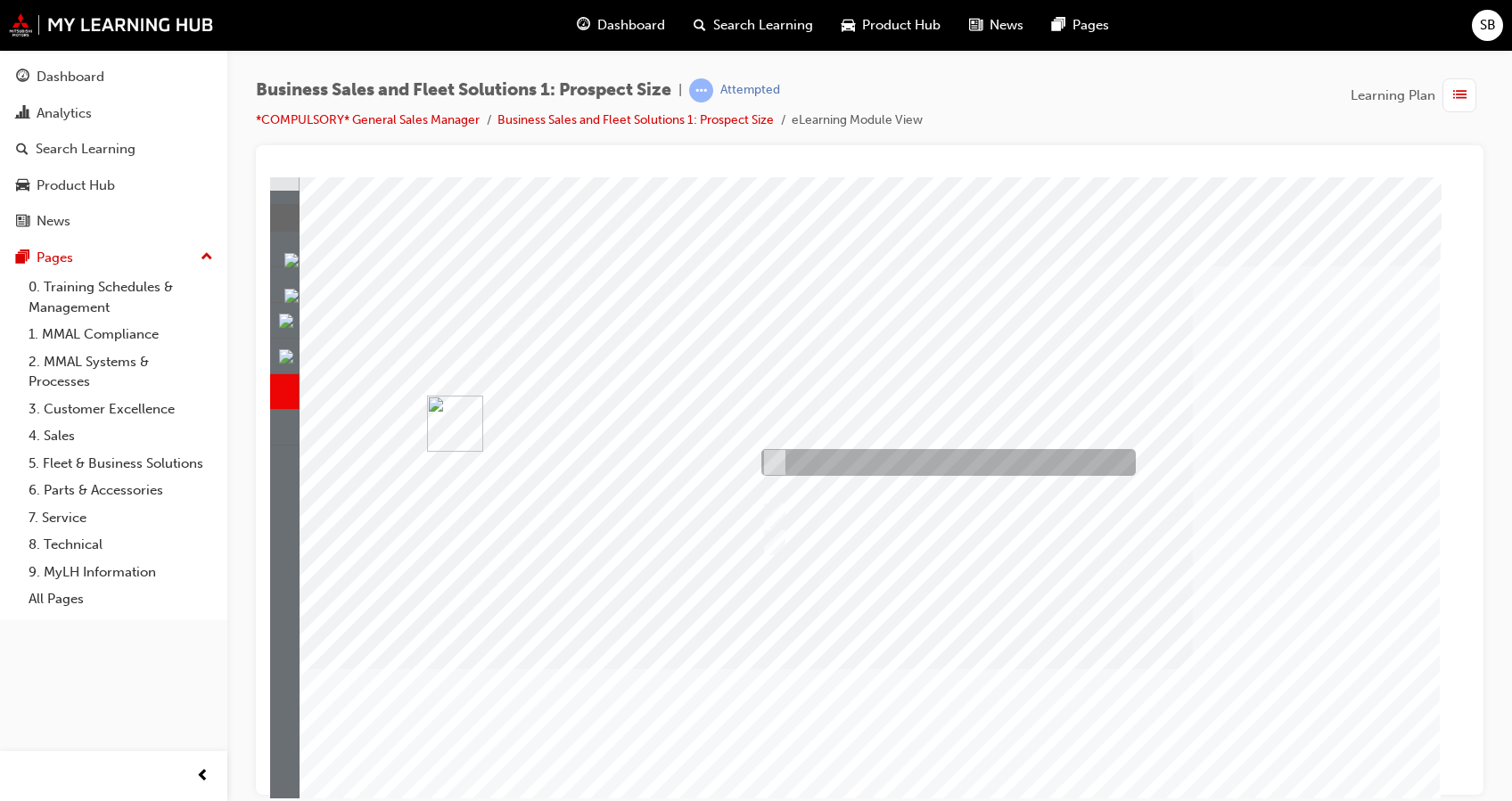 click at bounding box center (944, 462) 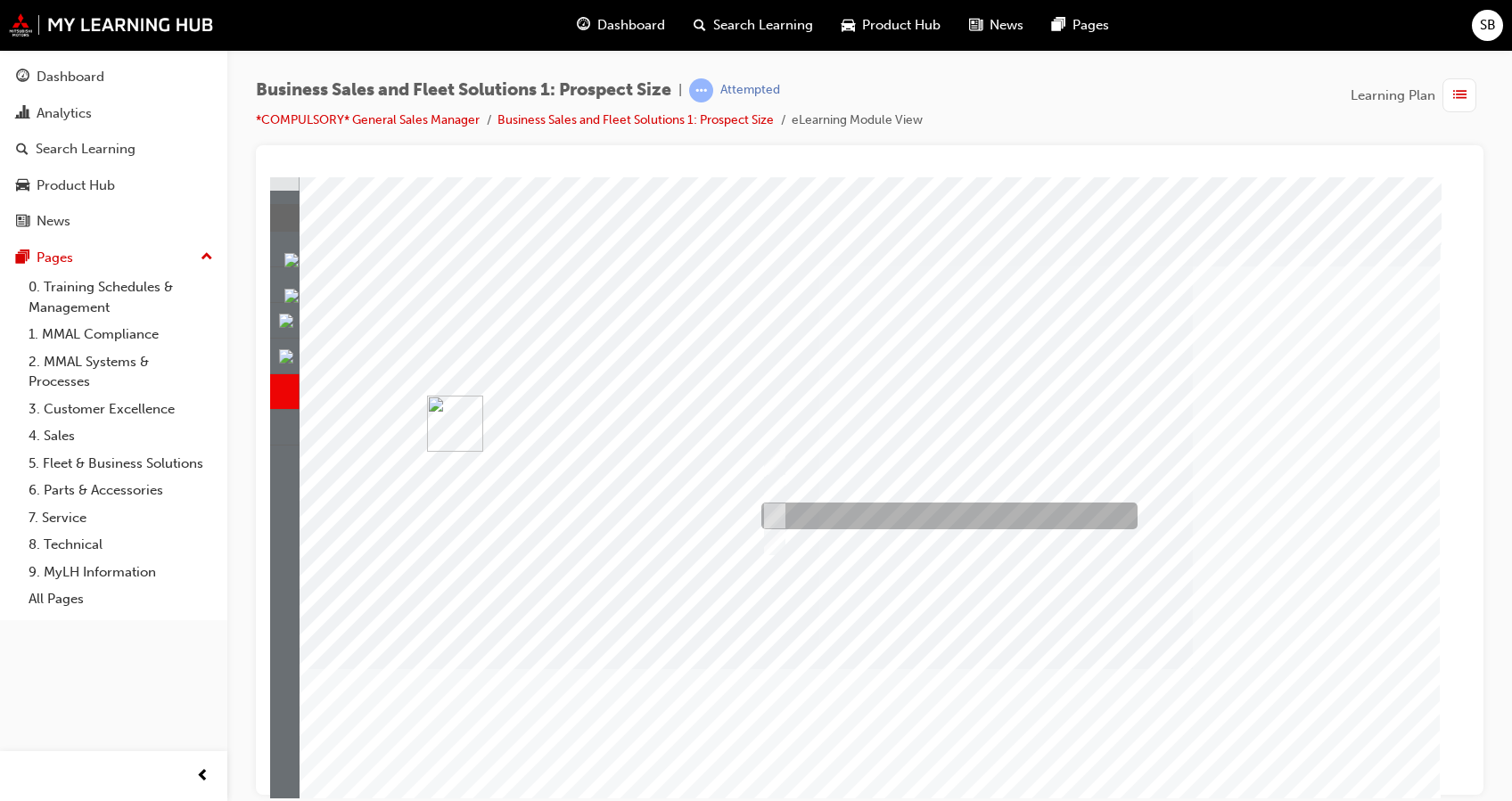 click at bounding box center (770, 516) 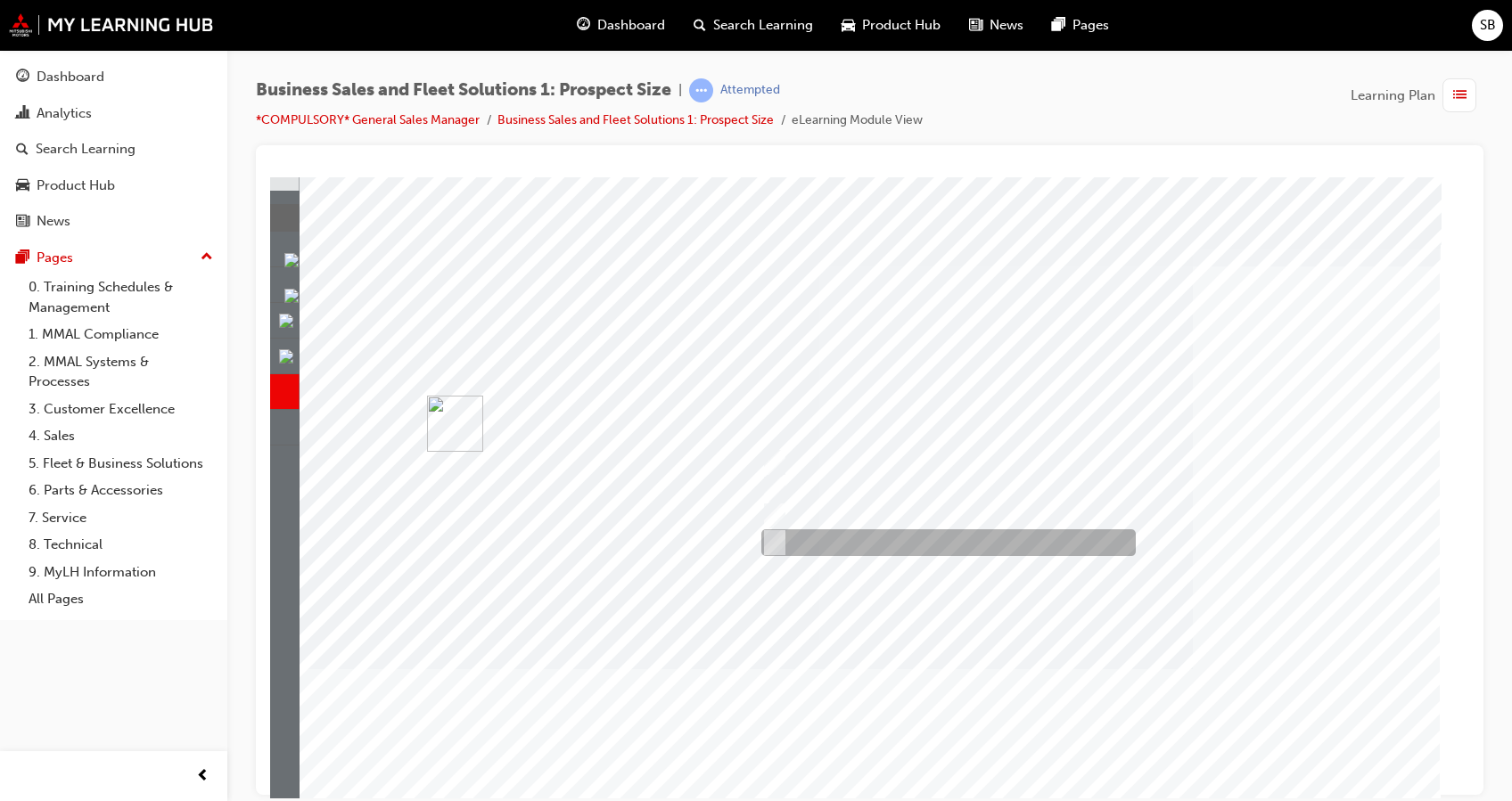 click at bounding box center (944, 543) 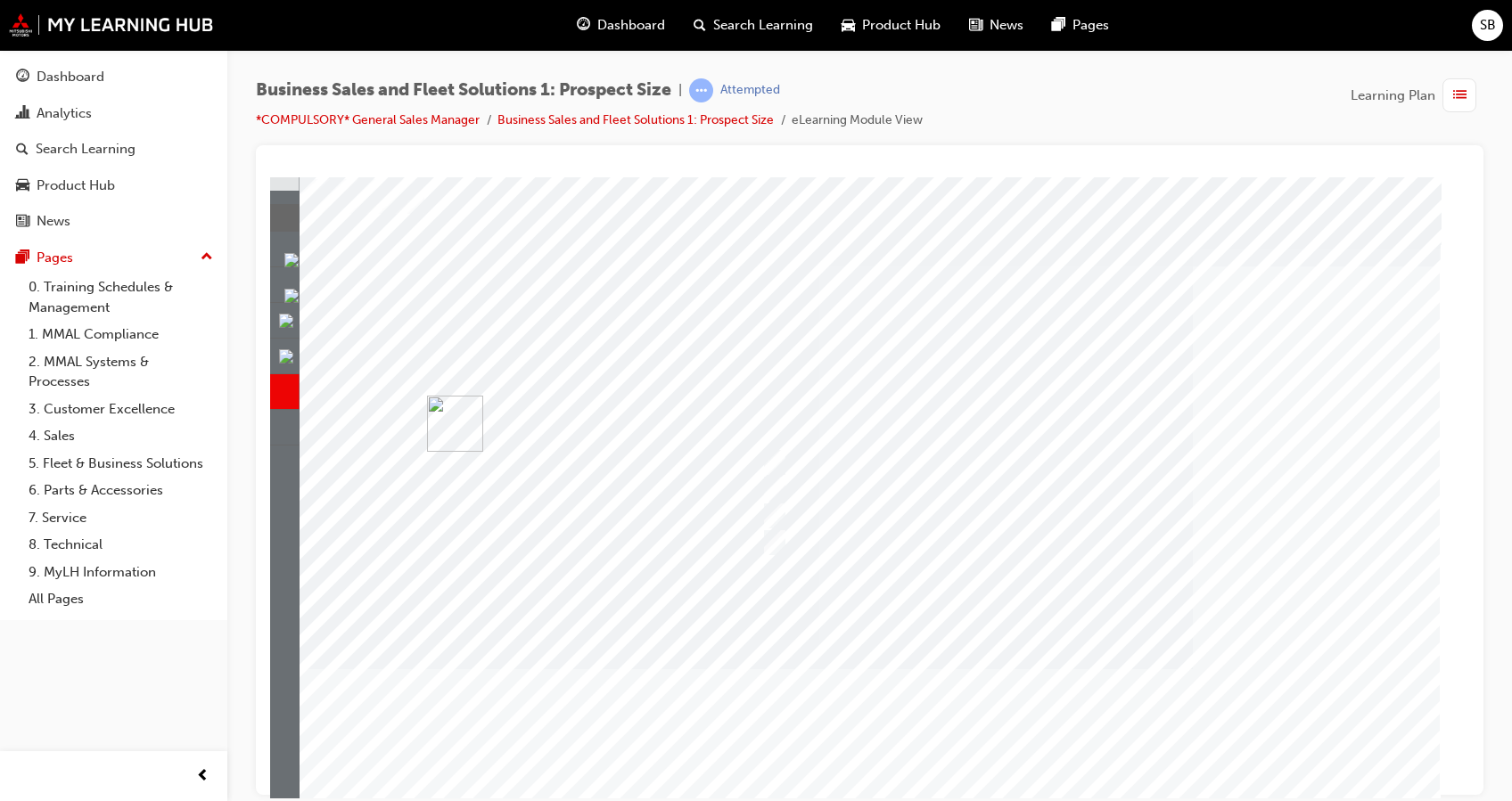 click at bounding box center (363, 2959) 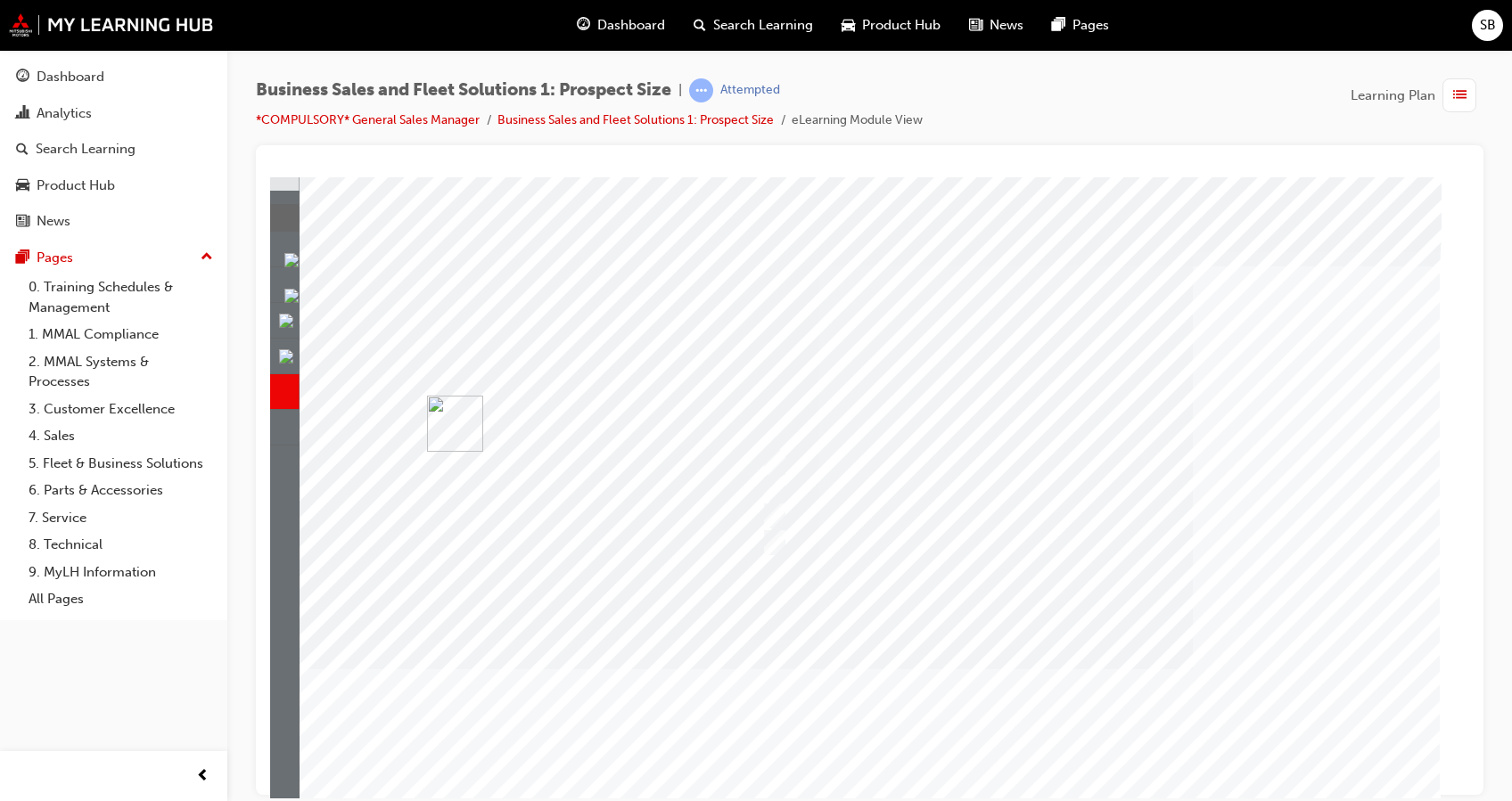 click at bounding box center (870, 517) 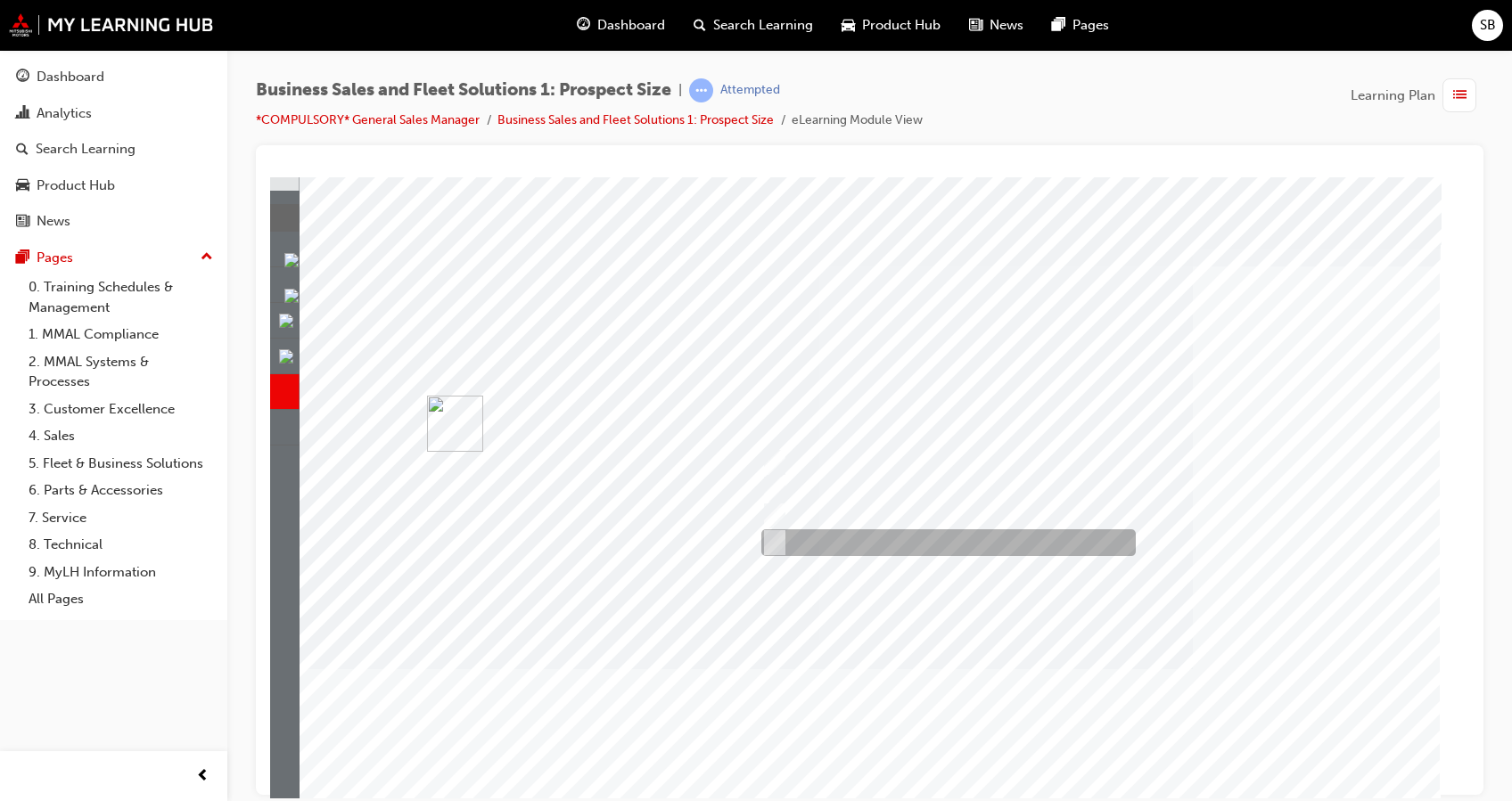 click at bounding box center [944, 543] 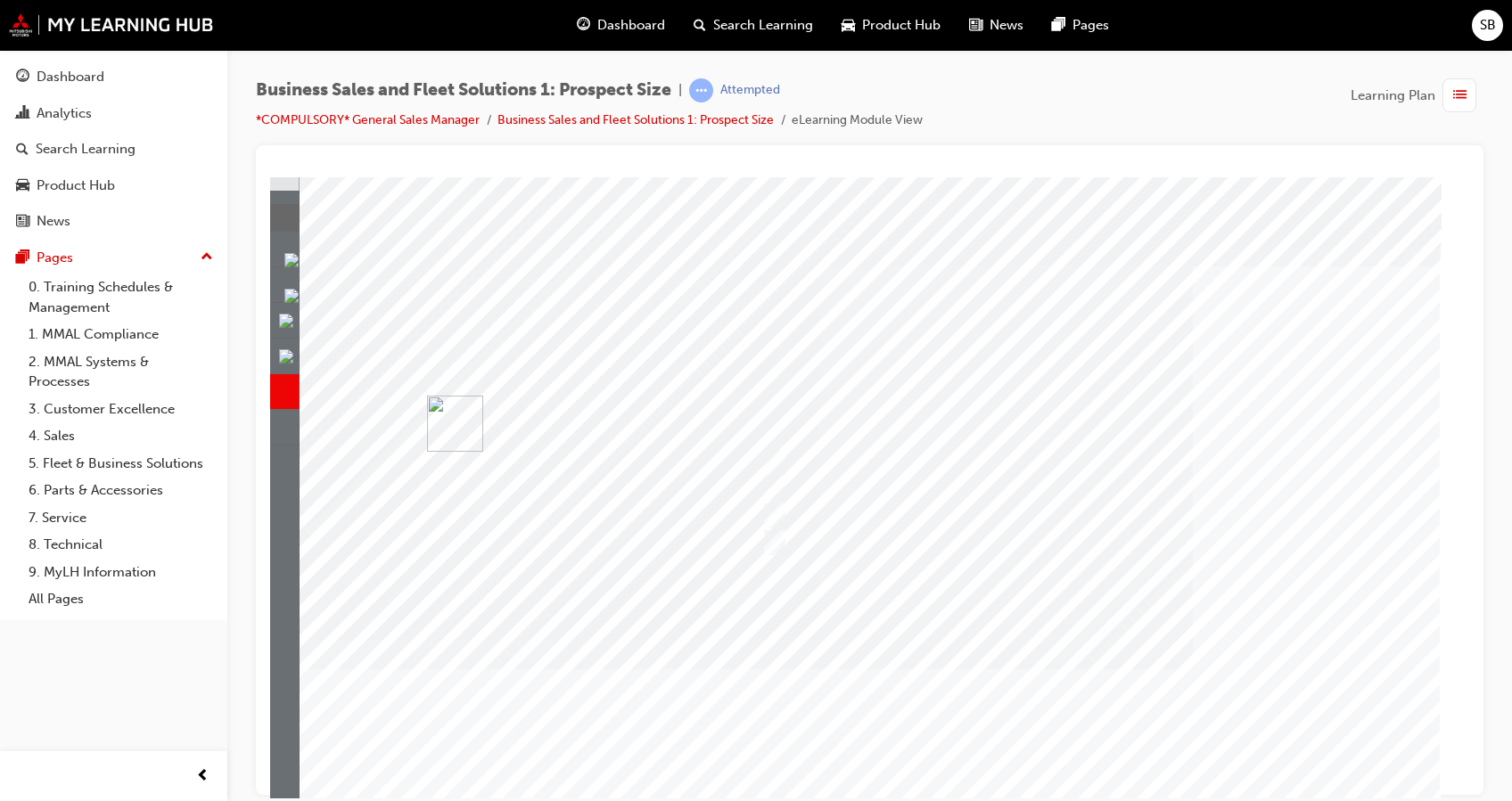 click at bounding box center (363, 2959) 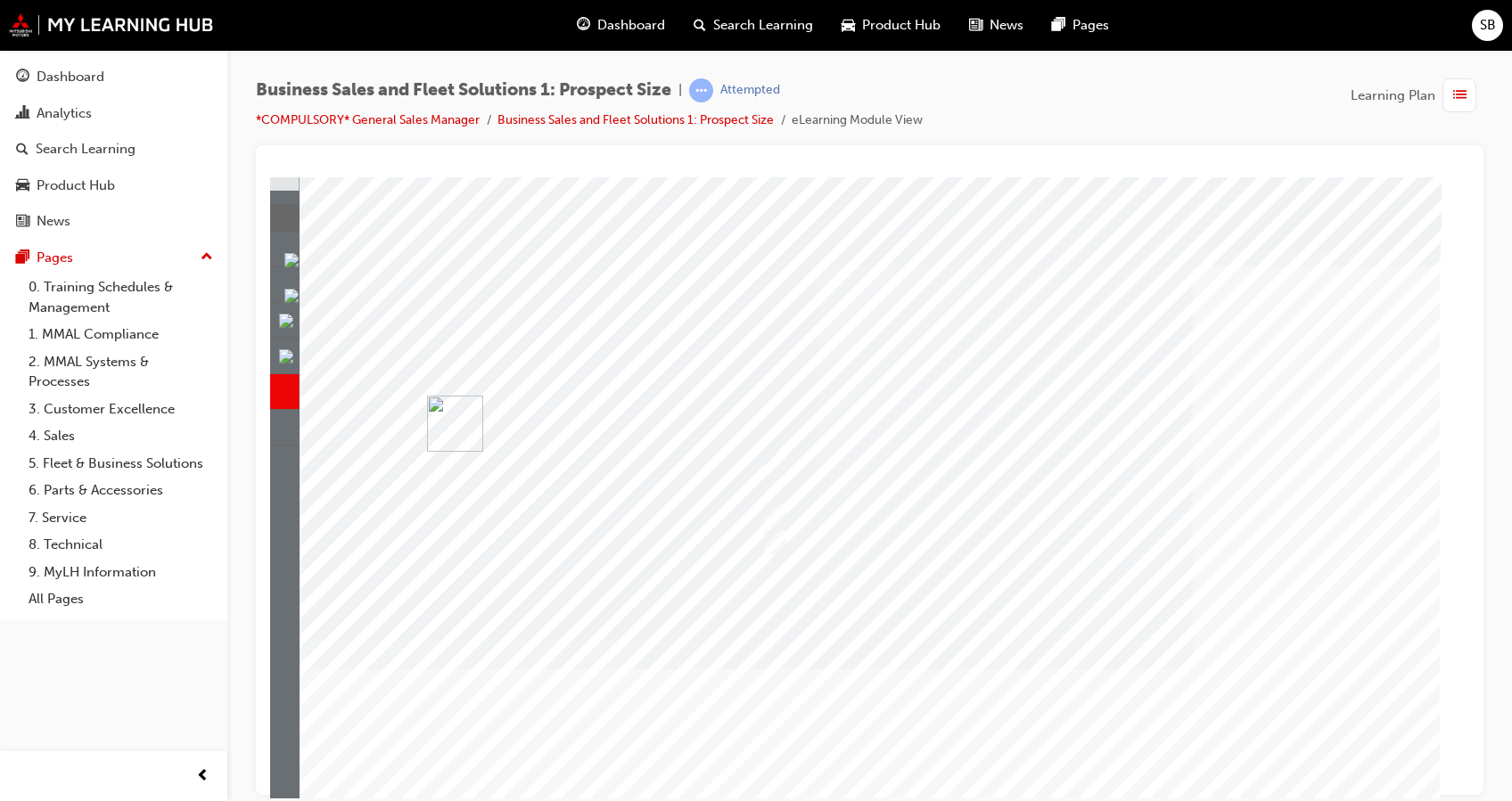 click at bounding box center [870, 517] 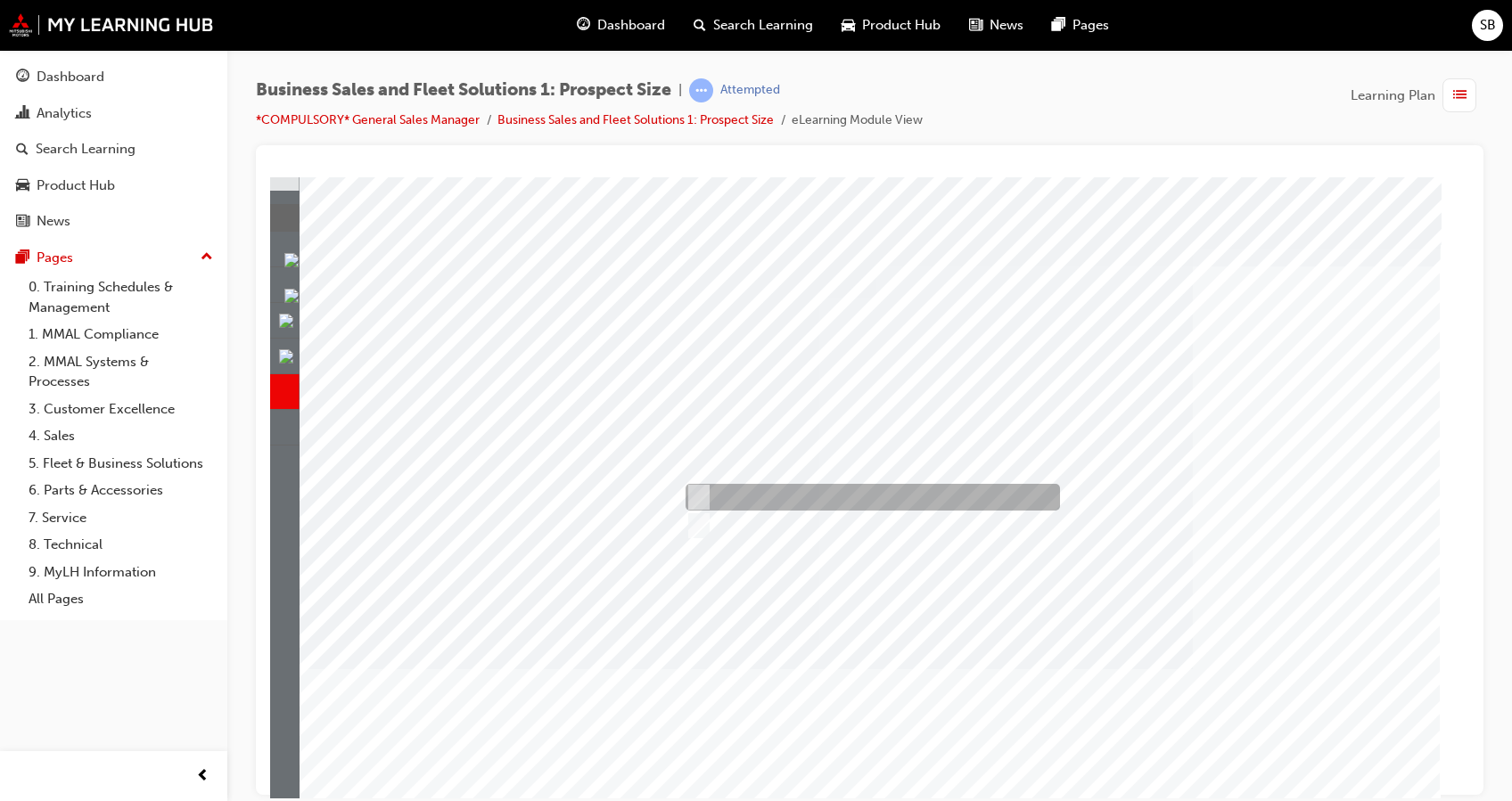 click at bounding box center [695, 497] 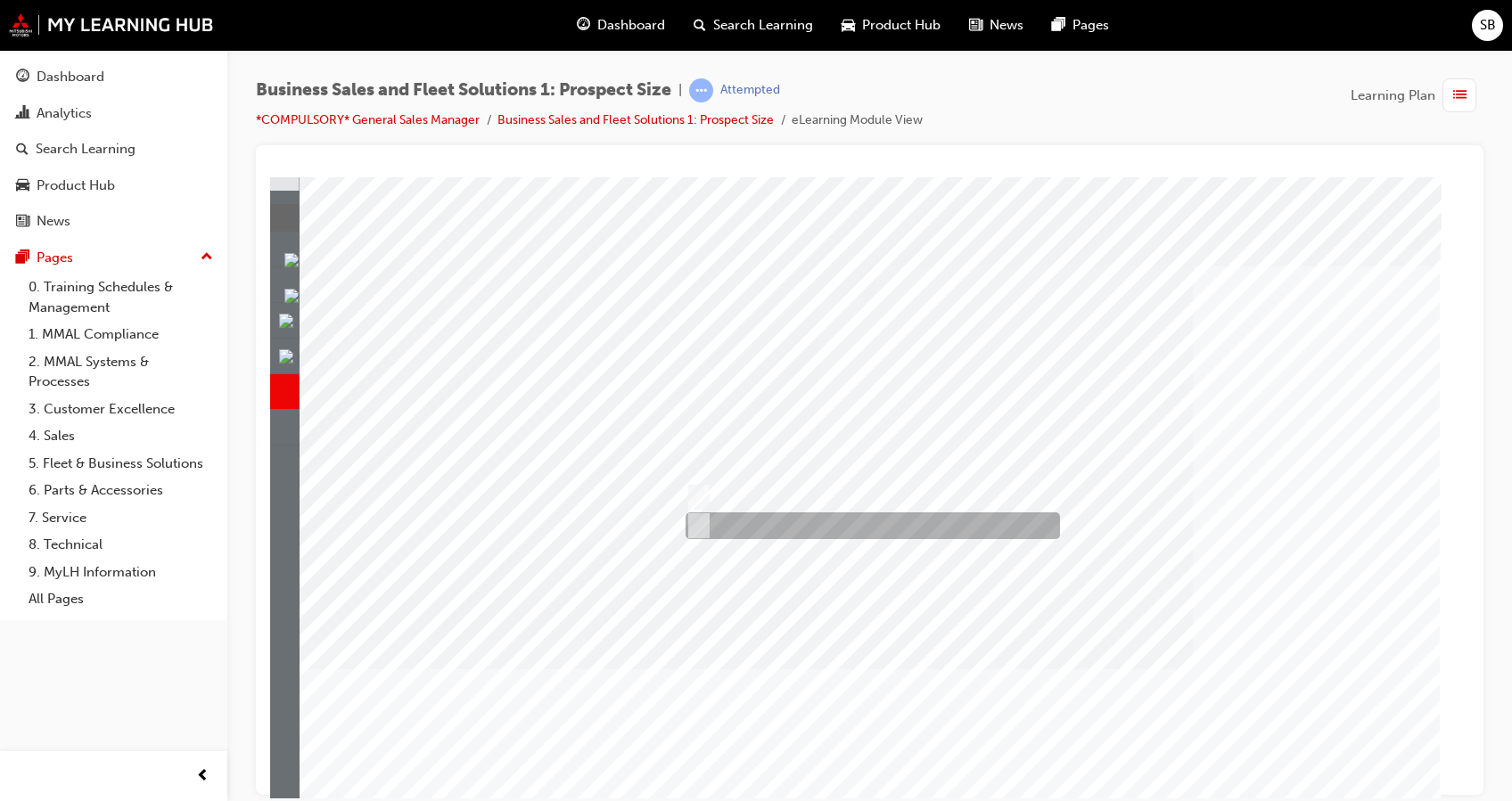 click at bounding box center [695, 526] 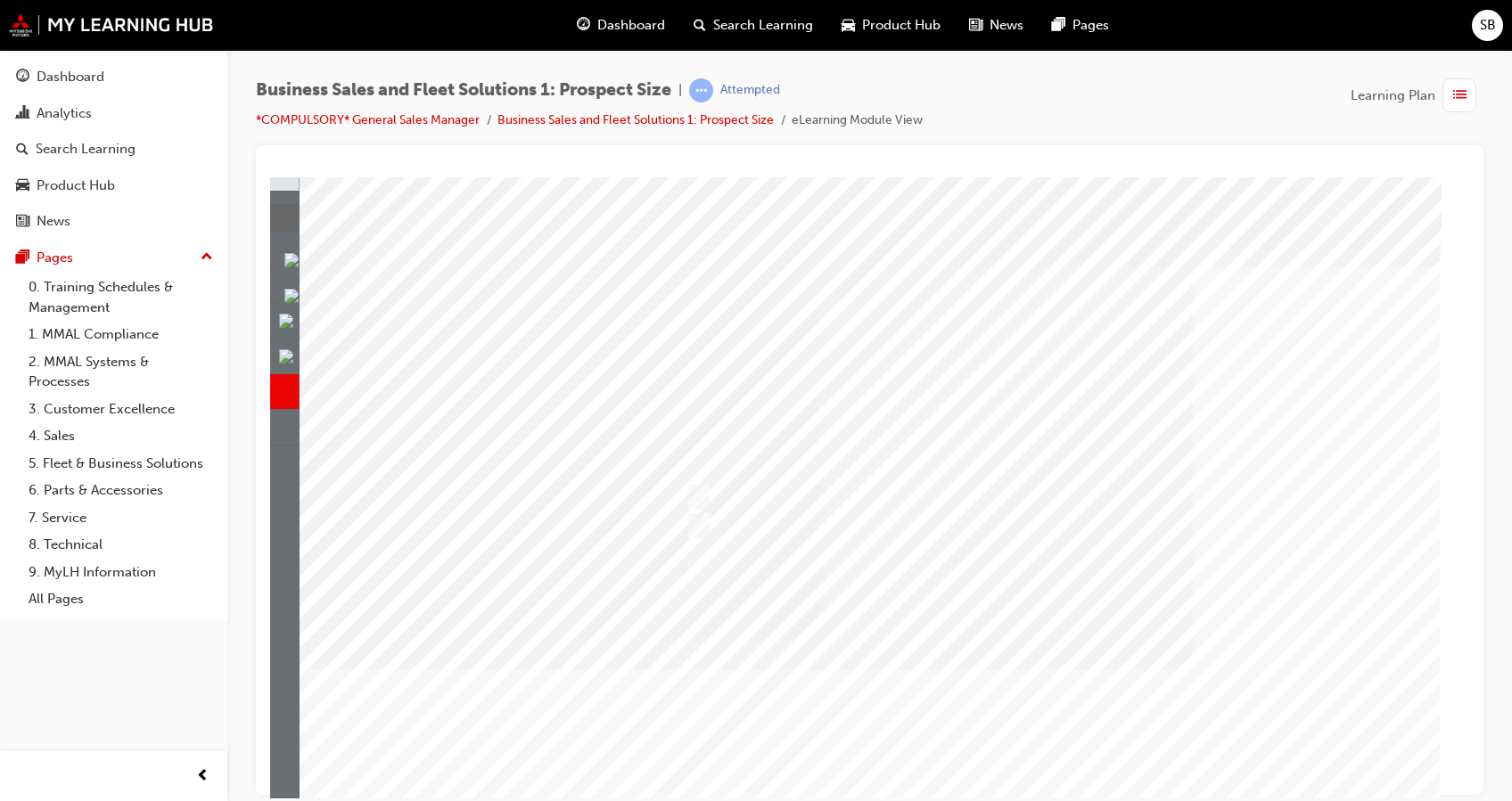 click at bounding box center (363, 2727) 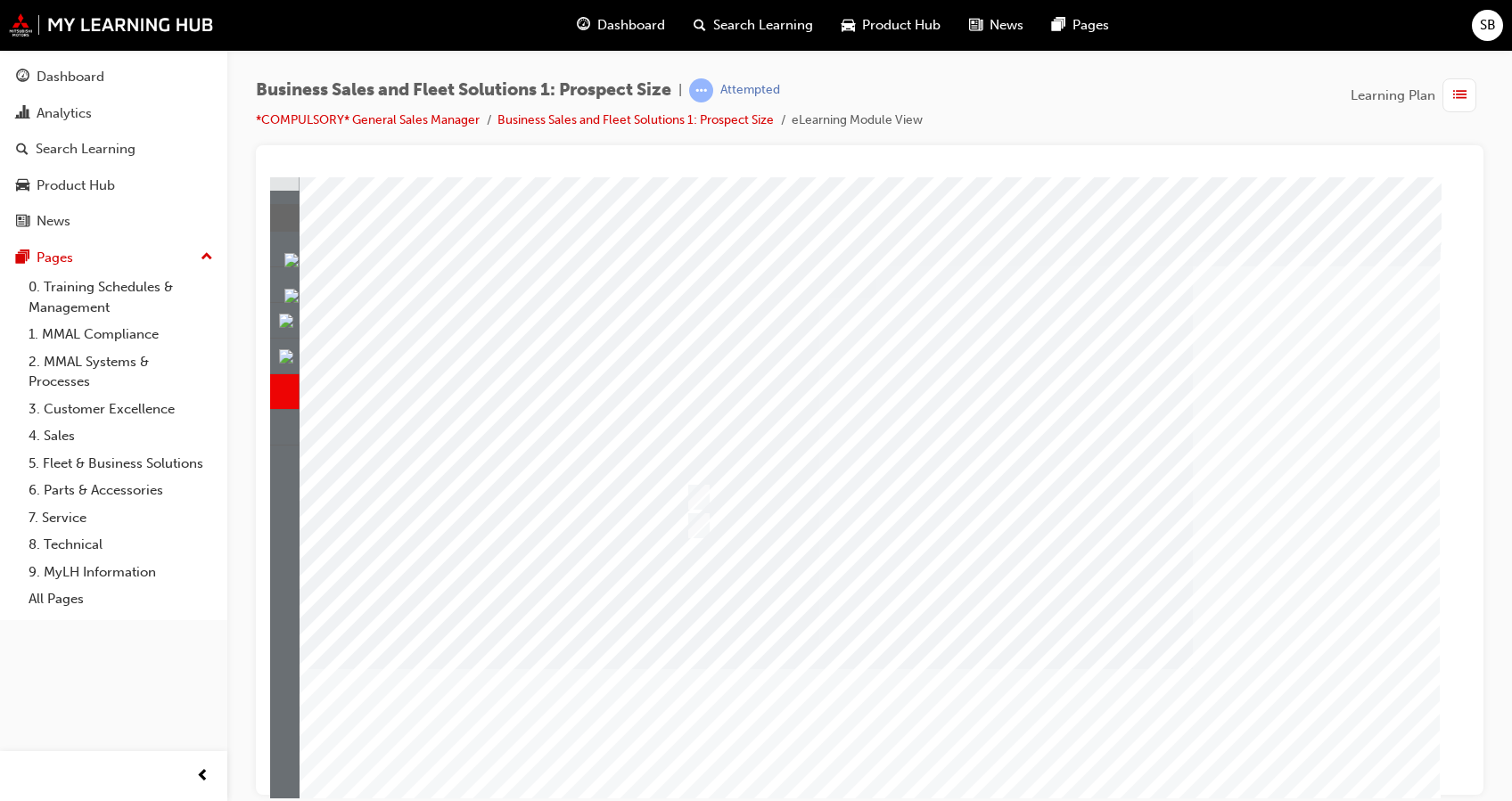 click at bounding box center (870, 517) 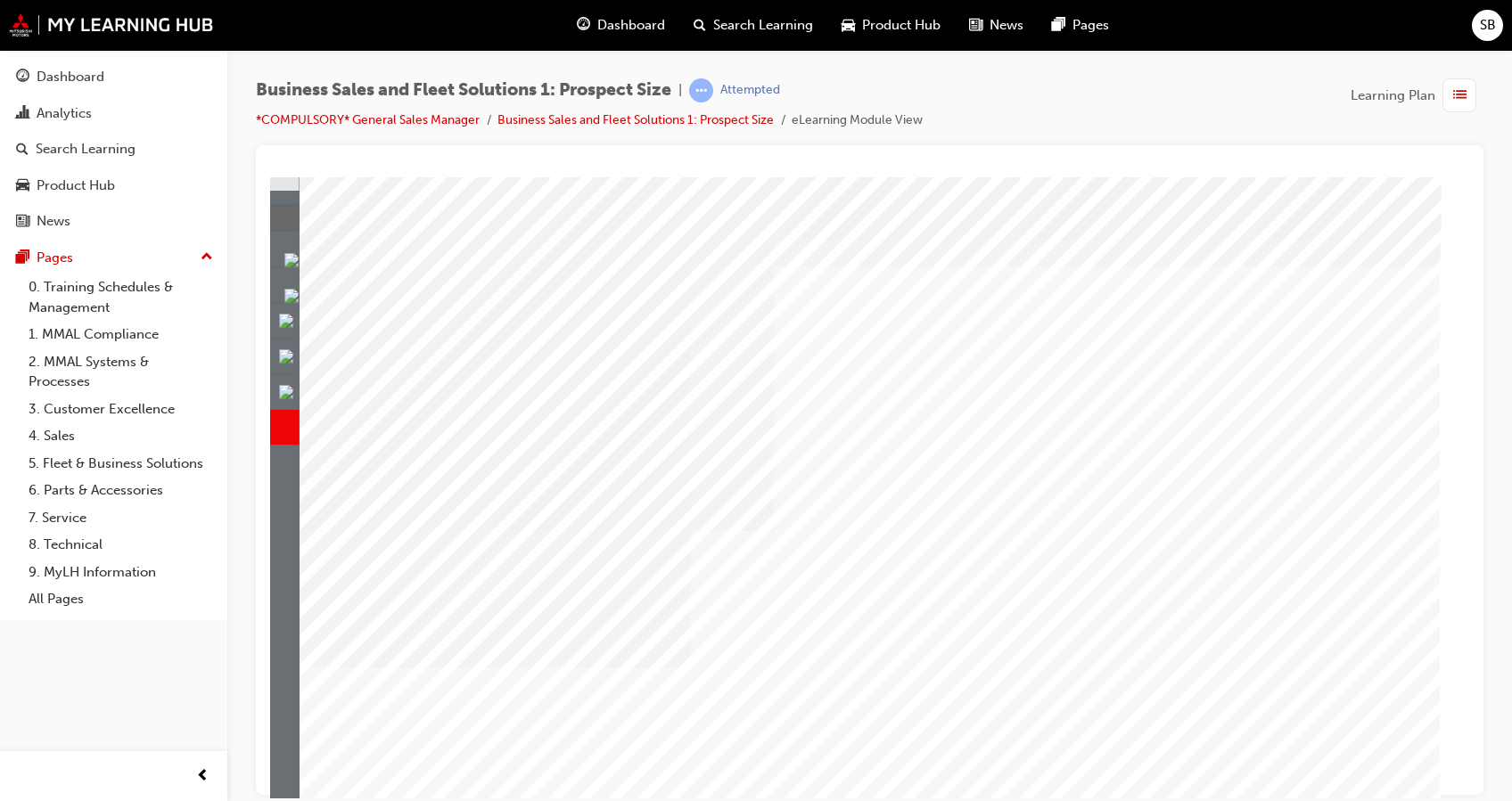 scroll, scrollTop: 61, scrollLeft: 0, axis: vertical 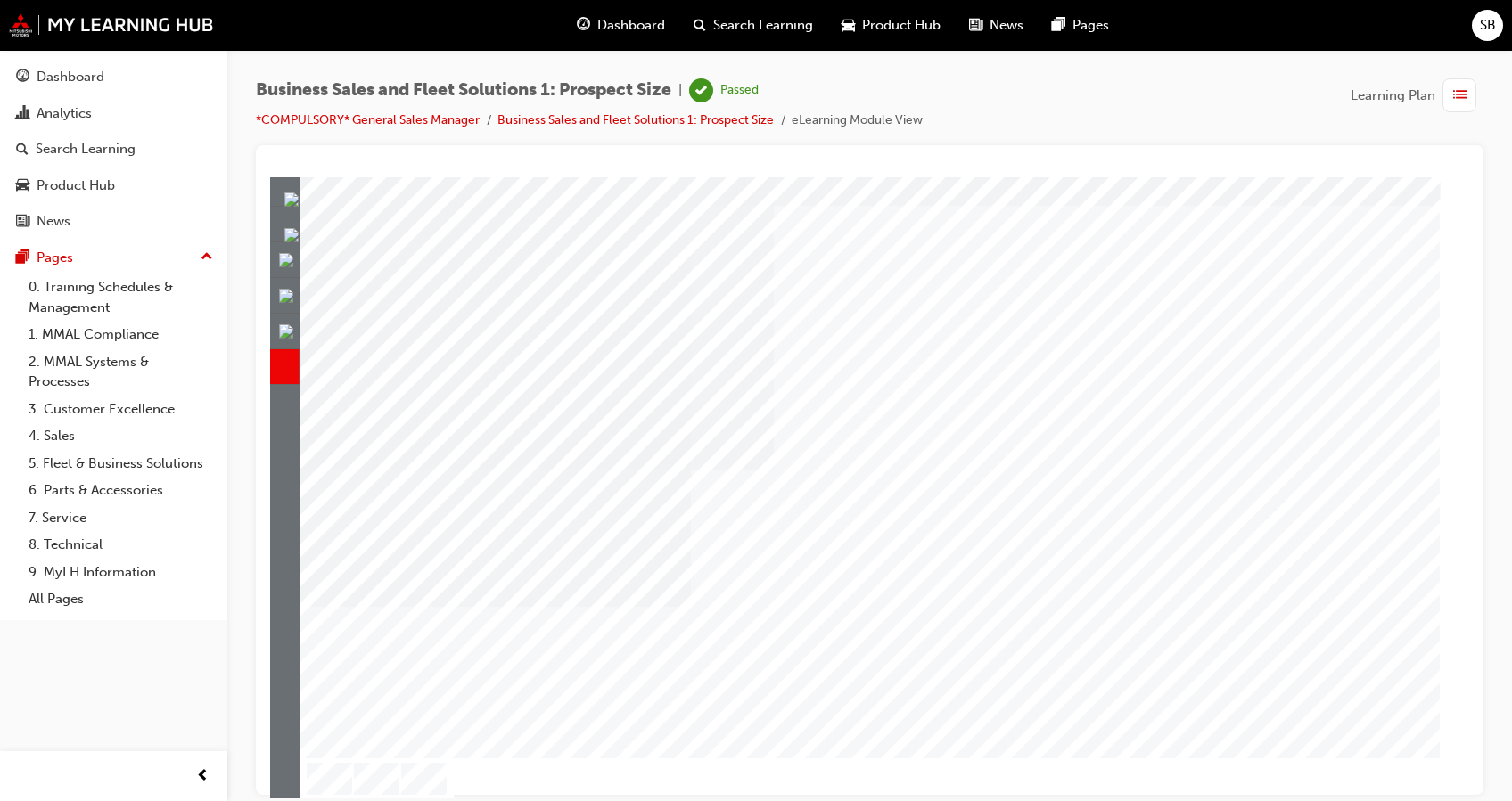 click at bounding box center (347, 1833) 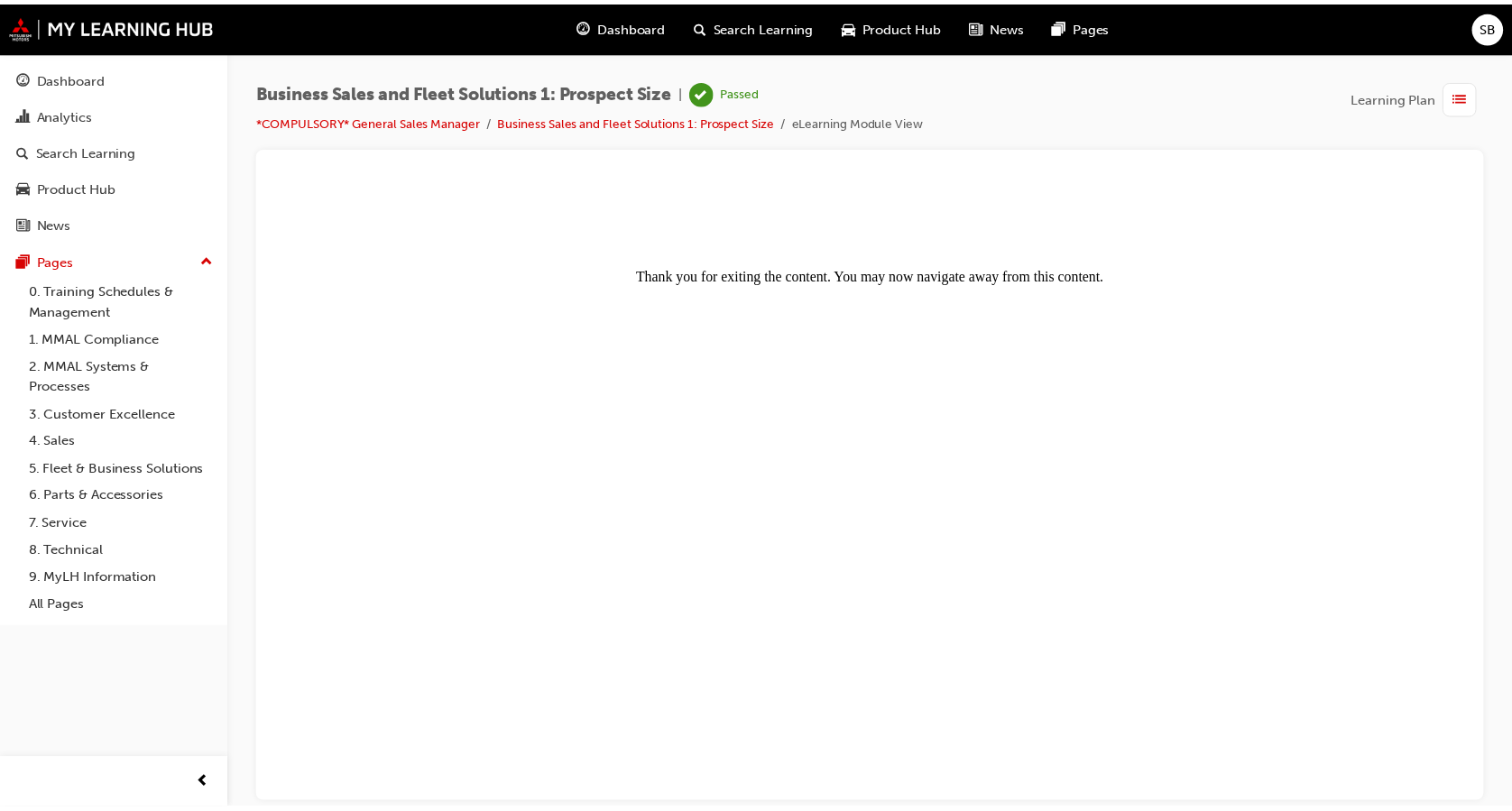 scroll, scrollTop: 0, scrollLeft: 0, axis: both 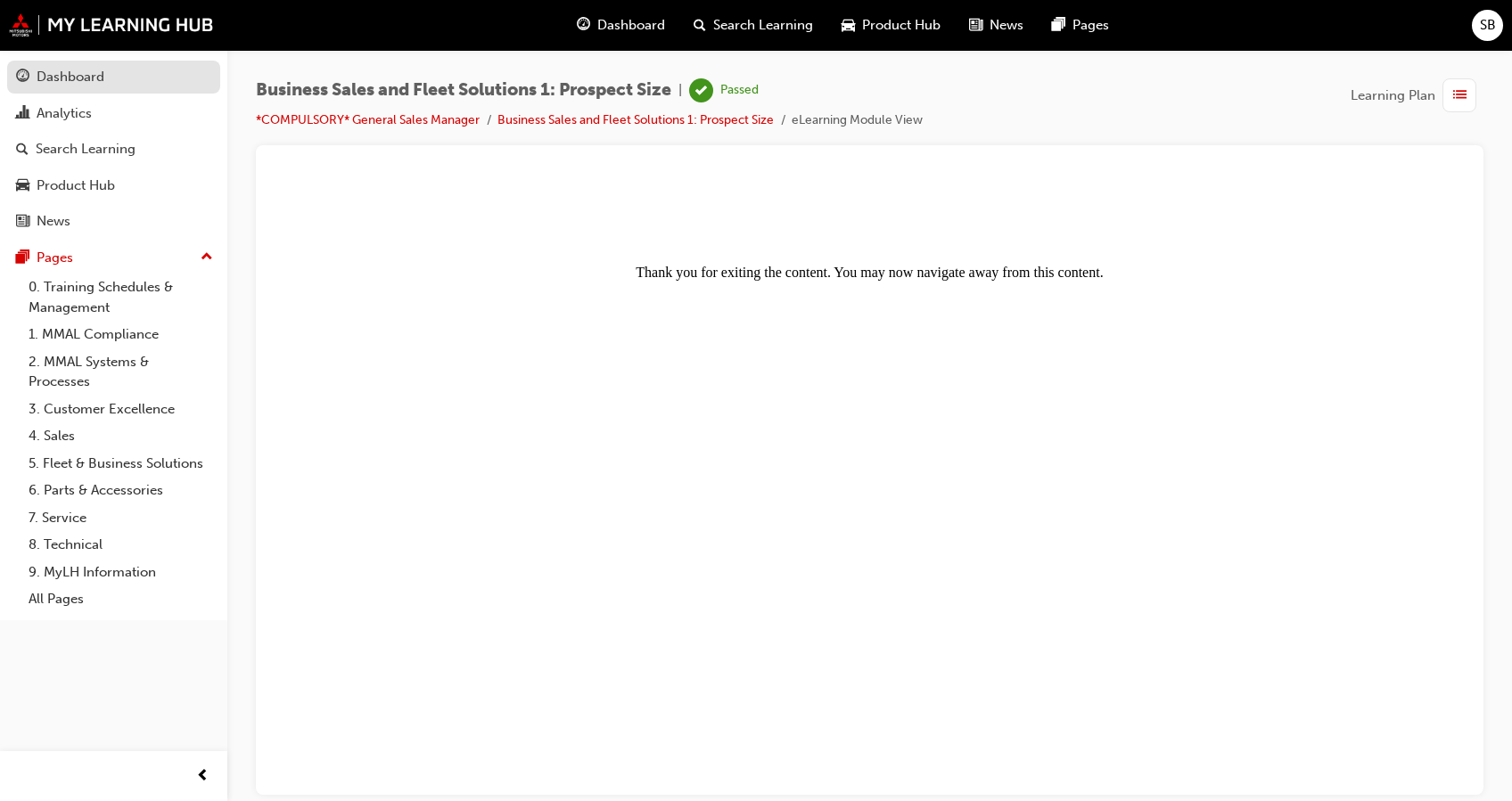 click on "Dashboard" at bounding box center [113, 77] 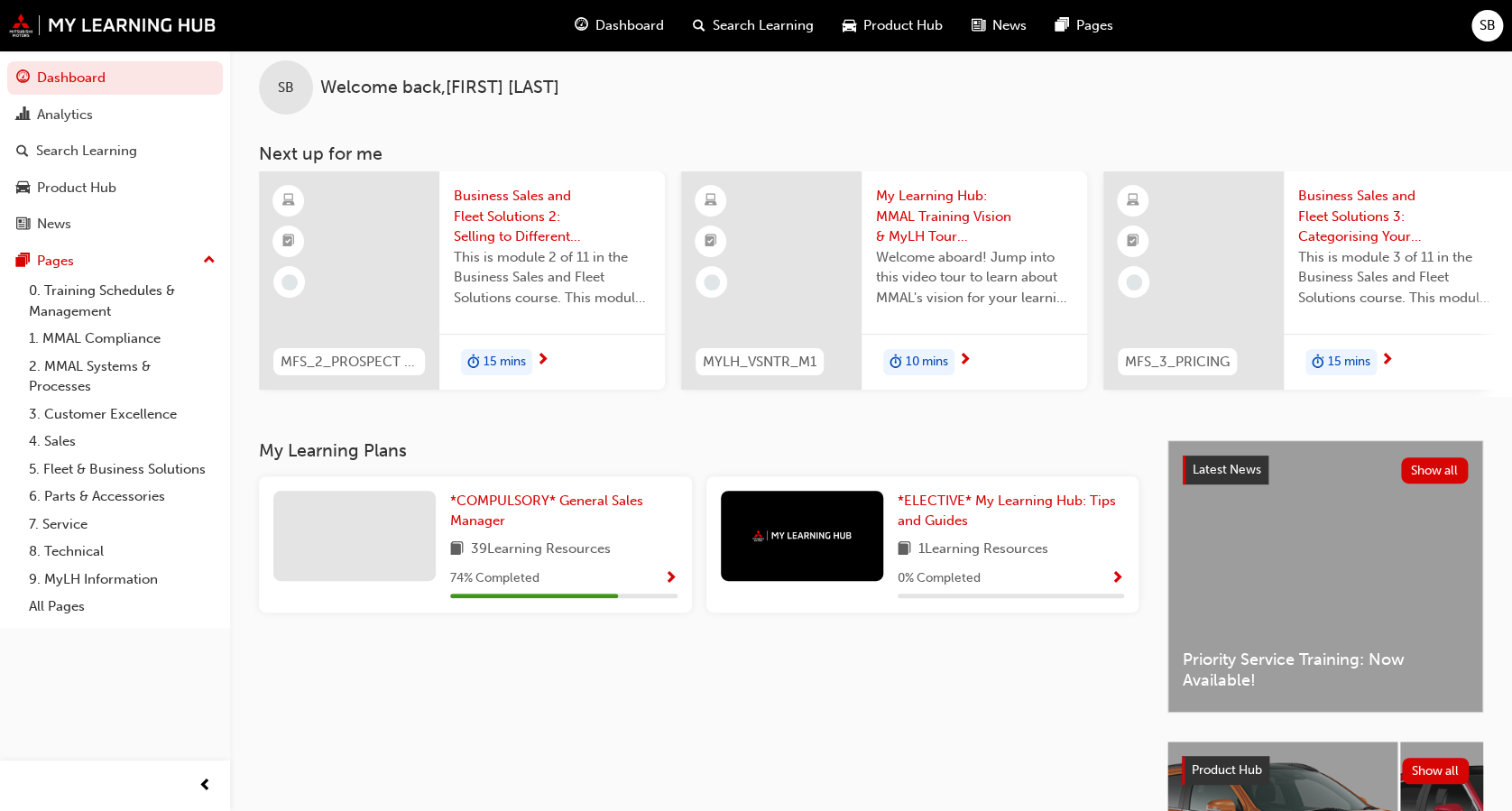 scroll, scrollTop: 0, scrollLeft: 0, axis: both 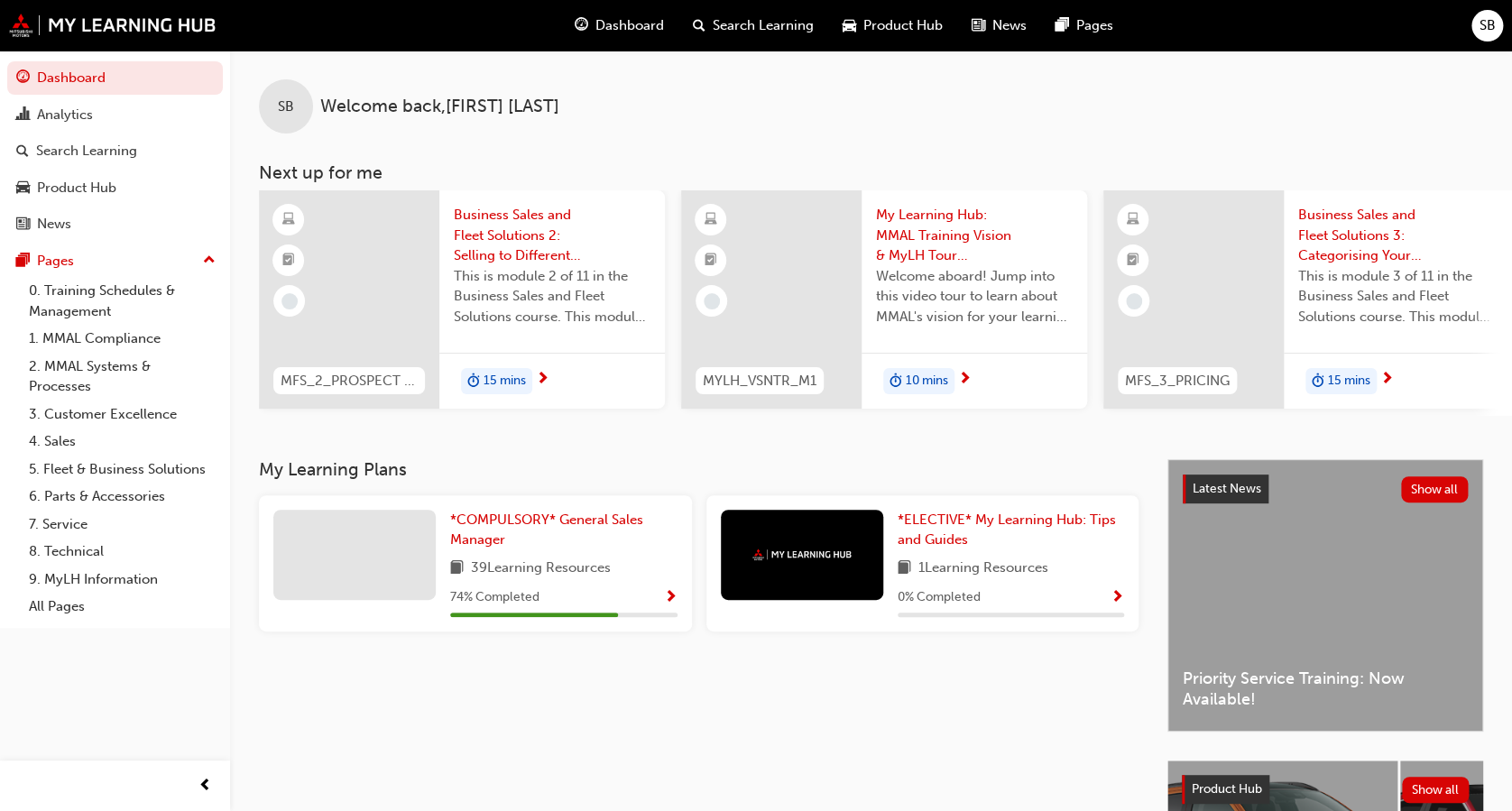 click at bounding box center (670, 598) 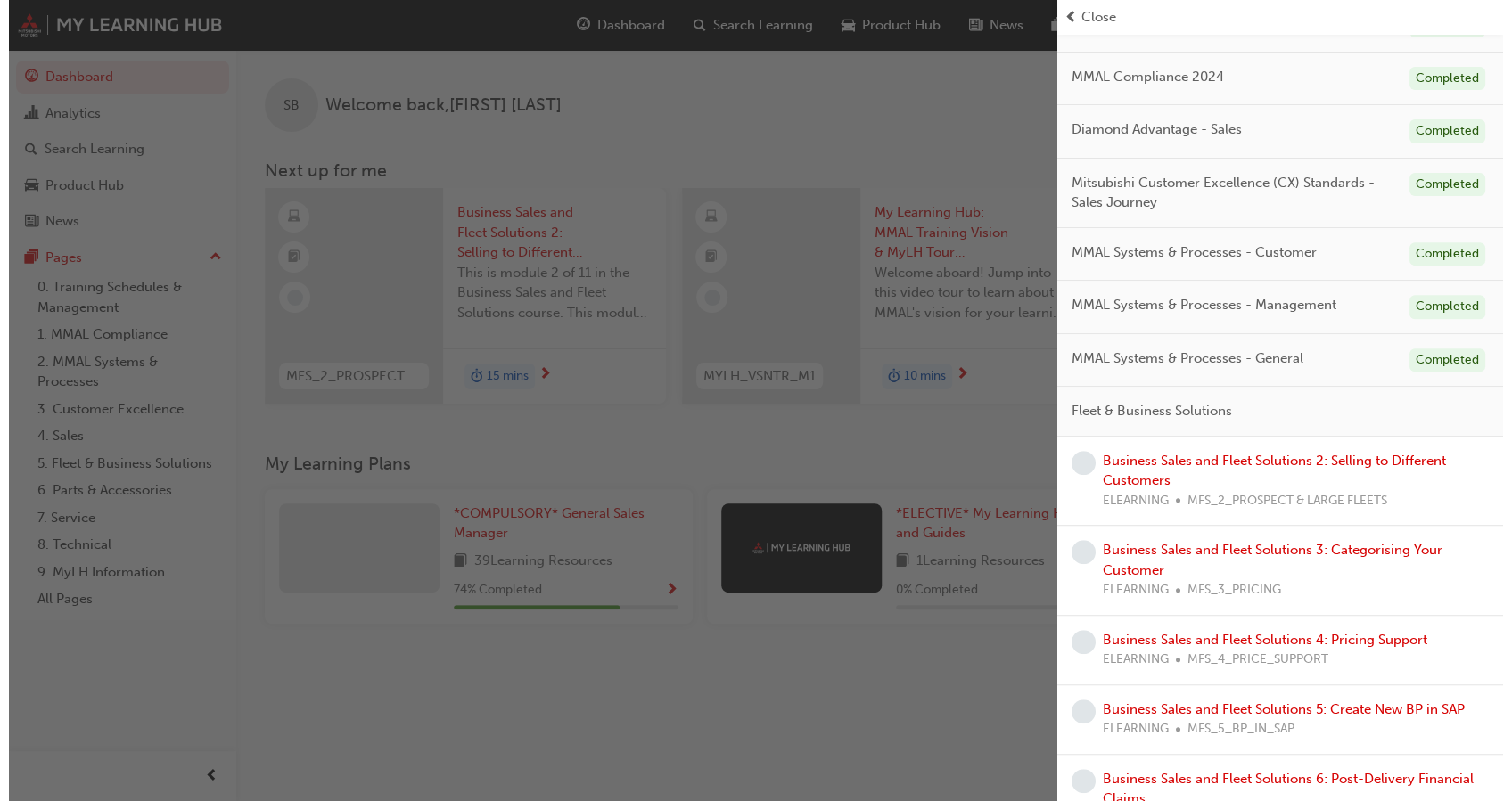 scroll, scrollTop: 357, scrollLeft: 0, axis: vertical 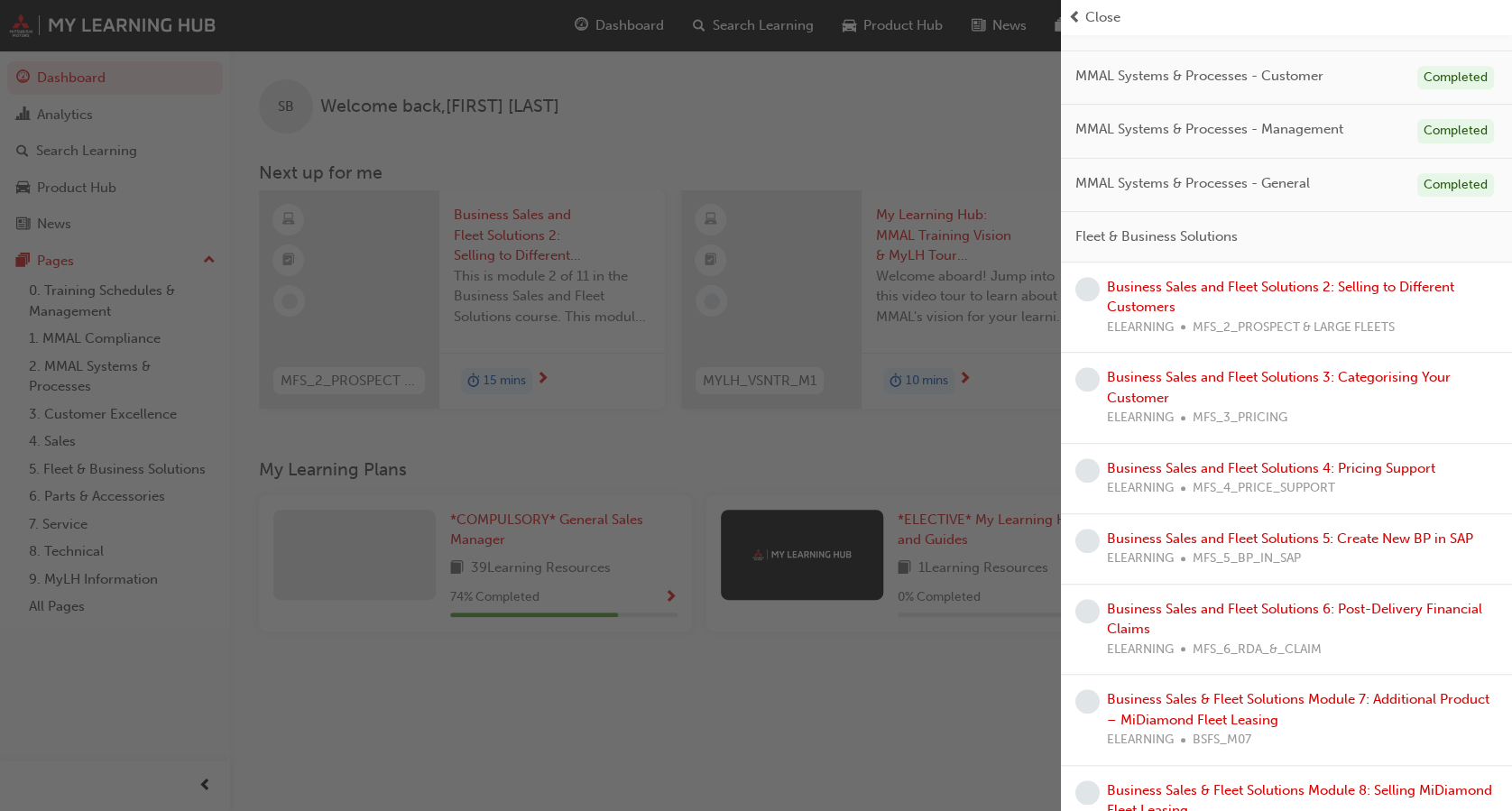 click at bounding box center [530, 405] 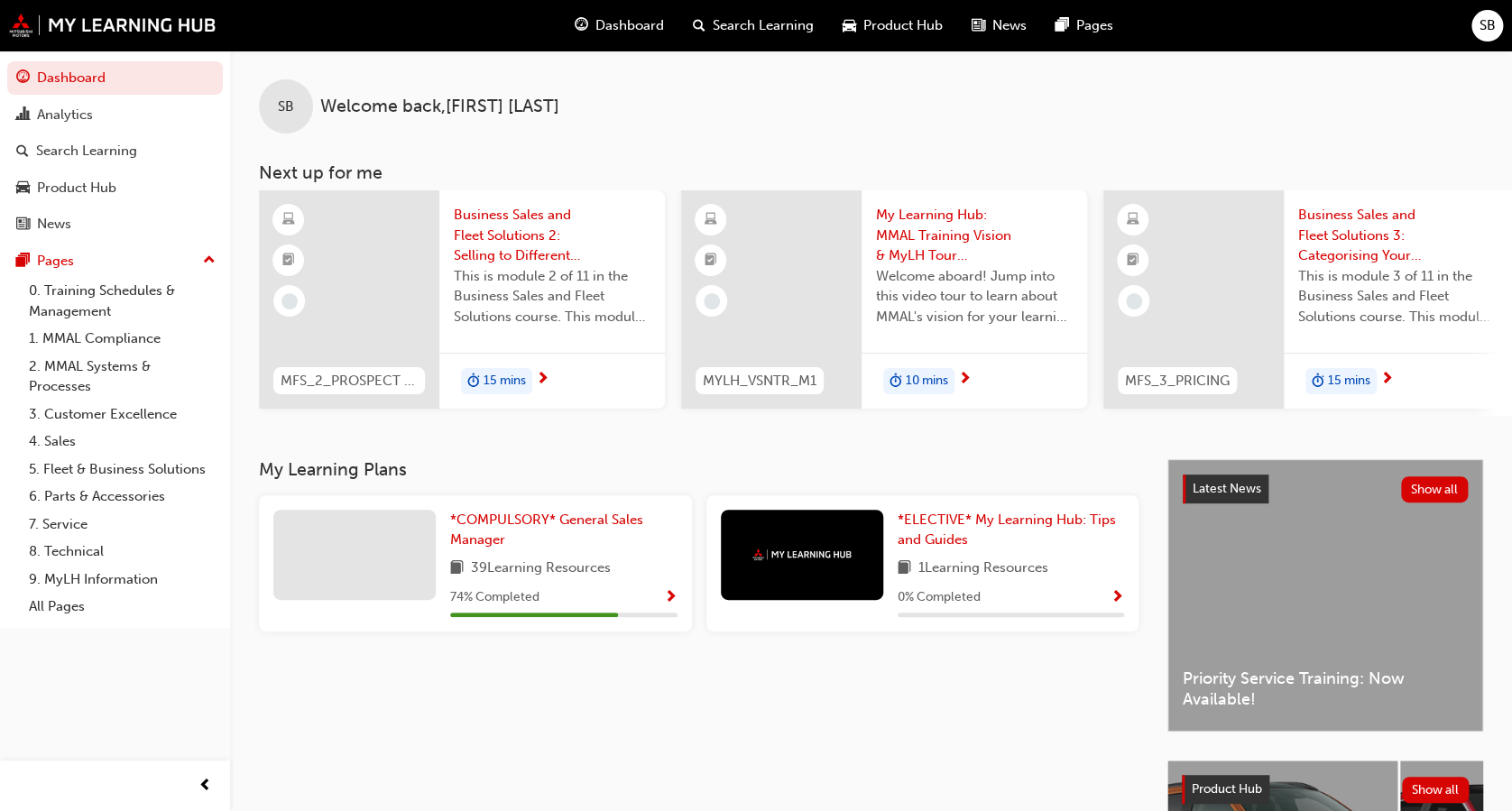 click on "Dashboard" at bounding box center (630, 25) 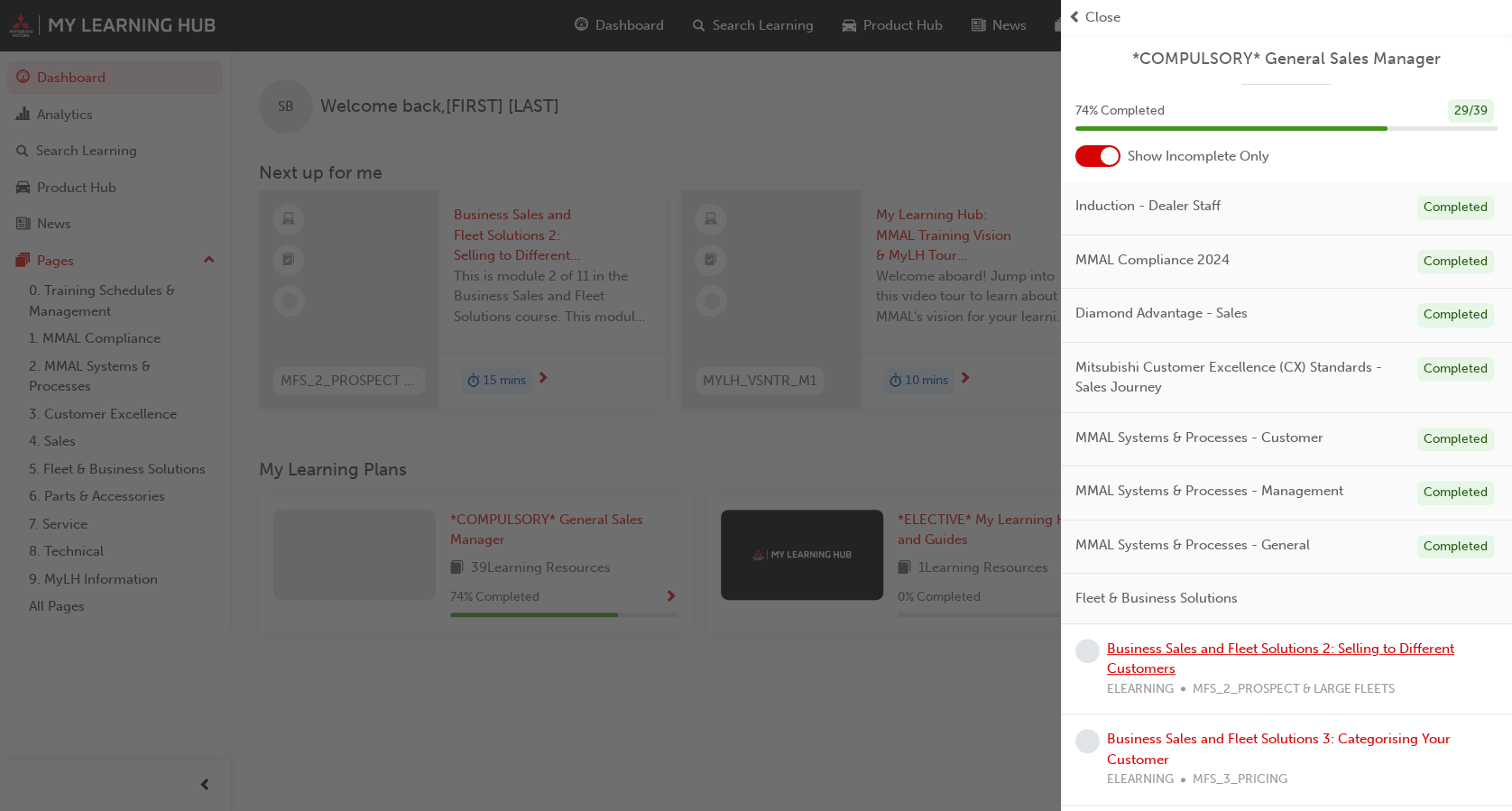 click on "Business Sales and Fleet Solutions 2: Selling to Different Customers" at bounding box center (1280, 659) 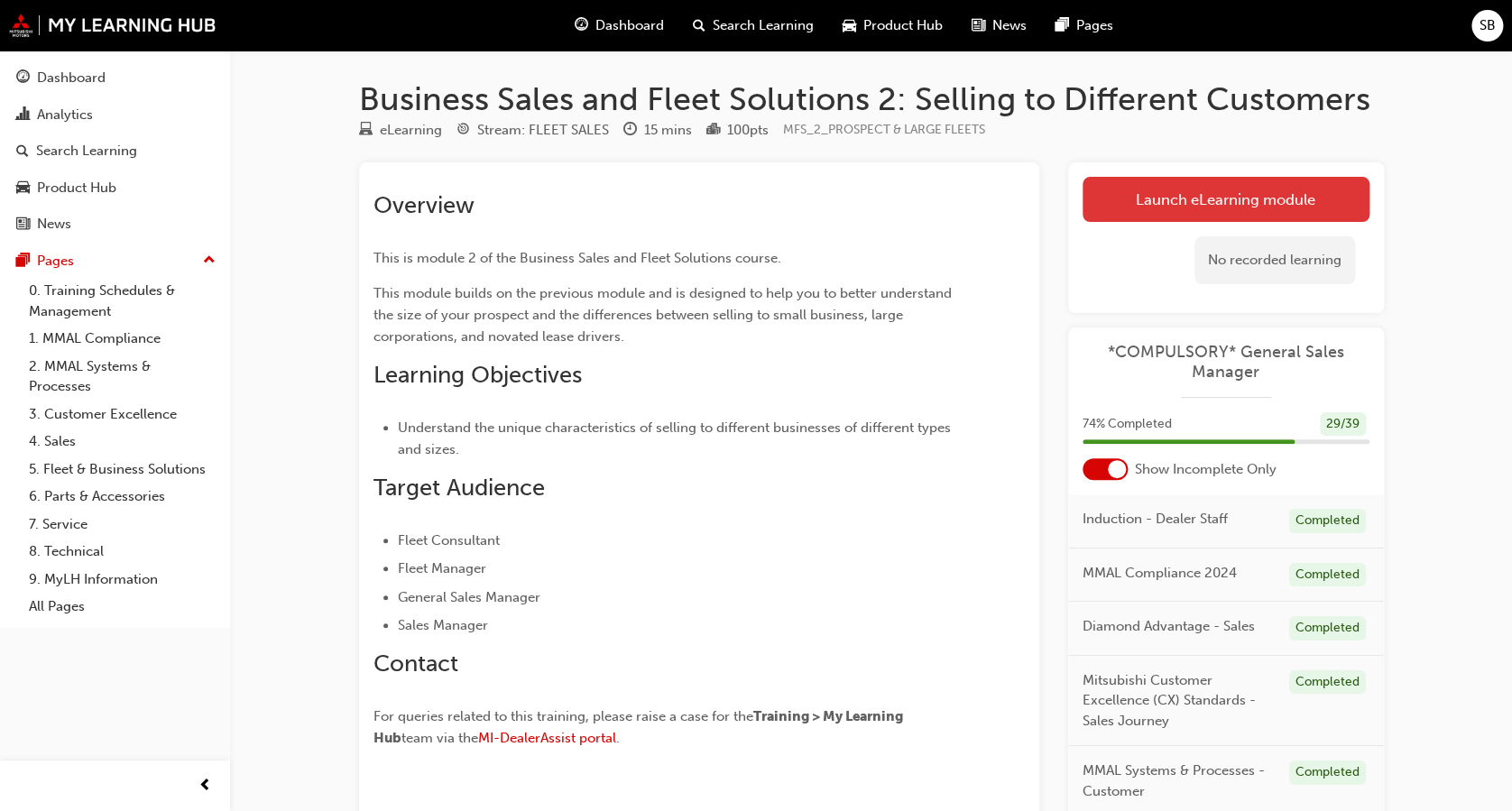 click on "Launch eLearning module" at bounding box center (1226, 199) 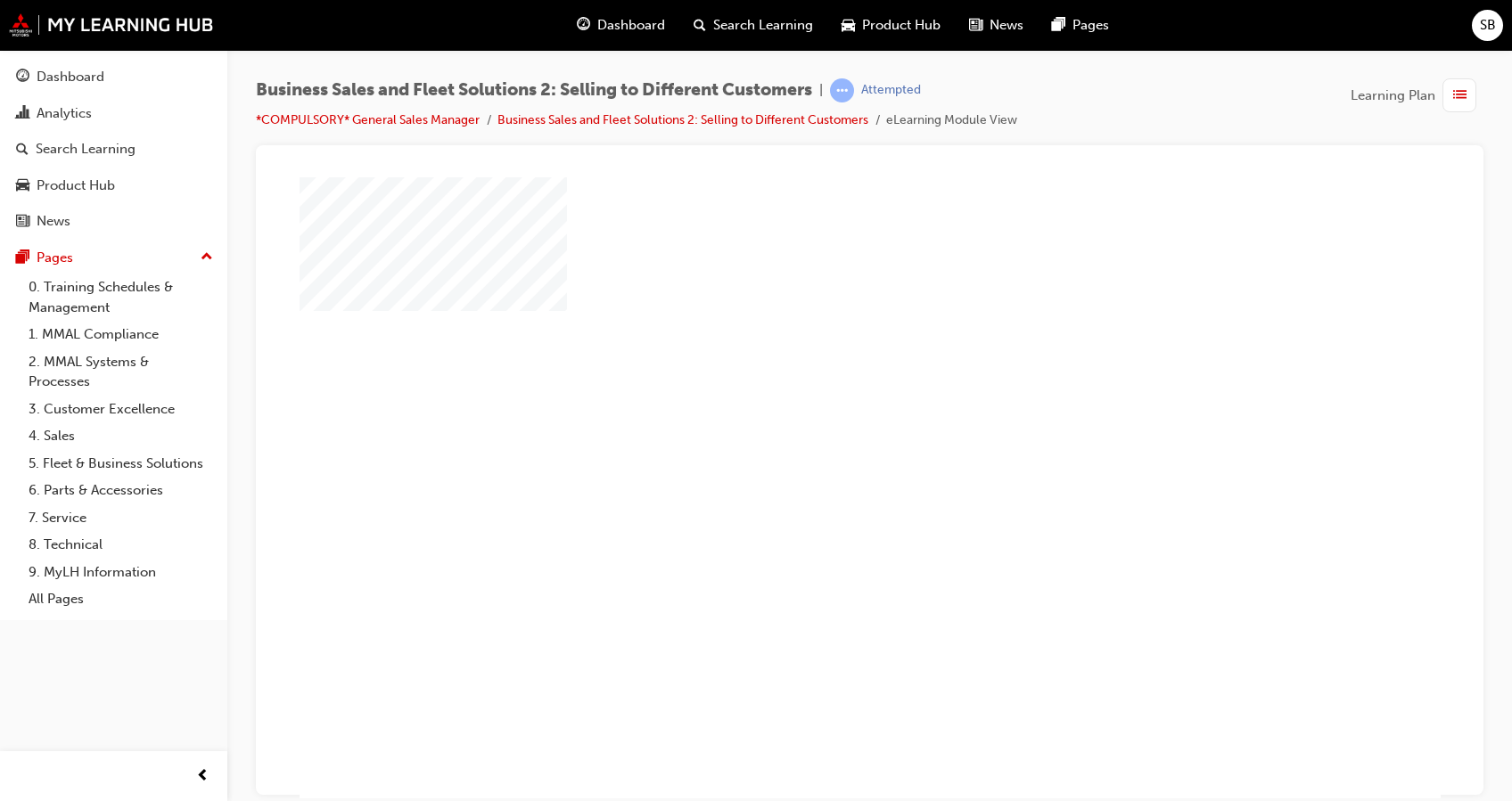 scroll, scrollTop: 61, scrollLeft: 0, axis: vertical 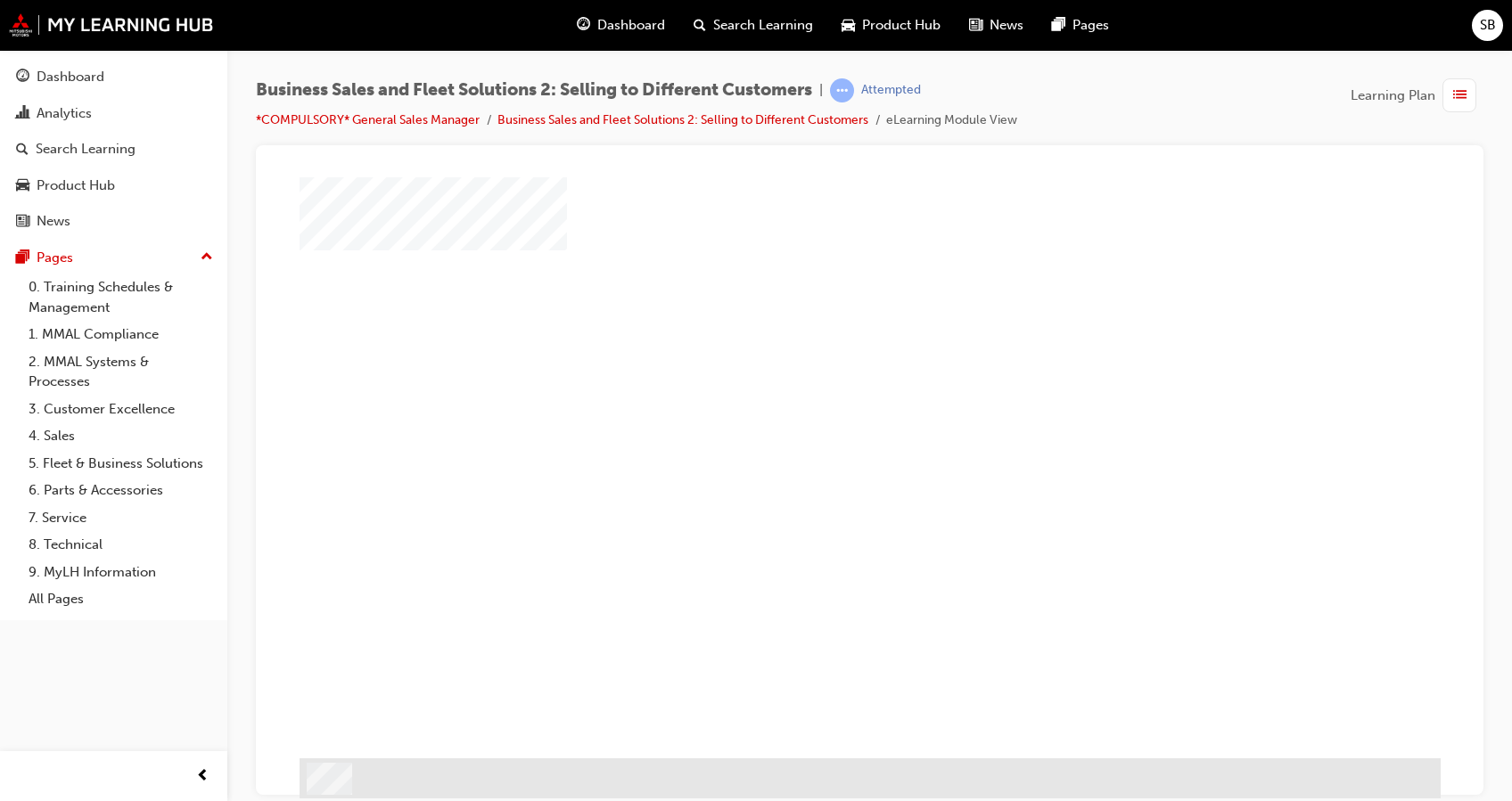 click at bounding box center (818, 375) 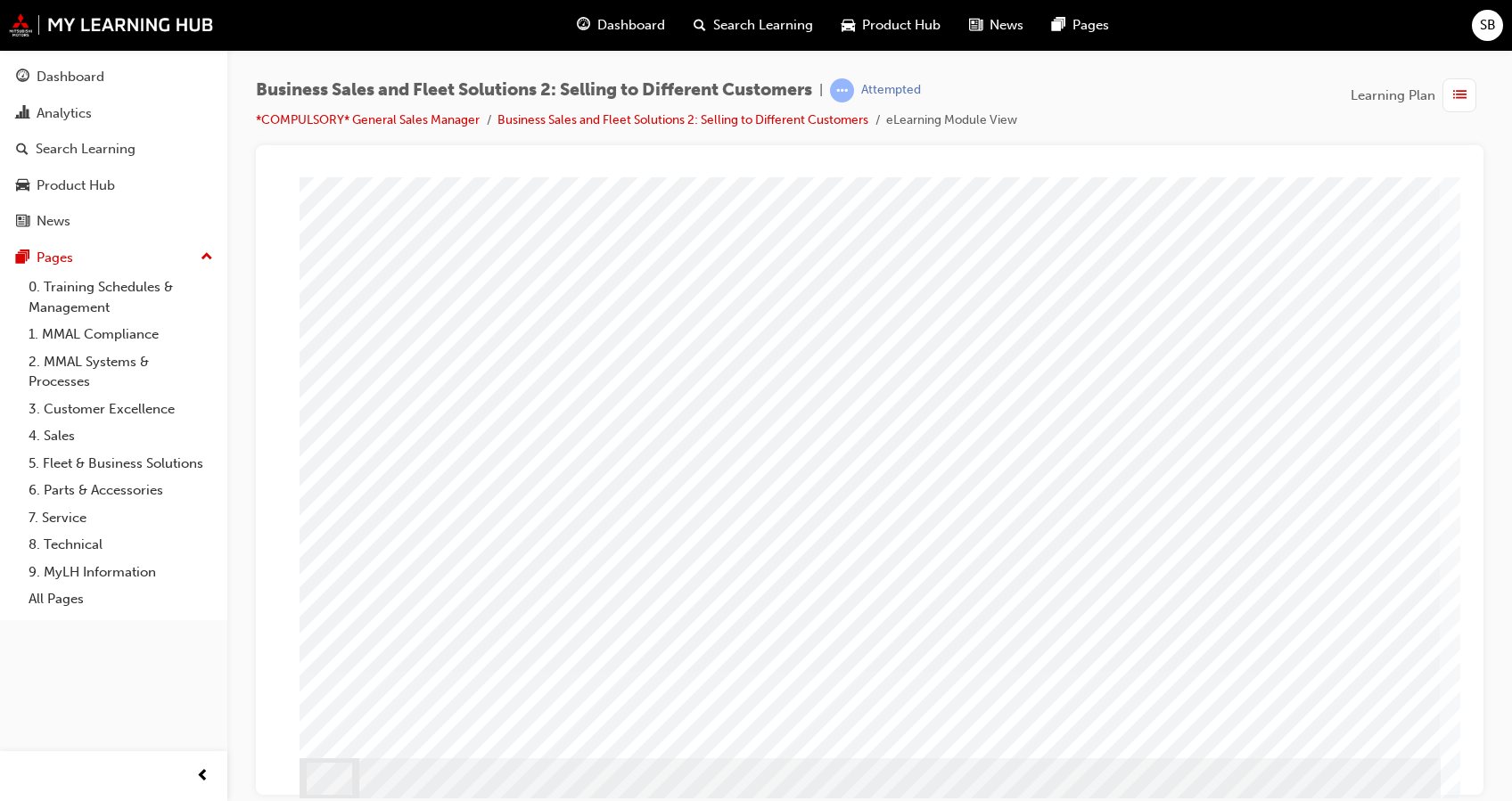 scroll, scrollTop: 0, scrollLeft: 0, axis: both 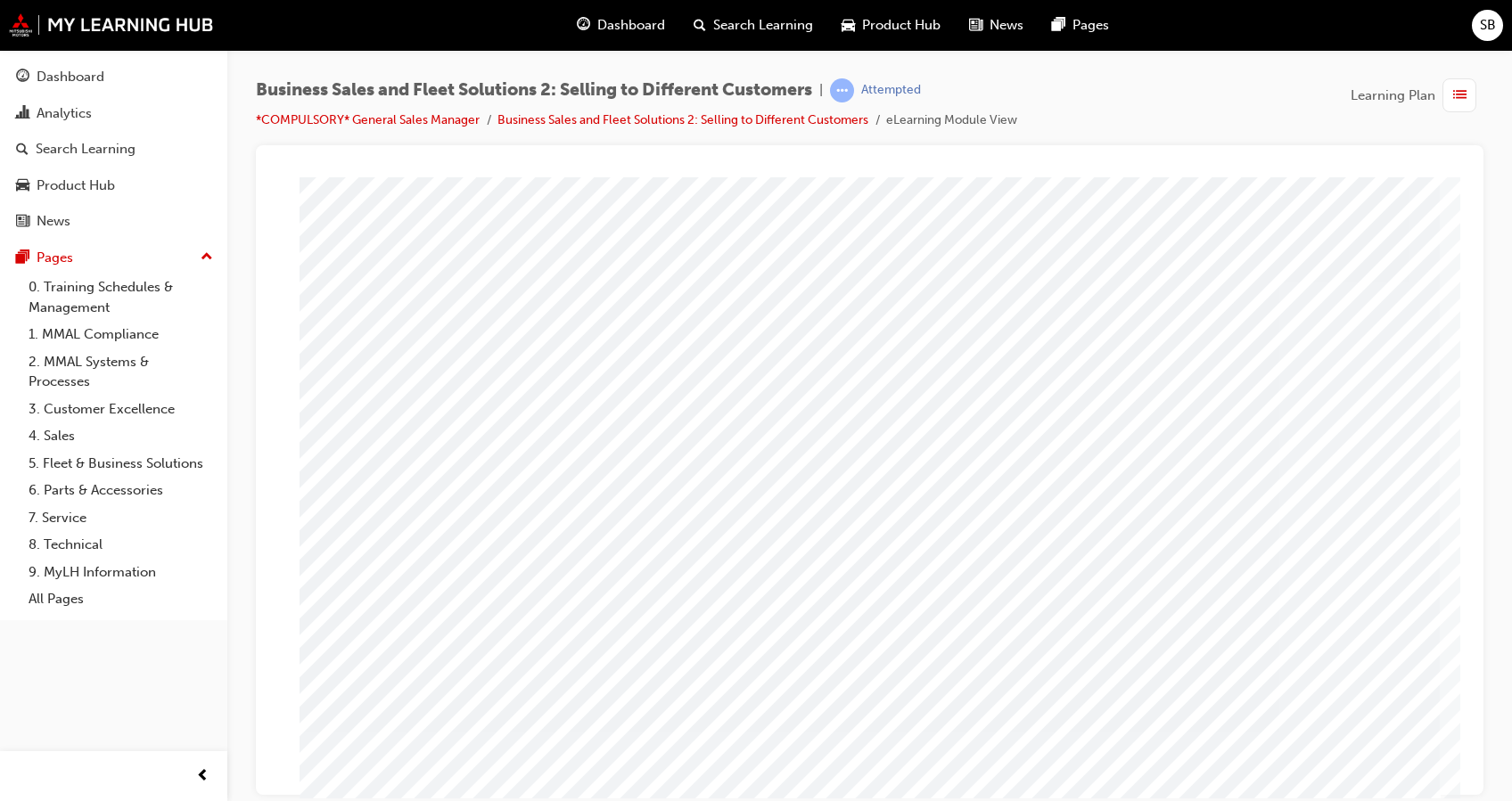 click at bounding box center [789, 1883] 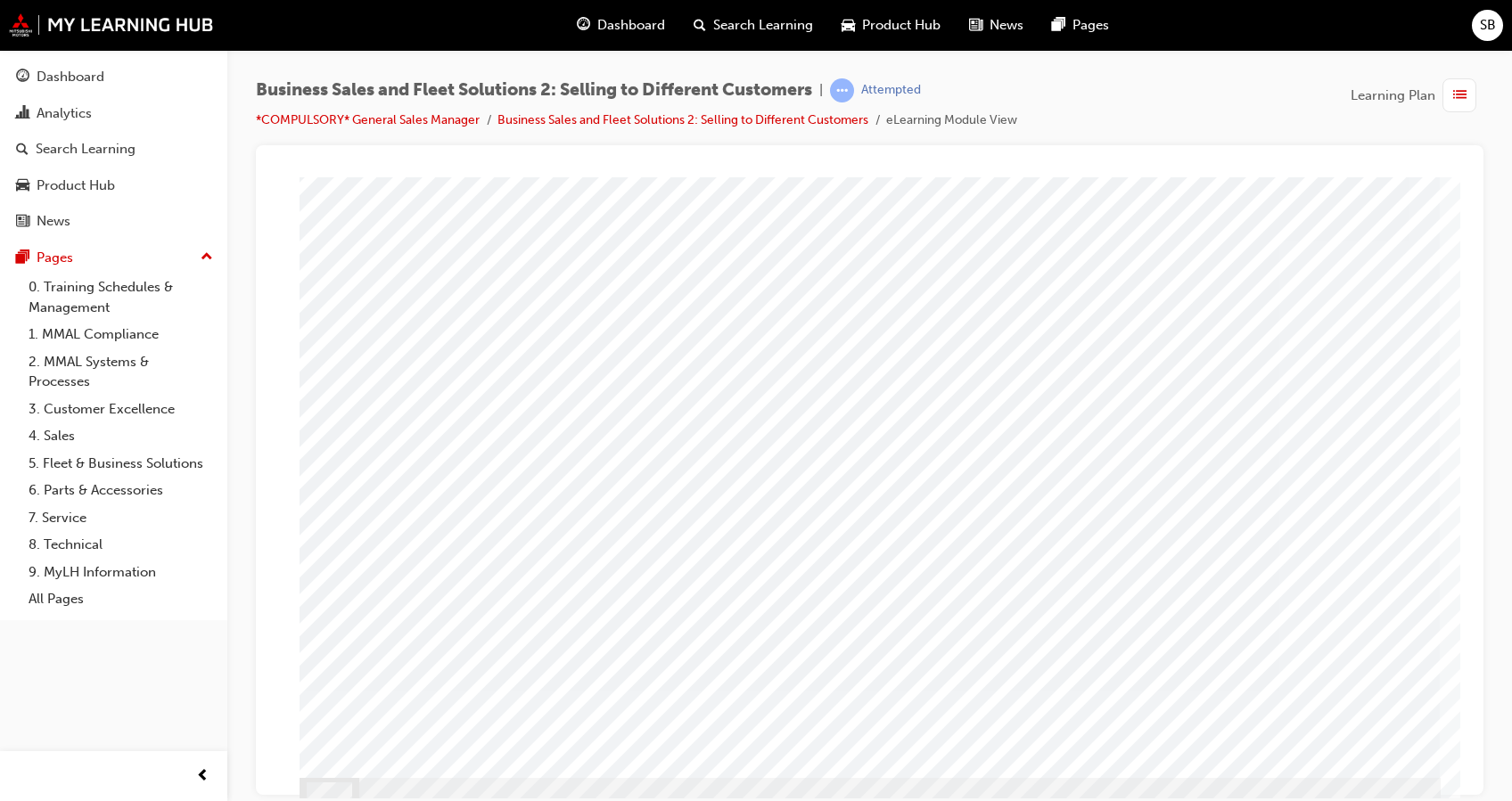 scroll, scrollTop: 39, scrollLeft: 0, axis: vertical 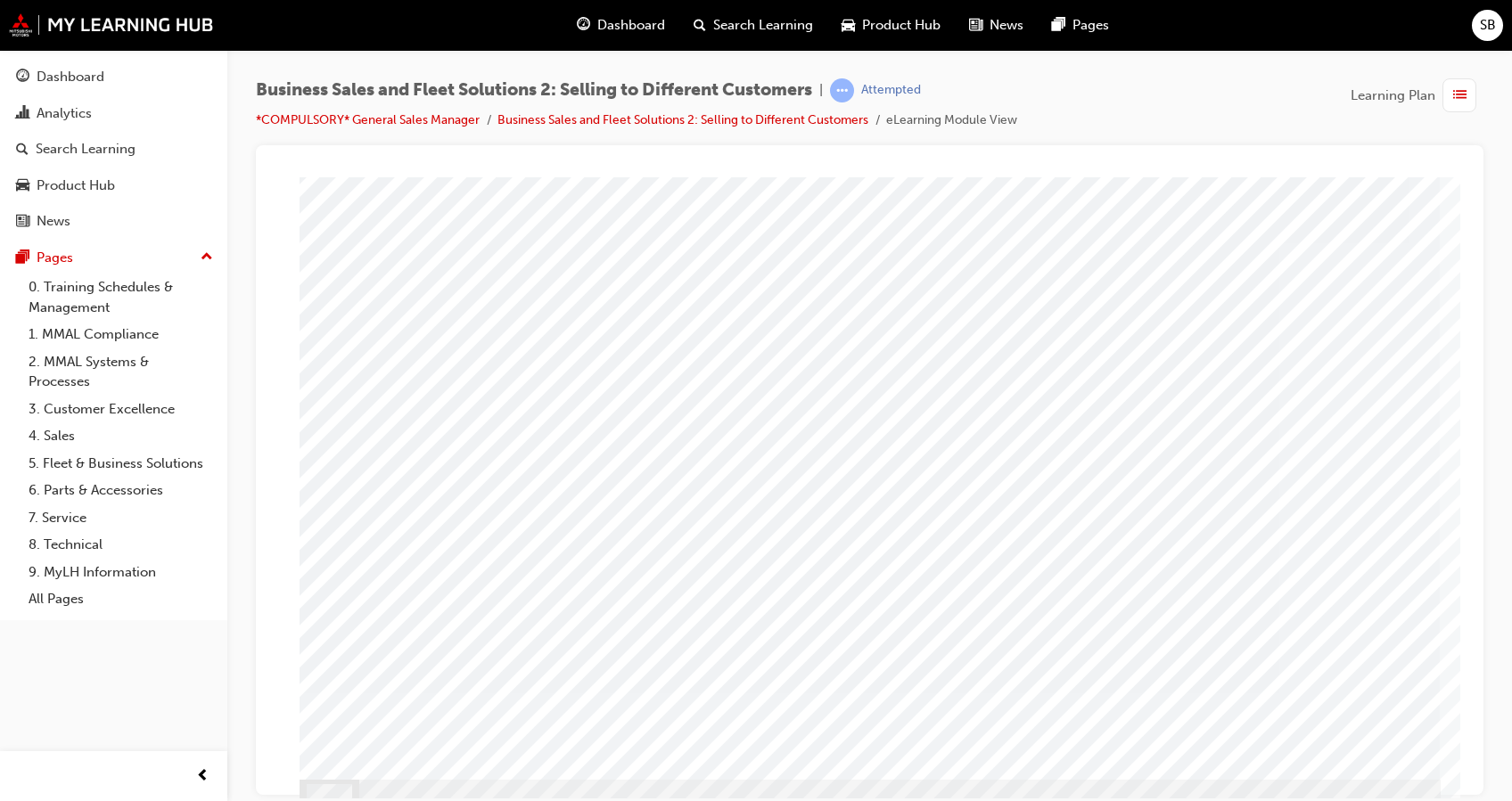 click at bounding box center [392, 2452] 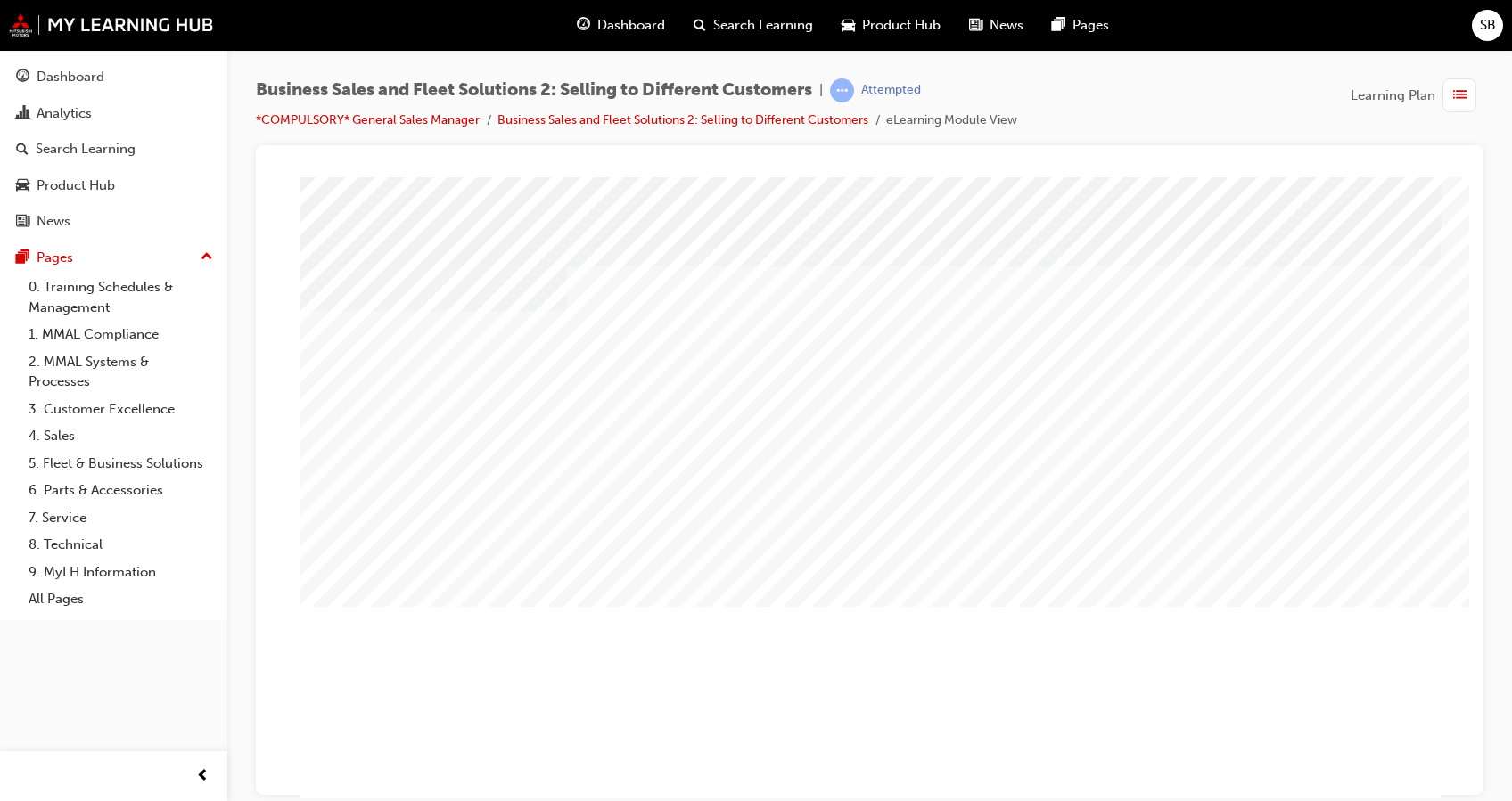 scroll, scrollTop: 61, scrollLeft: 0, axis: vertical 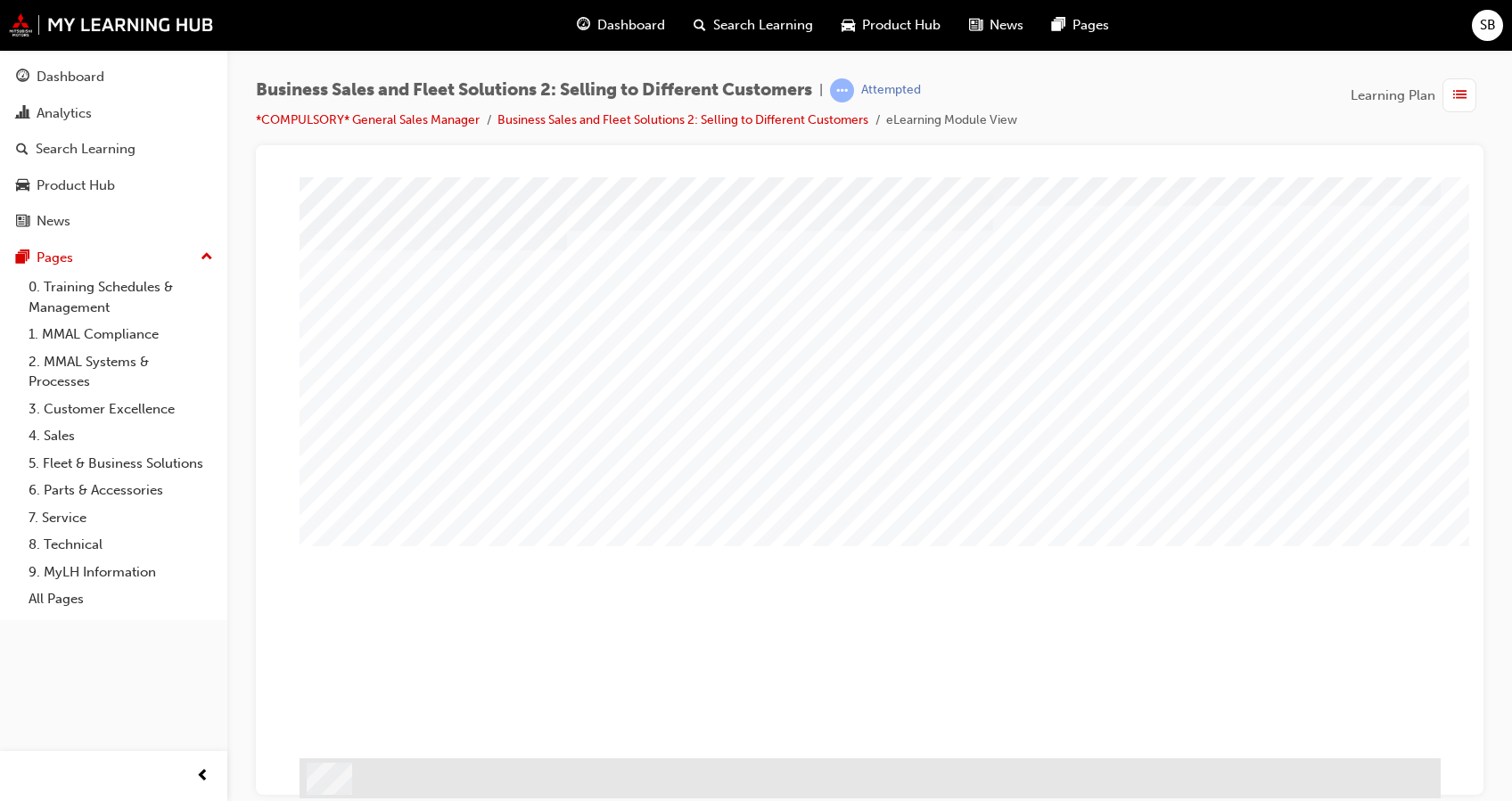 click at bounding box center (357, 1113) 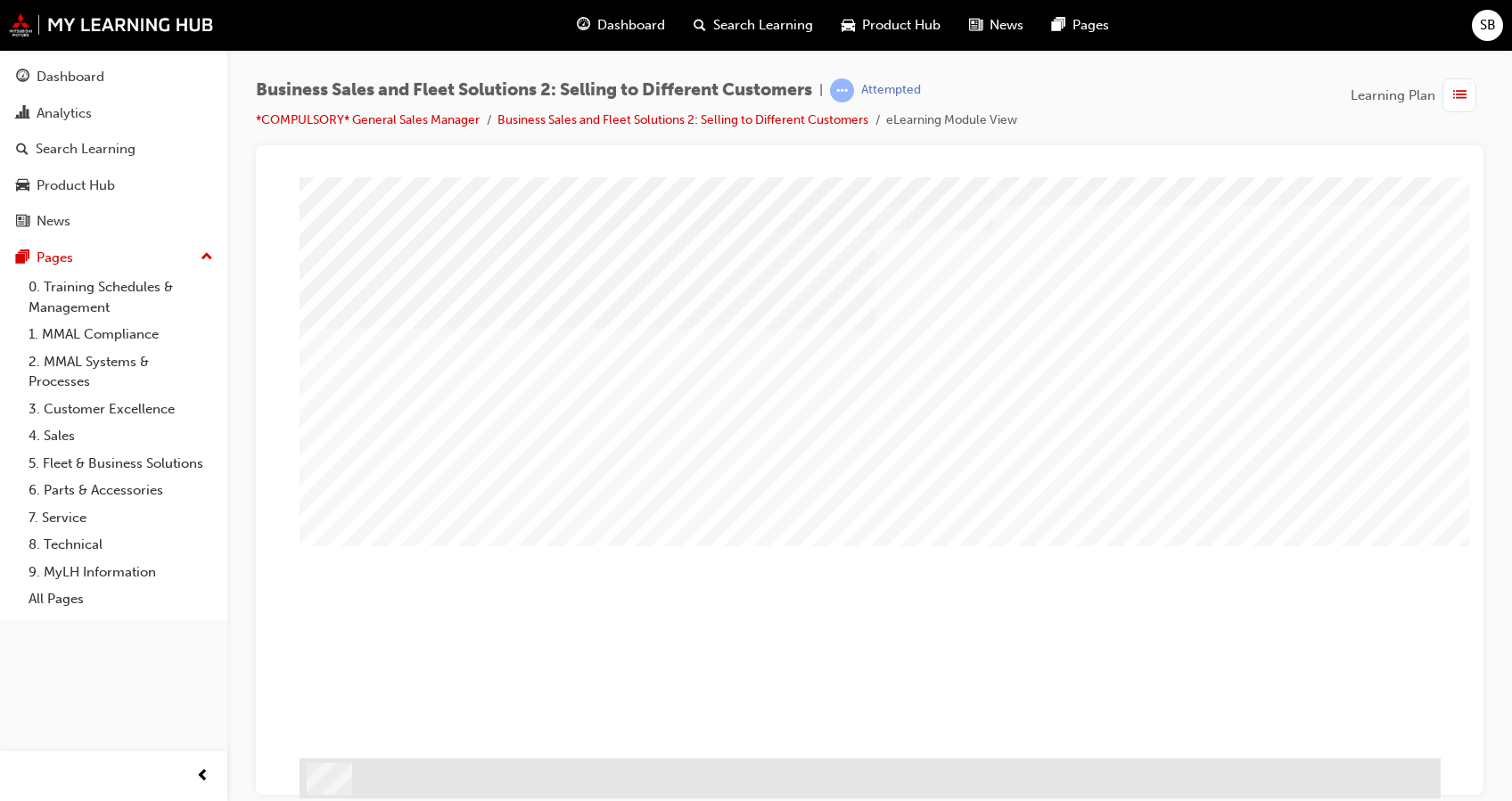 click at bounding box center [357, 1113] 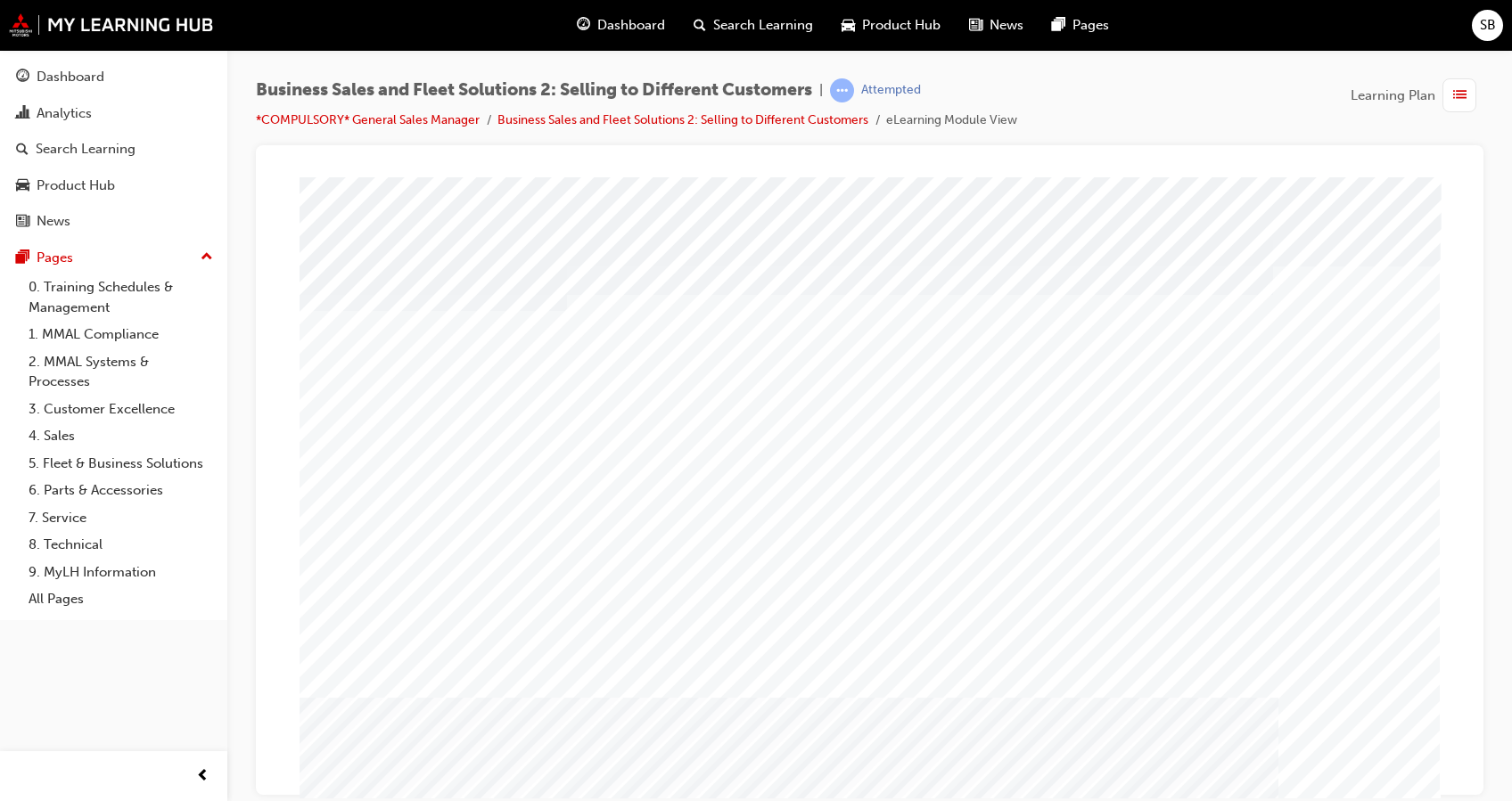 scroll, scrollTop: 61, scrollLeft: 0, axis: vertical 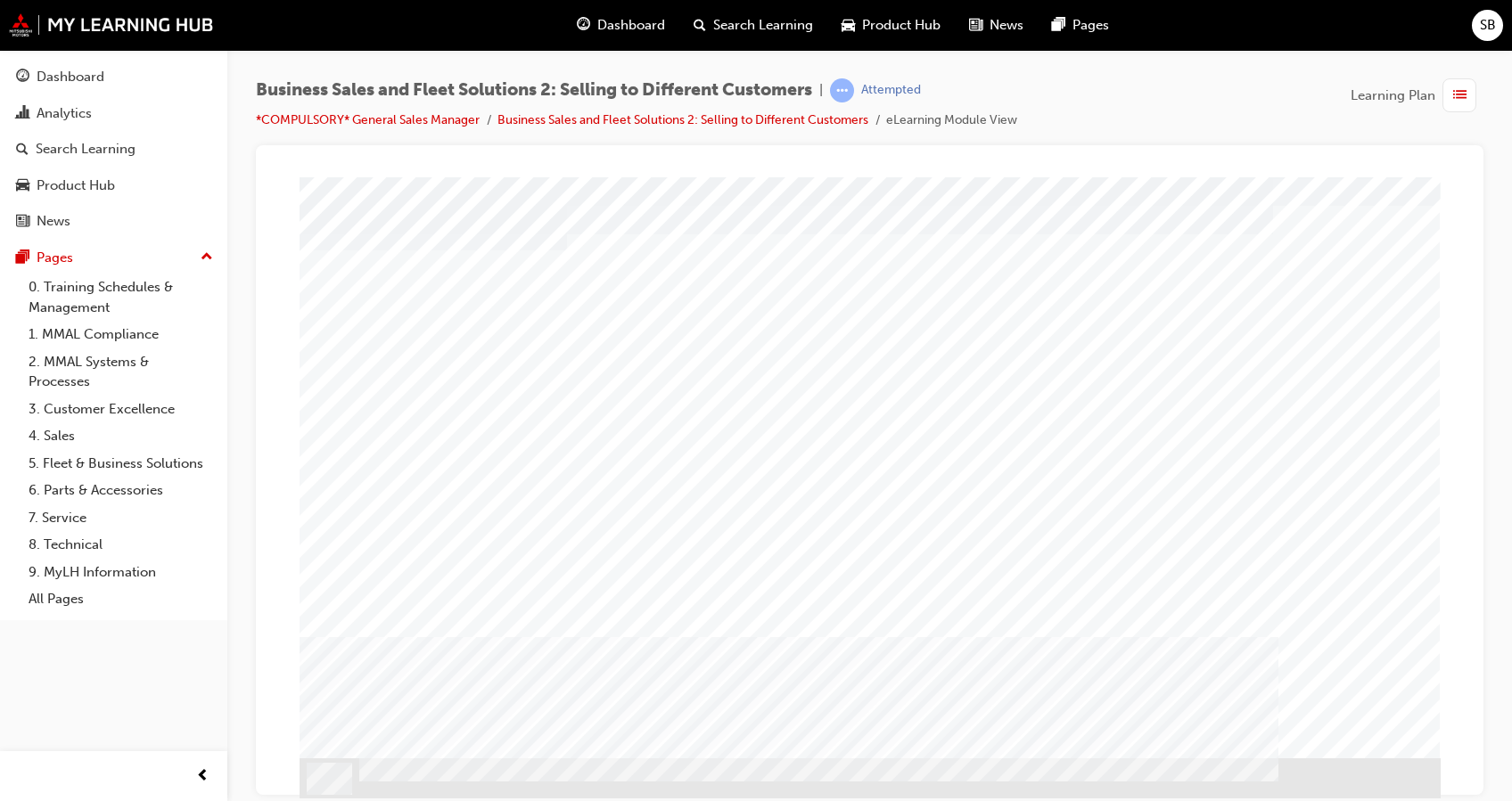 click at bounding box center [347, 1419] 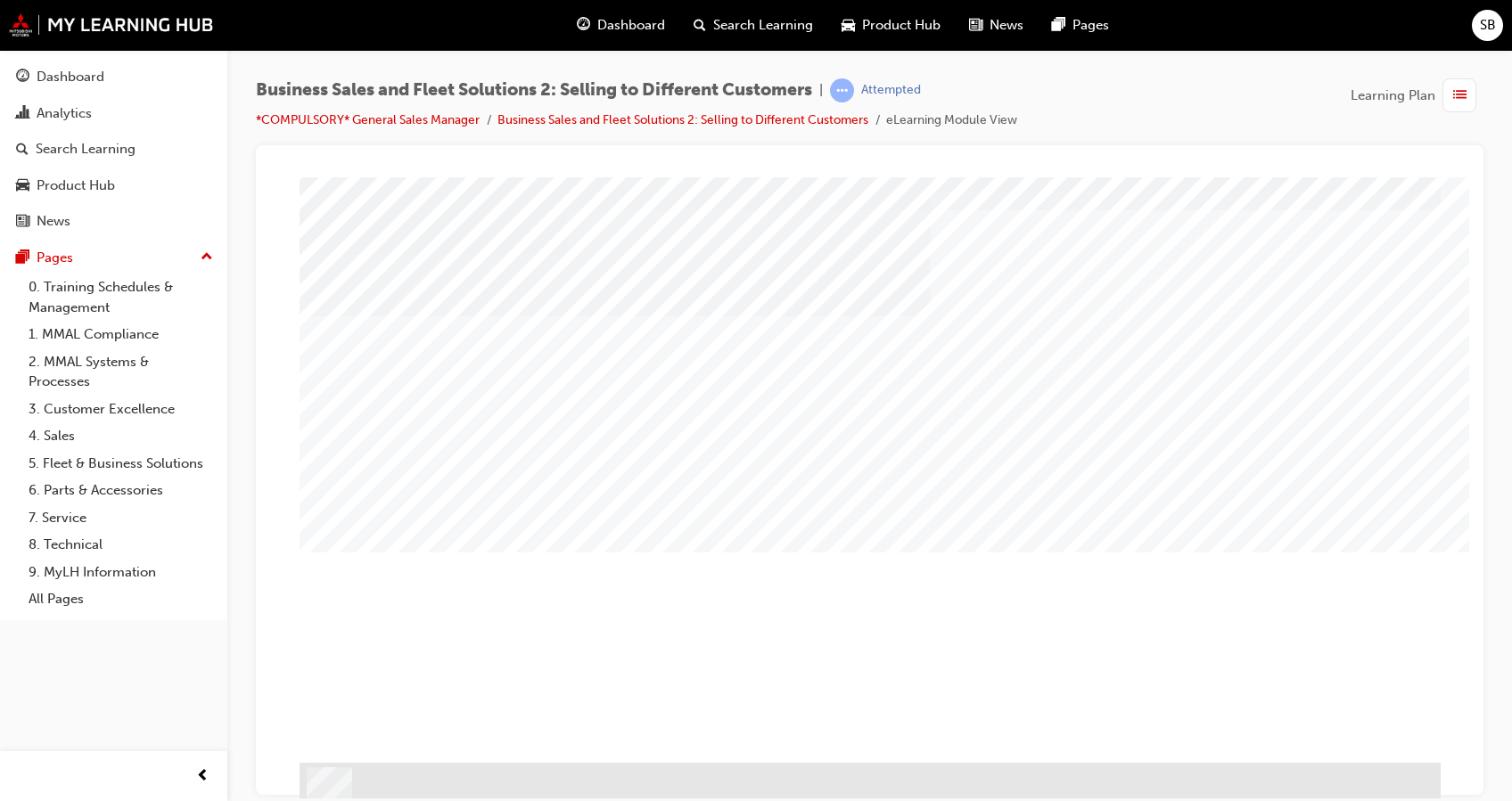 scroll, scrollTop: 53, scrollLeft: 0, axis: vertical 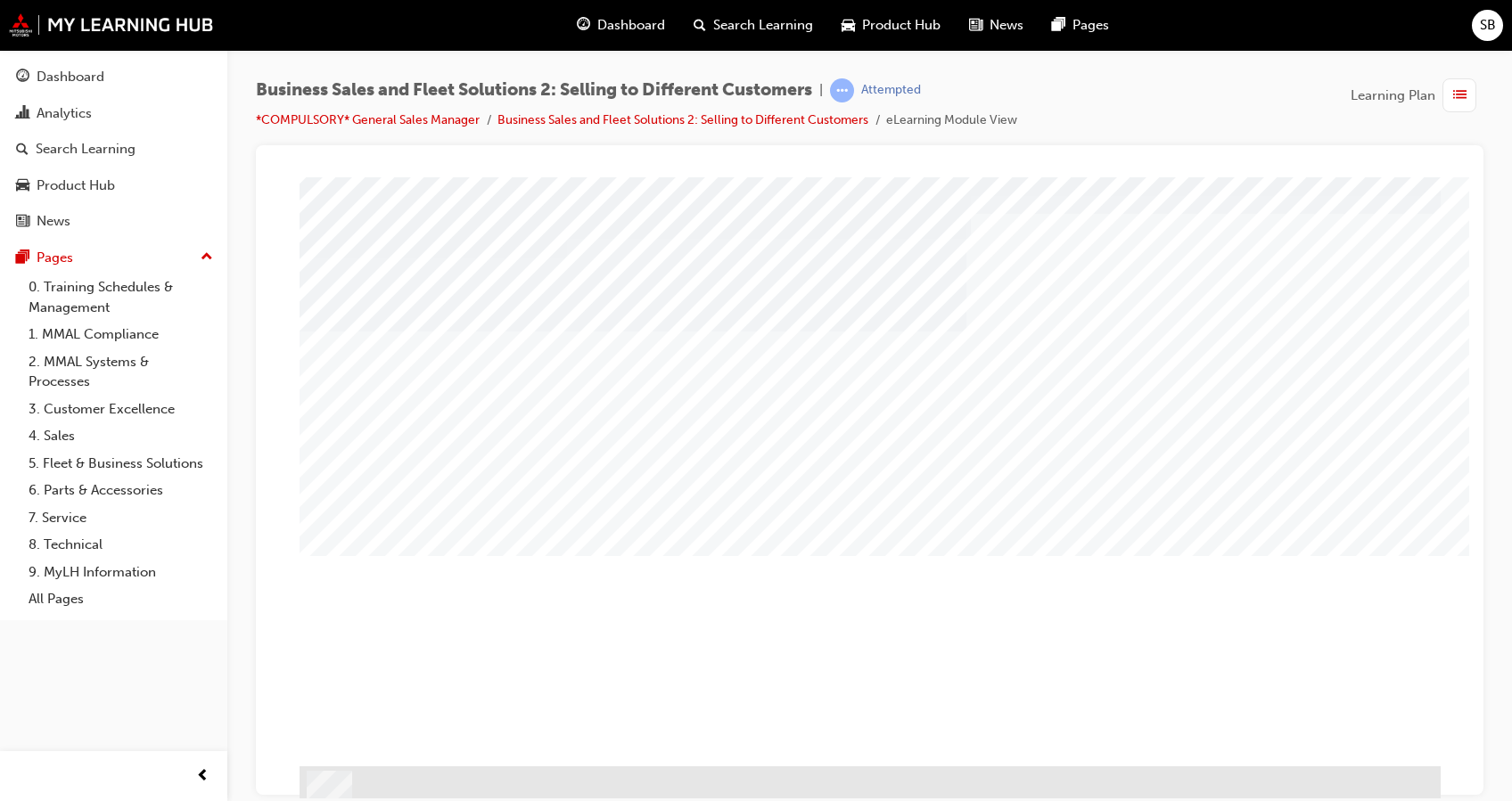 click at bounding box center (347, 1304) 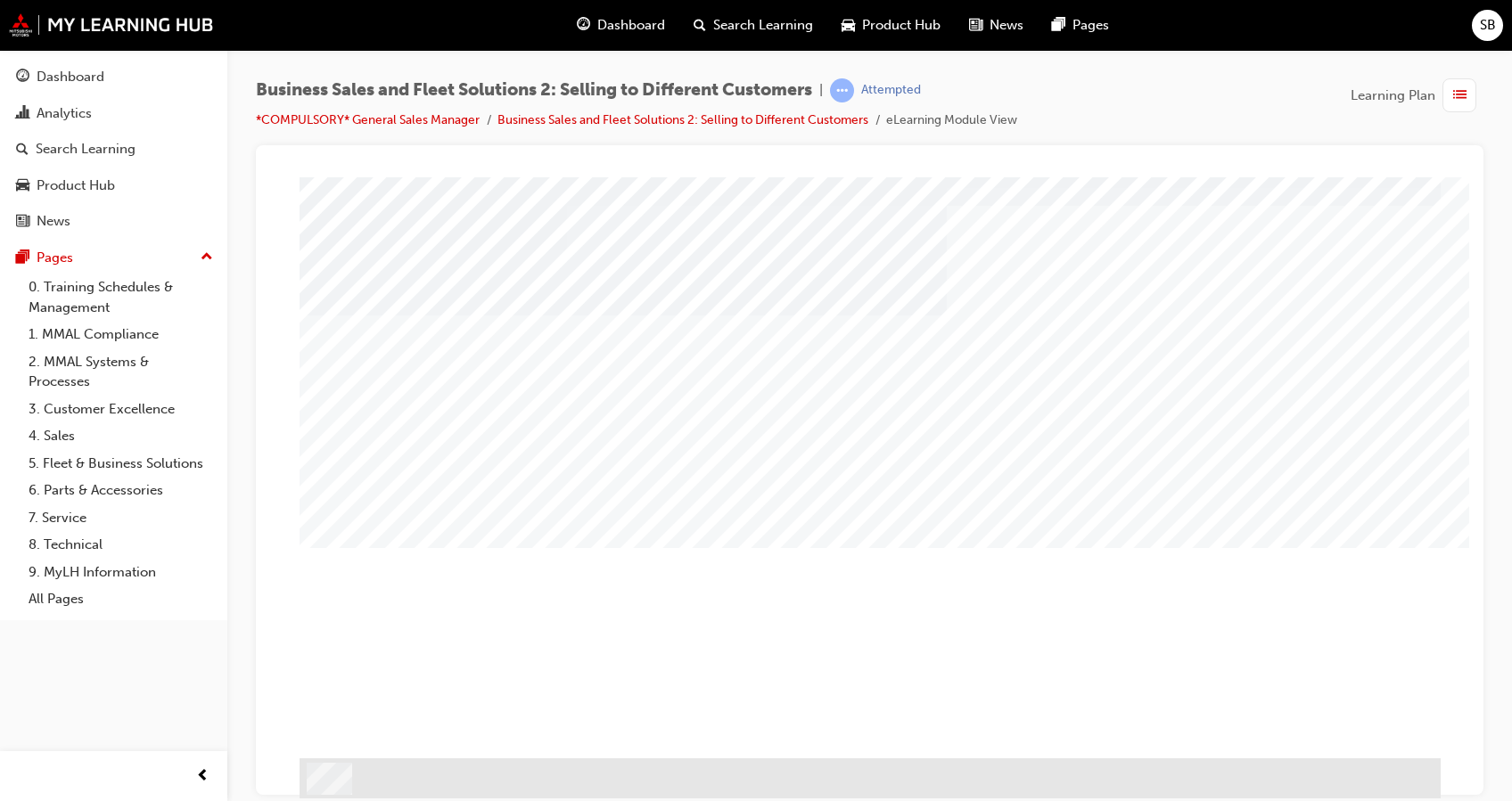 scroll, scrollTop: 60, scrollLeft: 0, axis: vertical 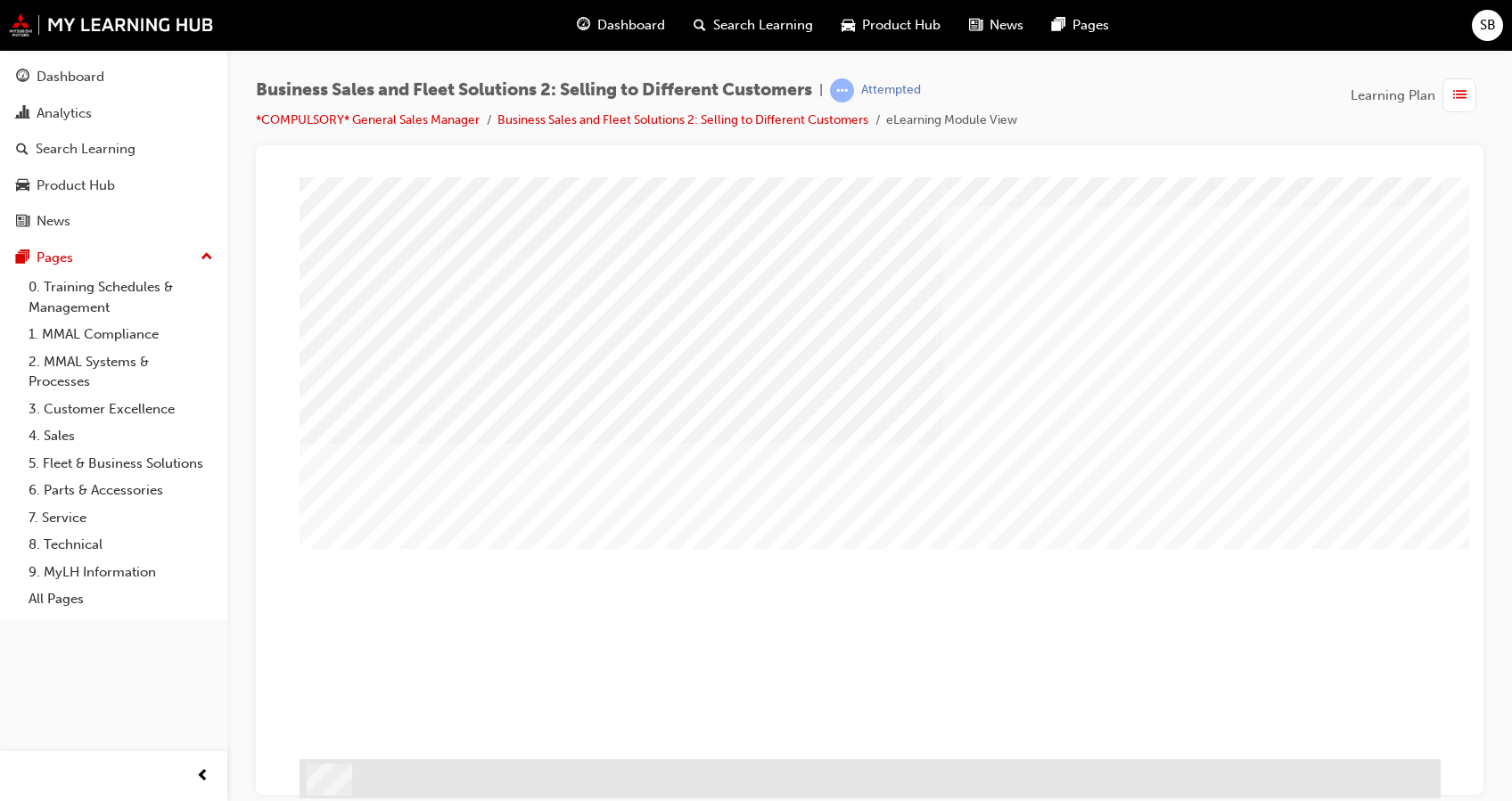 click at bounding box center [437, 3195] 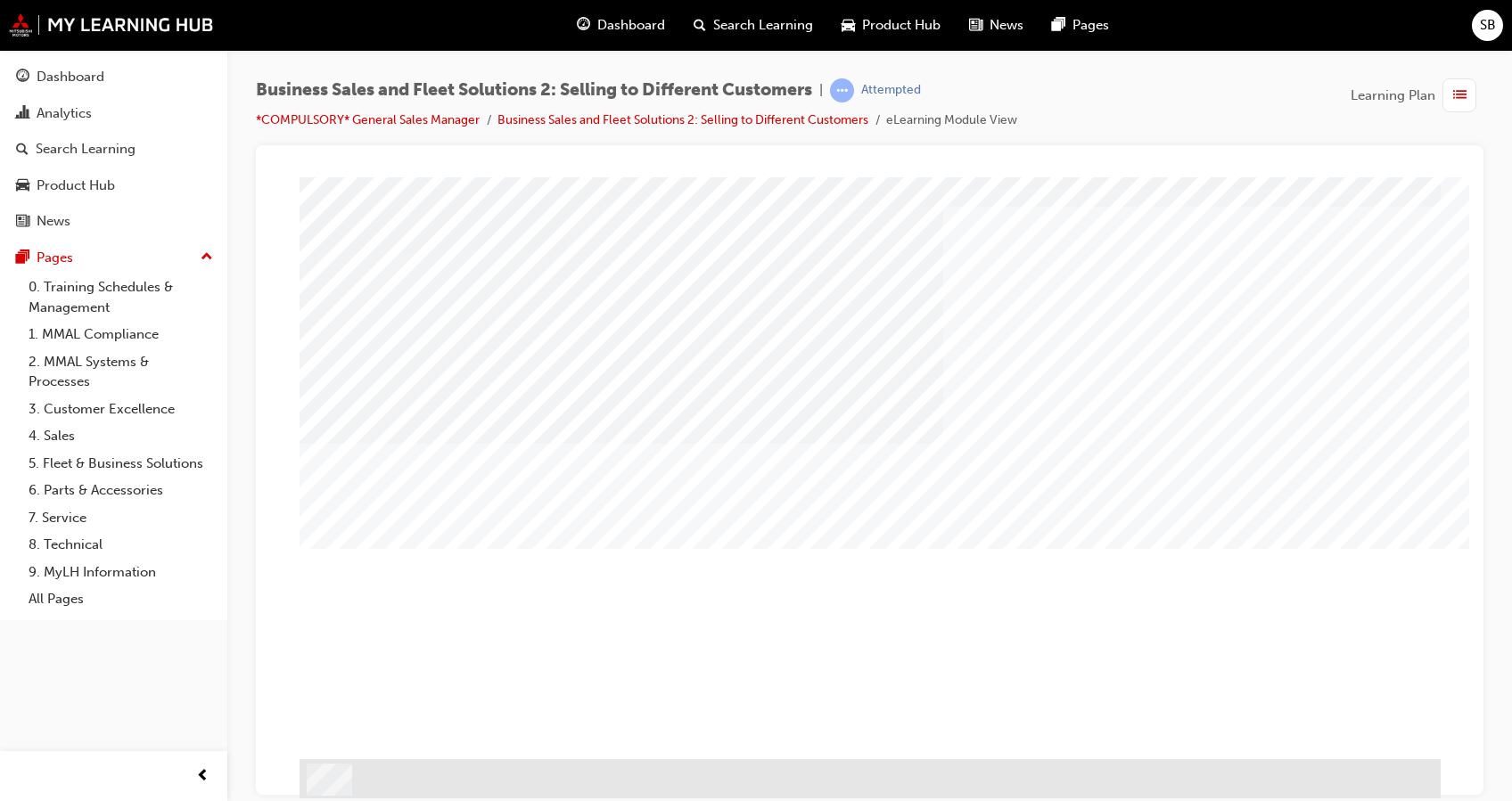 click at bounding box center (437, 3324) 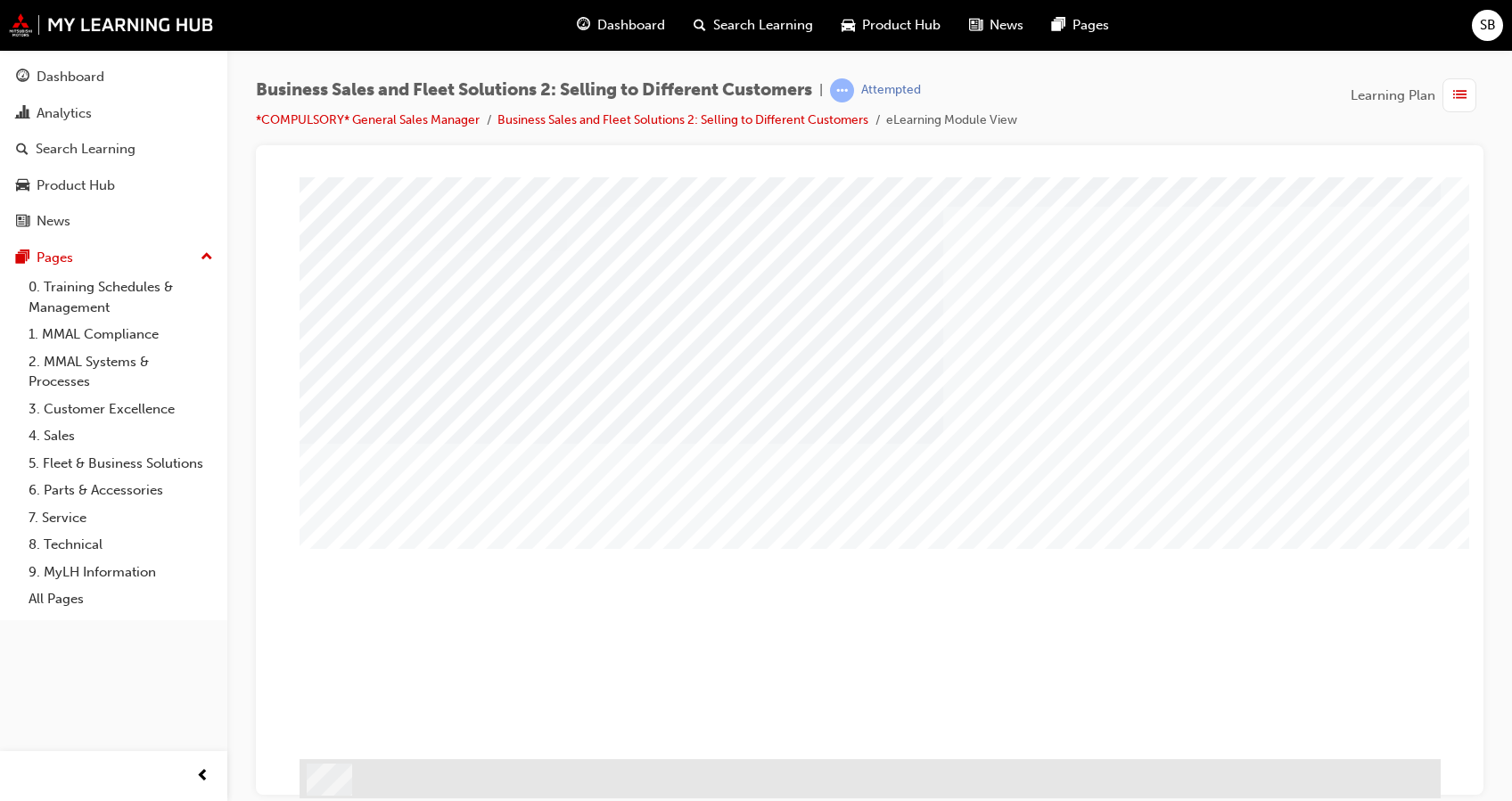 click at bounding box center [437, 3417] 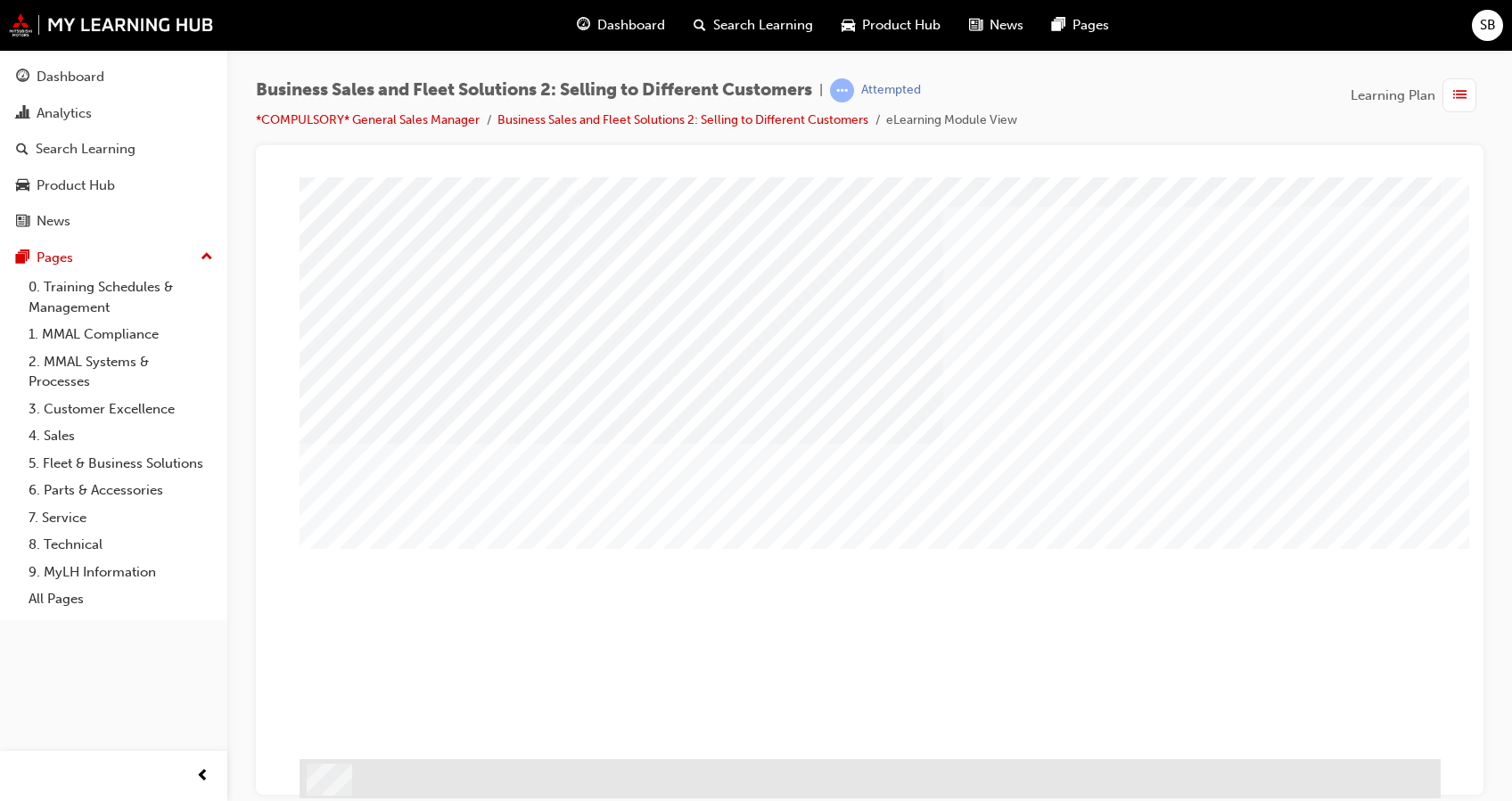 click at bounding box center [437, 3510] 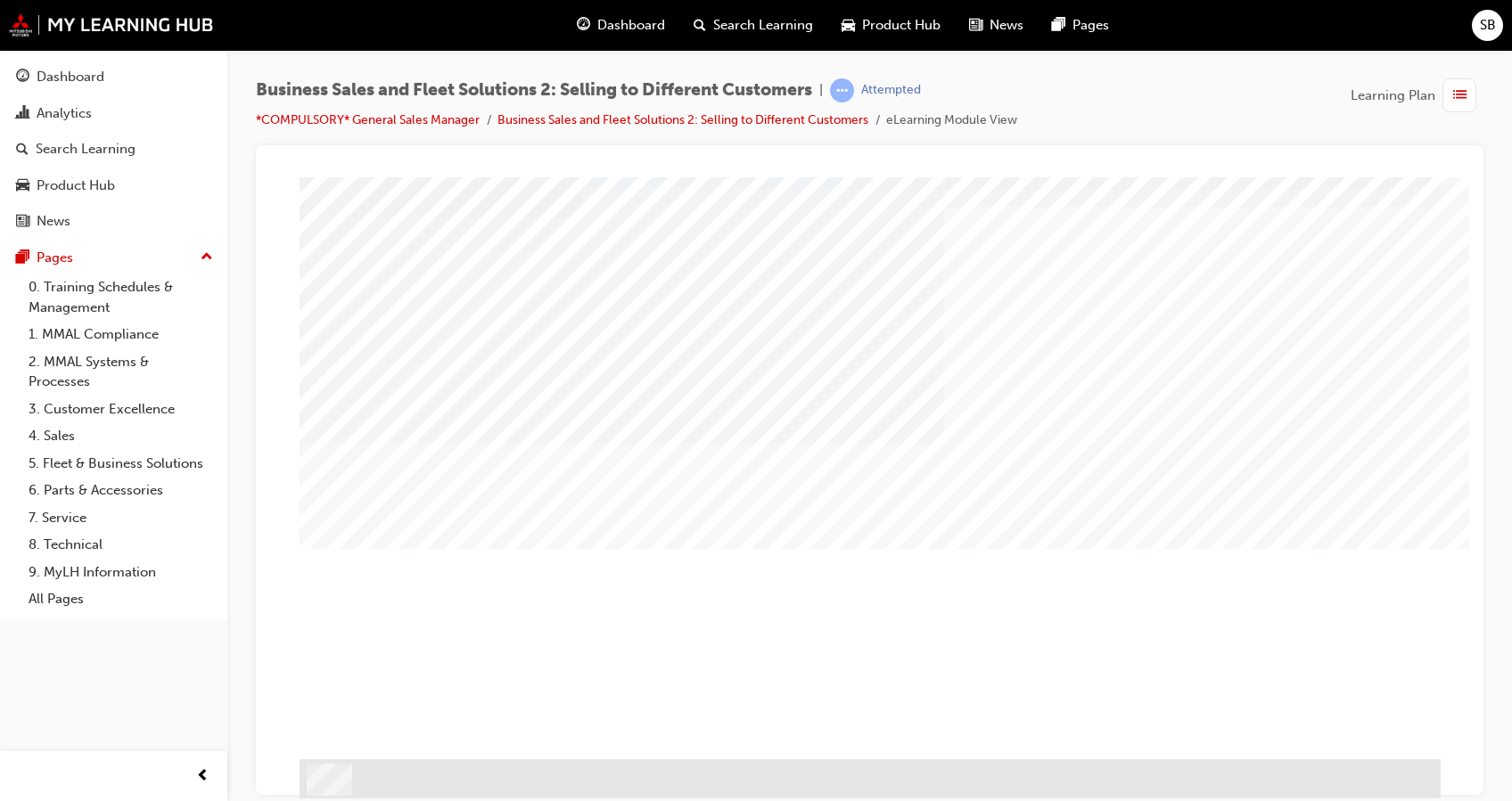 click at bounding box center (347, 1296) 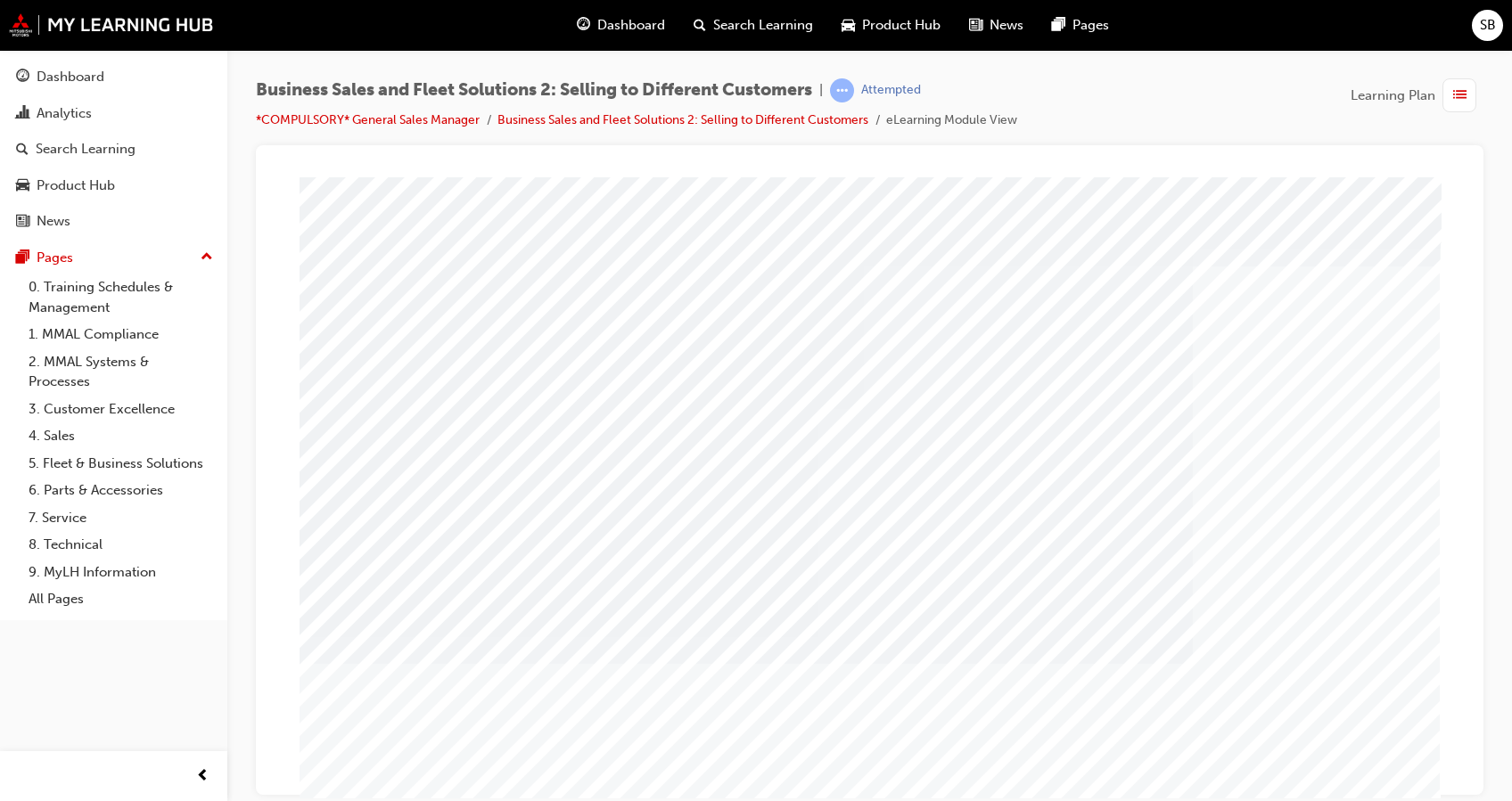 scroll, scrollTop: 61, scrollLeft: 0, axis: vertical 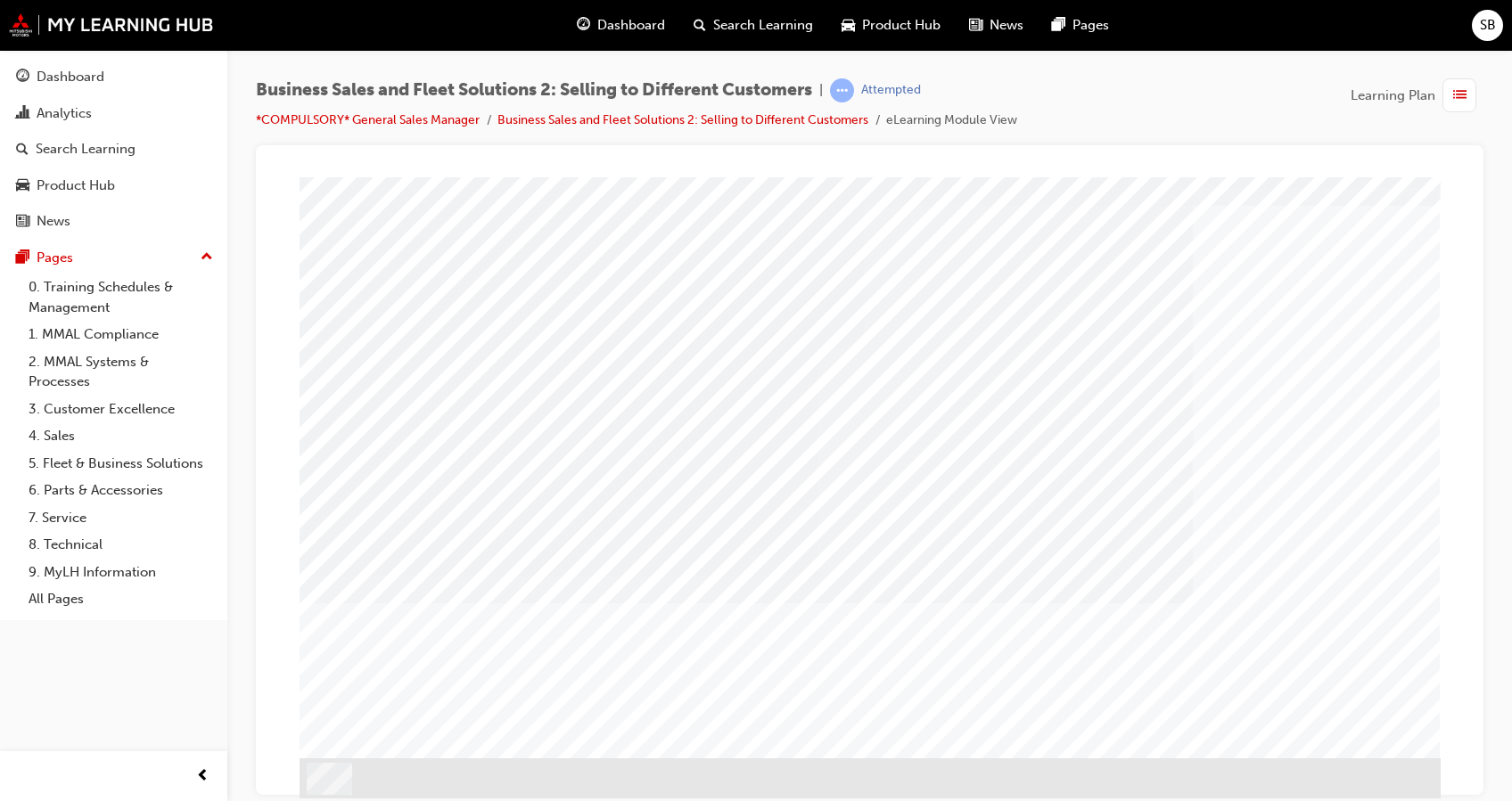 click at bounding box center (347, 2693) 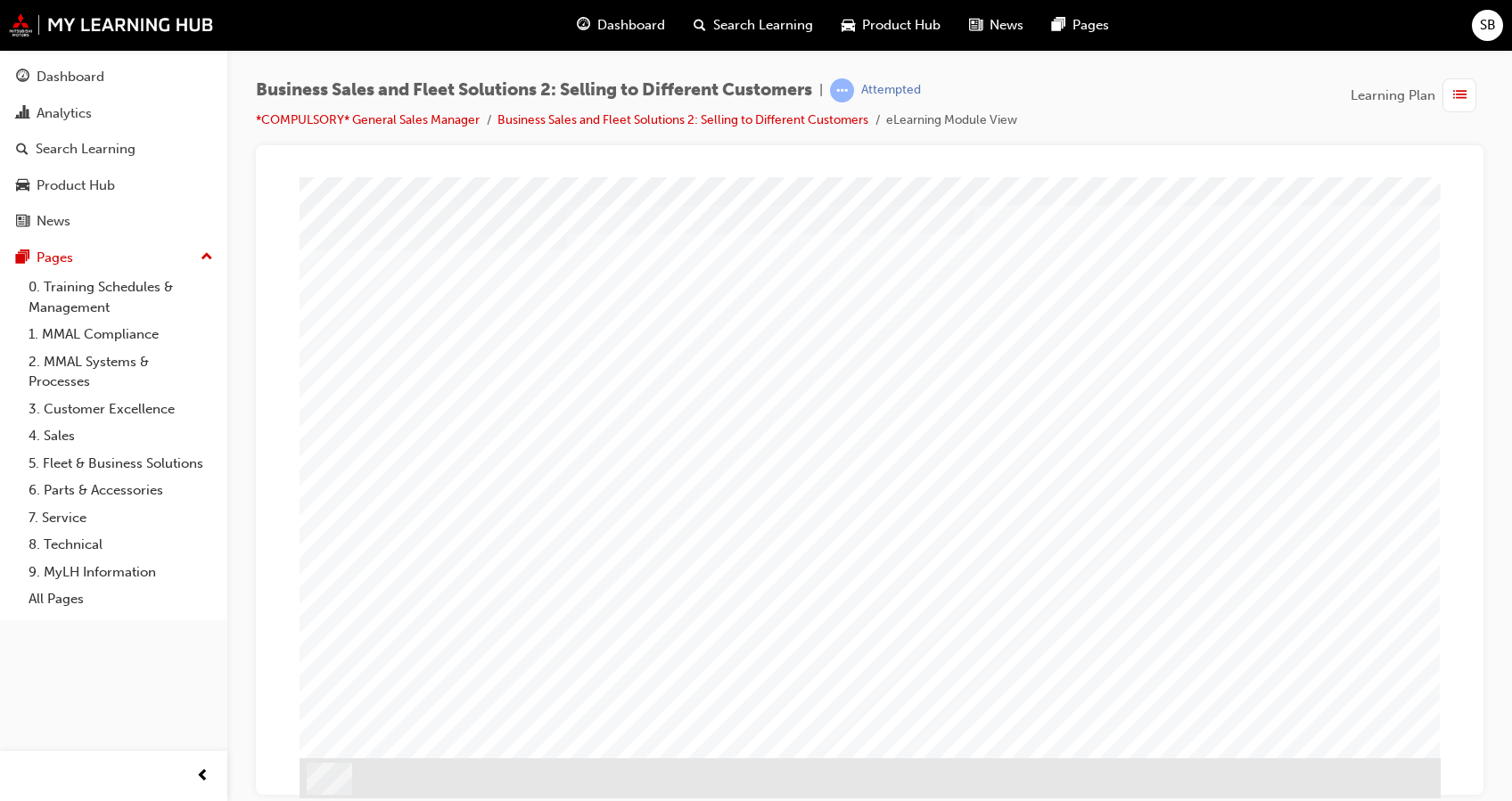 scroll, scrollTop: 0, scrollLeft: 0, axis: both 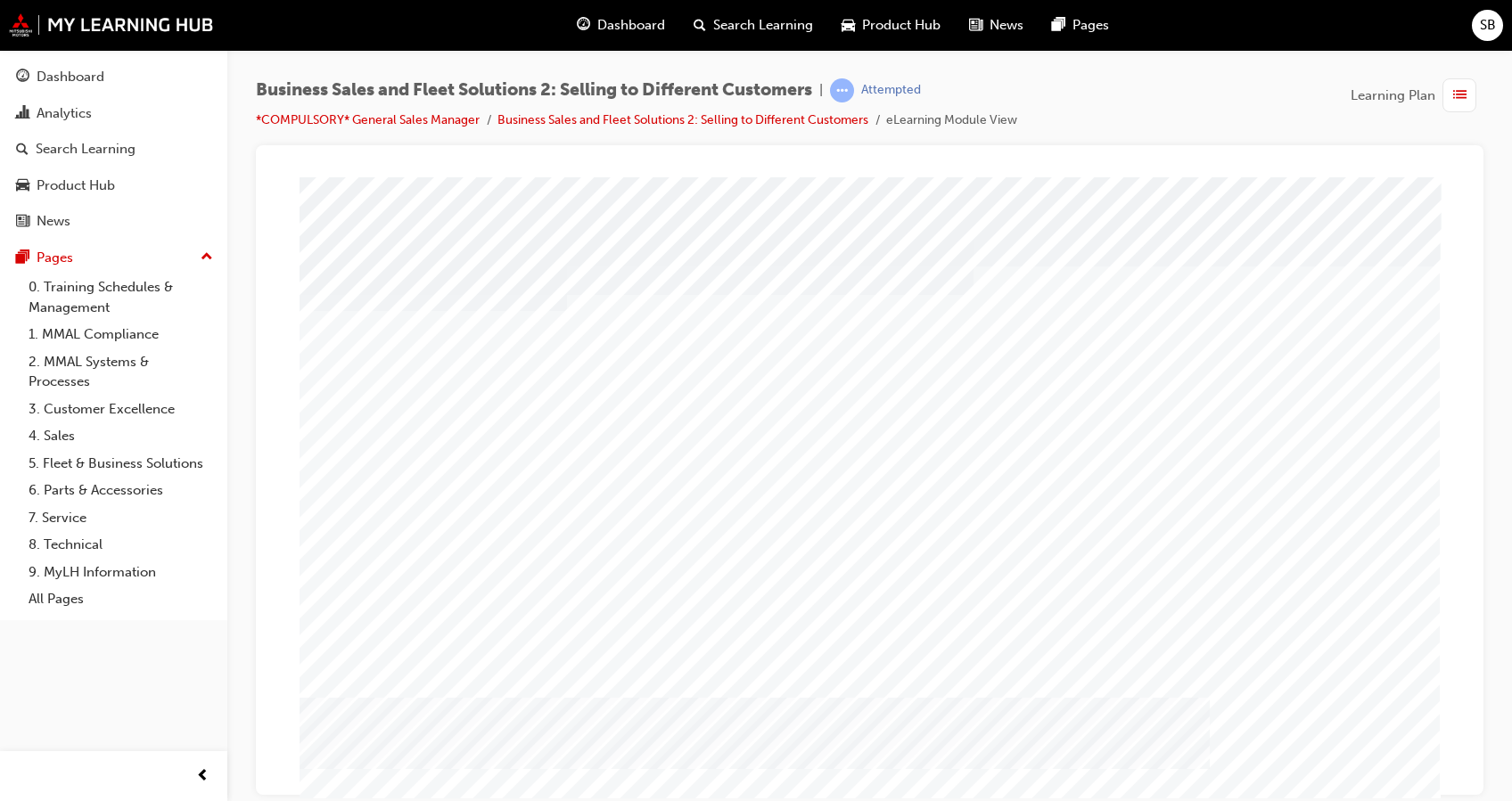 click at bounding box center (357, 1173) 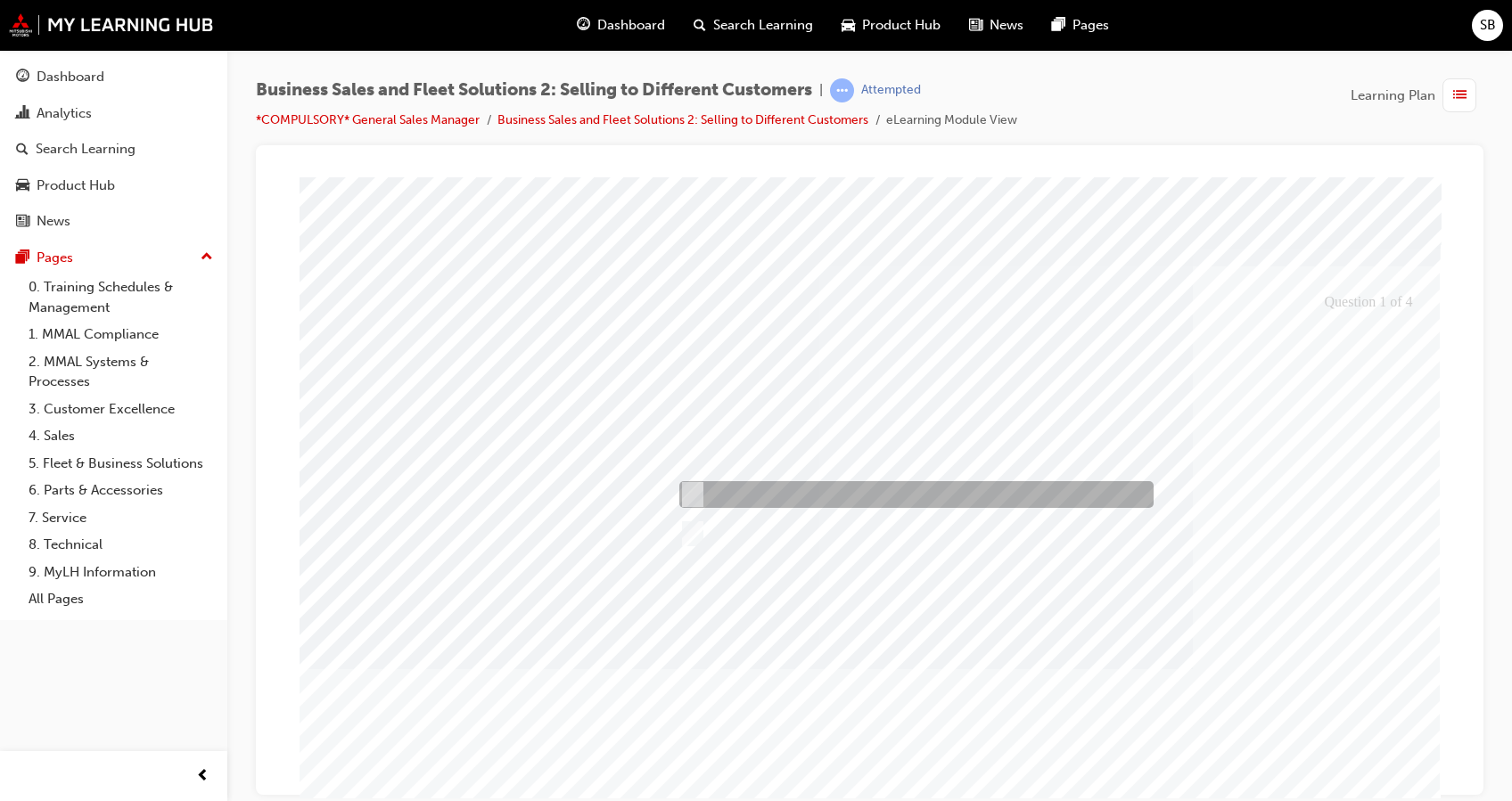 click at bounding box center (688, 494) 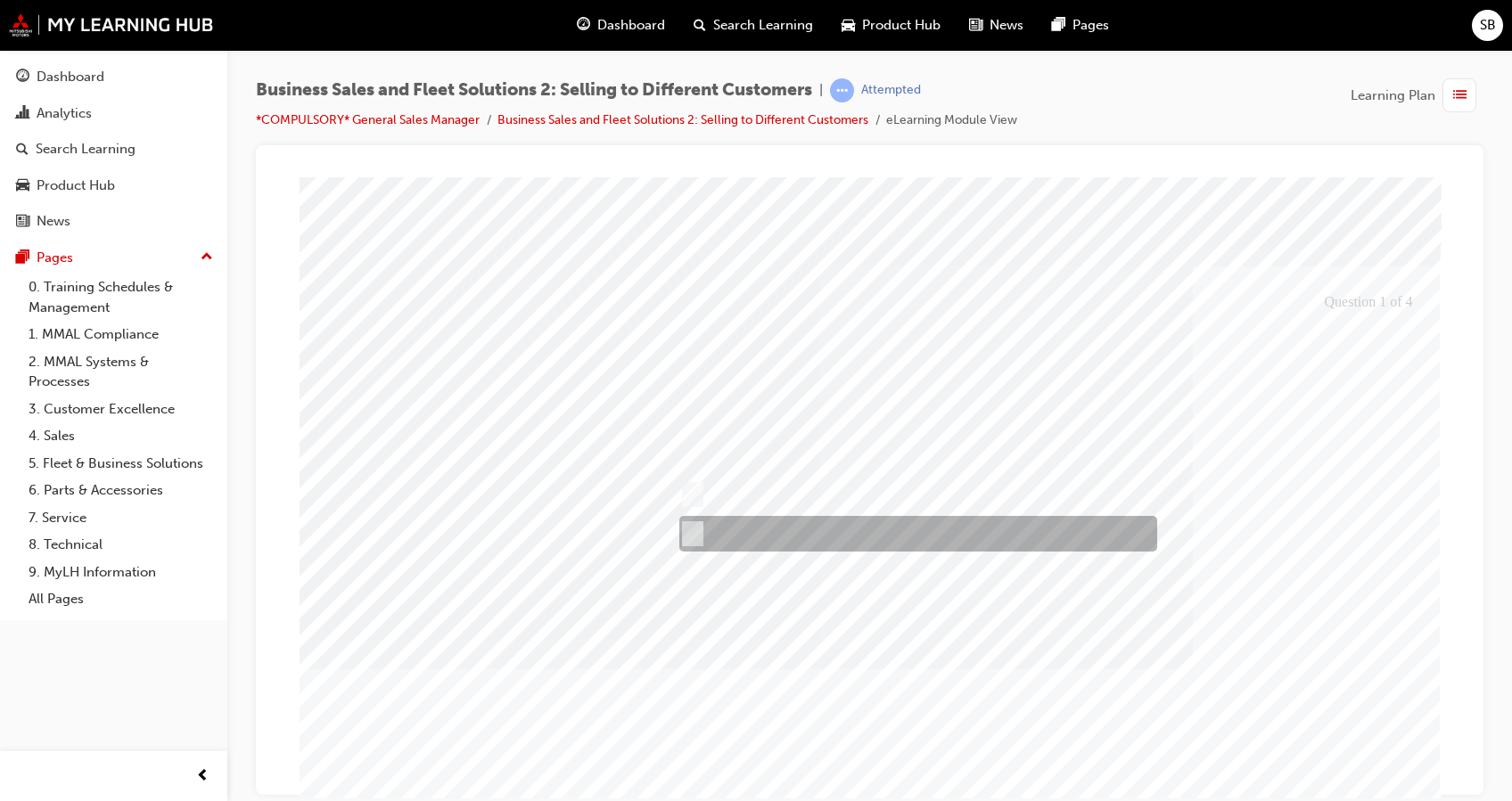 click at bounding box center (914, 534) 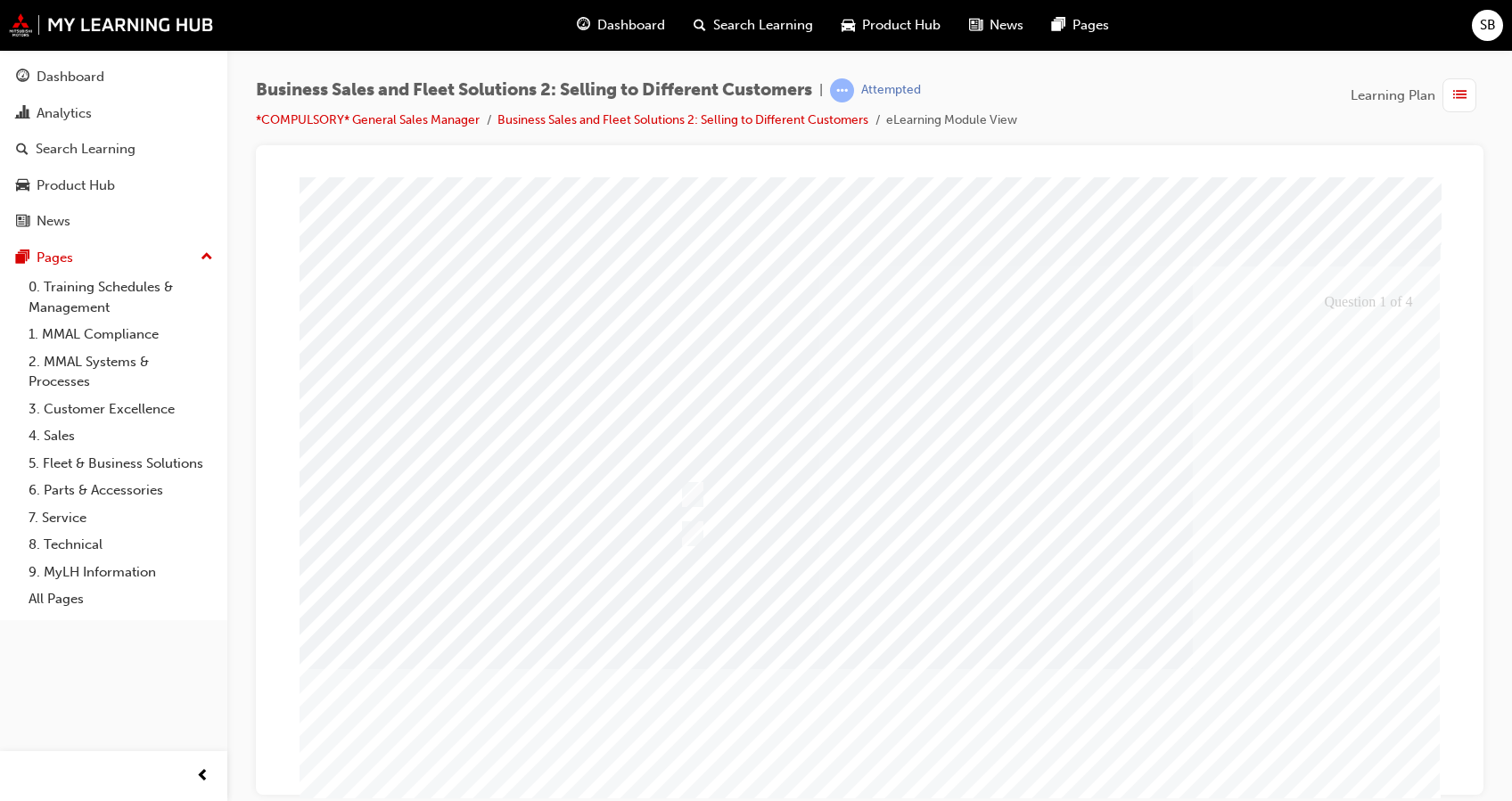 click at bounding box center [363, 3166] 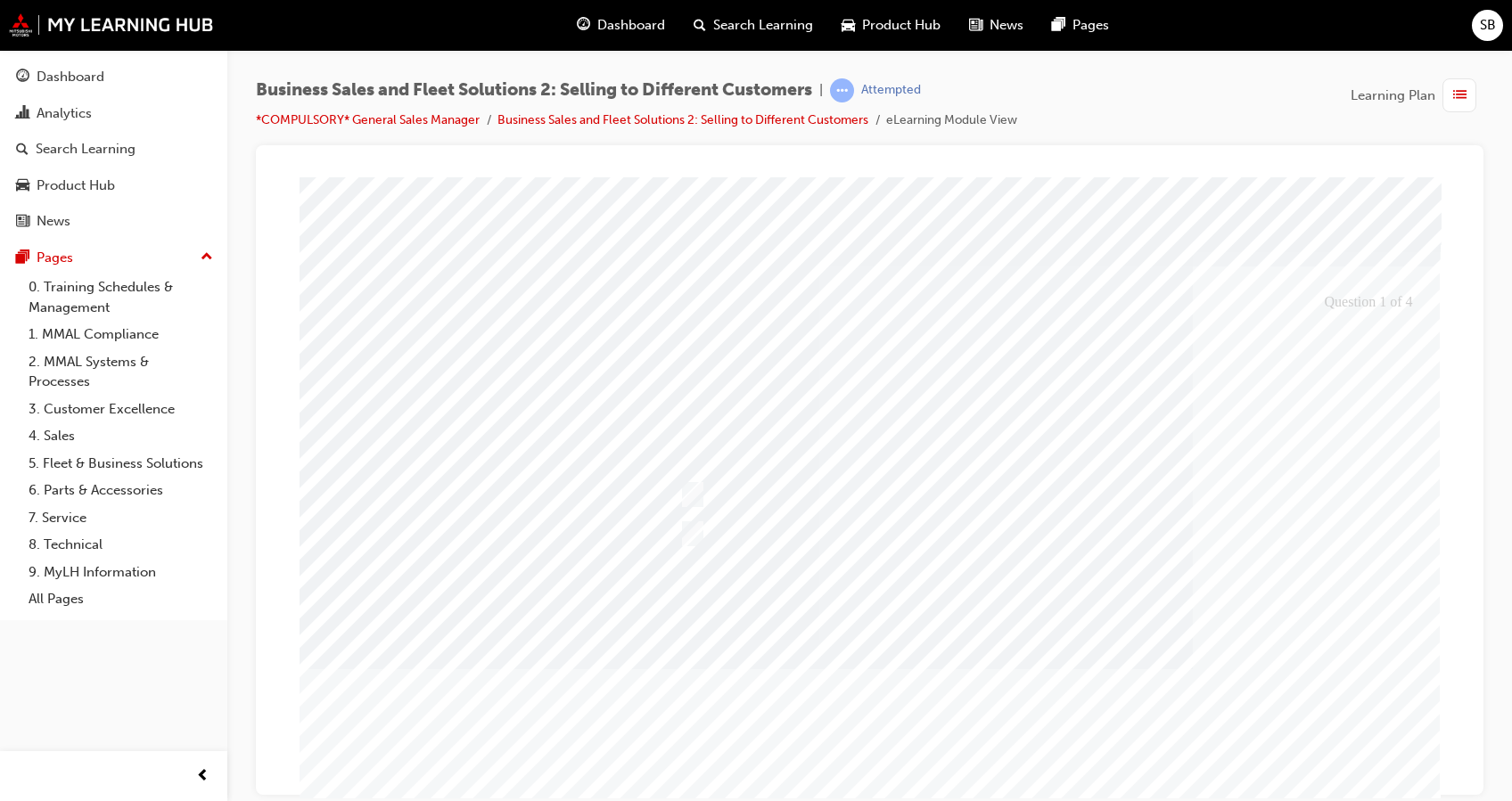 click at bounding box center (870, 517) 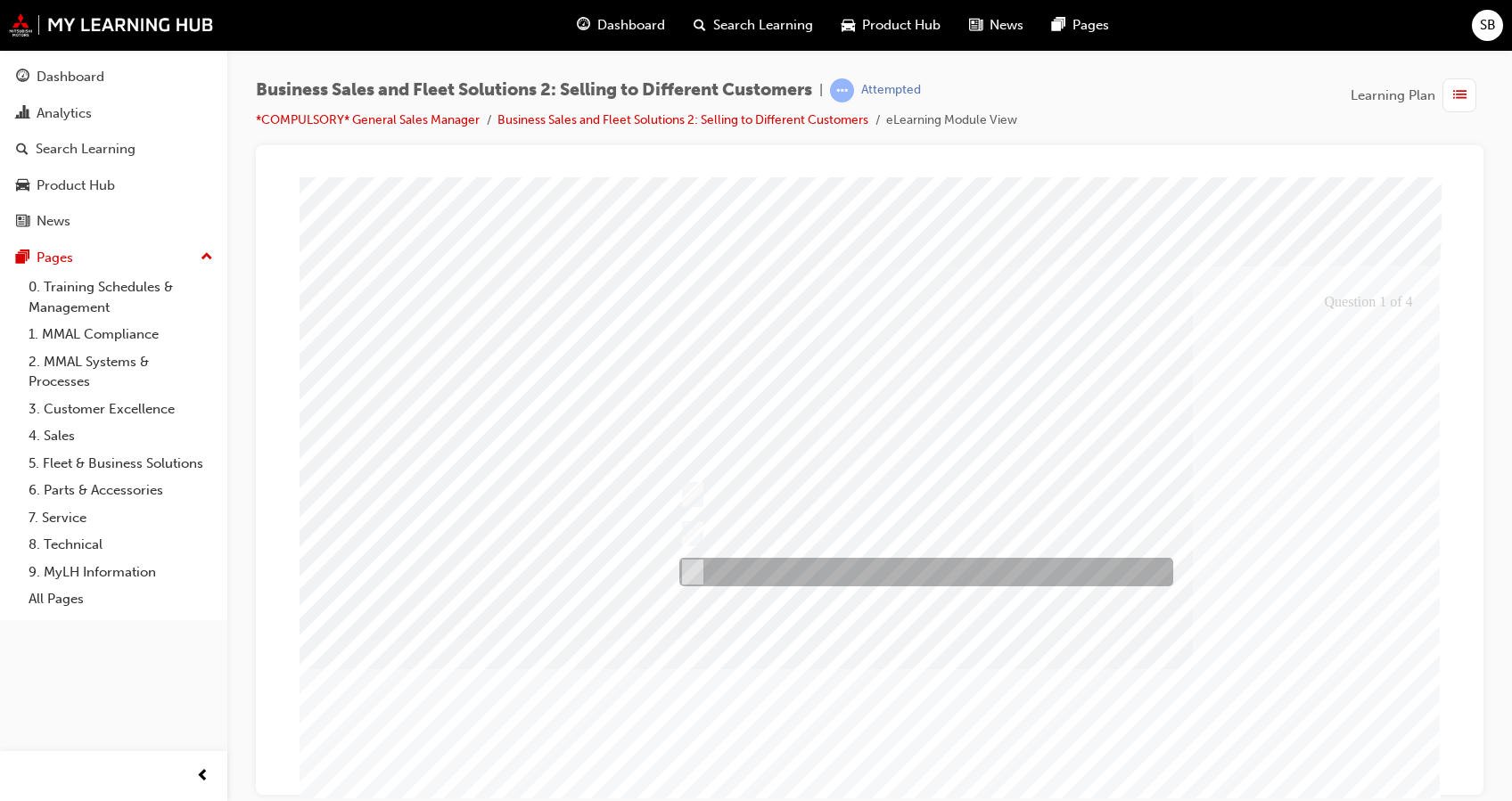 click at bounding box center (922, 572) 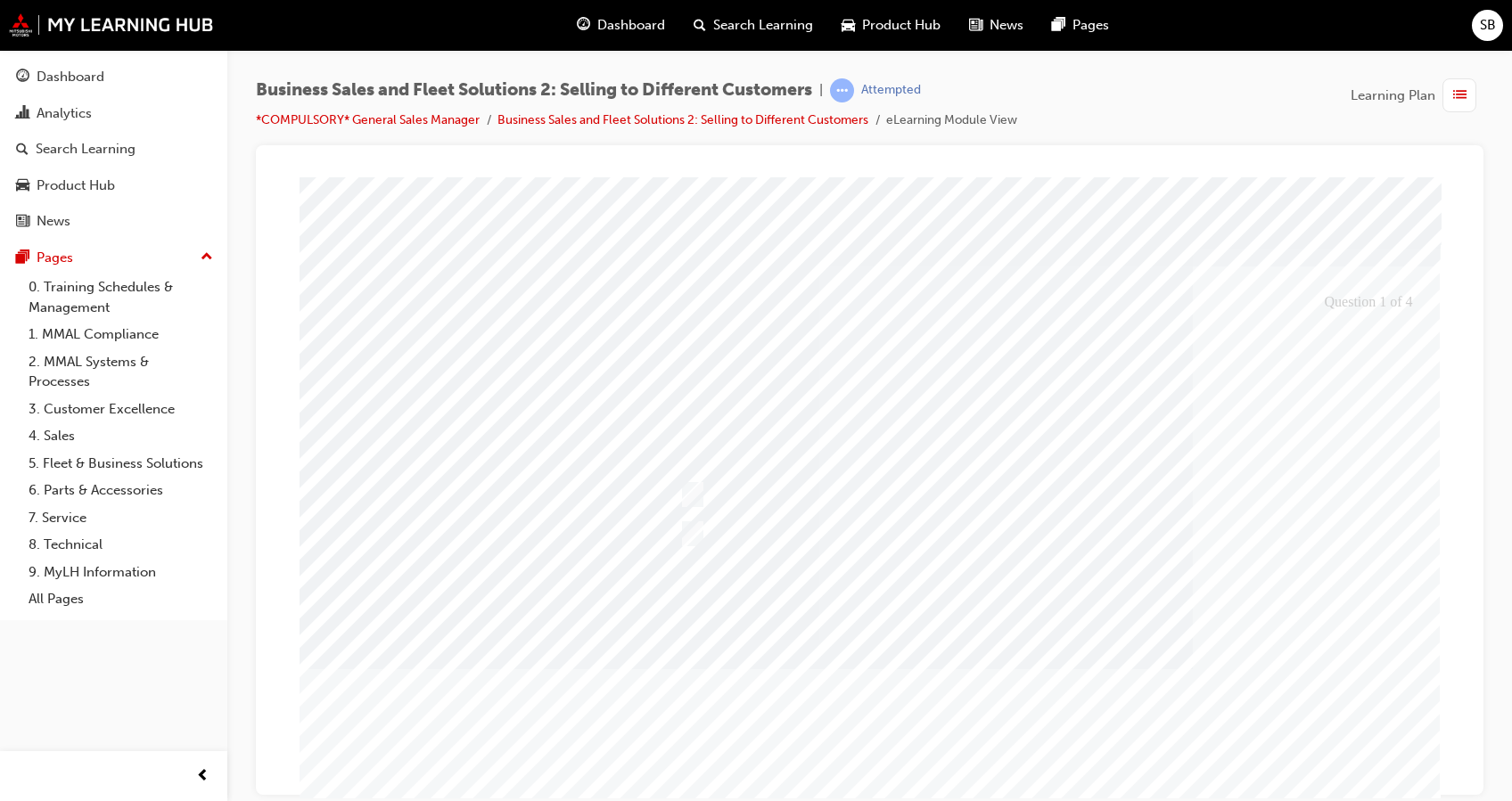 click at bounding box center (363, 3166) 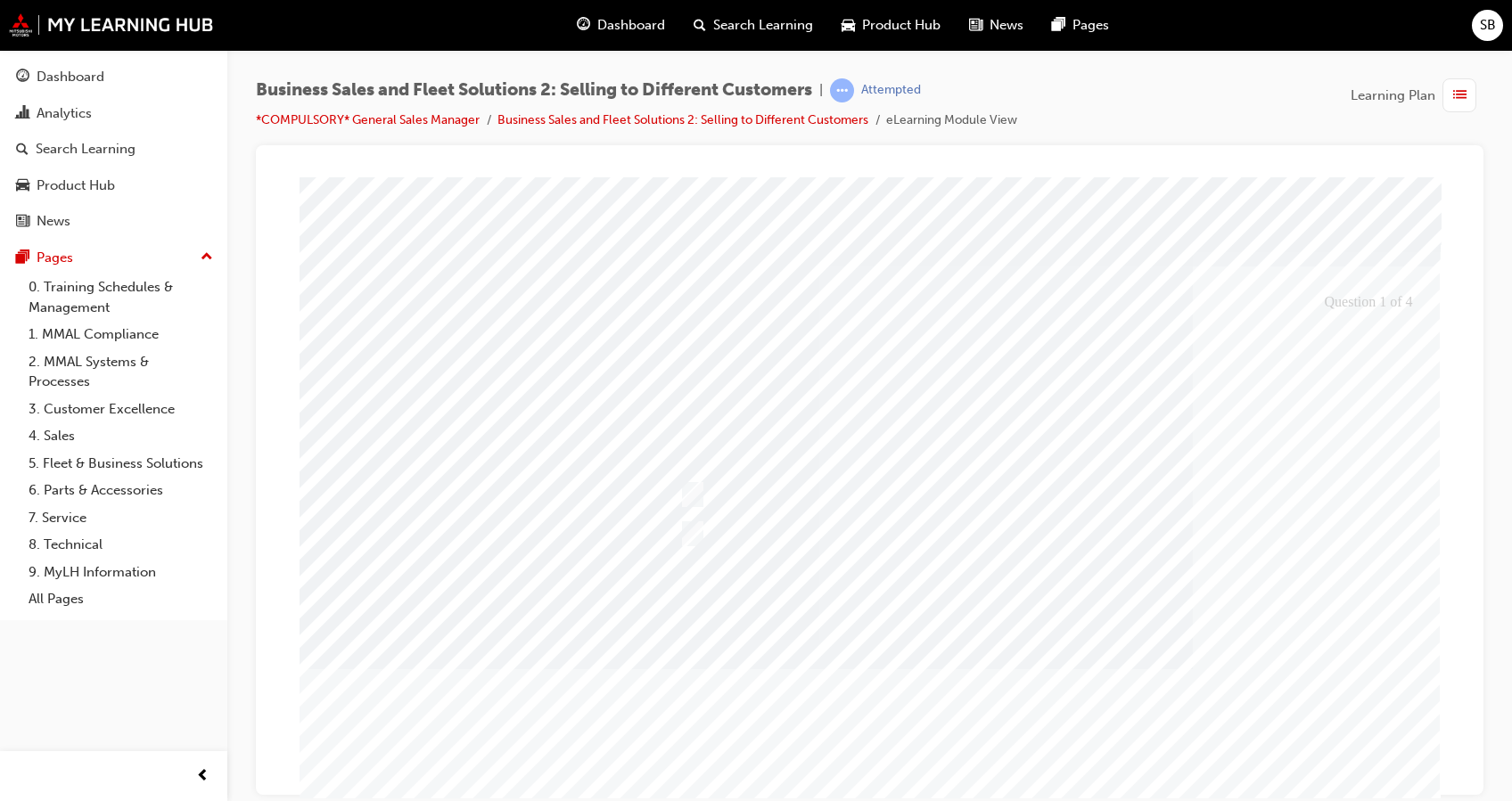 click at bounding box center (870, 517) 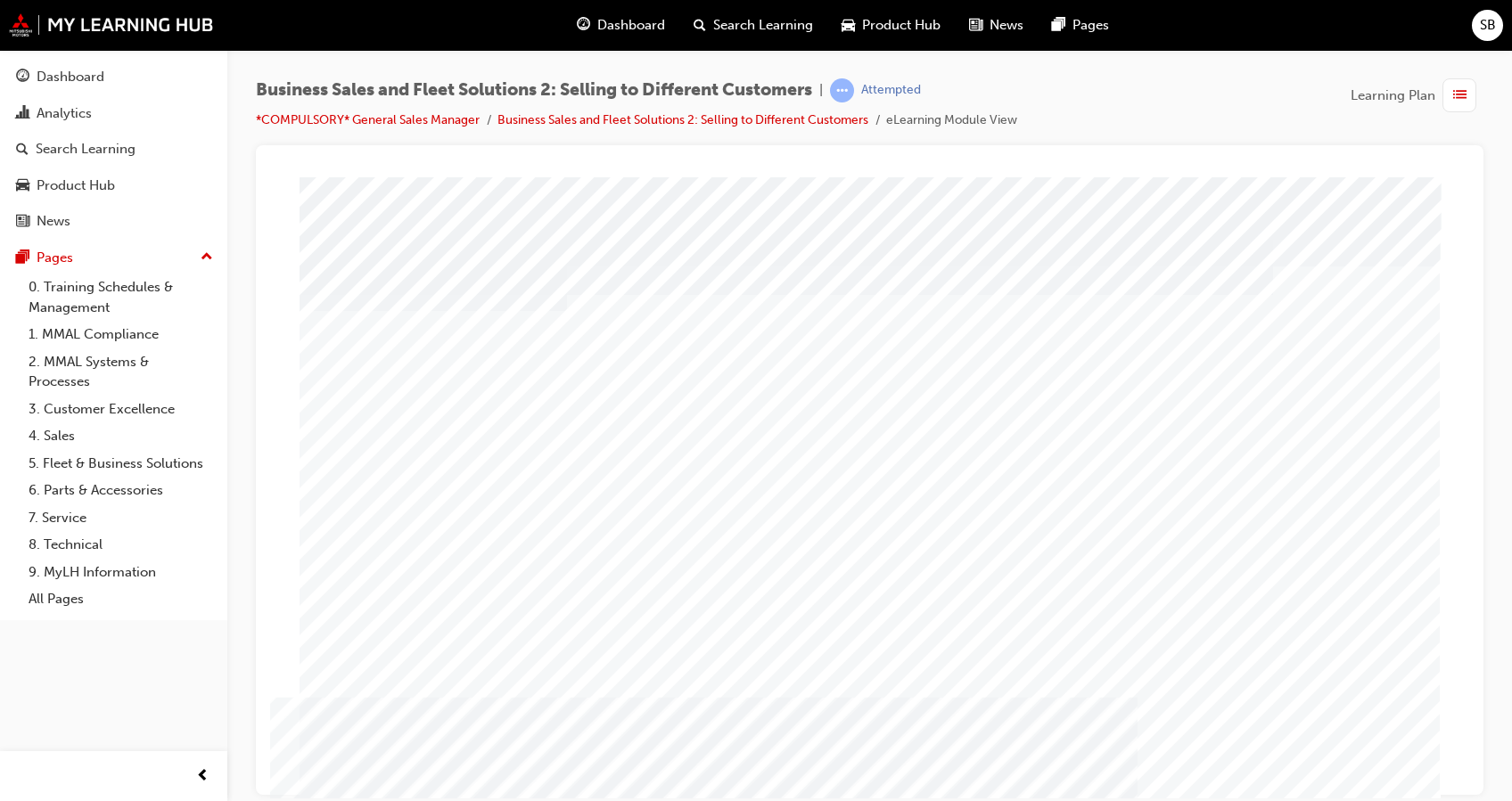 scroll, scrollTop: 61, scrollLeft: 0, axis: vertical 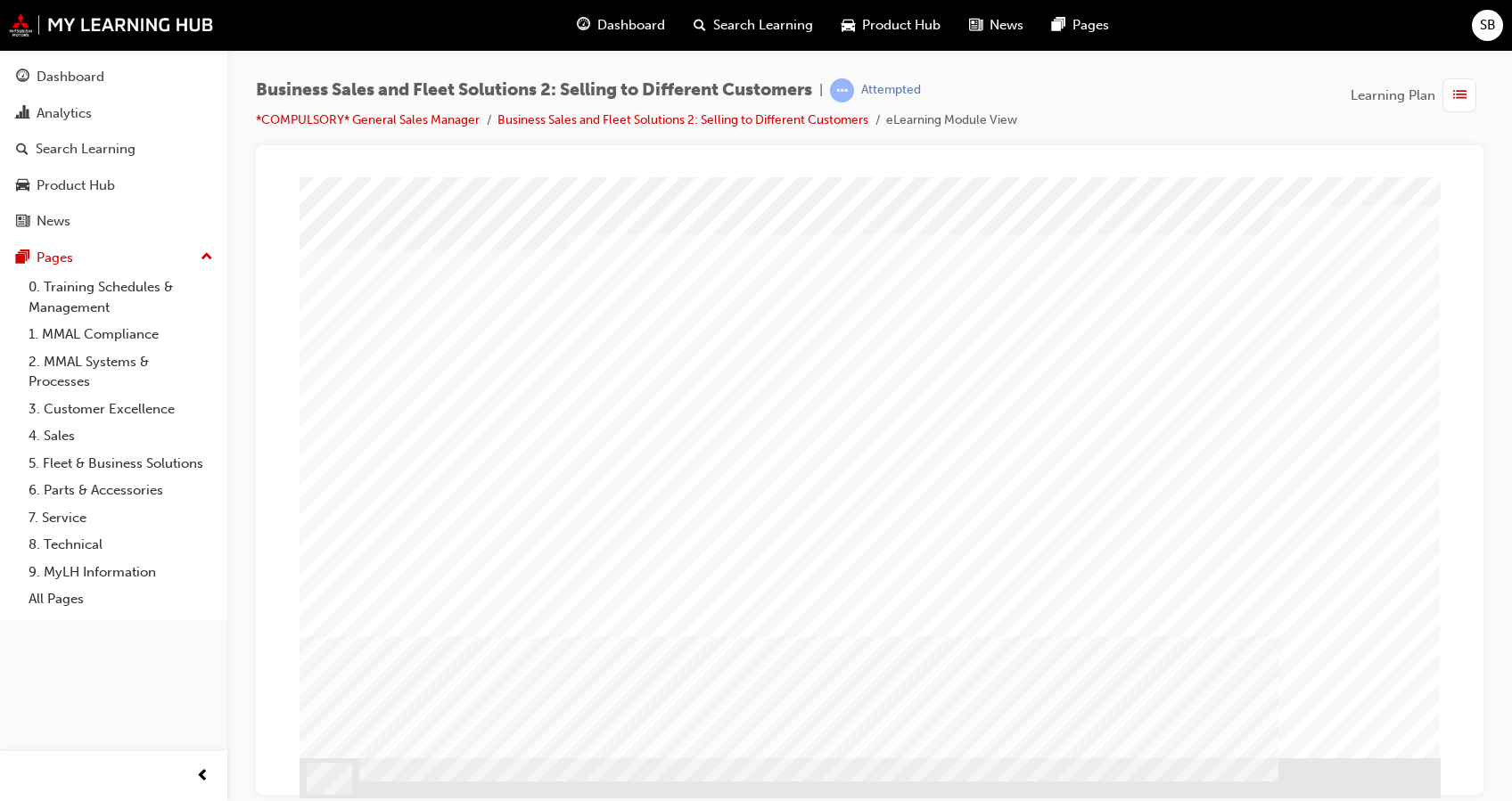 click at bounding box center (347, 1419) 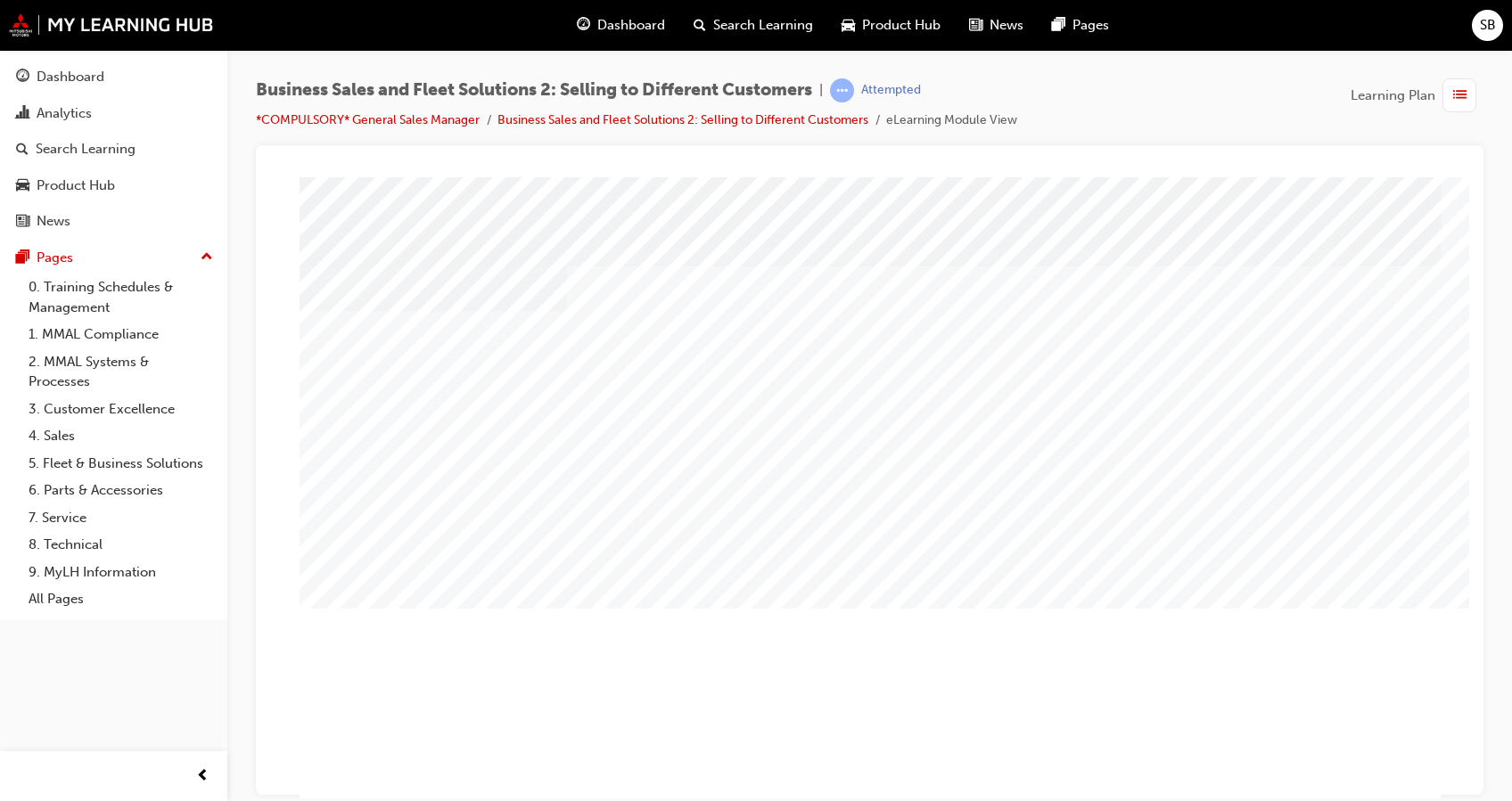 scroll, scrollTop: 45, scrollLeft: 0, axis: vertical 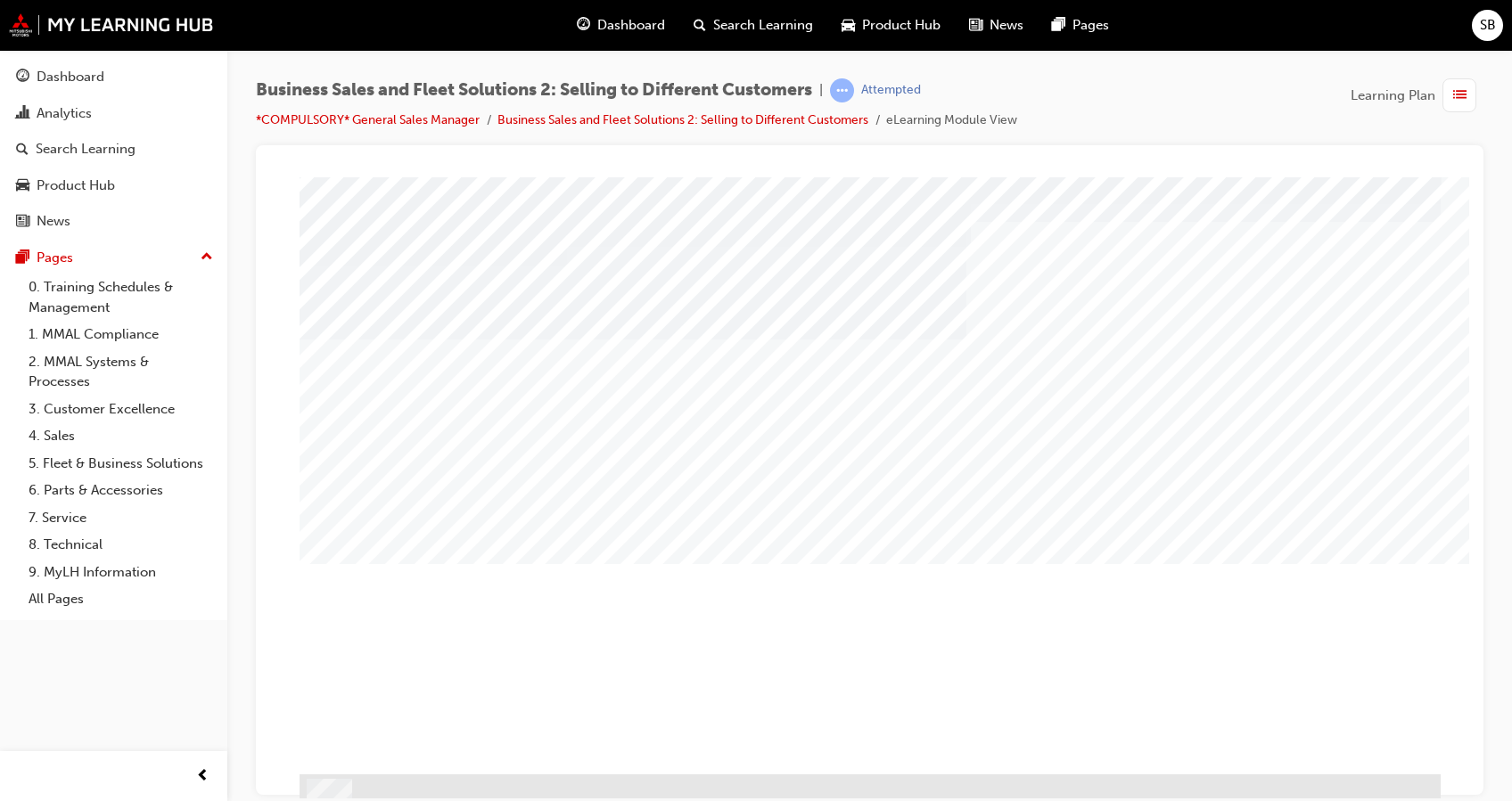 click at bounding box center [347, 1312] 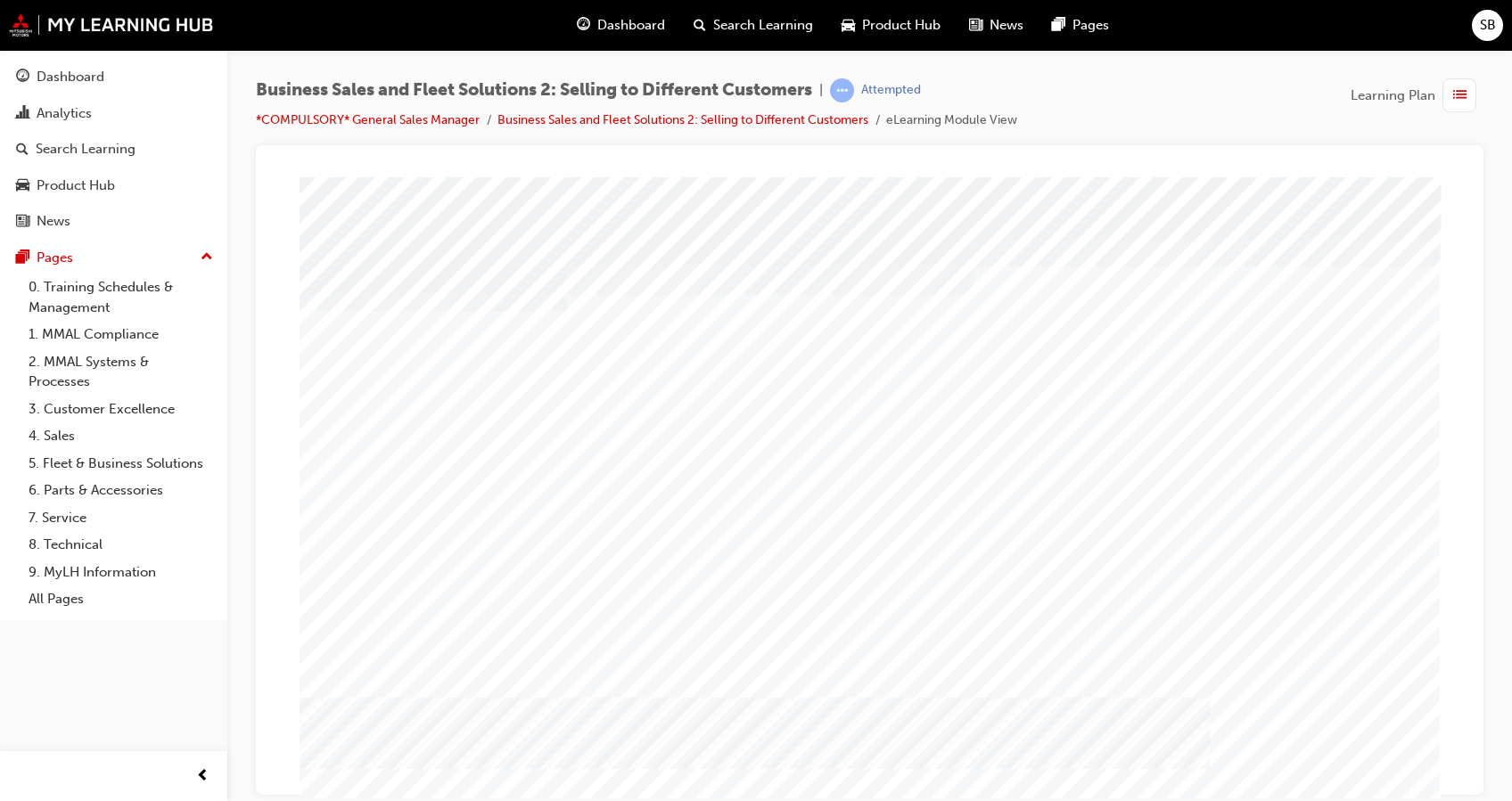 scroll, scrollTop: 61, scrollLeft: 0, axis: vertical 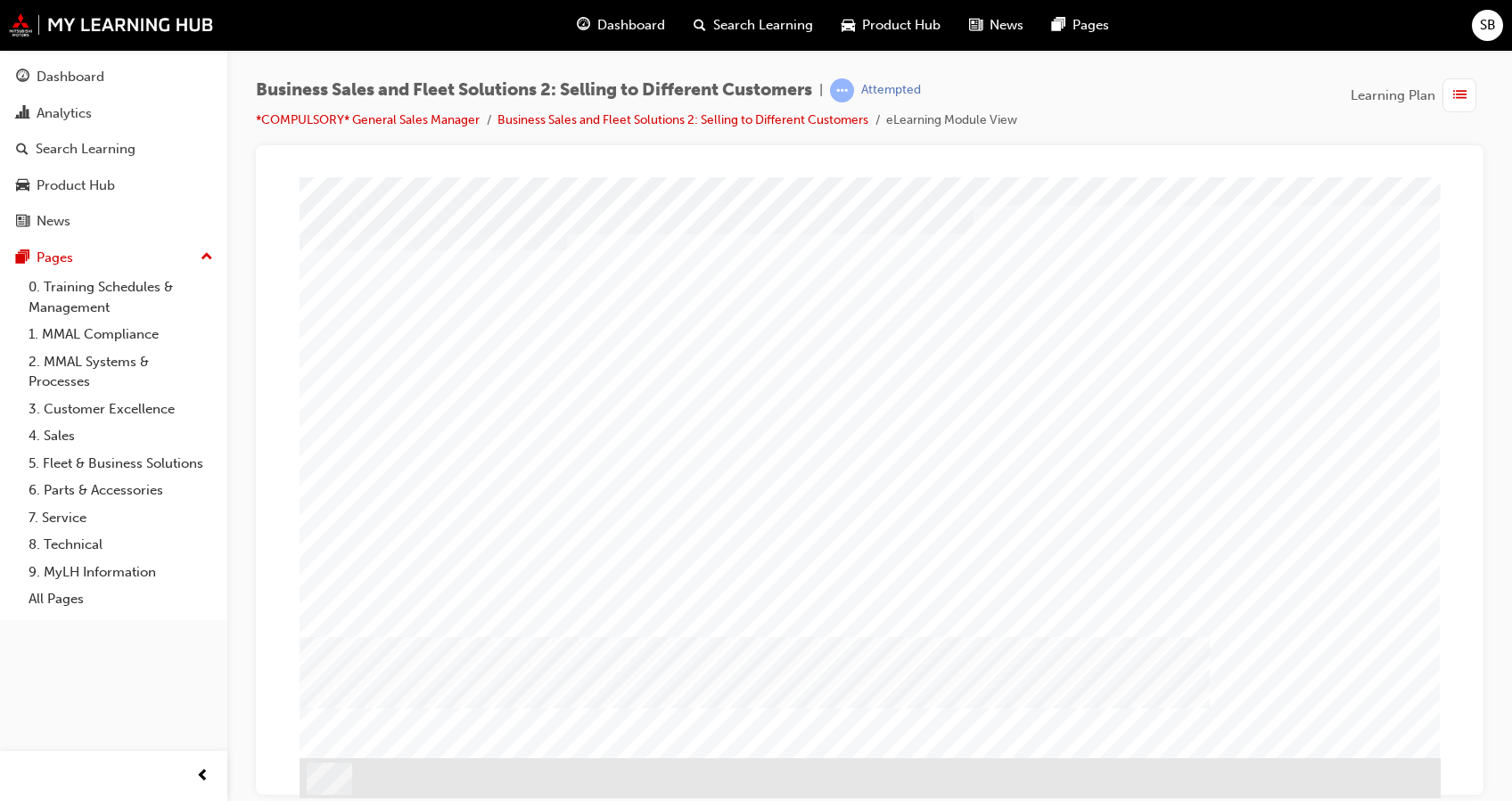 click at bounding box center [347, 1346] 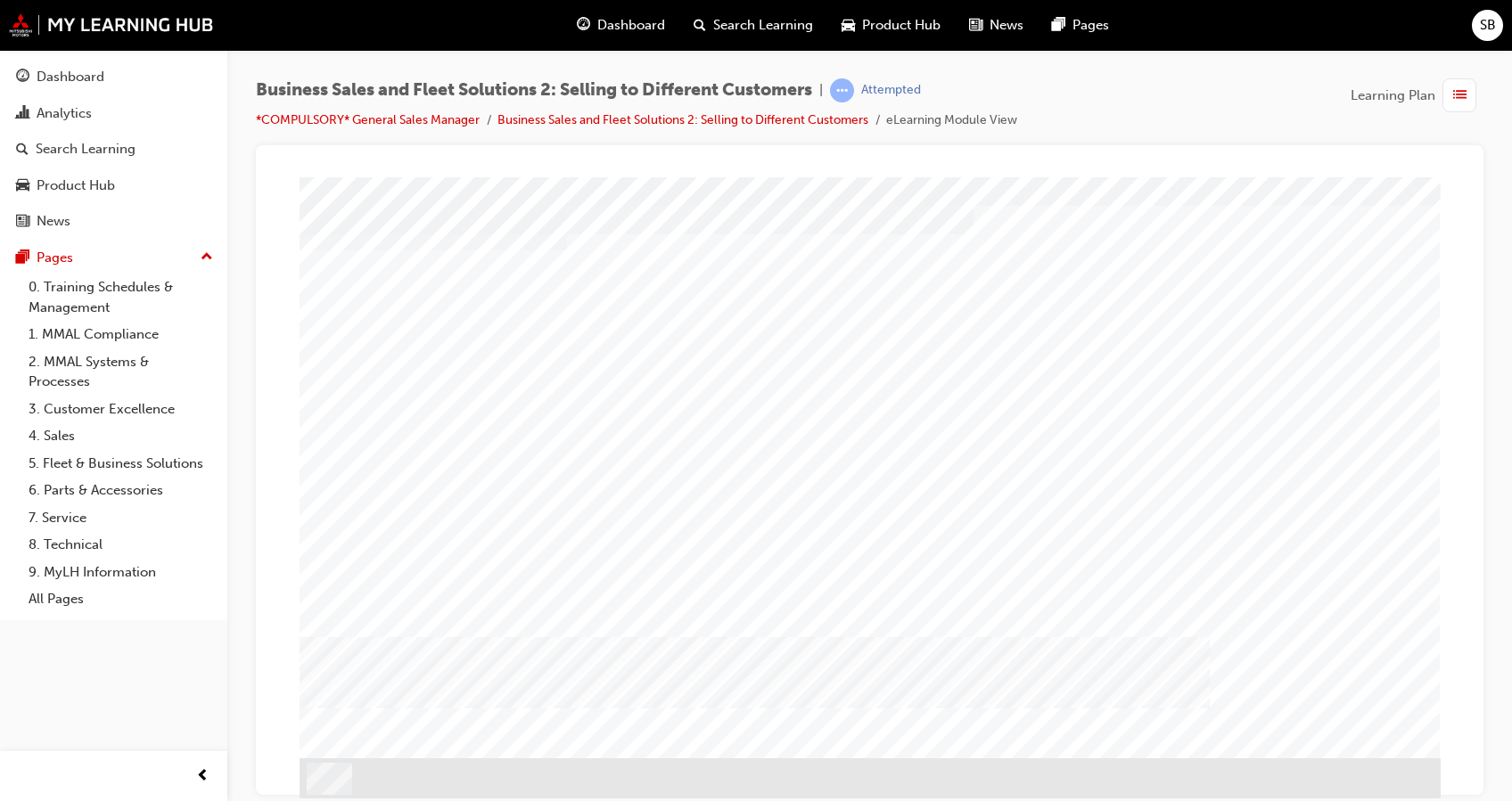 scroll, scrollTop: 0, scrollLeft: 0, axis: both 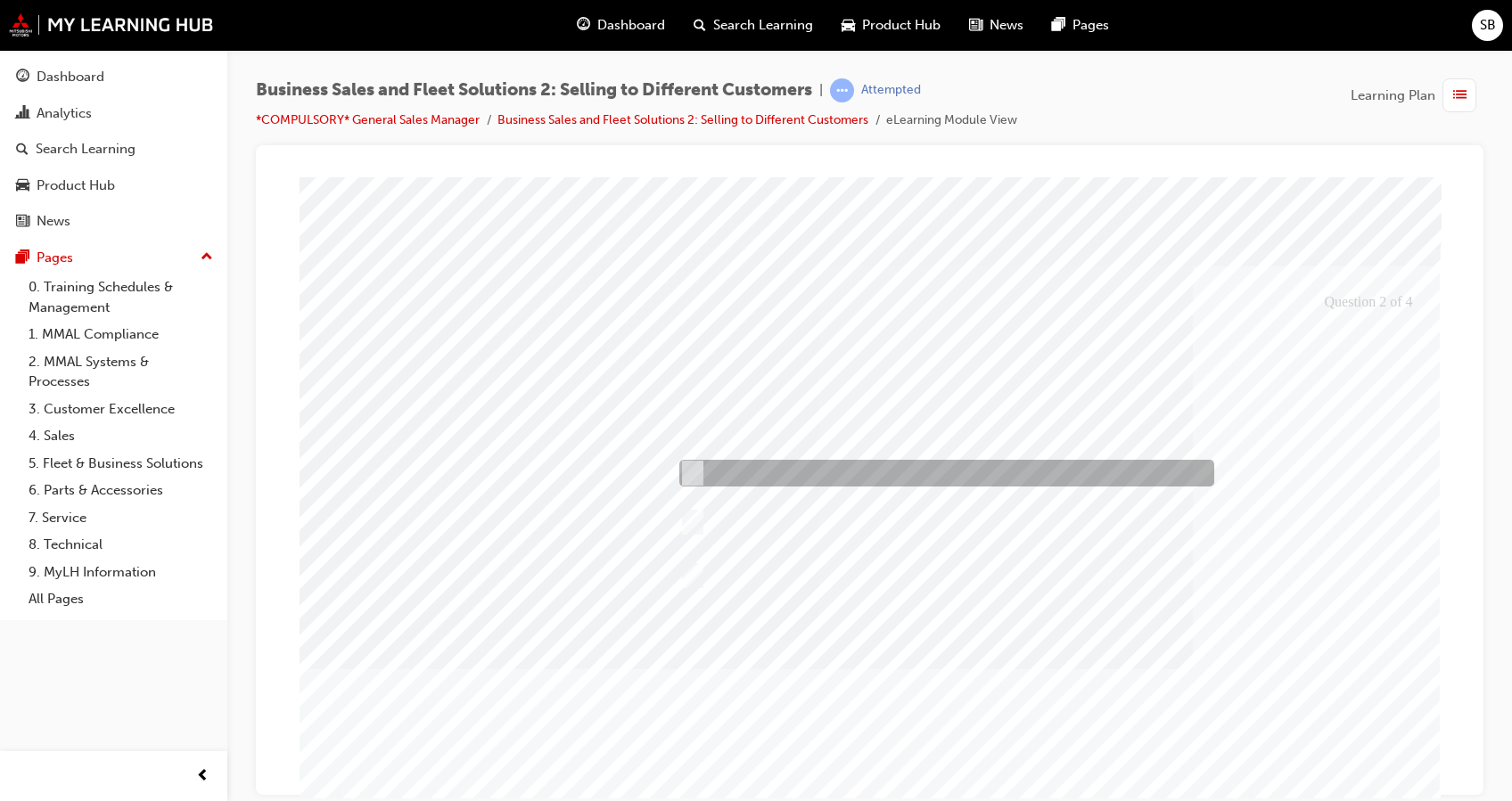 click at bounding box center (942, 473) 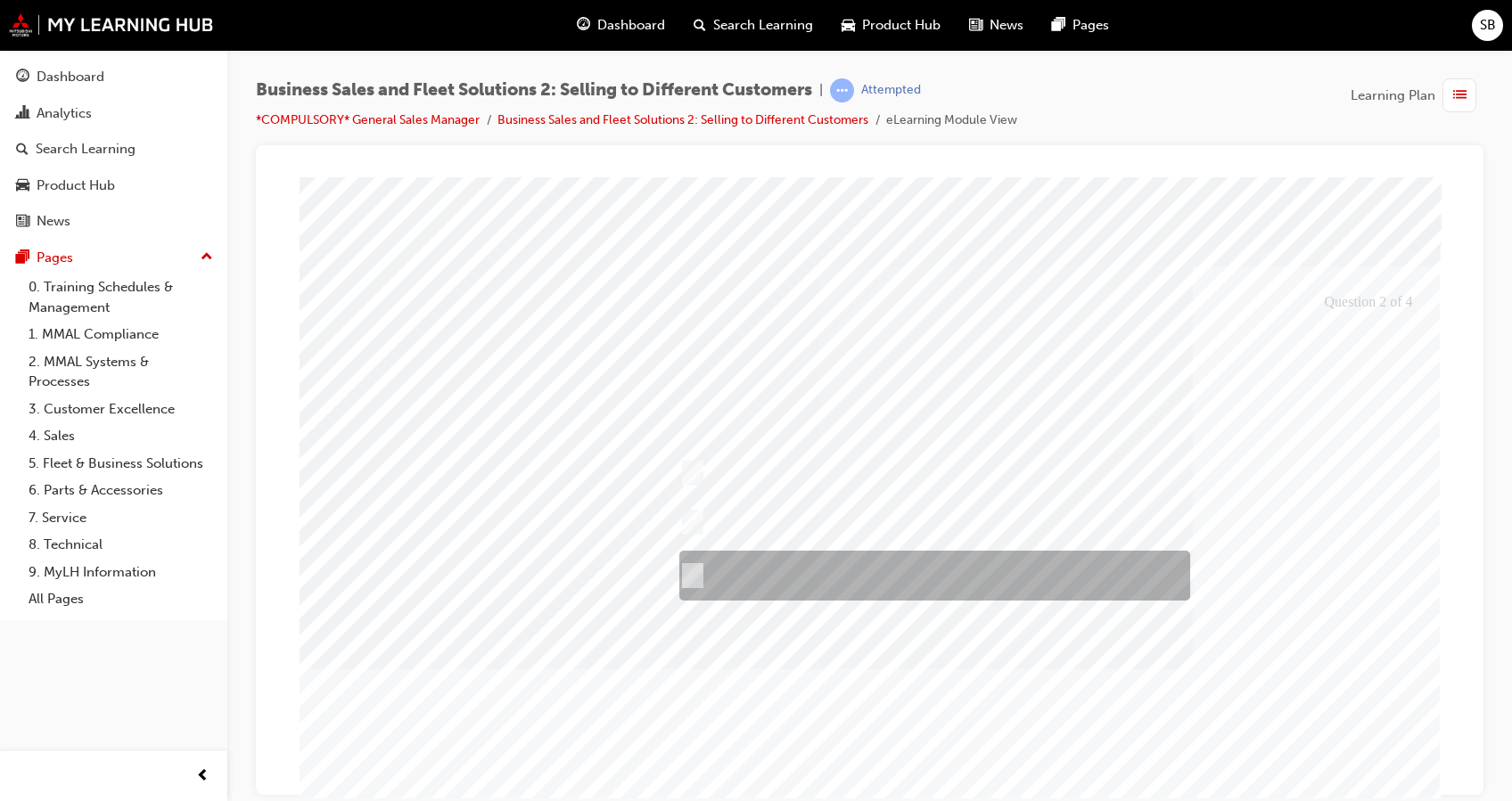 click at bounding box center [688, 576] 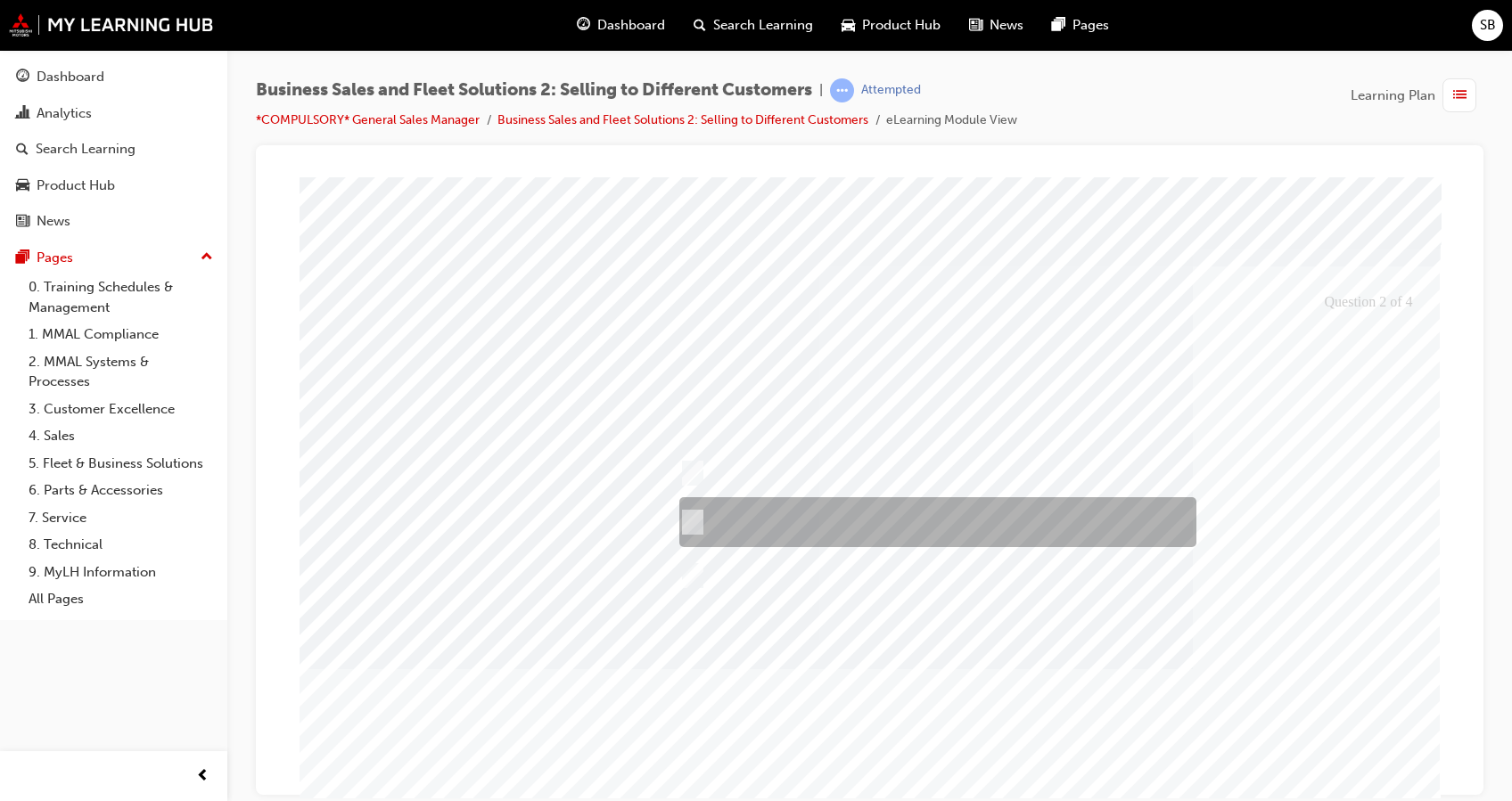 click at bounding box center (688, 522) 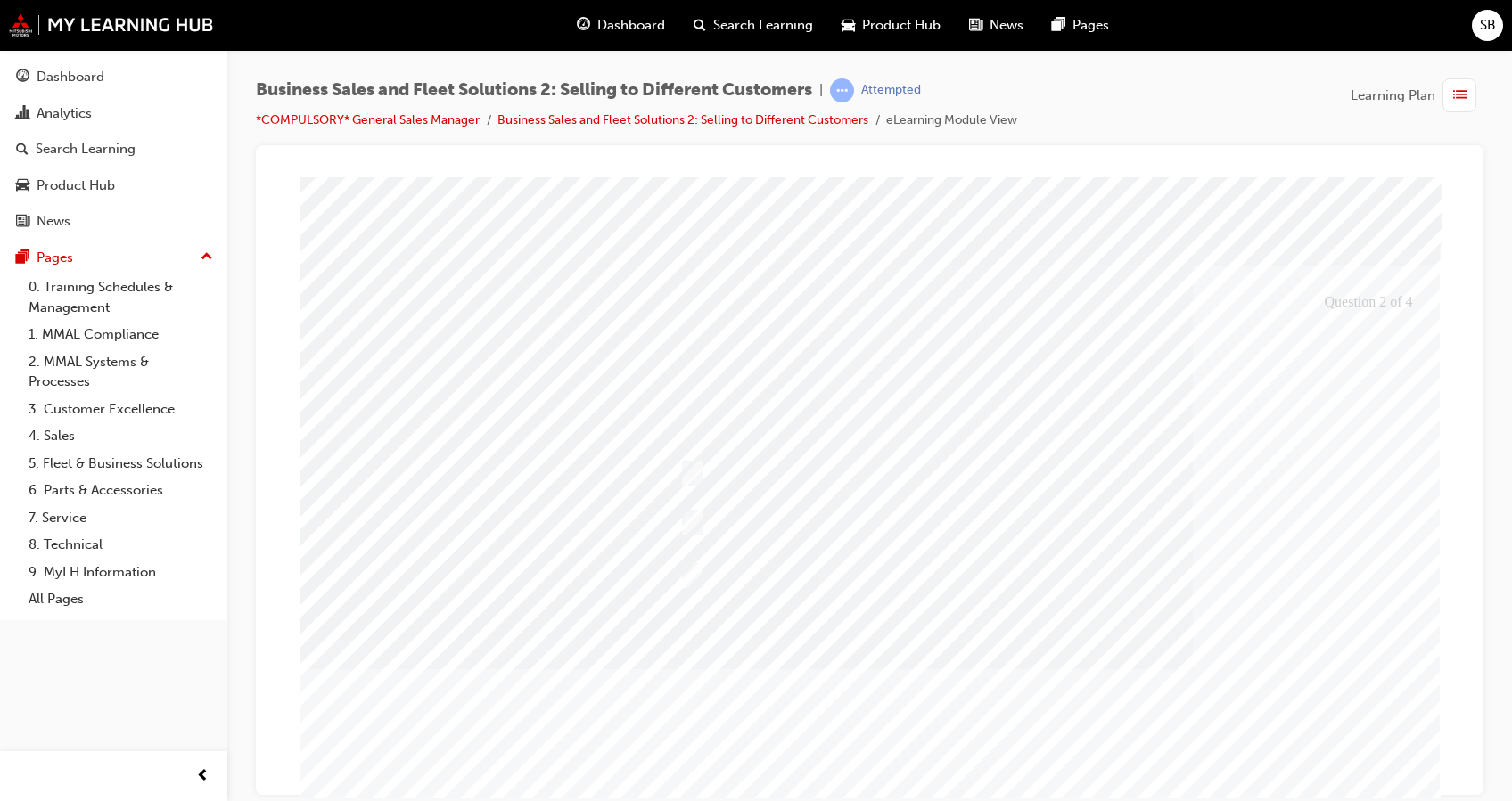 click at bounding box center [363, 3166] 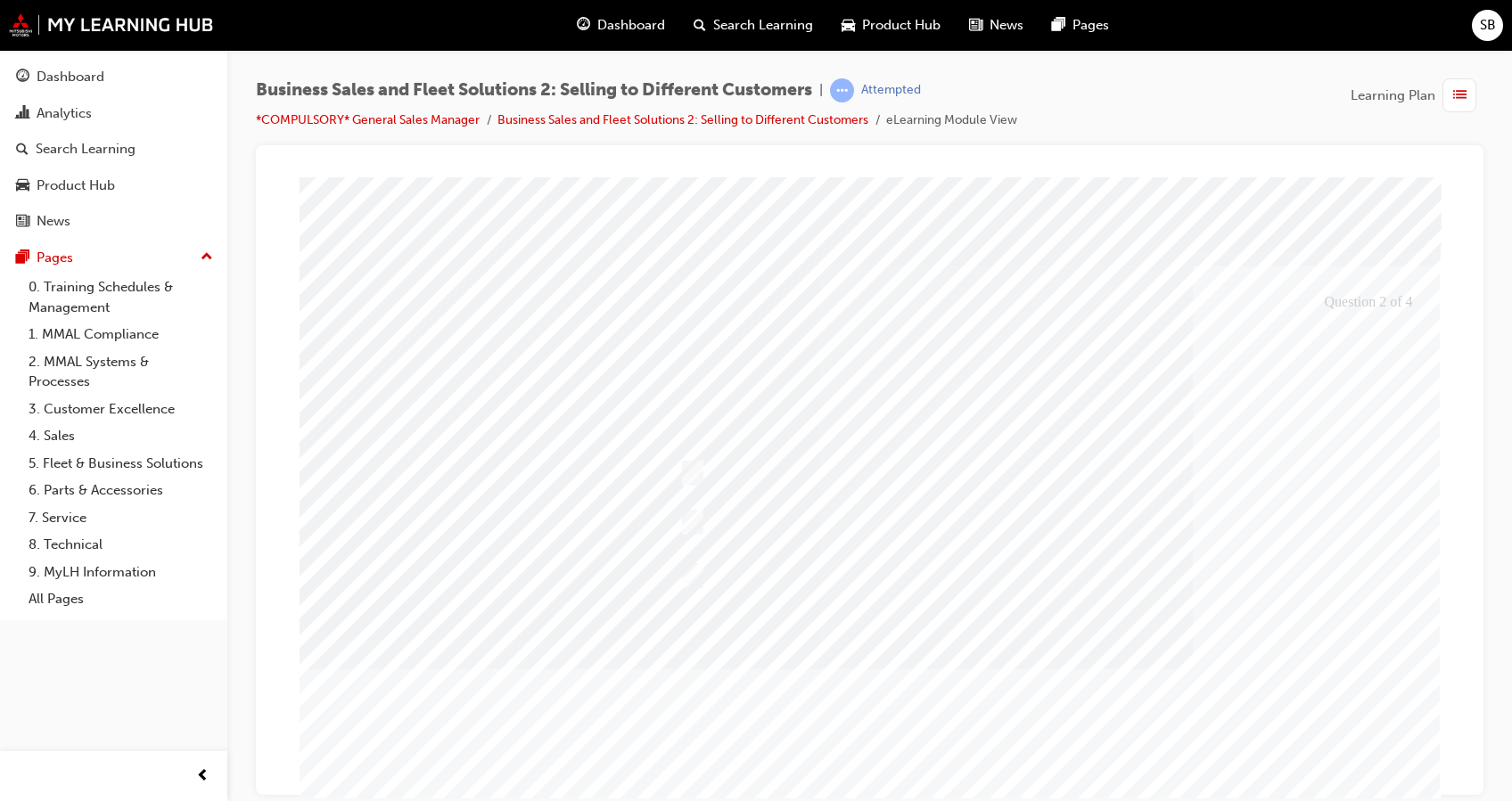 click at bounding box center (870, 517) 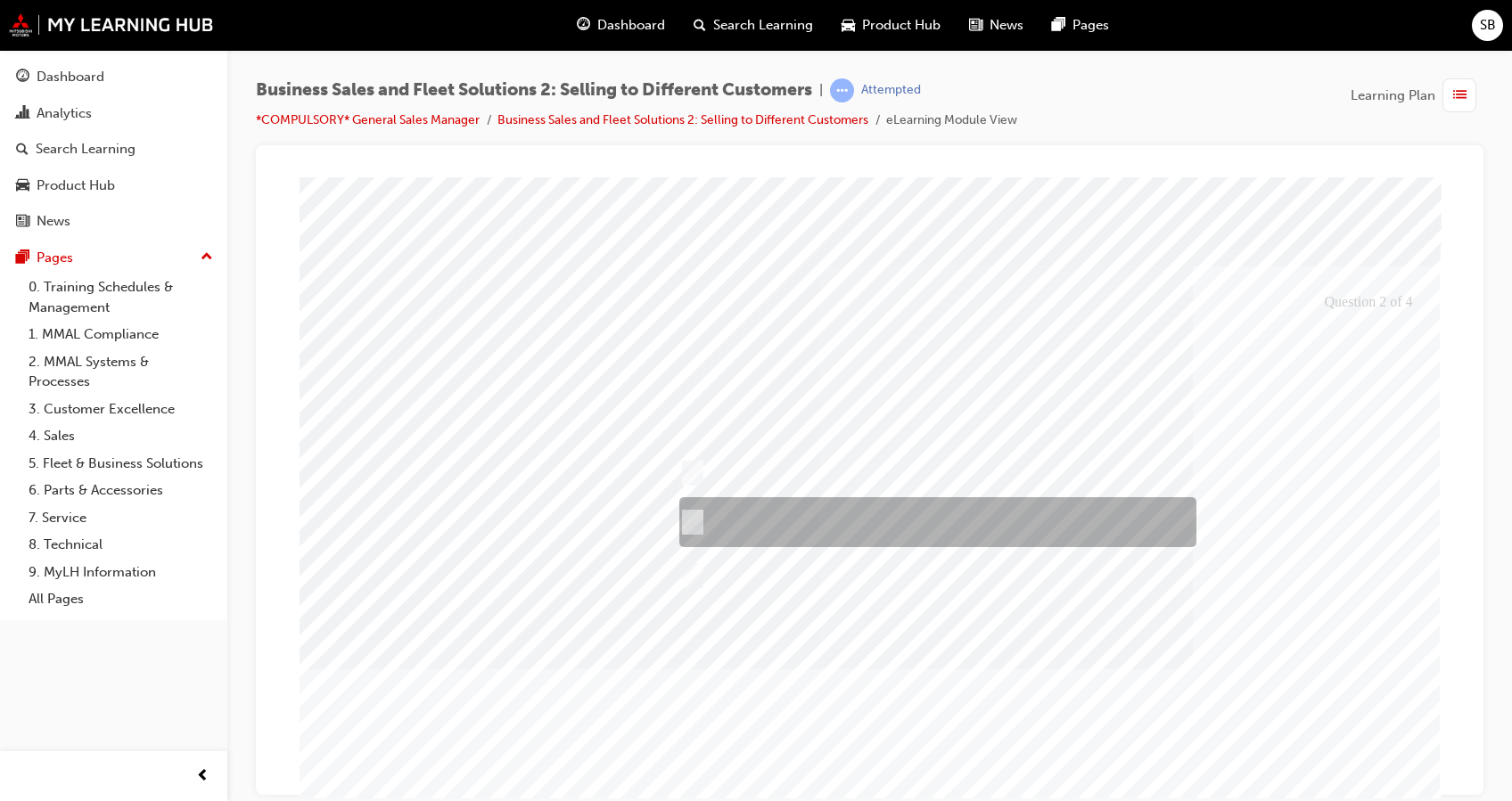click at bounding box center [688, 522] 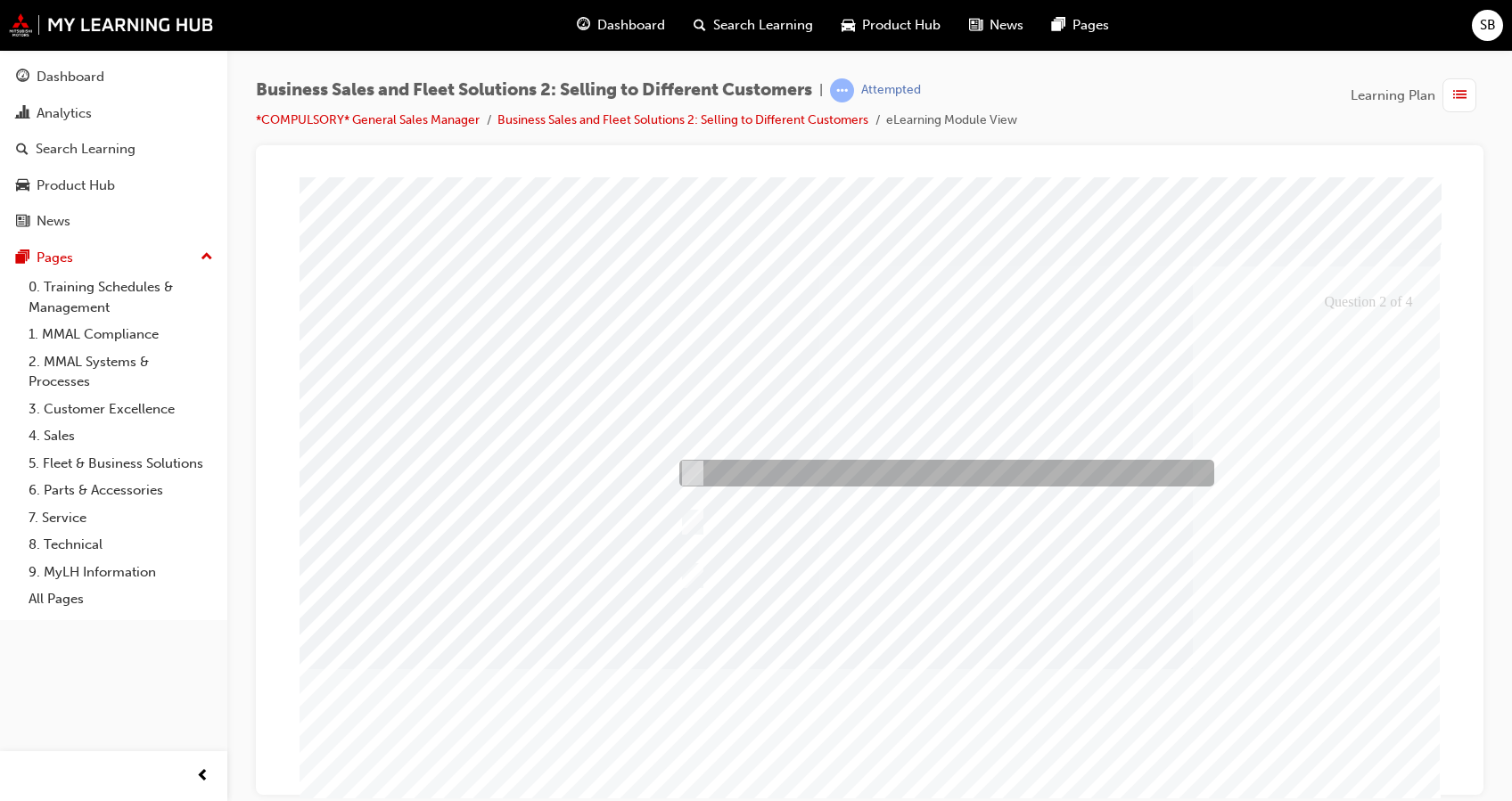 click at bounding box center (688, 473) 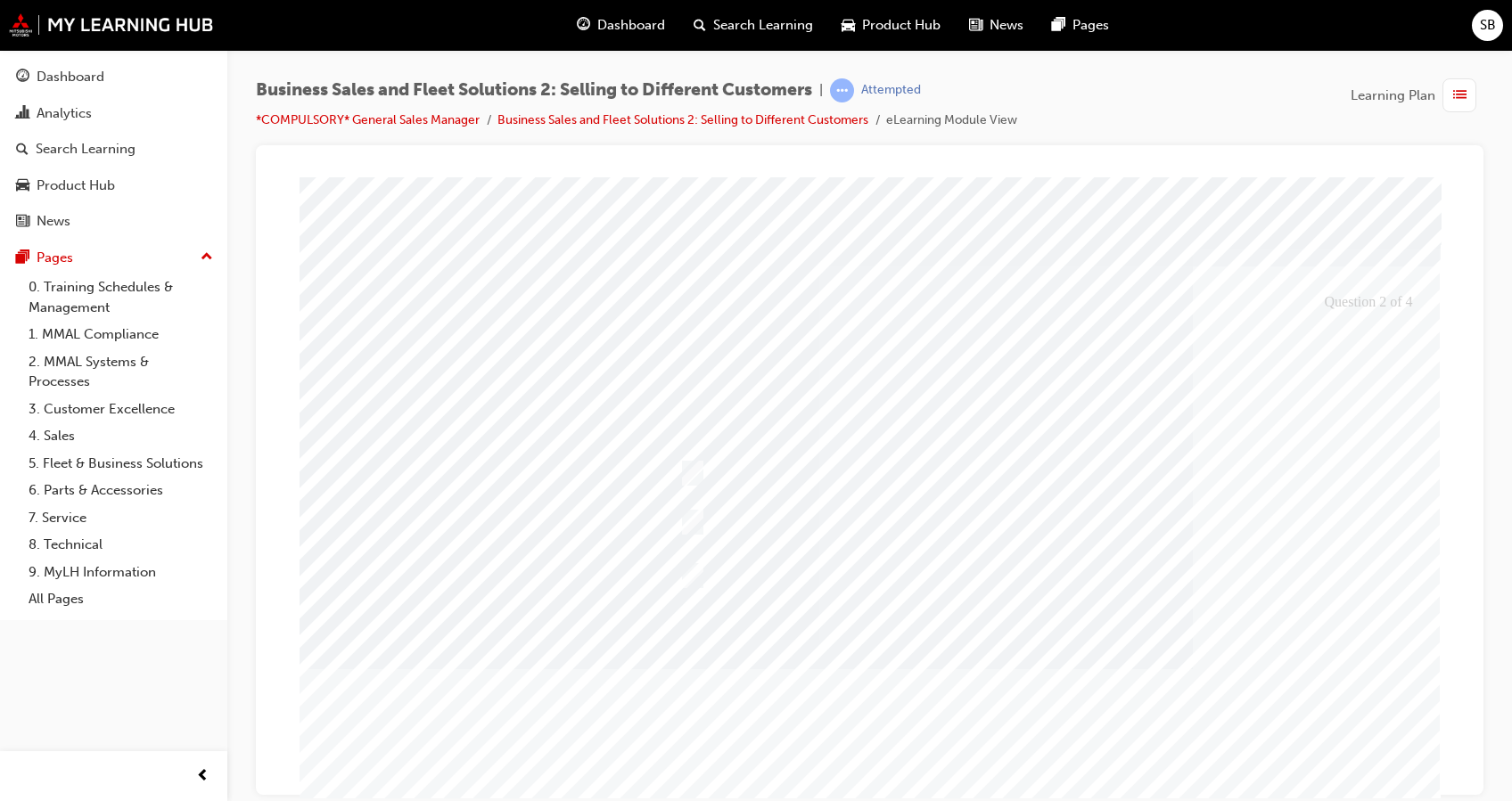 click at bounding box center (363, 3166) 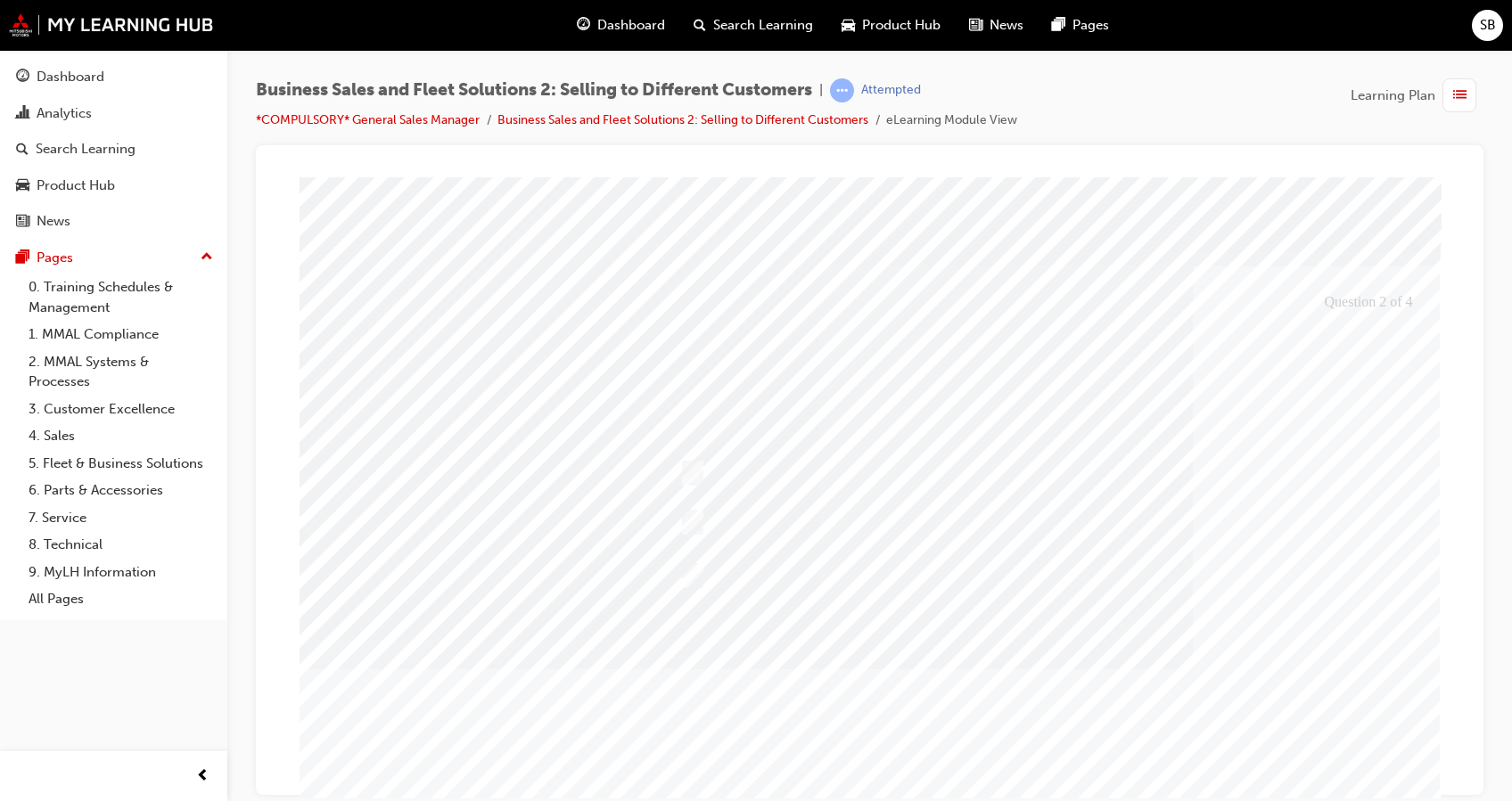 click at bounding box center [870, 517] 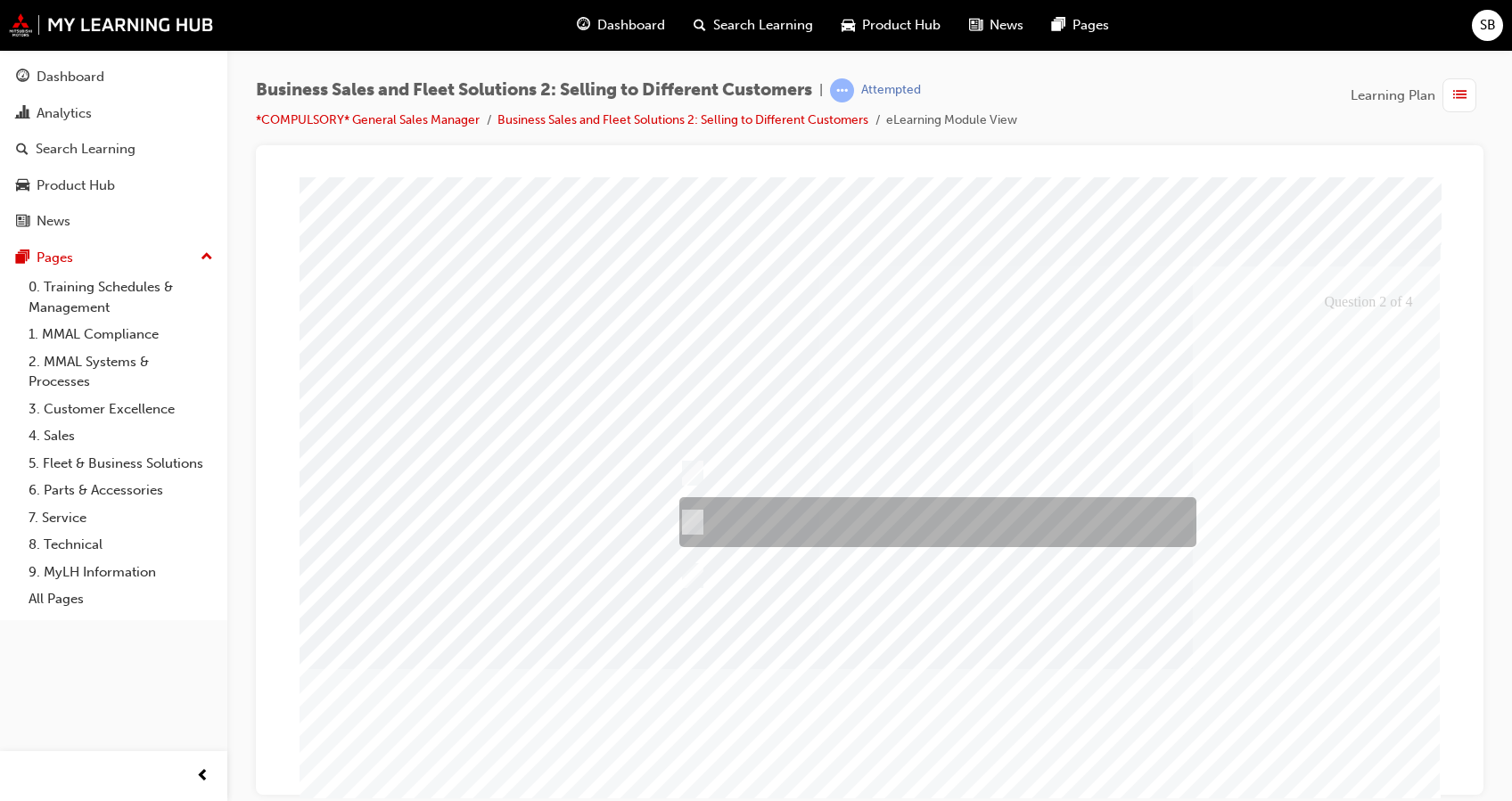 click at bounding box center (933, 522) 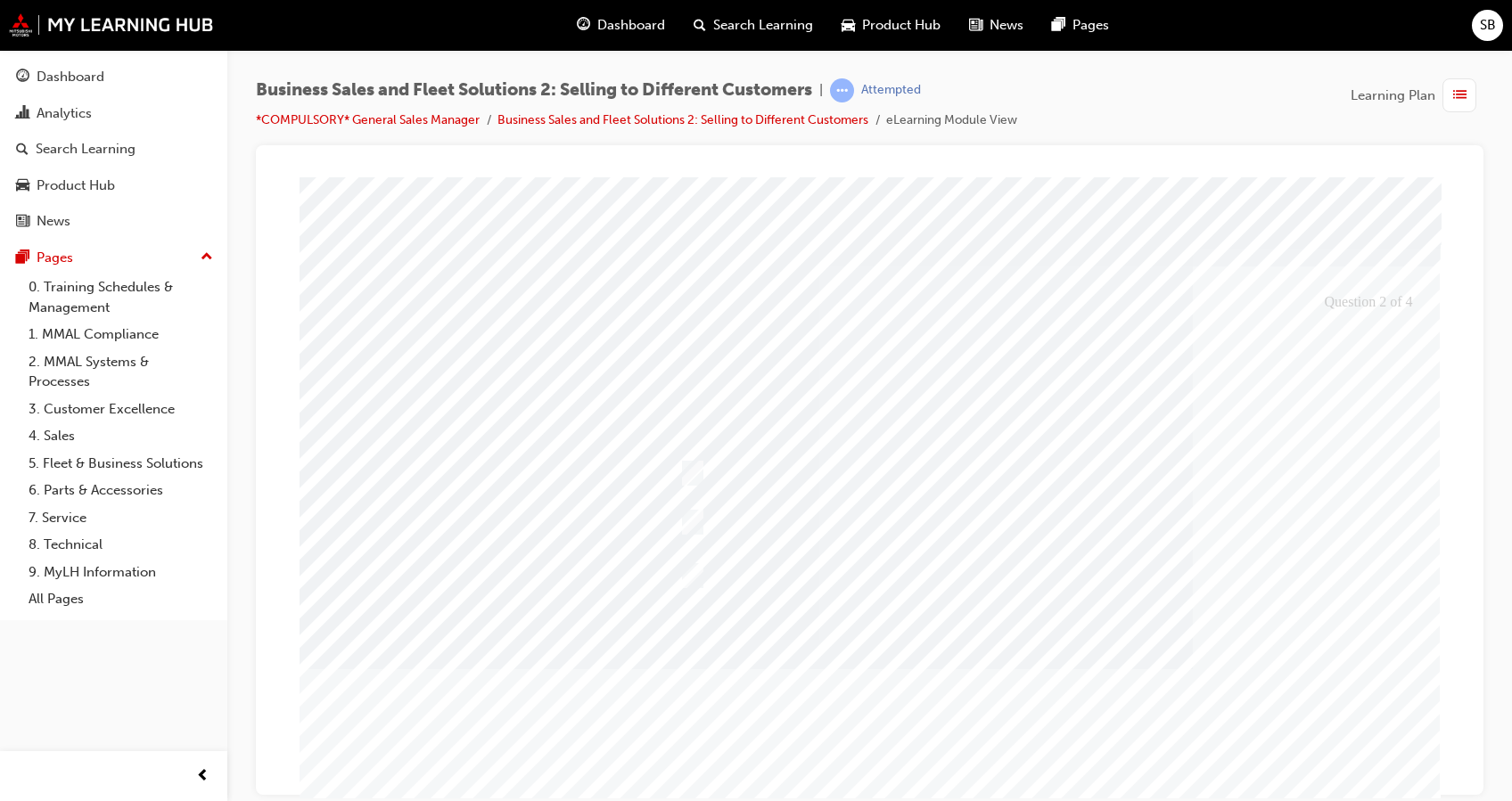 click at bounding box center [363, 3166] 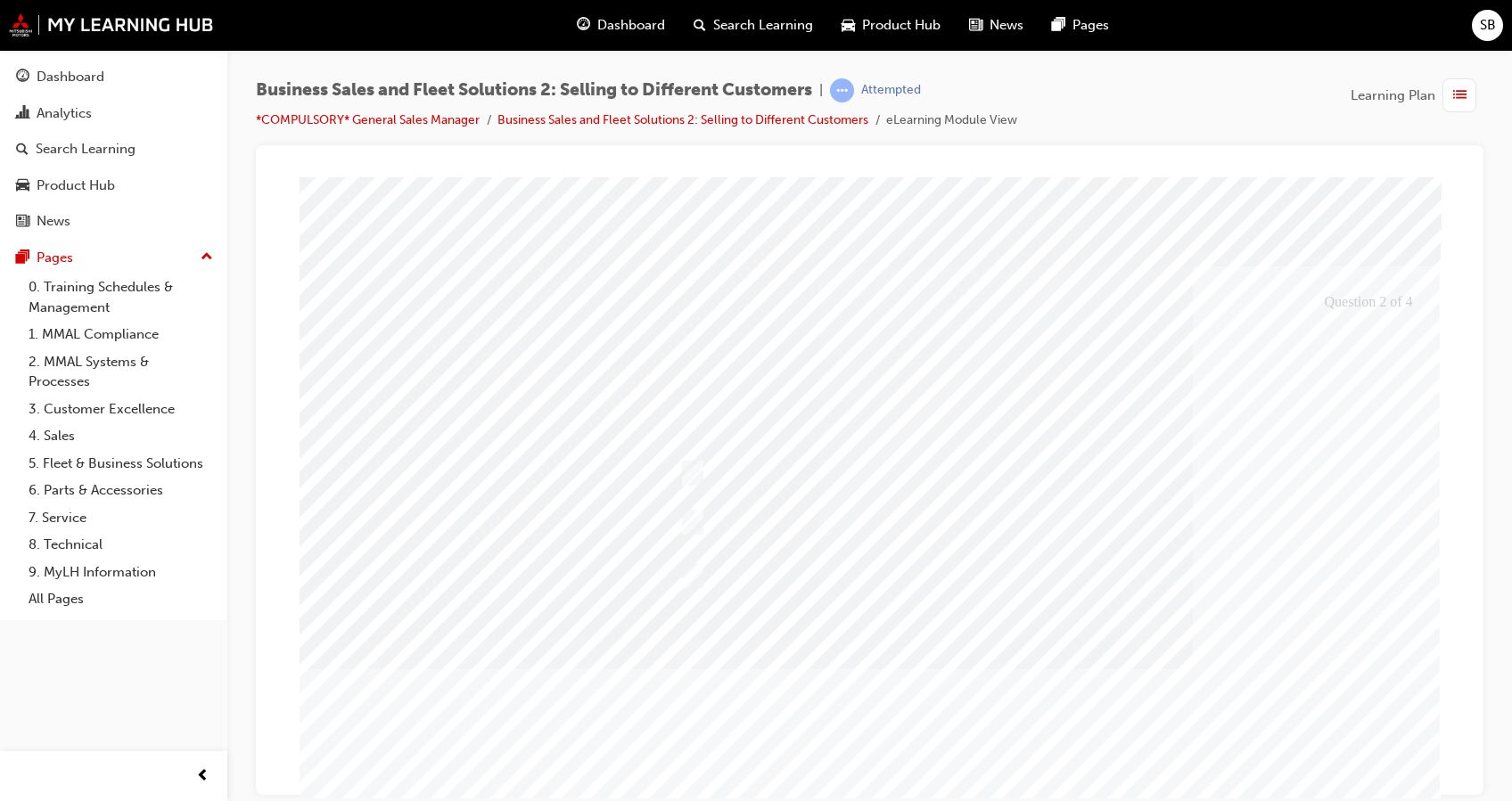 click at bounding box center (870, 517) 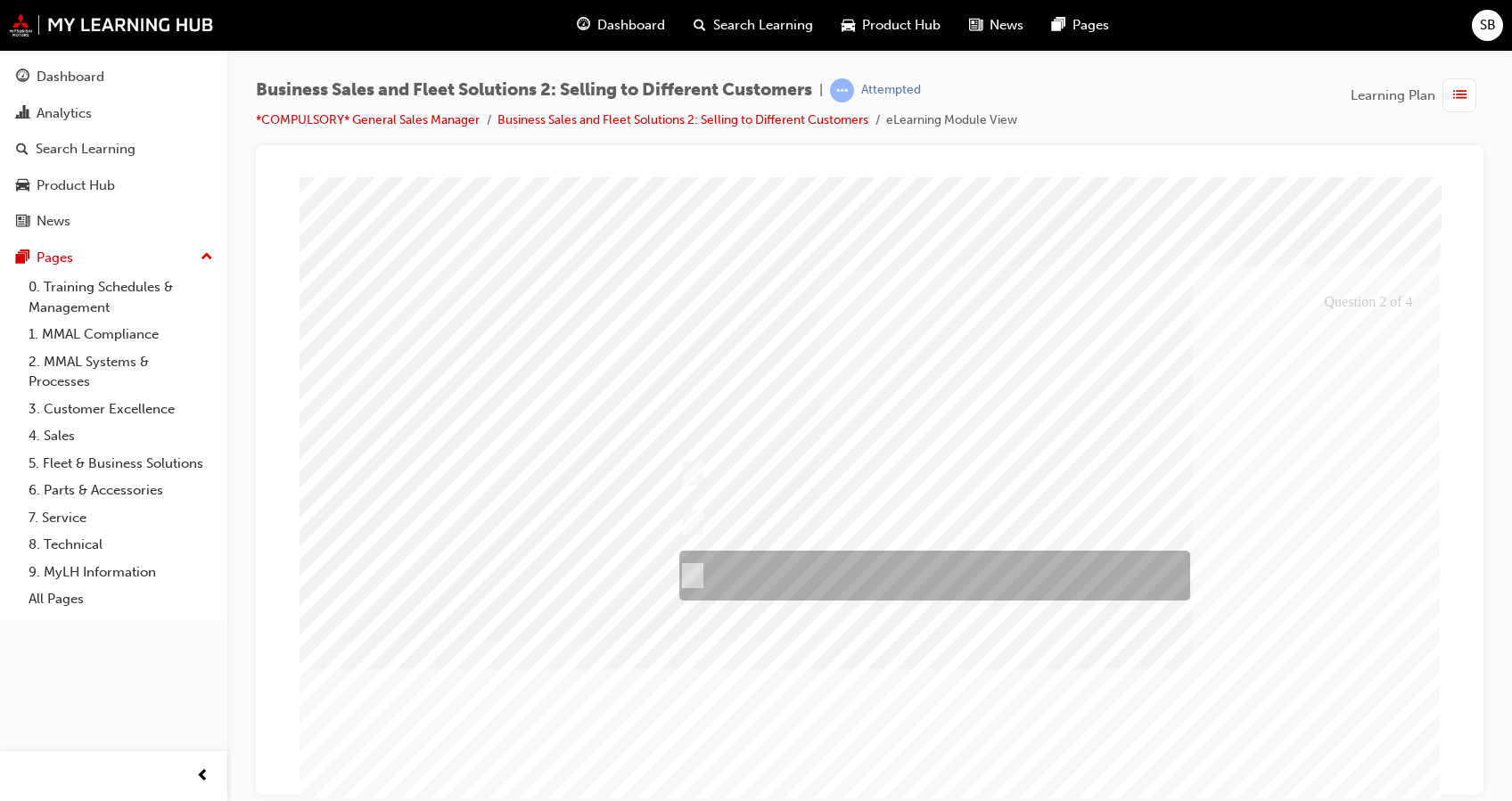 click at bounding box center (930, 576) 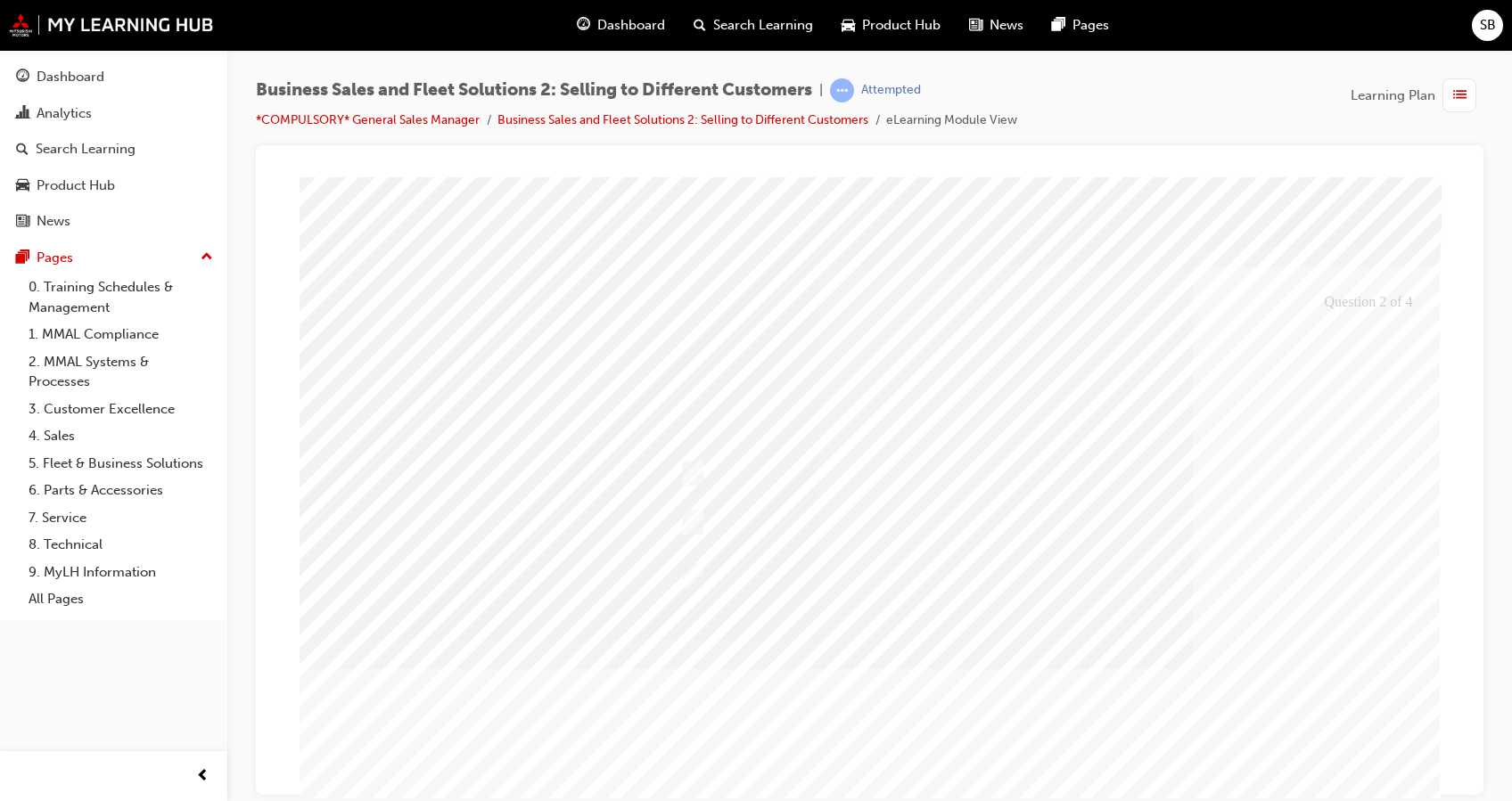 click at bounding box center (363, 3166) 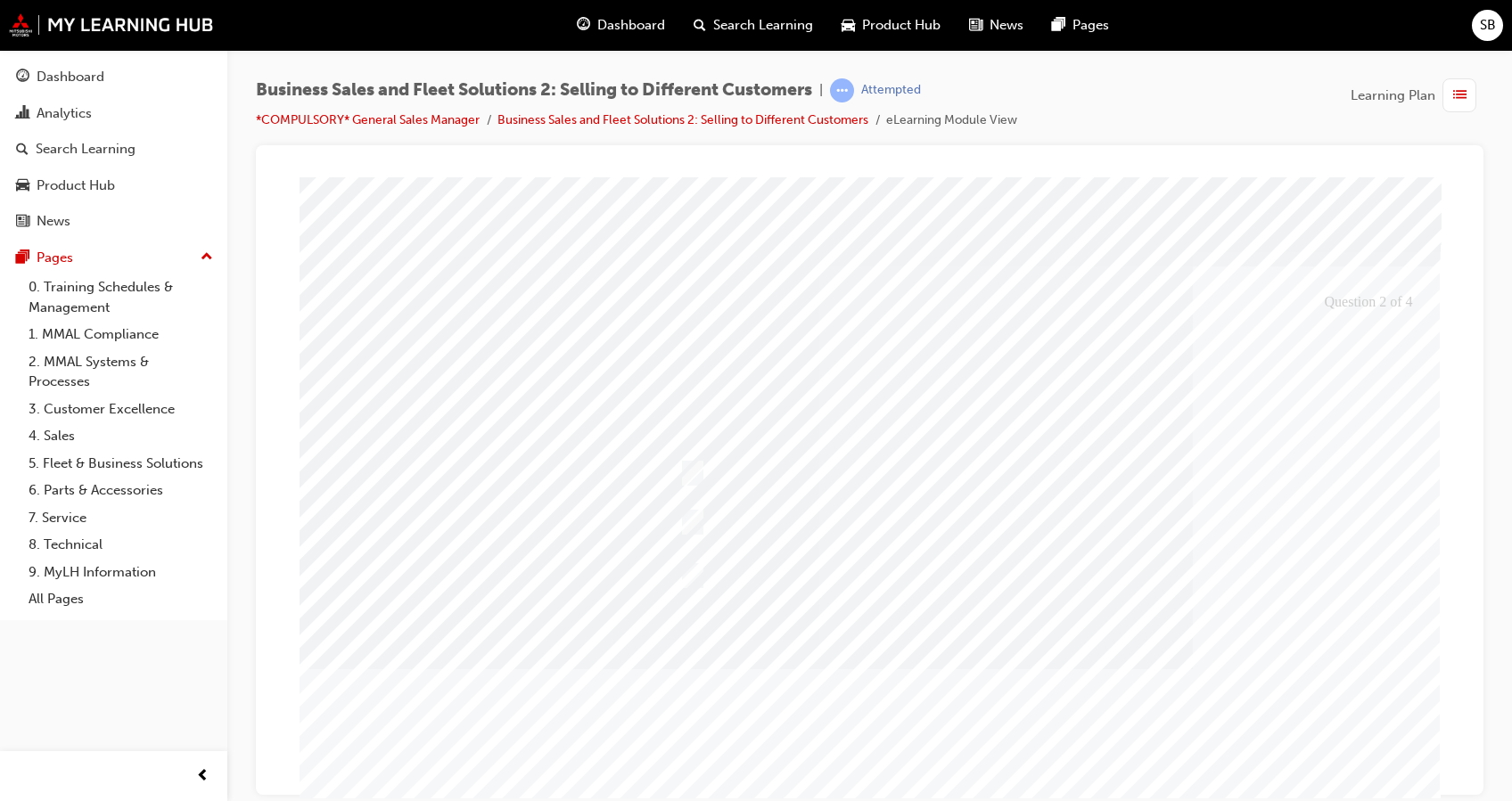 click at bounding box center [870, 517] 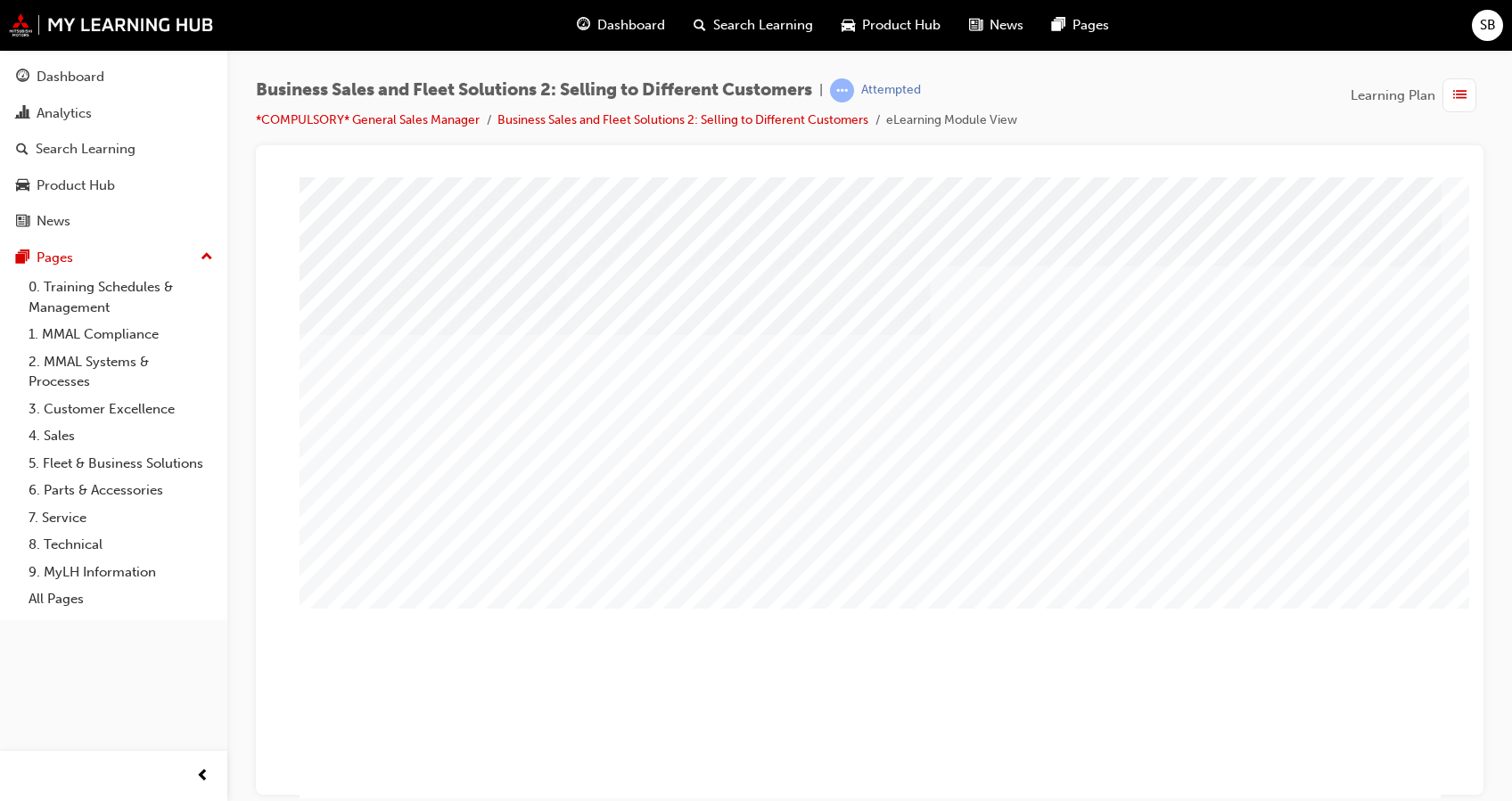 scroll, scrollTop: 61, scrollLeft: 0, axis: vertical 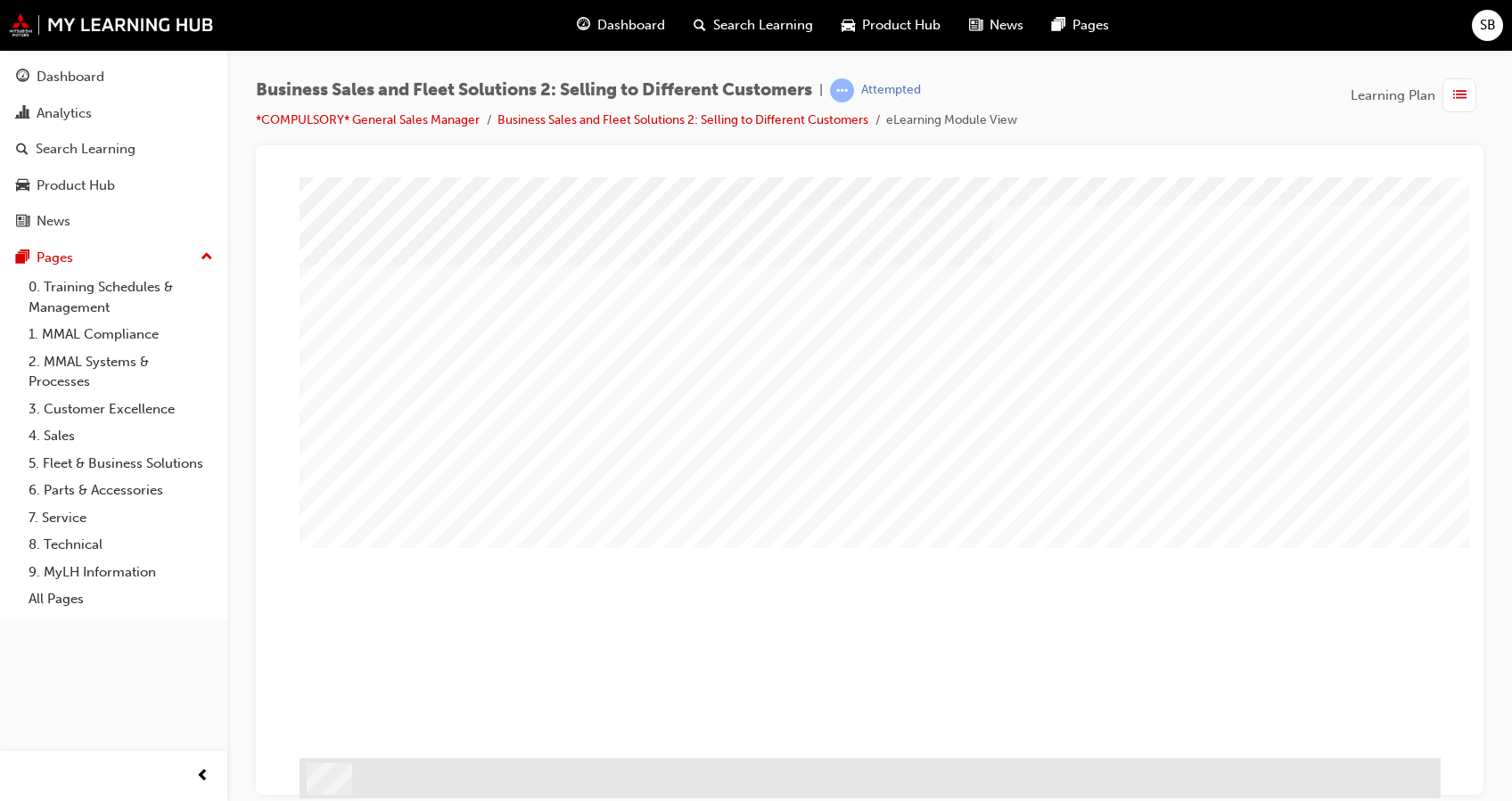 click at bounding box center (347, 1295) 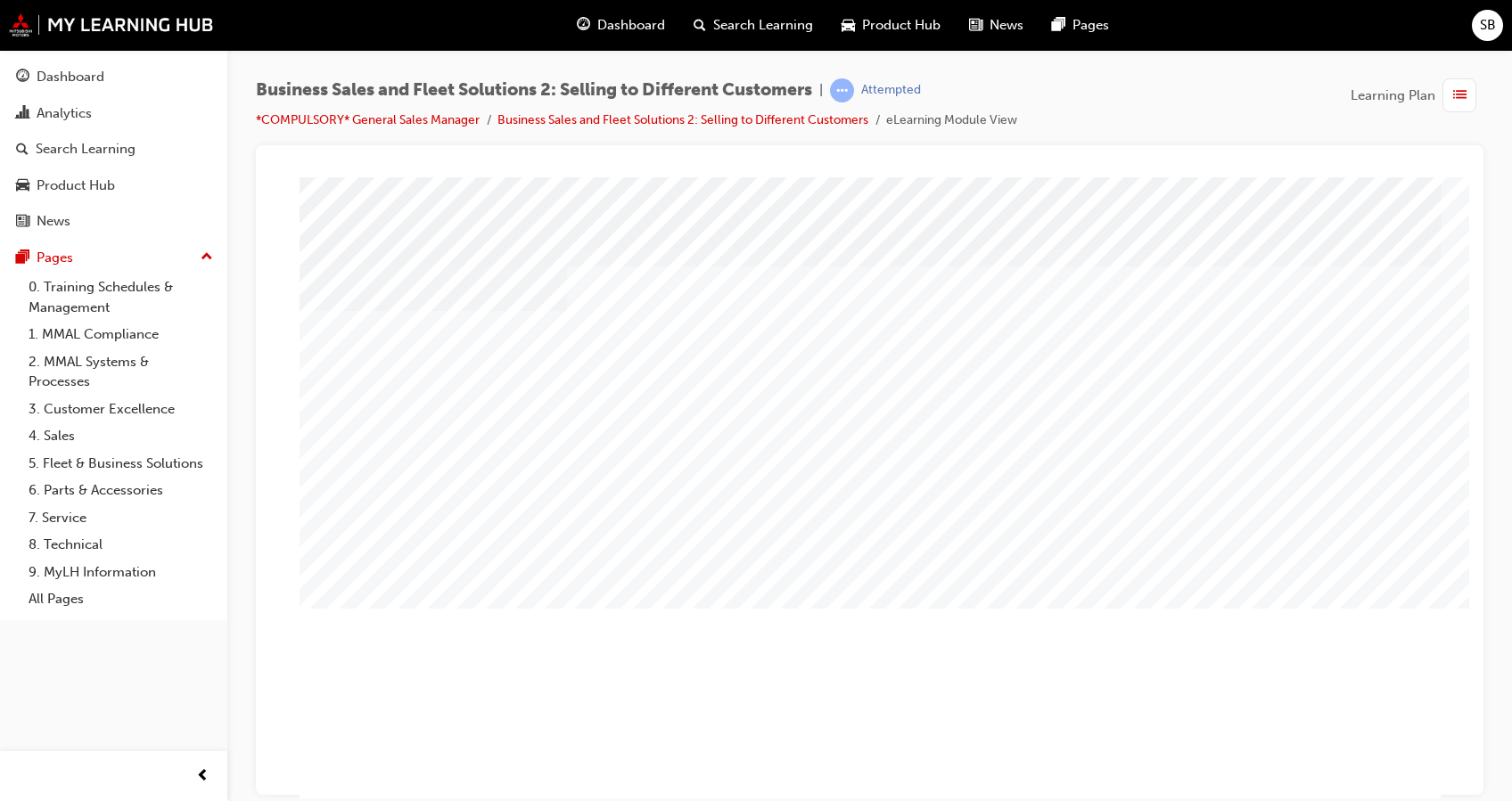 scroll, scrollTop: 61, scrollLeft: 0, axis: vertical 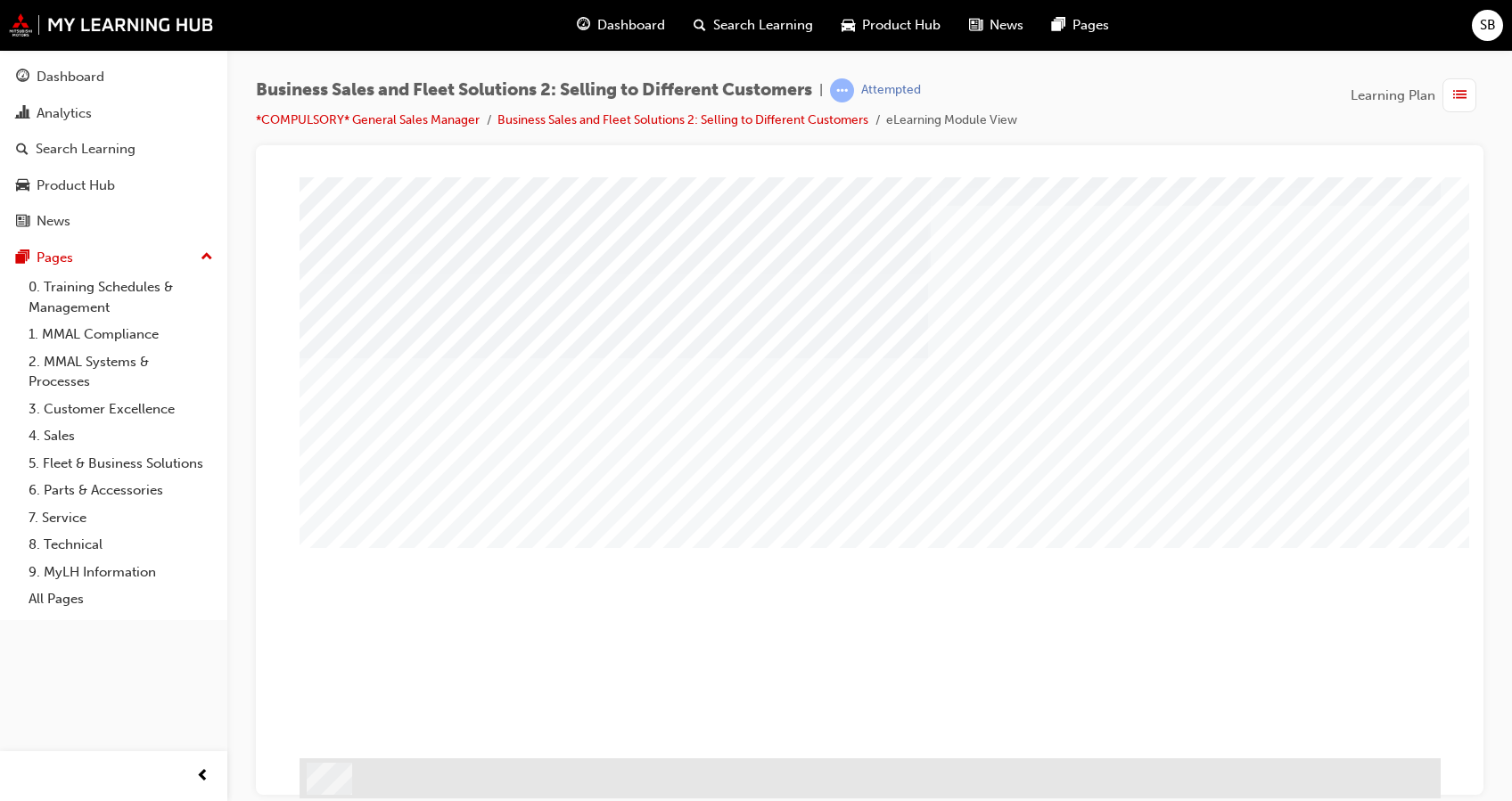 click at bounding box center (357, 1113) 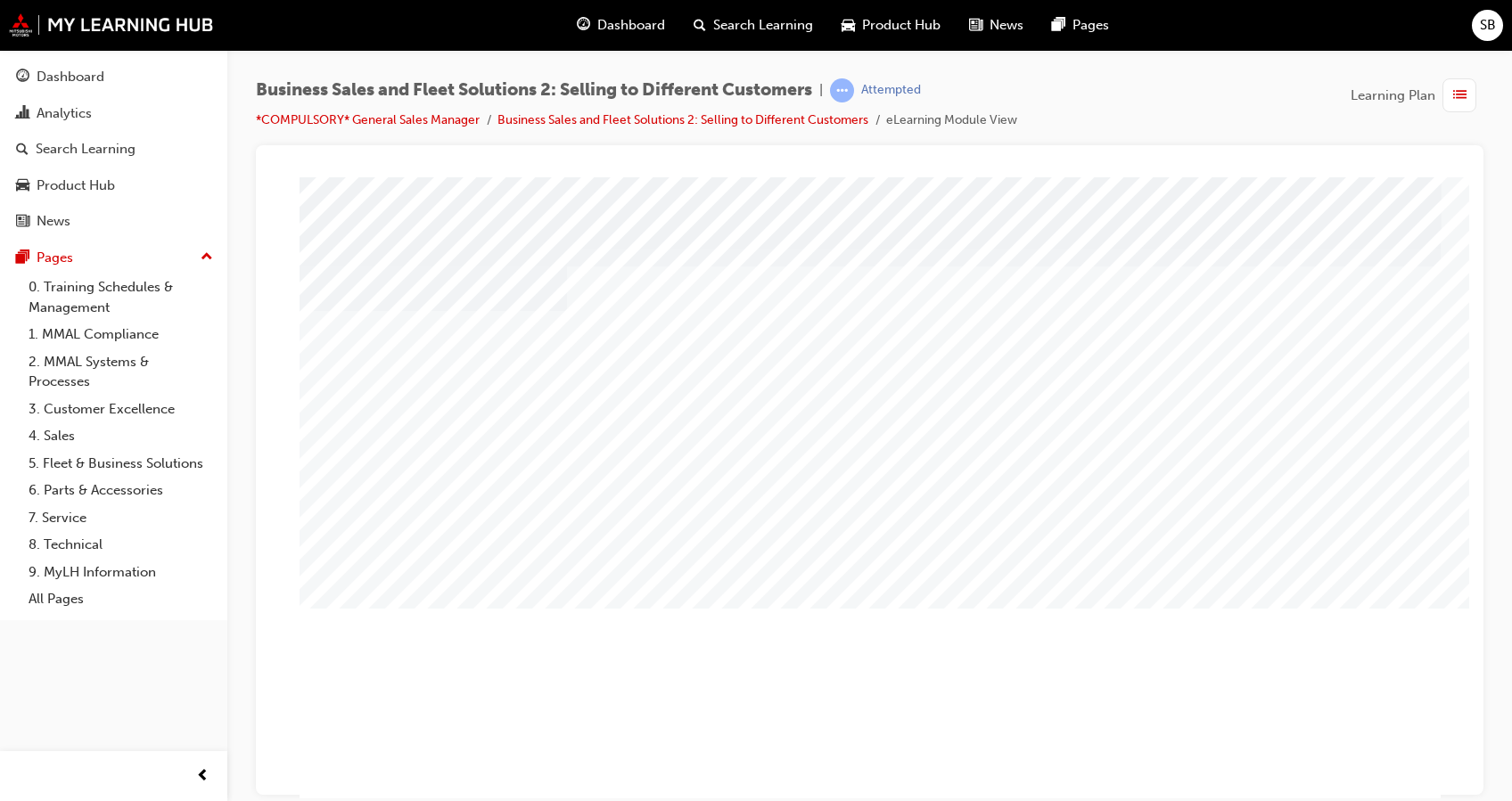 scroll, scrollTop: 61, scrollLeft: 0, axis: vertical 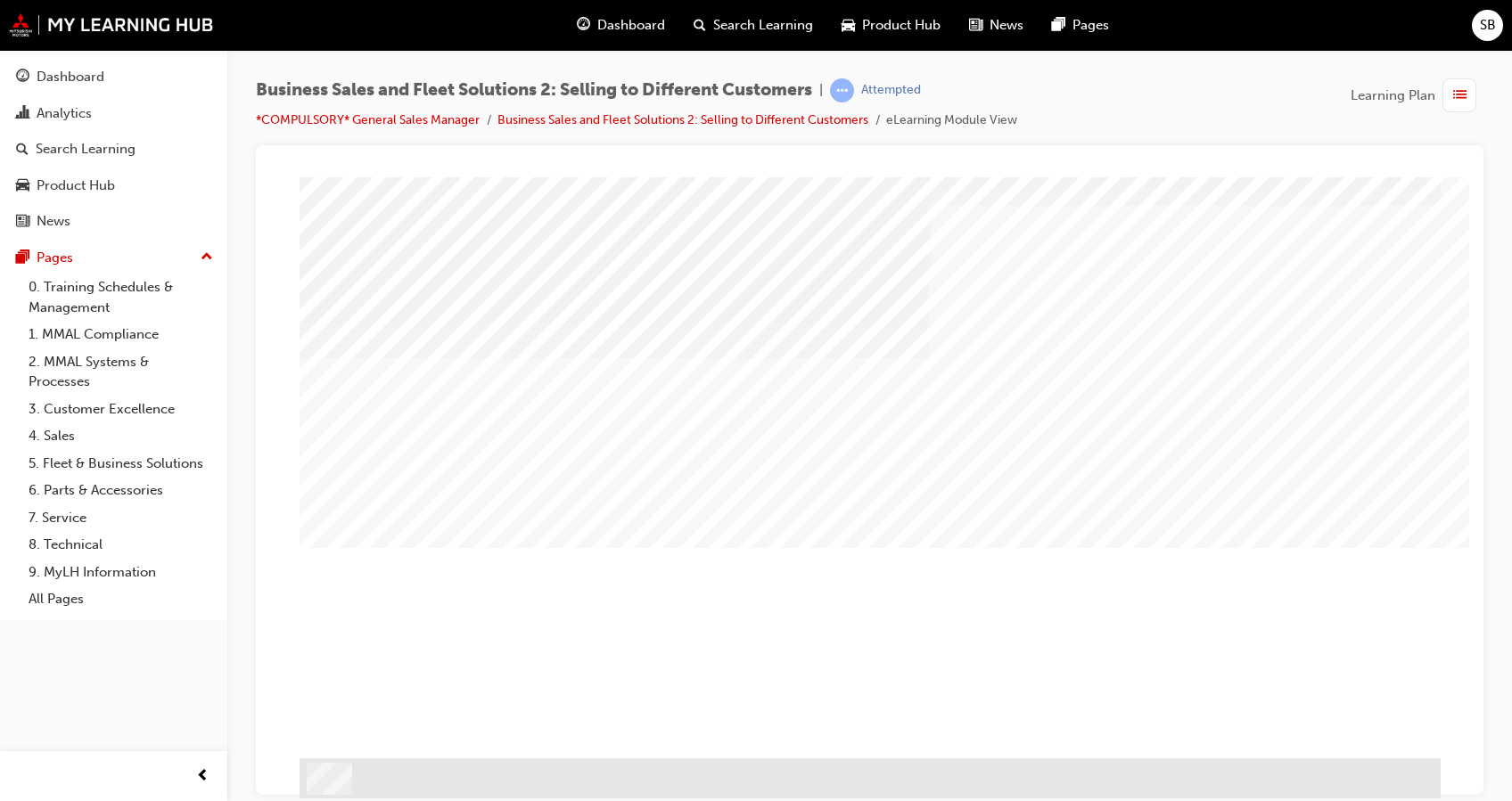 click at bounding box center [347, 1295] 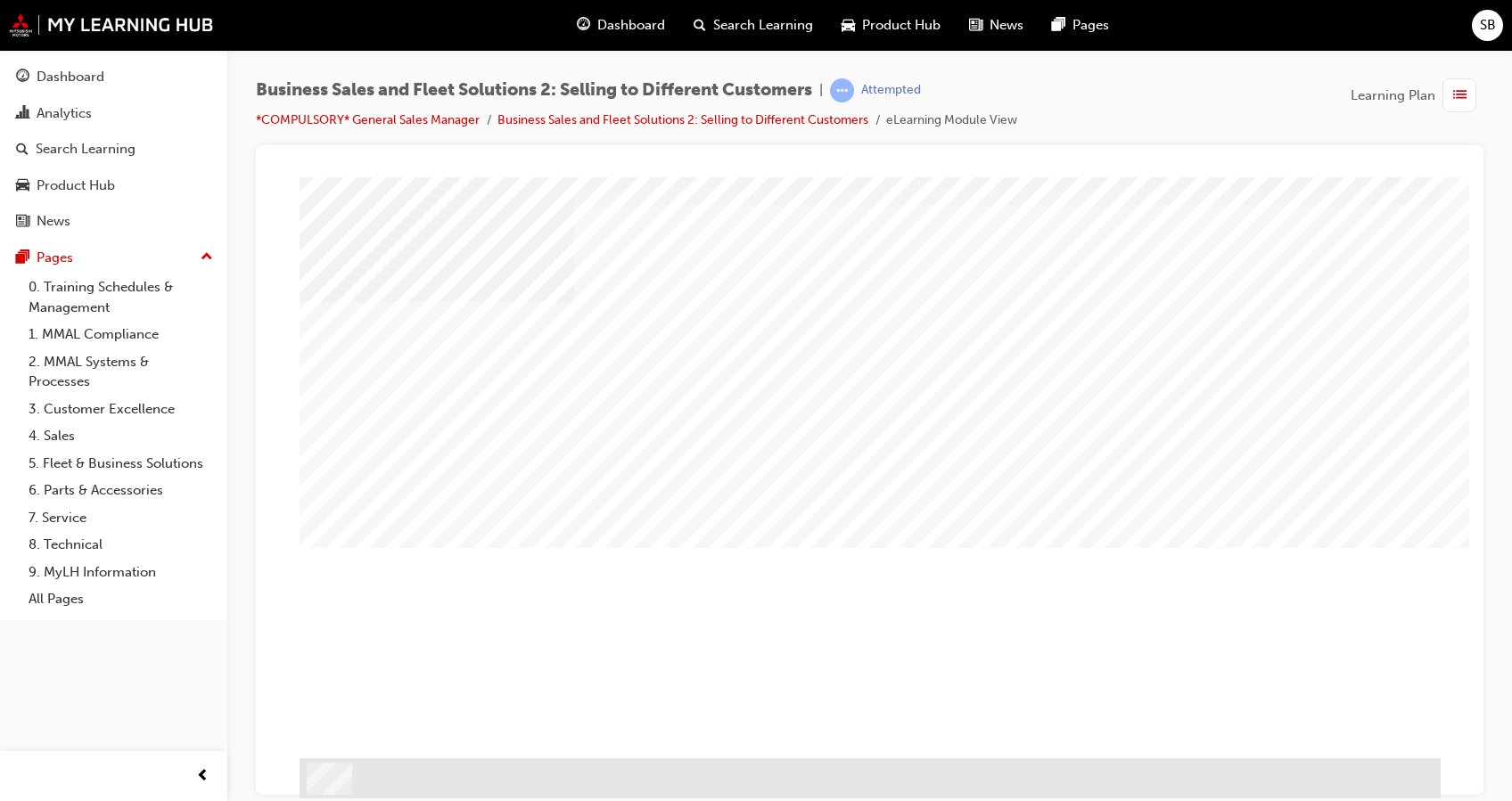 scroll, scrollTop: 0, scrollLeft: 0, axis: both 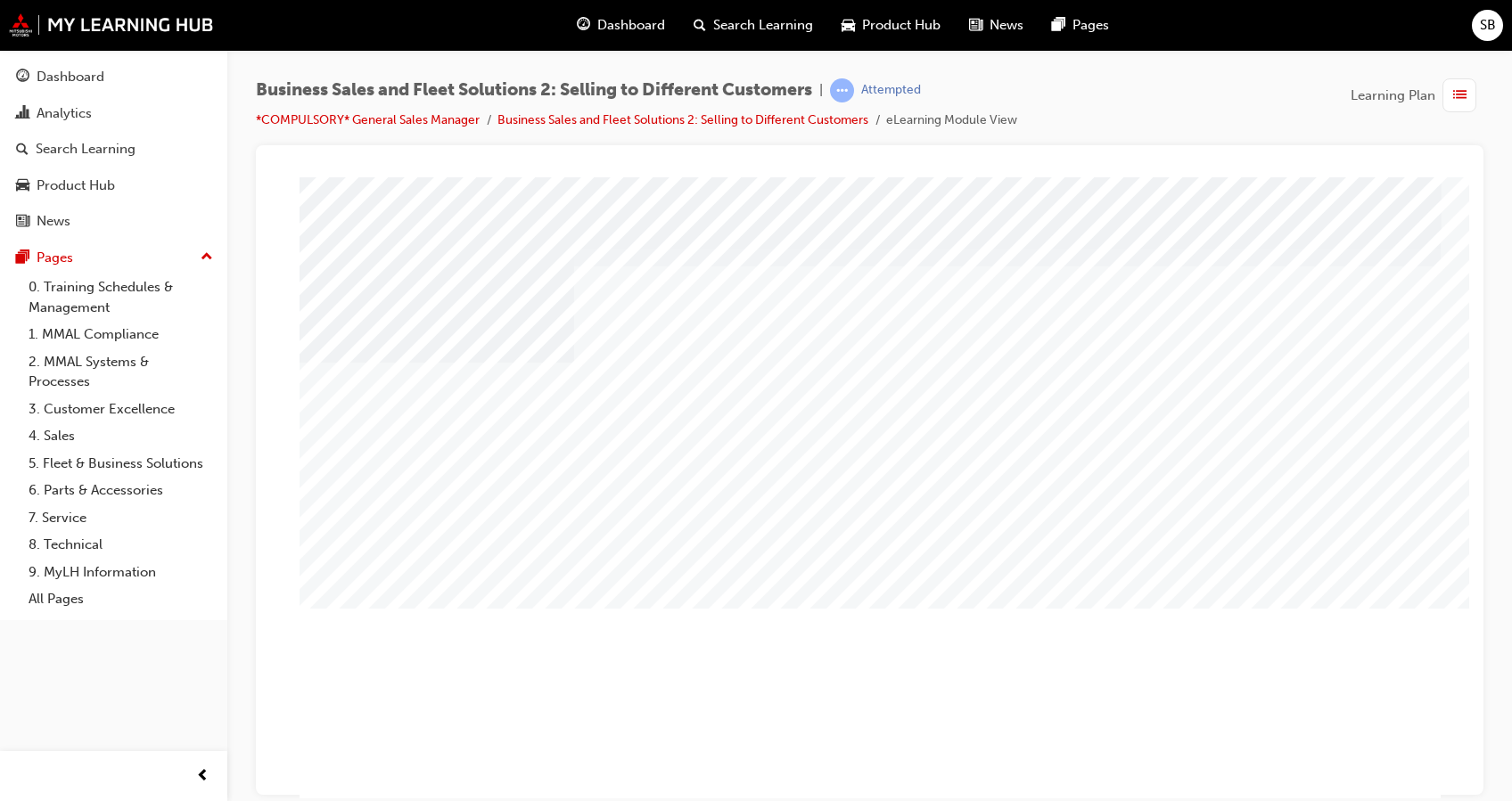 click at bounding box center (433, 3068) 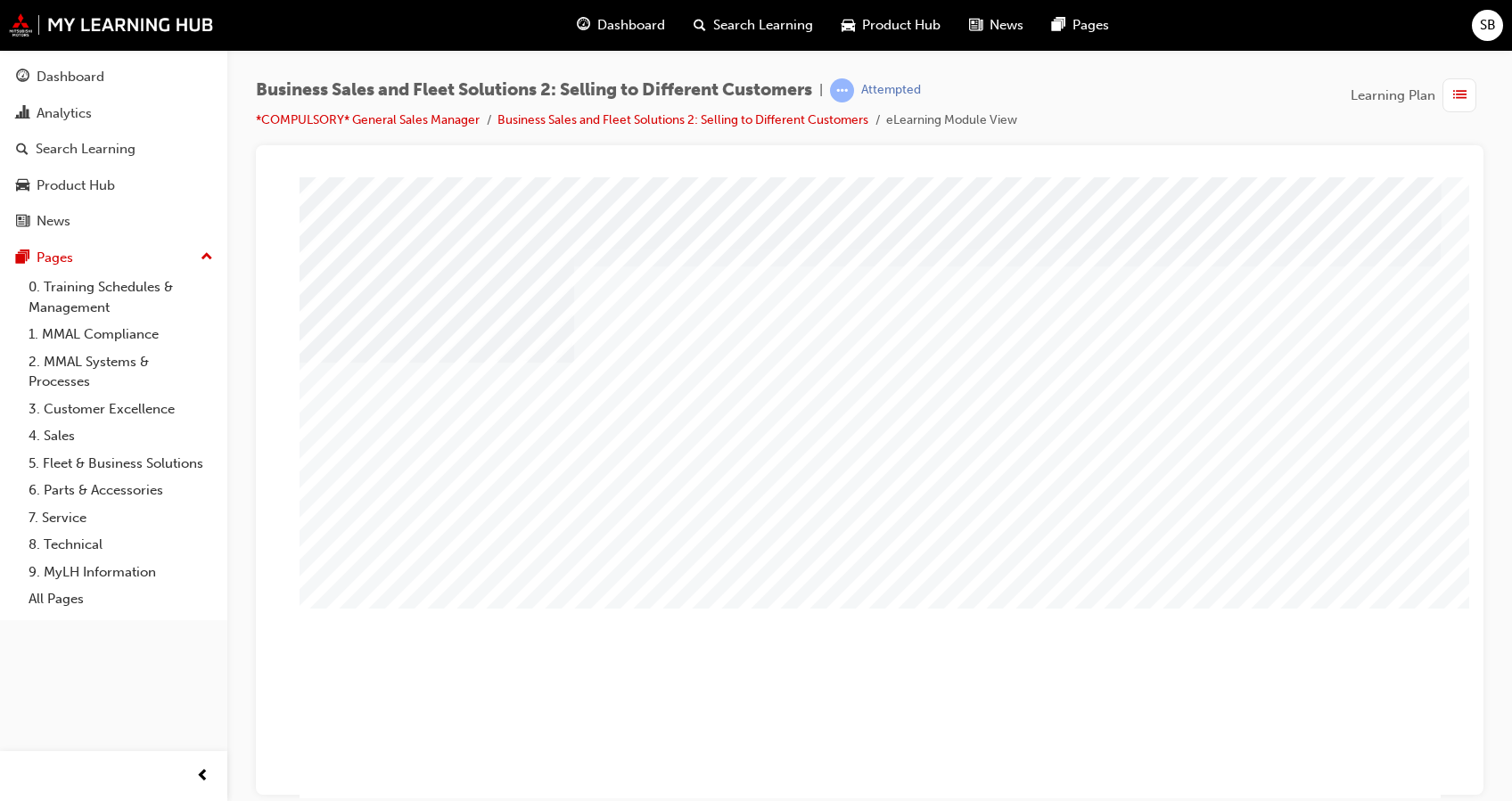click at bounding box center [433, 3282] 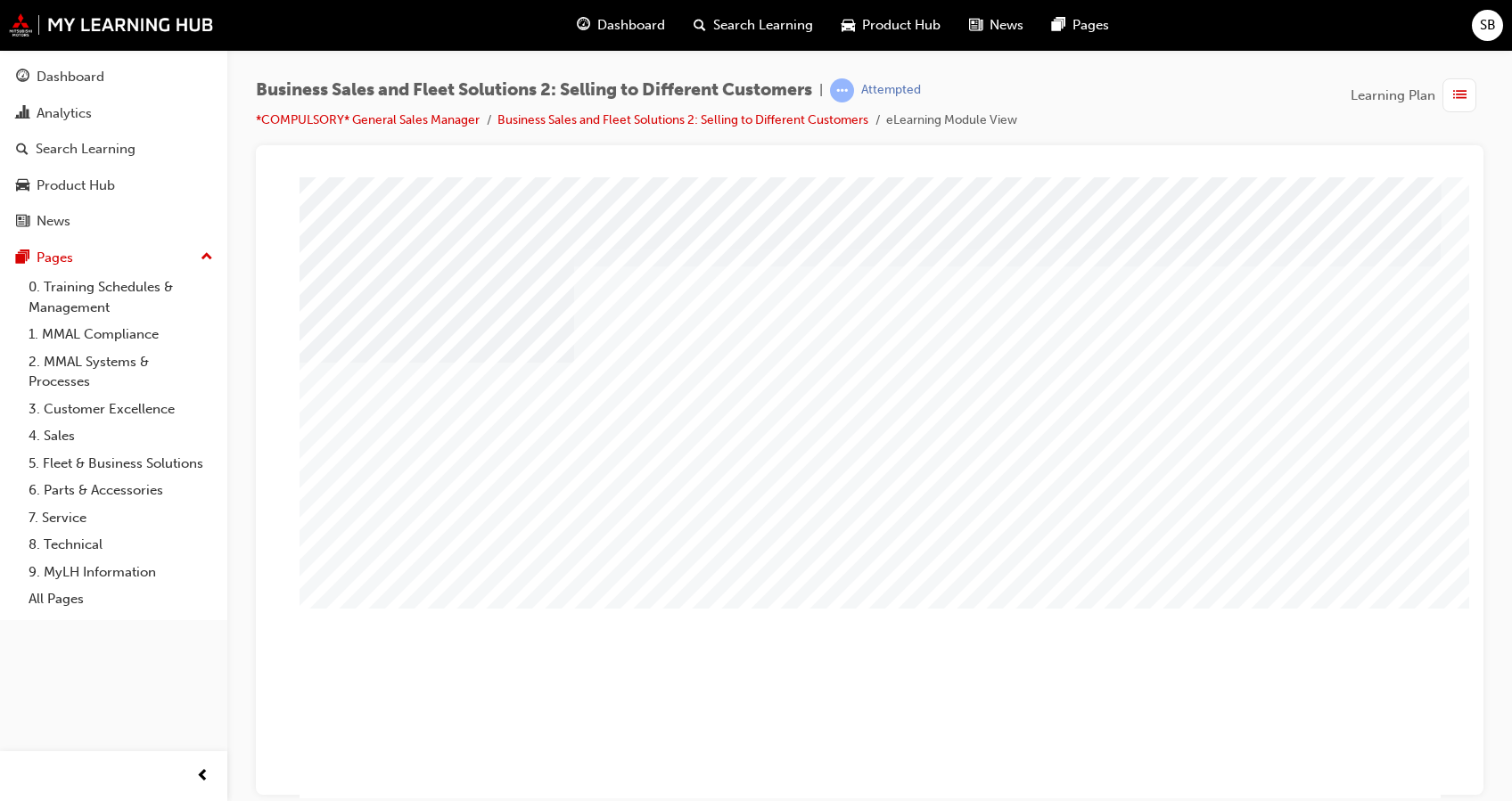 click at bounding box center (433, 3461) 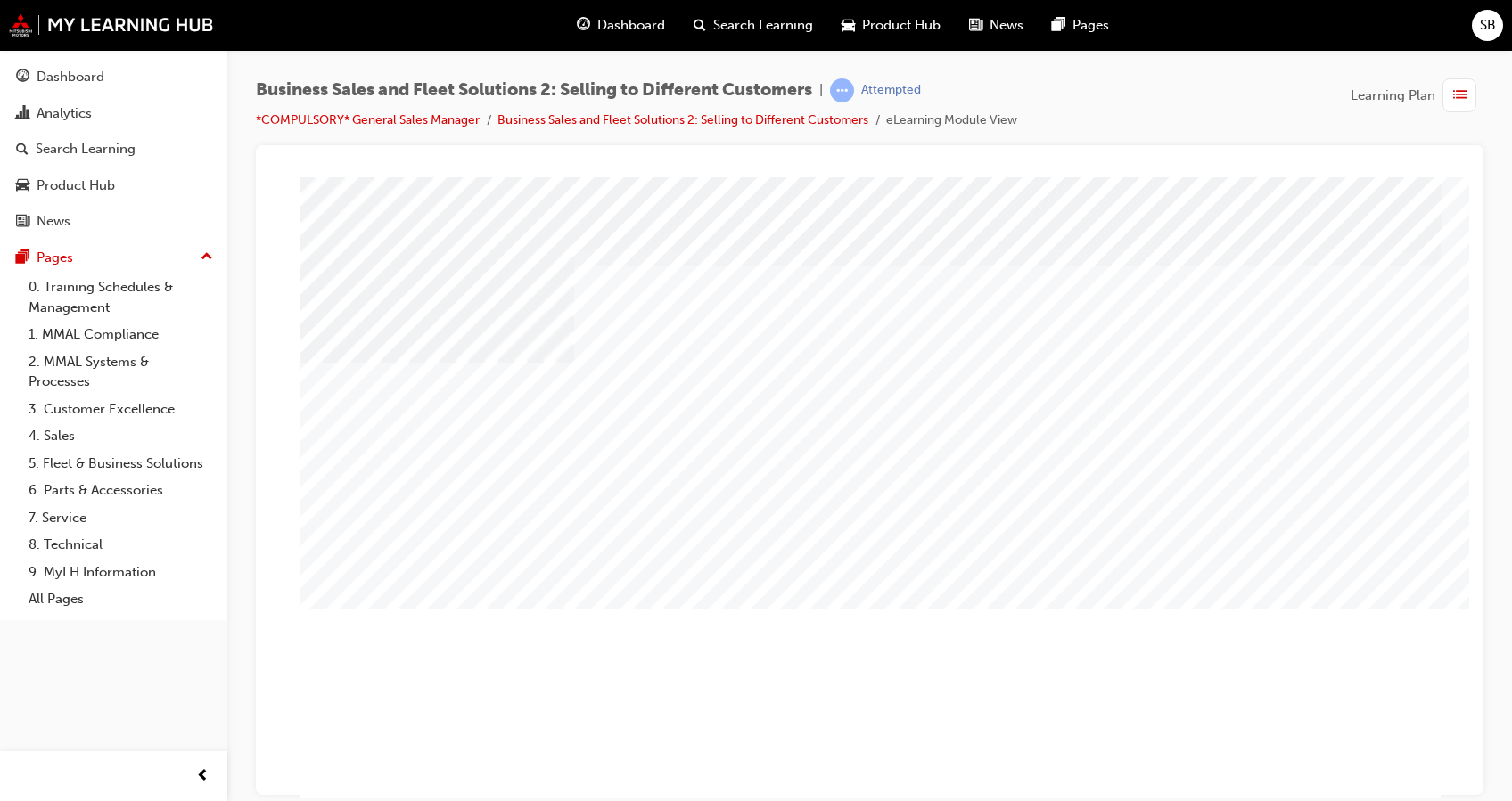 click at bounding box center (433, 3639) 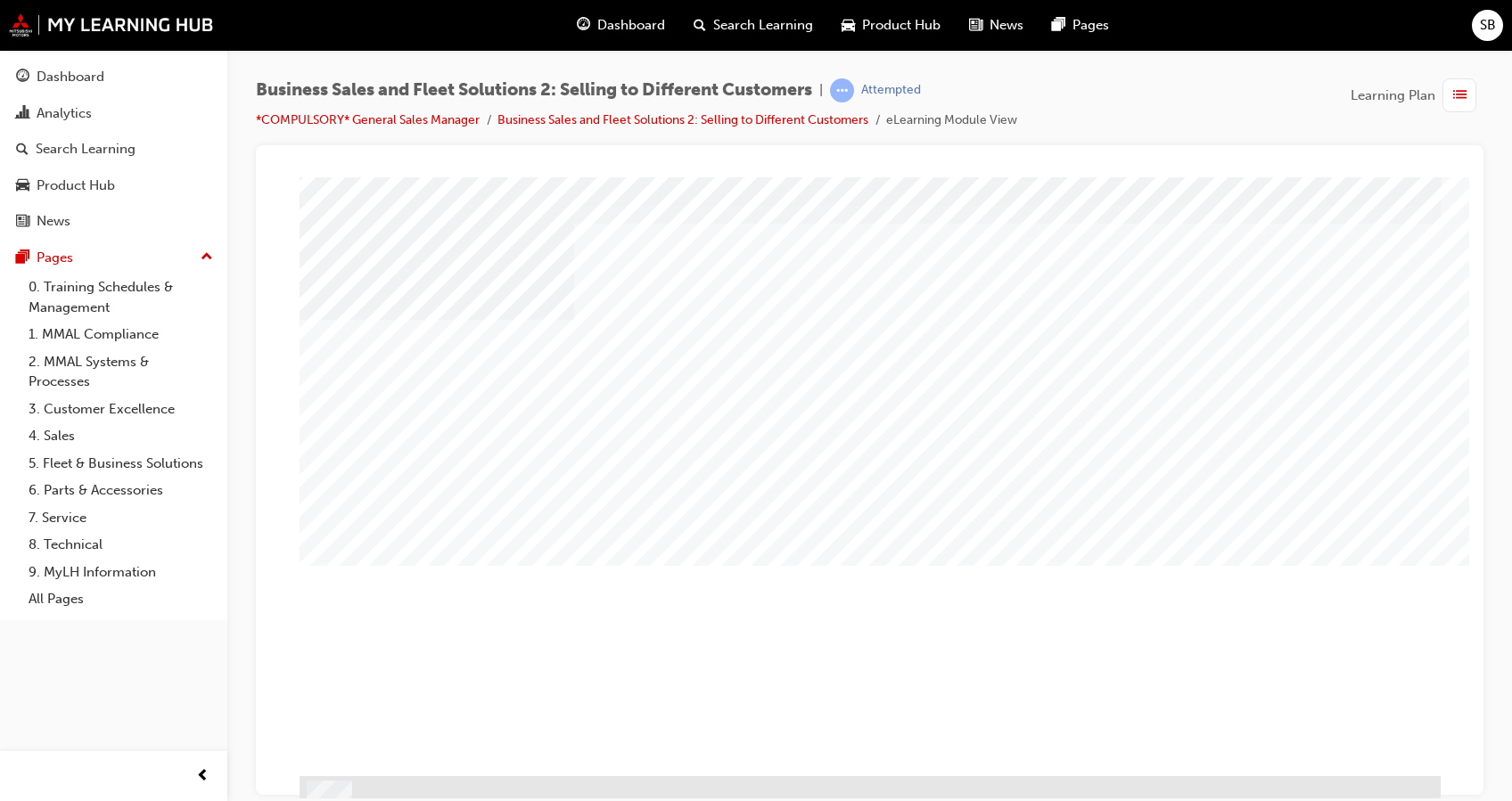 scroll, scrollTop: 45, scrollLeft: 0, axis: vertical 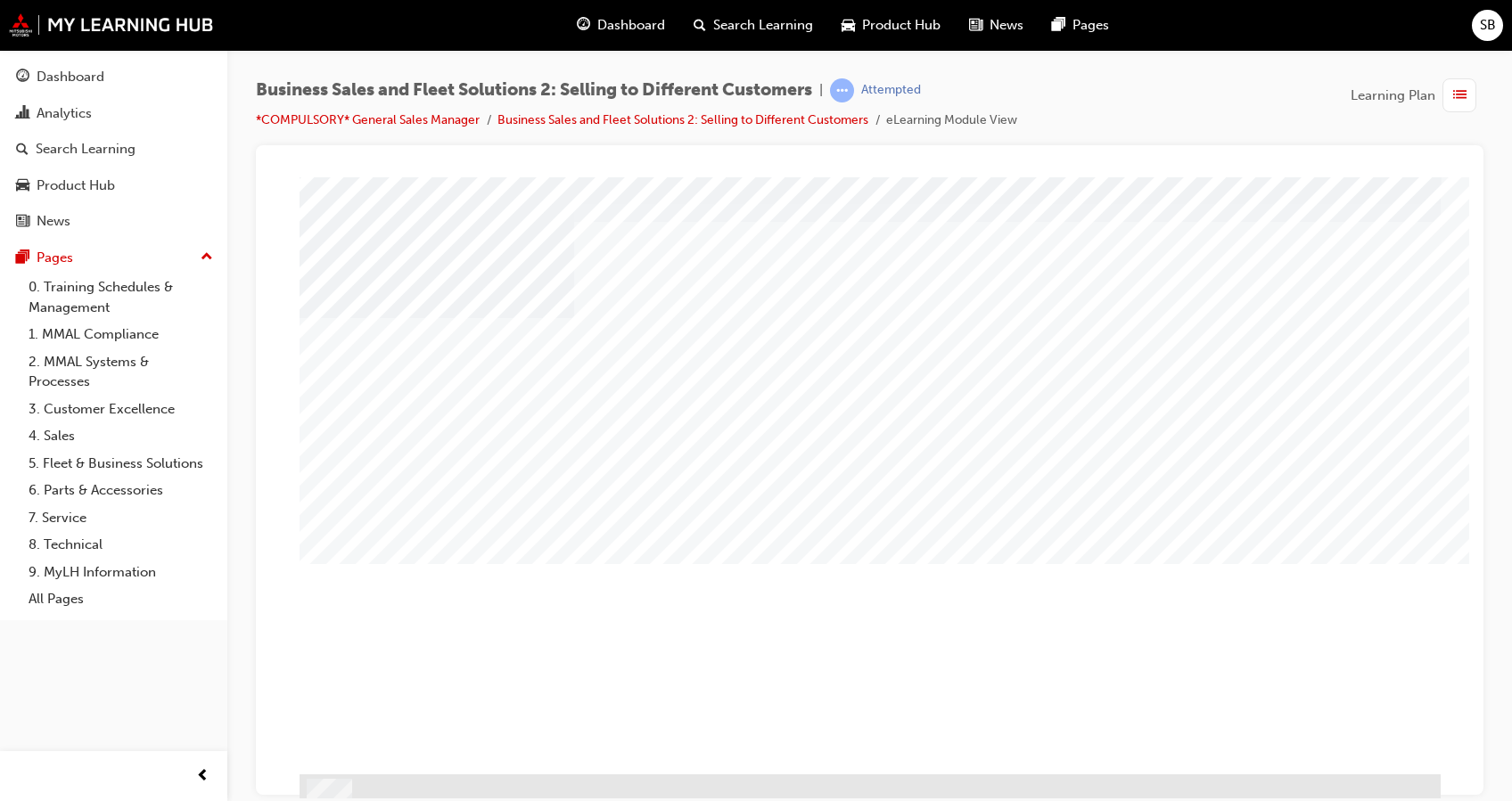click at bounding box center (347, 1312) 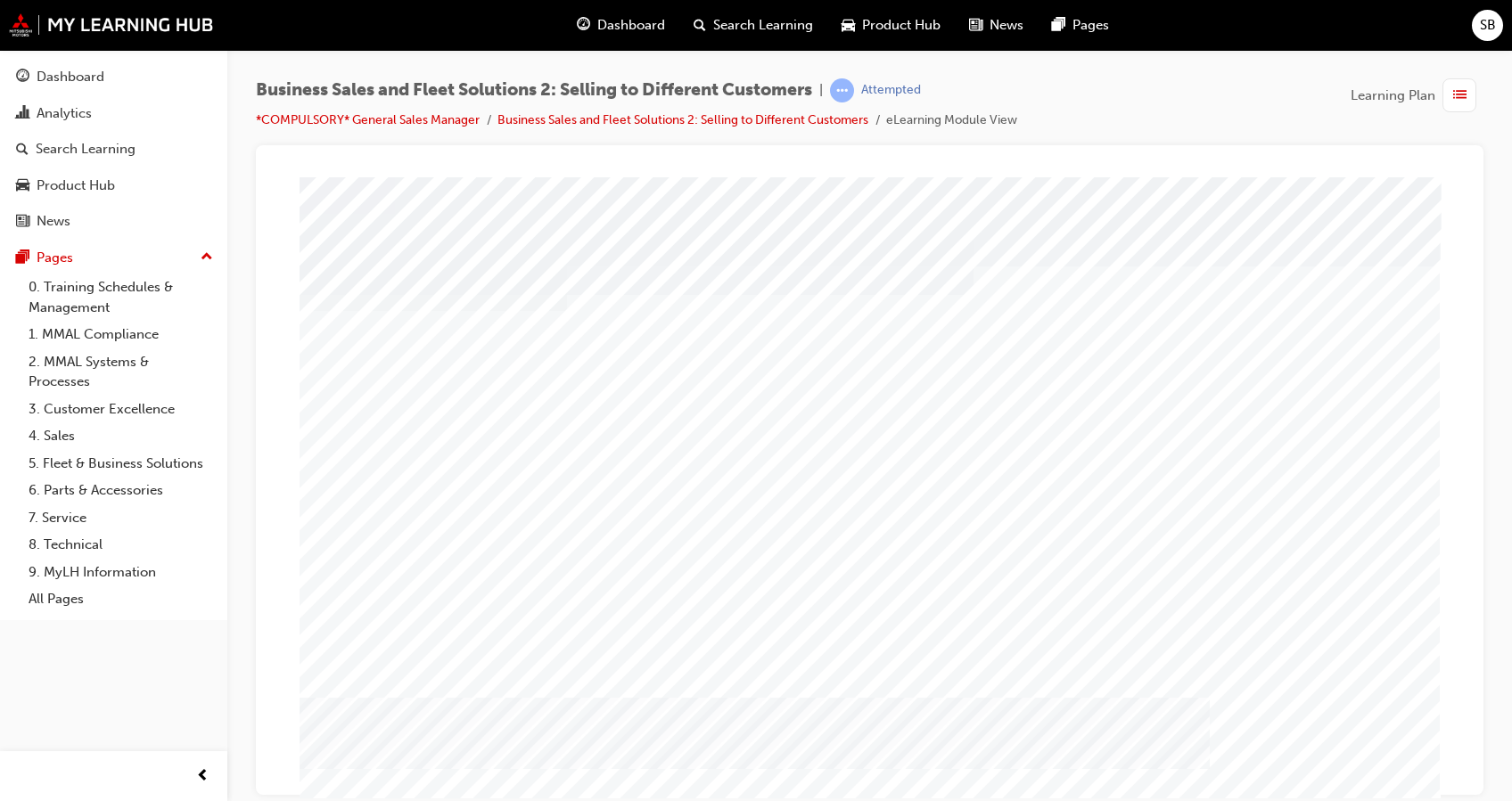 scroll, scrollTop: 50, scrollLeft: 0, axis: vertical 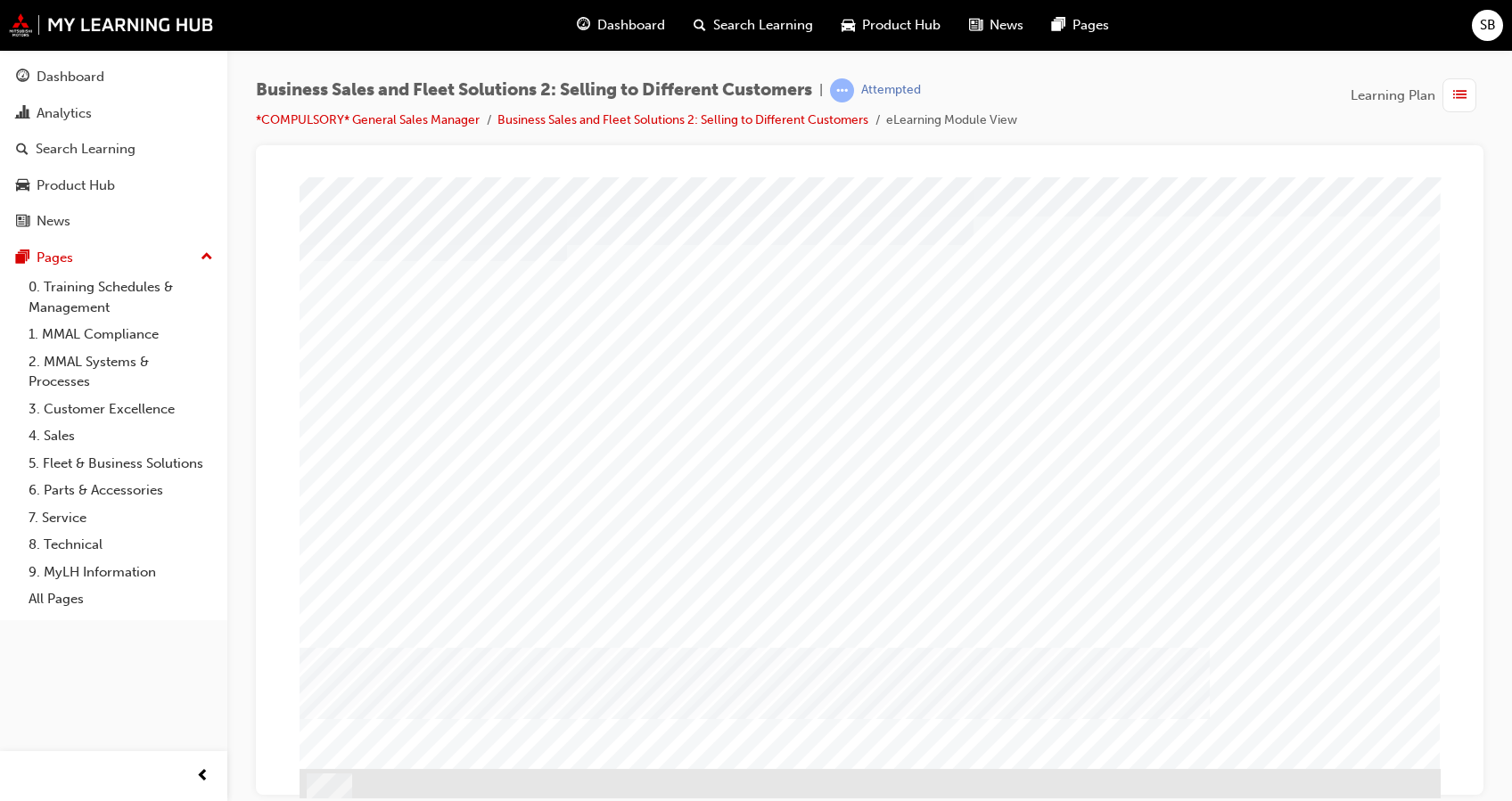 click at bounding box center [347, 1357] 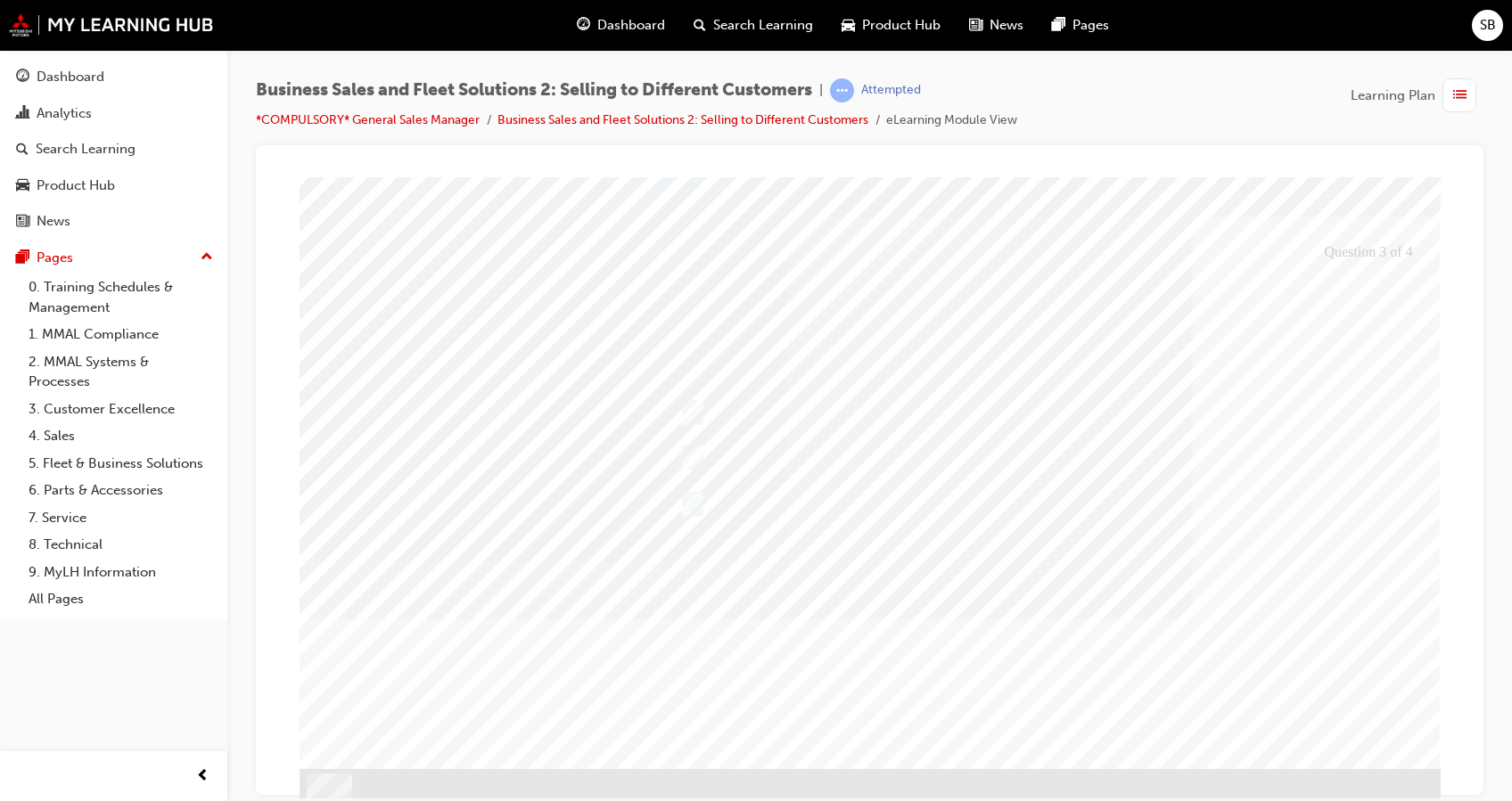 scroll, scrollTop: 0, scrollLeft: 0, axis: both 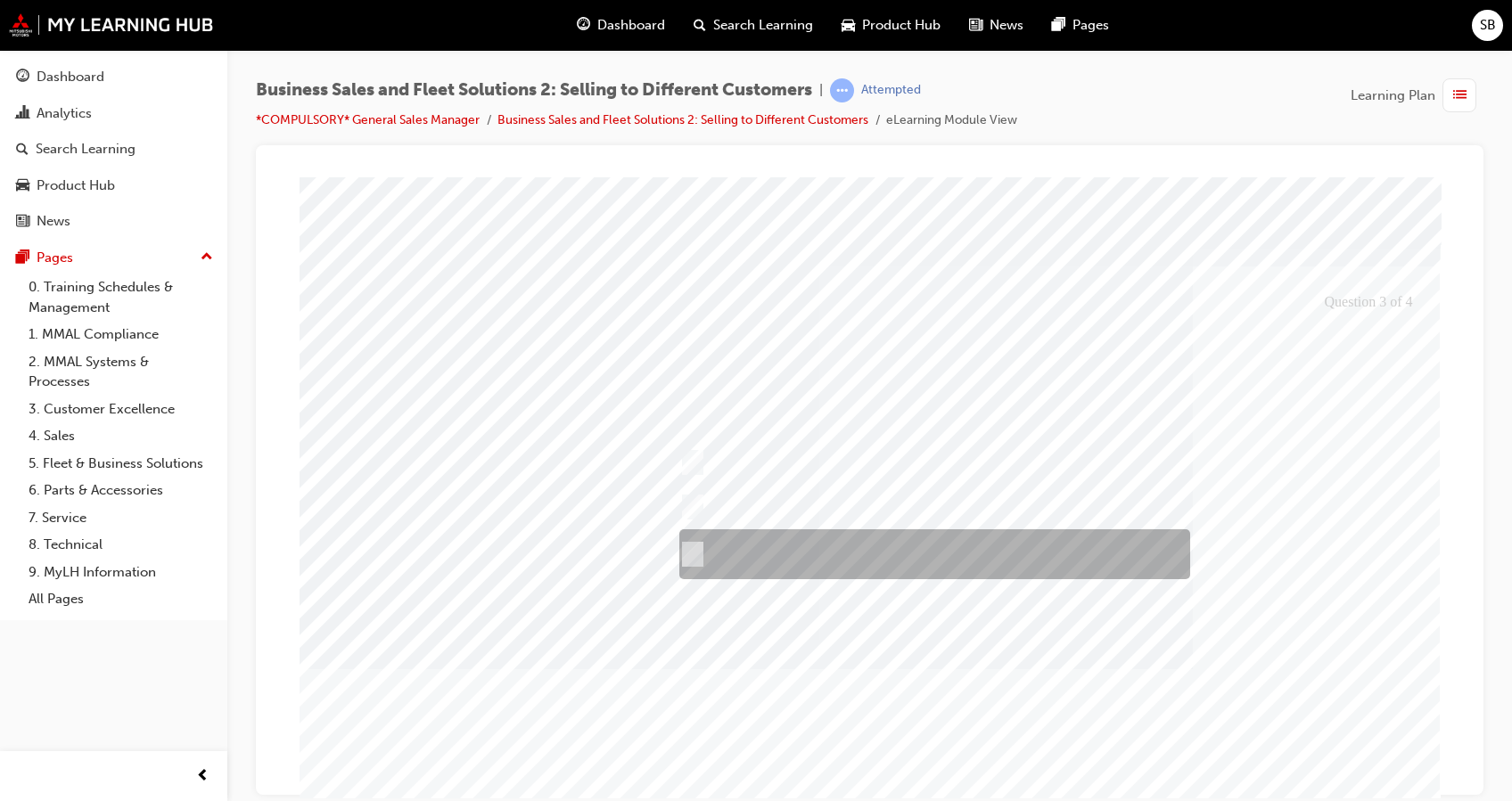 click at bounding box center (930, 554) 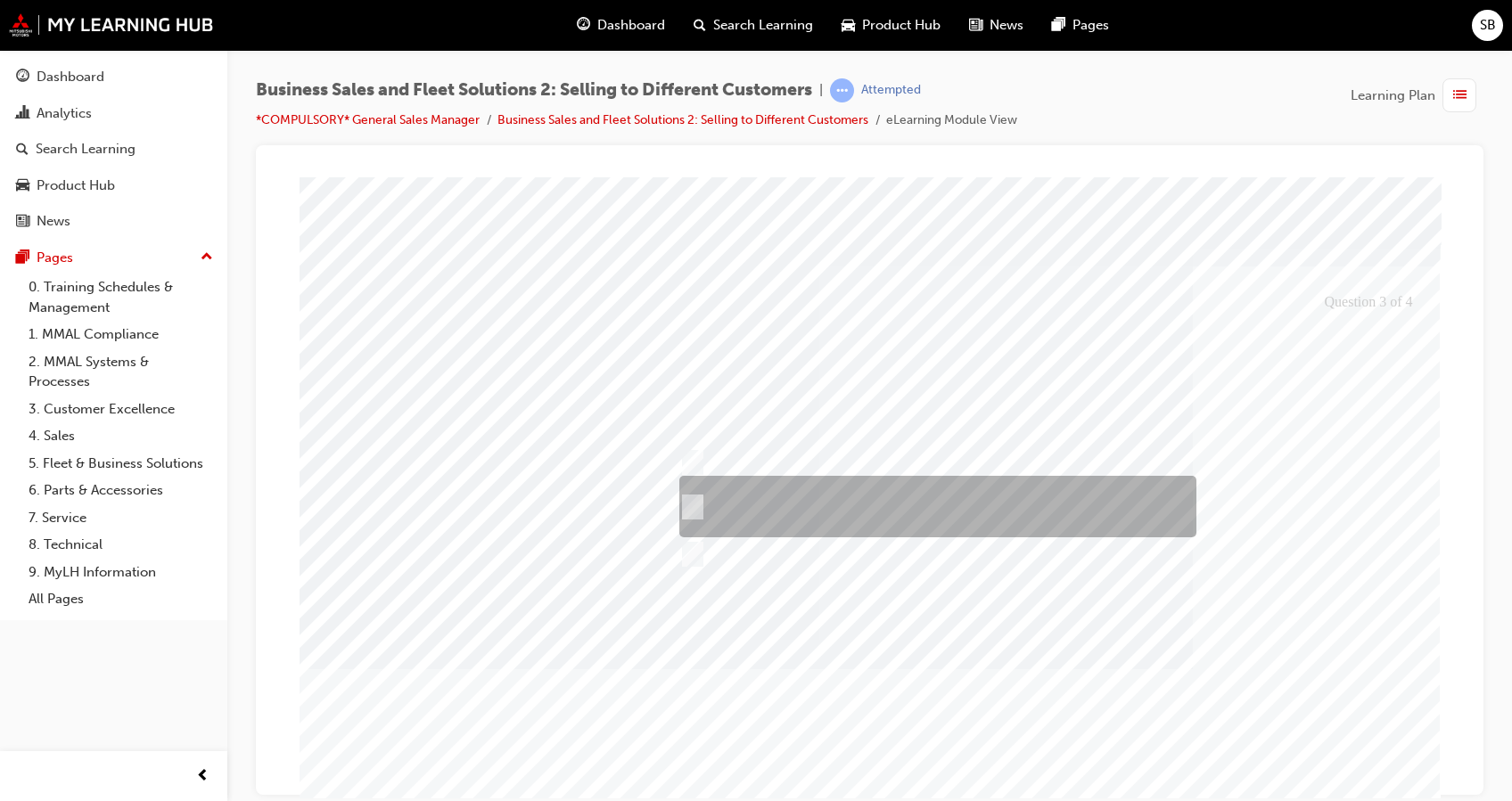 click at bounding box center (933, 506) 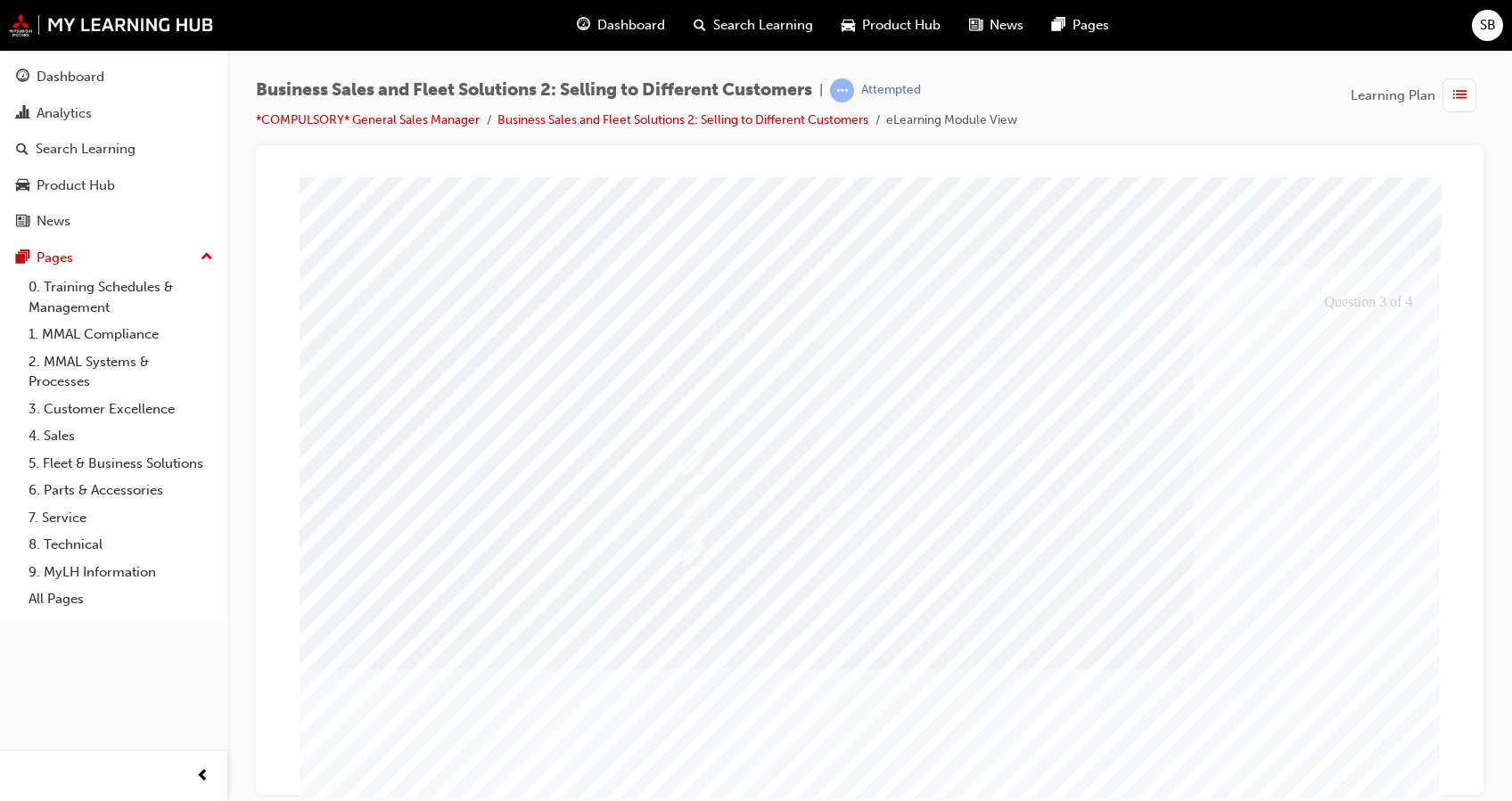 click at bounding box center [363, 3139] 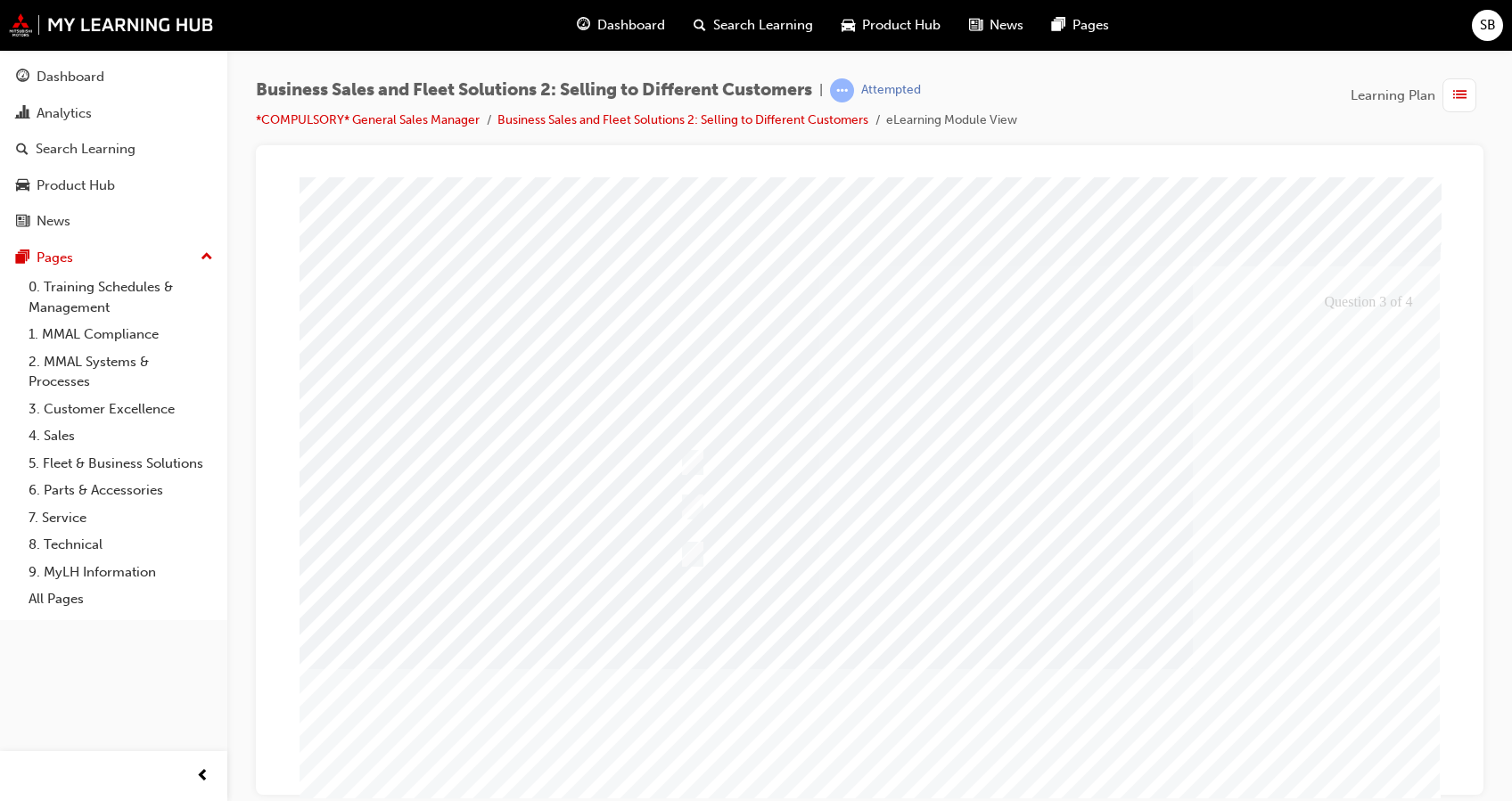 click at bounding box center [870, 517] 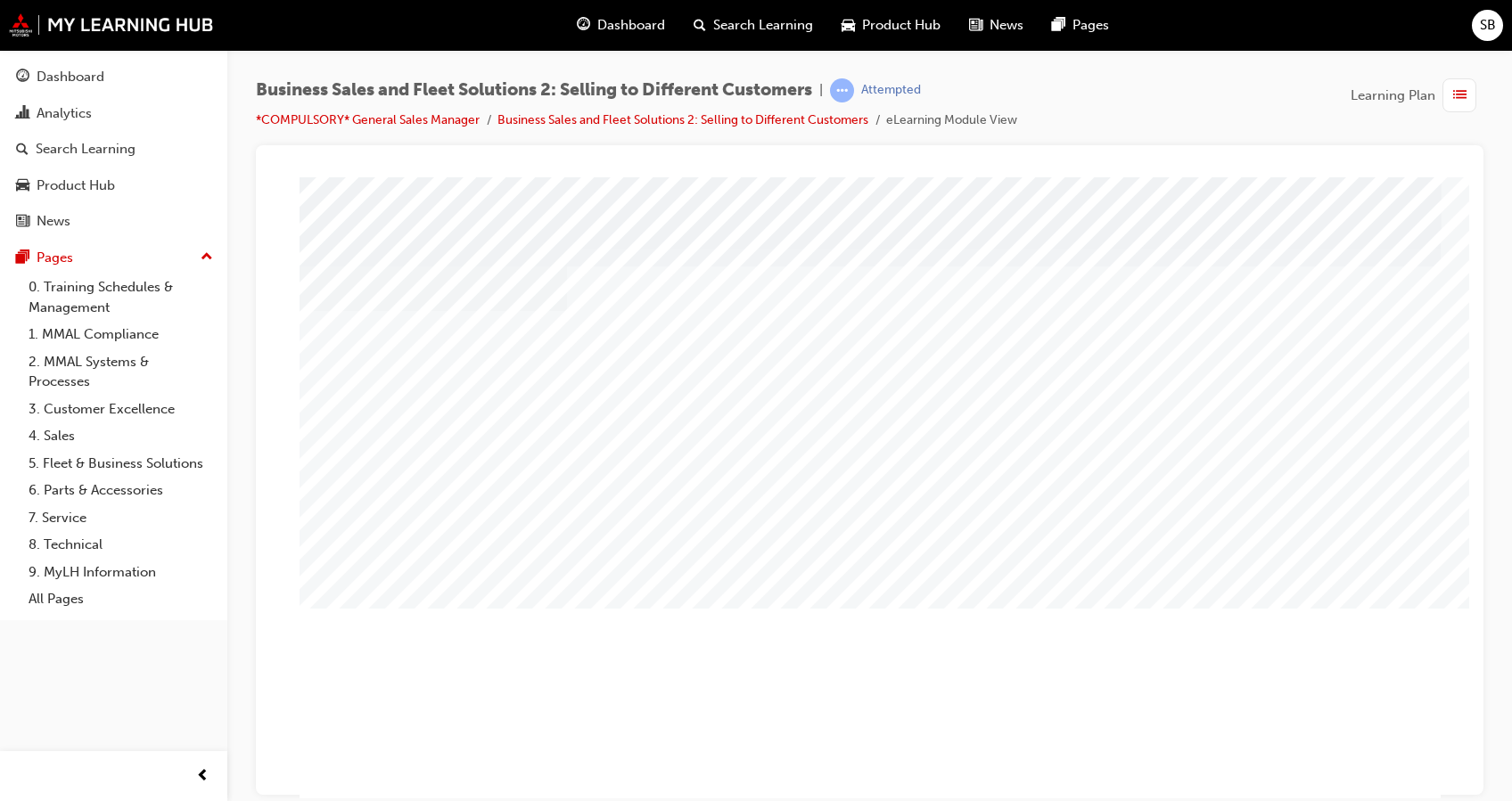 scroll, scrollTop: 61, scrollLeft: 0, axis: vertical 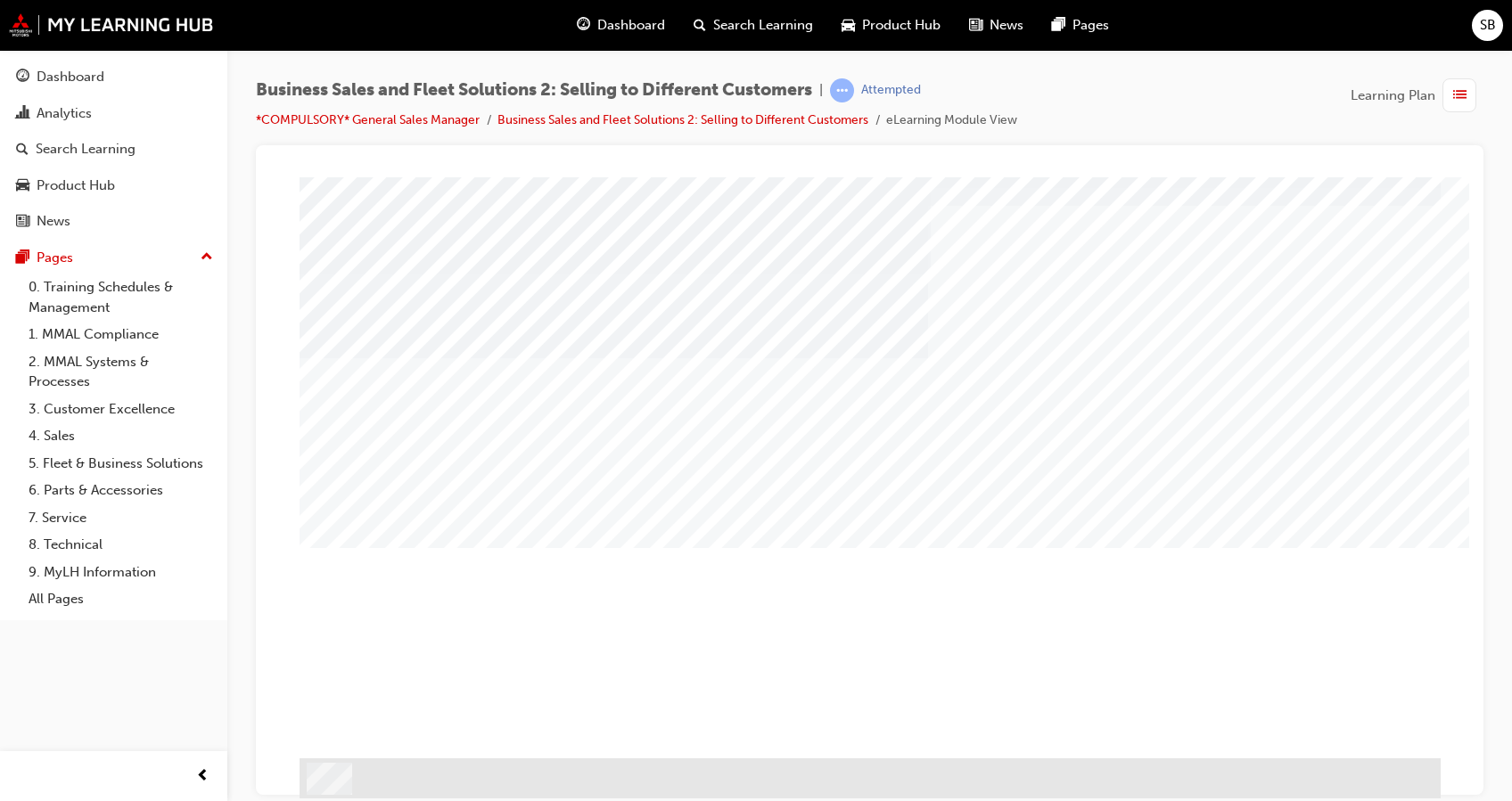 click at bounding box center [347, 1295] 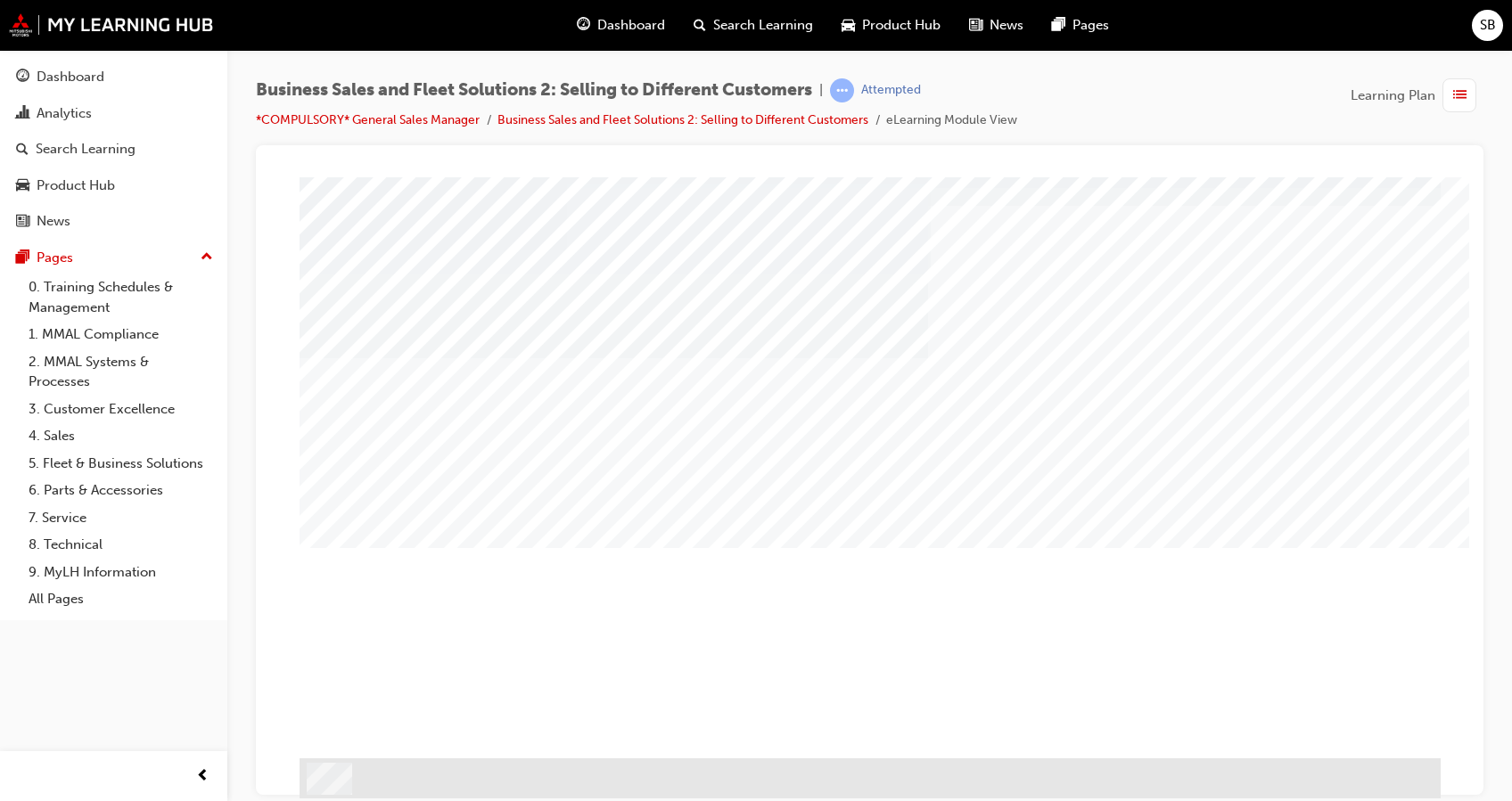 scroll, scrollTop: 0, scrollLeft: 0, axis: both 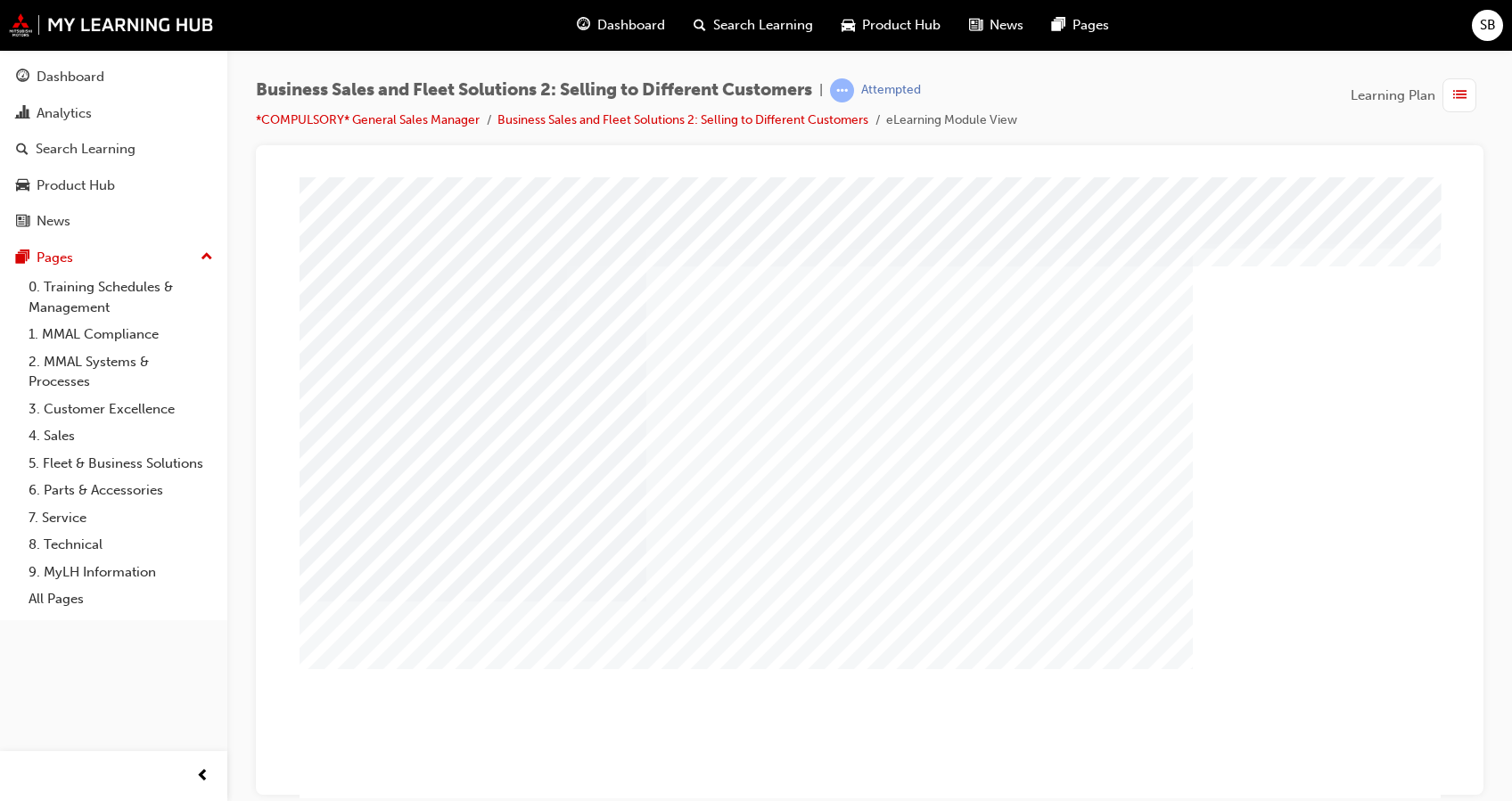 drag, startPoint x: 514, startPoint y: 534, endPoint x: 416, endPoint y: 504, distance: 102.48902 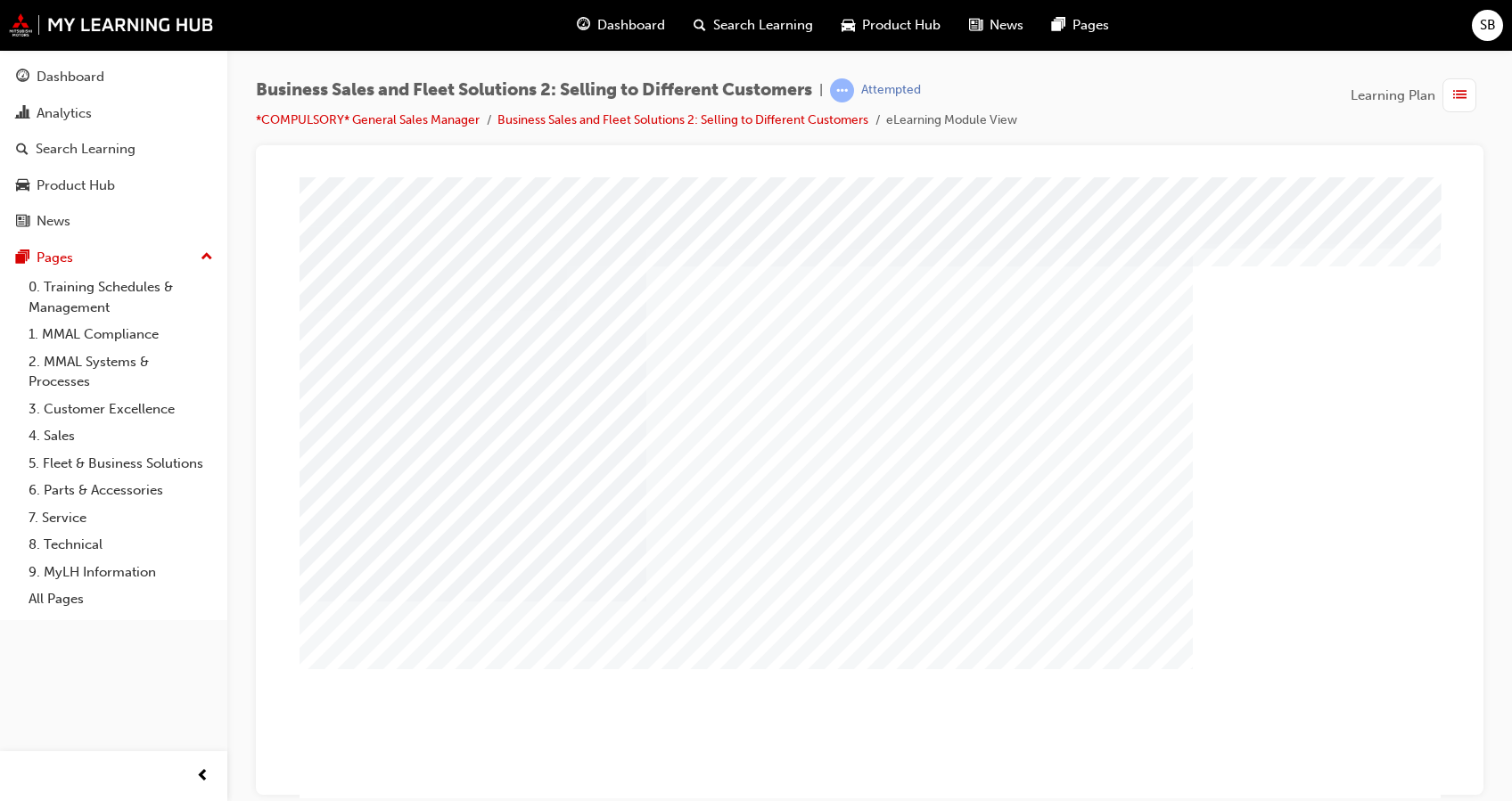 click at bounding box center (328, 3983) 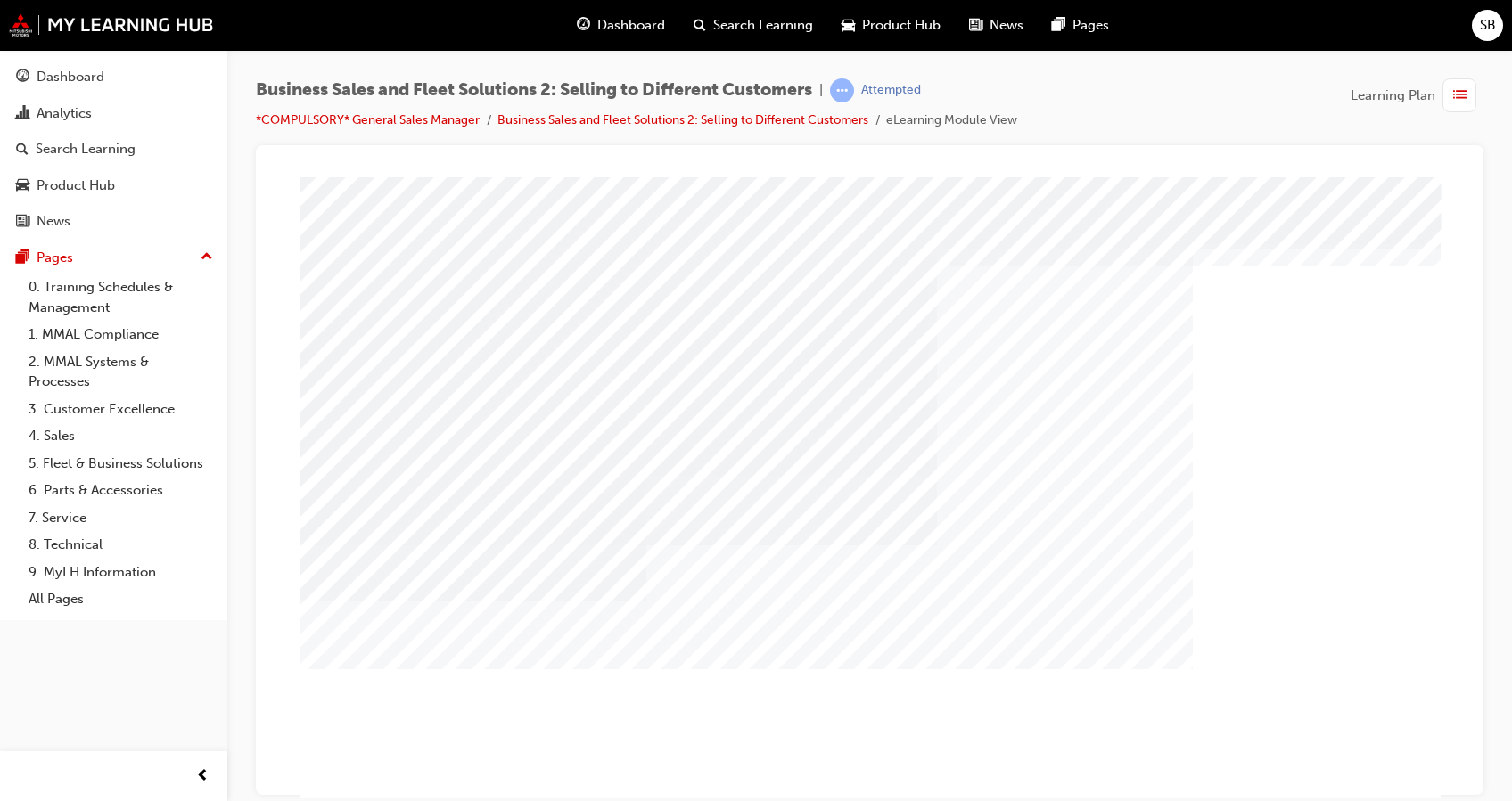 click at bounding box center [320, 4207] 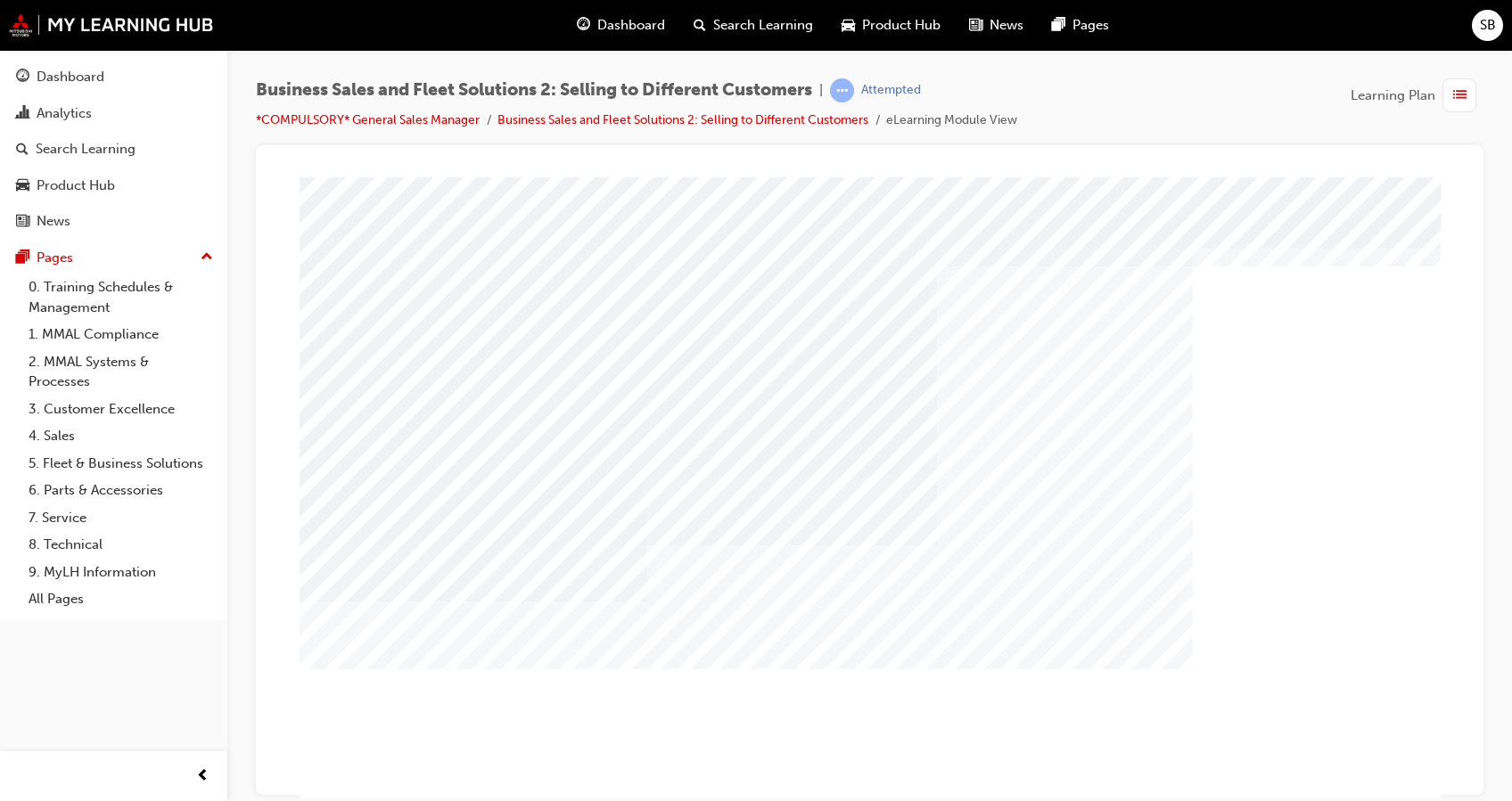 click at bounding box center (327, 3926) 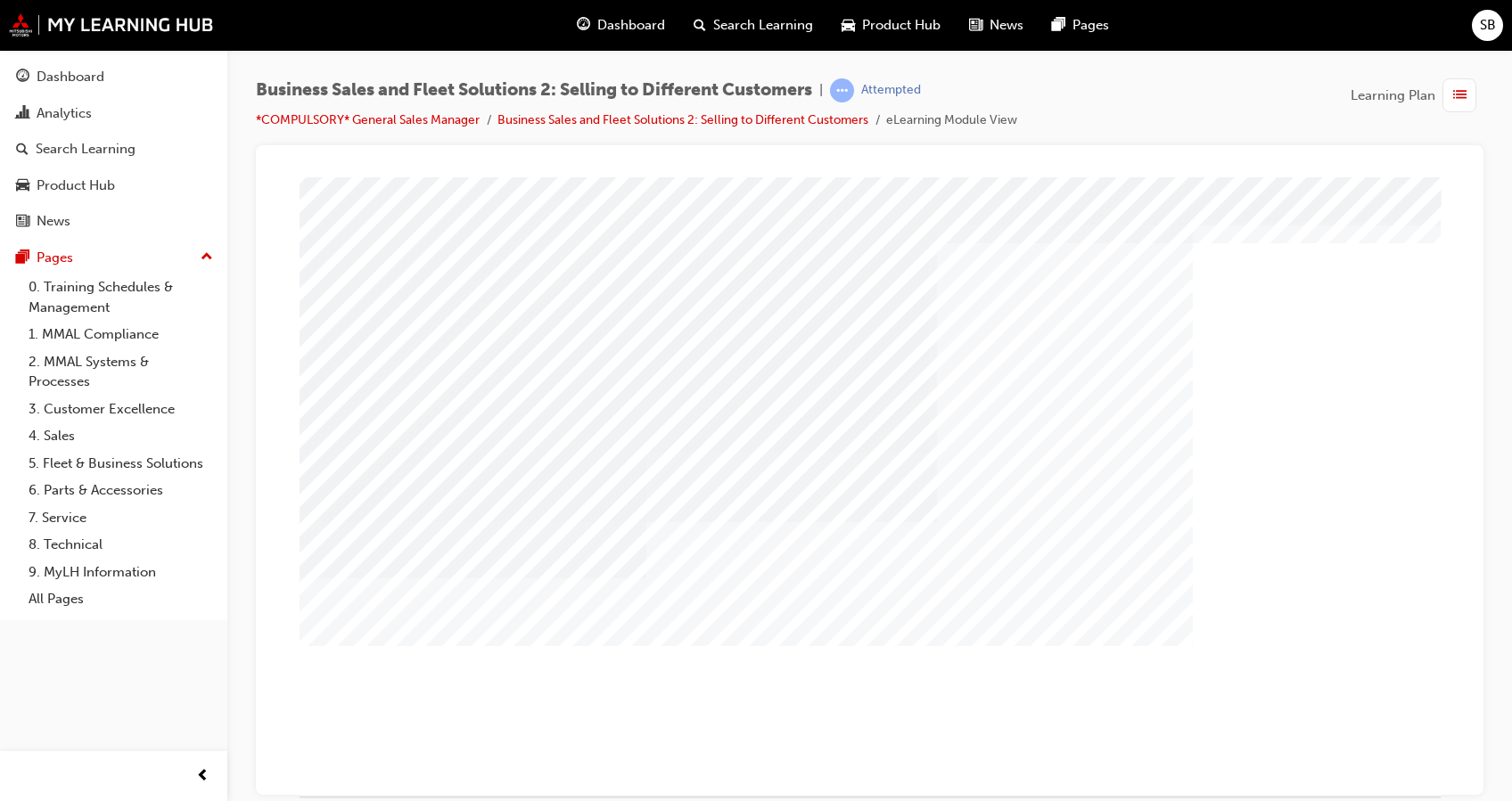 scroll, scrollTop: 61, scrollLeft: 0, axis: vertical 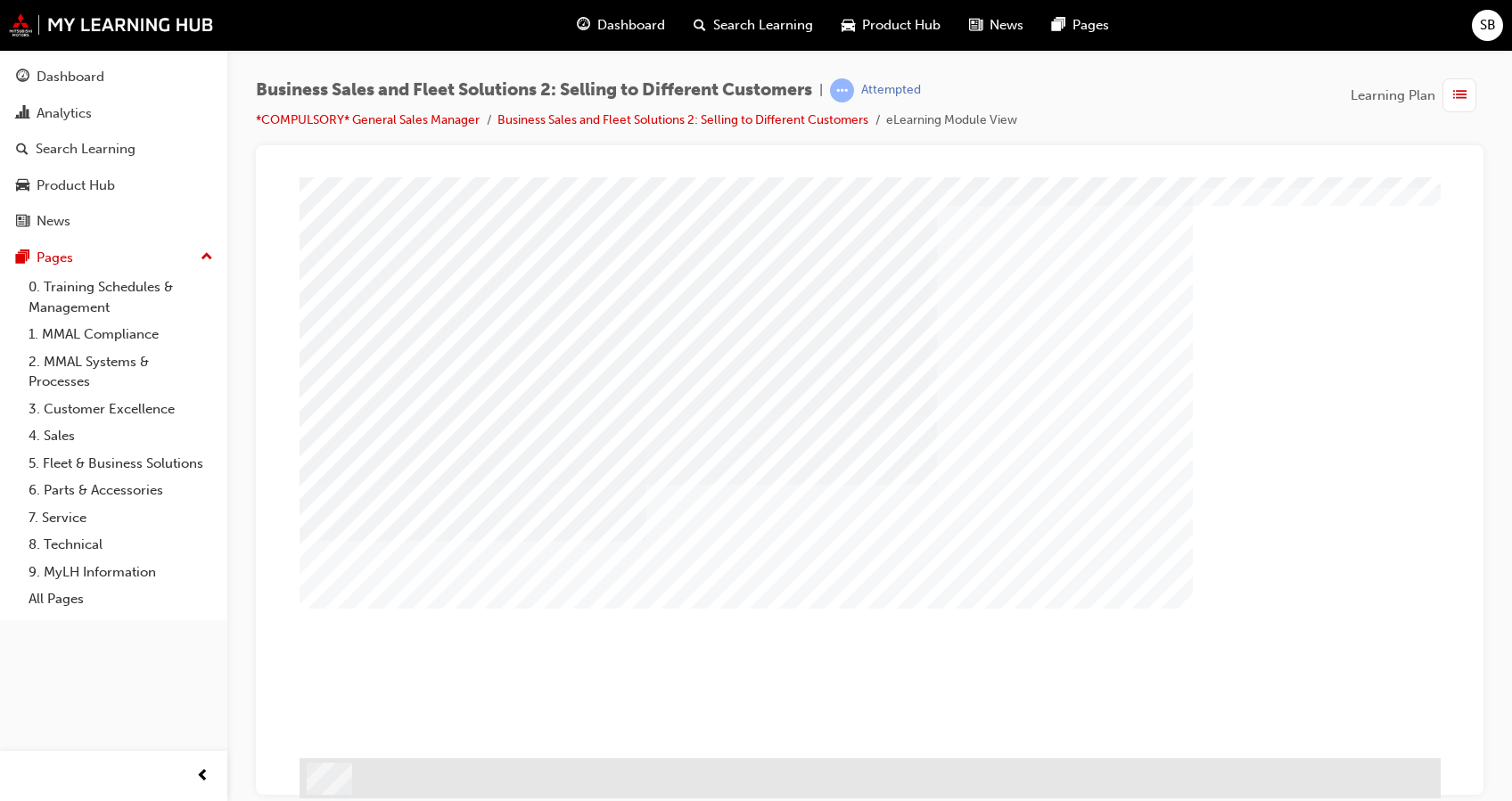 click at bounding box center [347, 4066] 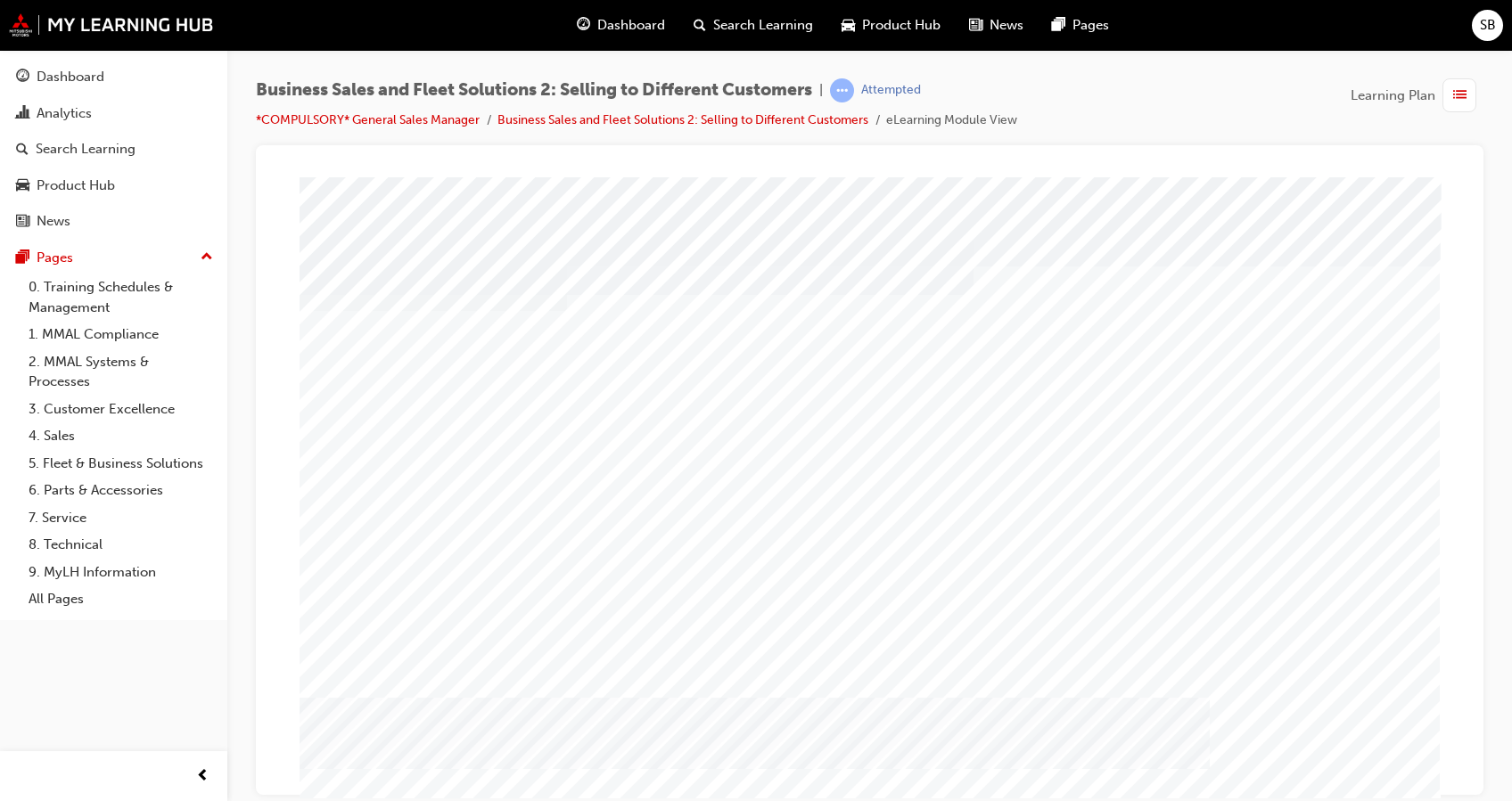 scroll, scrollTop: 54, scrollLeft: 0, axis: vertical 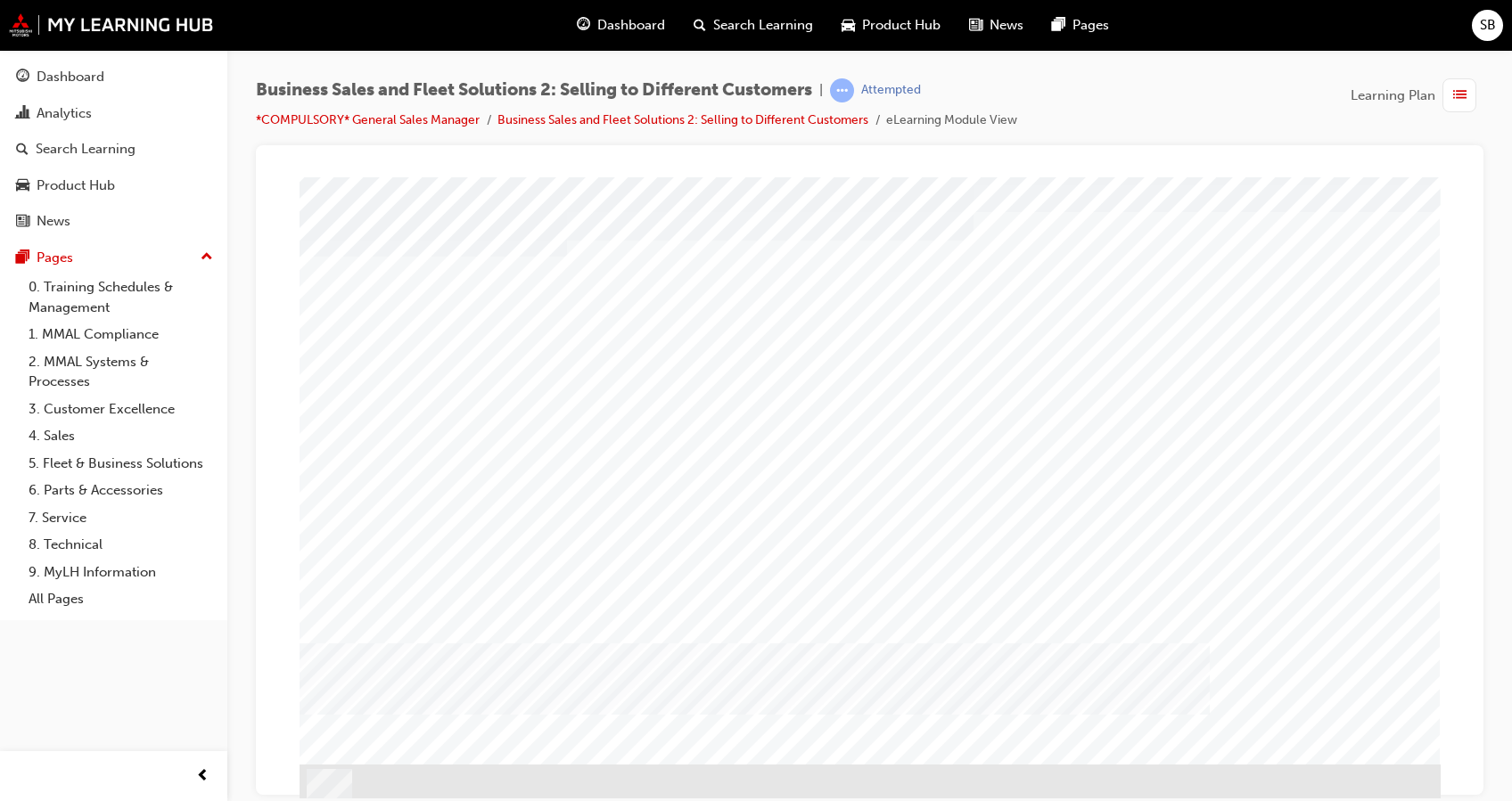 click at bounding box center [347, 1353] 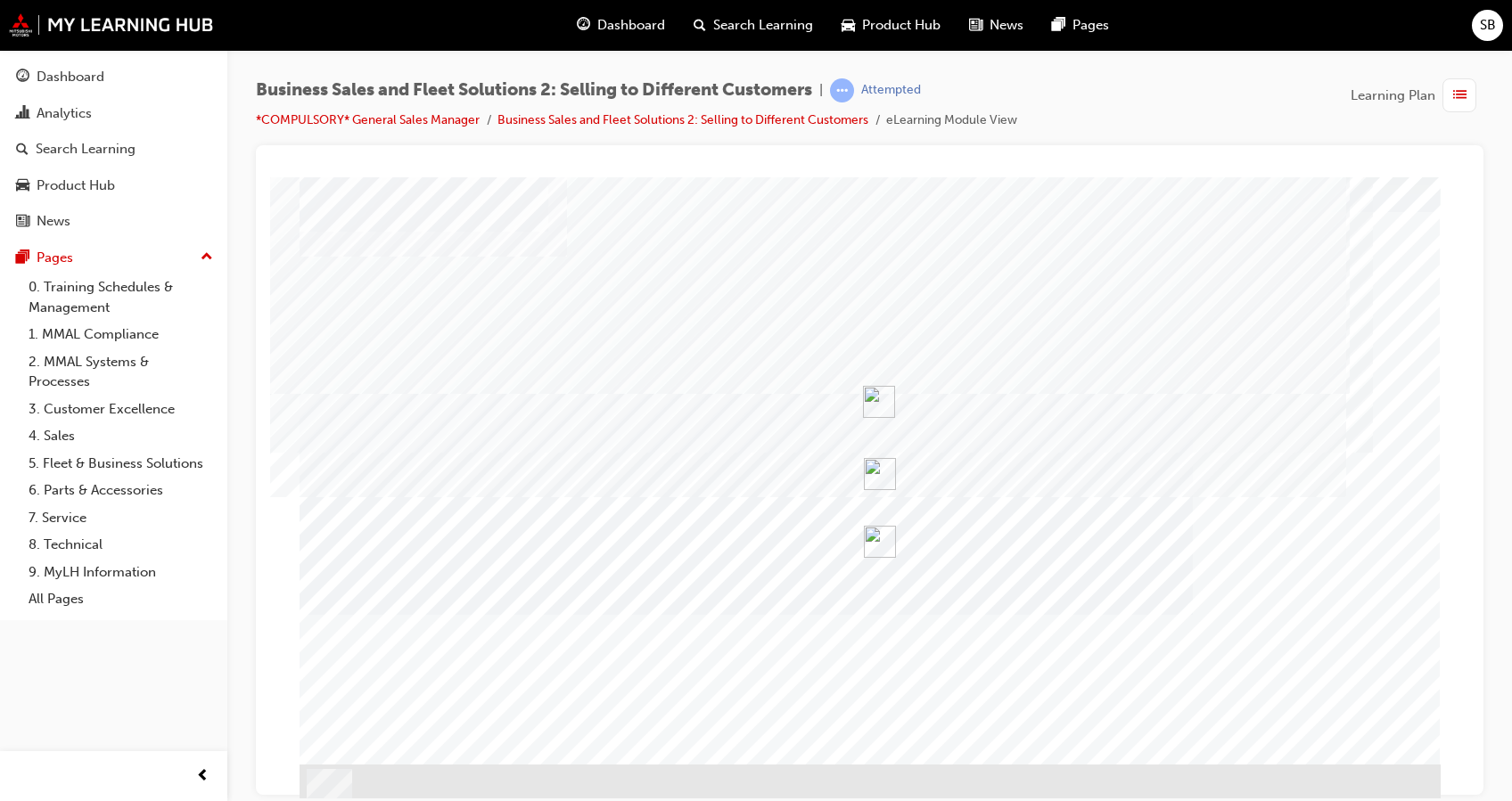 scroll, scrollTop: 0, scrollLeft: 0, axis: both 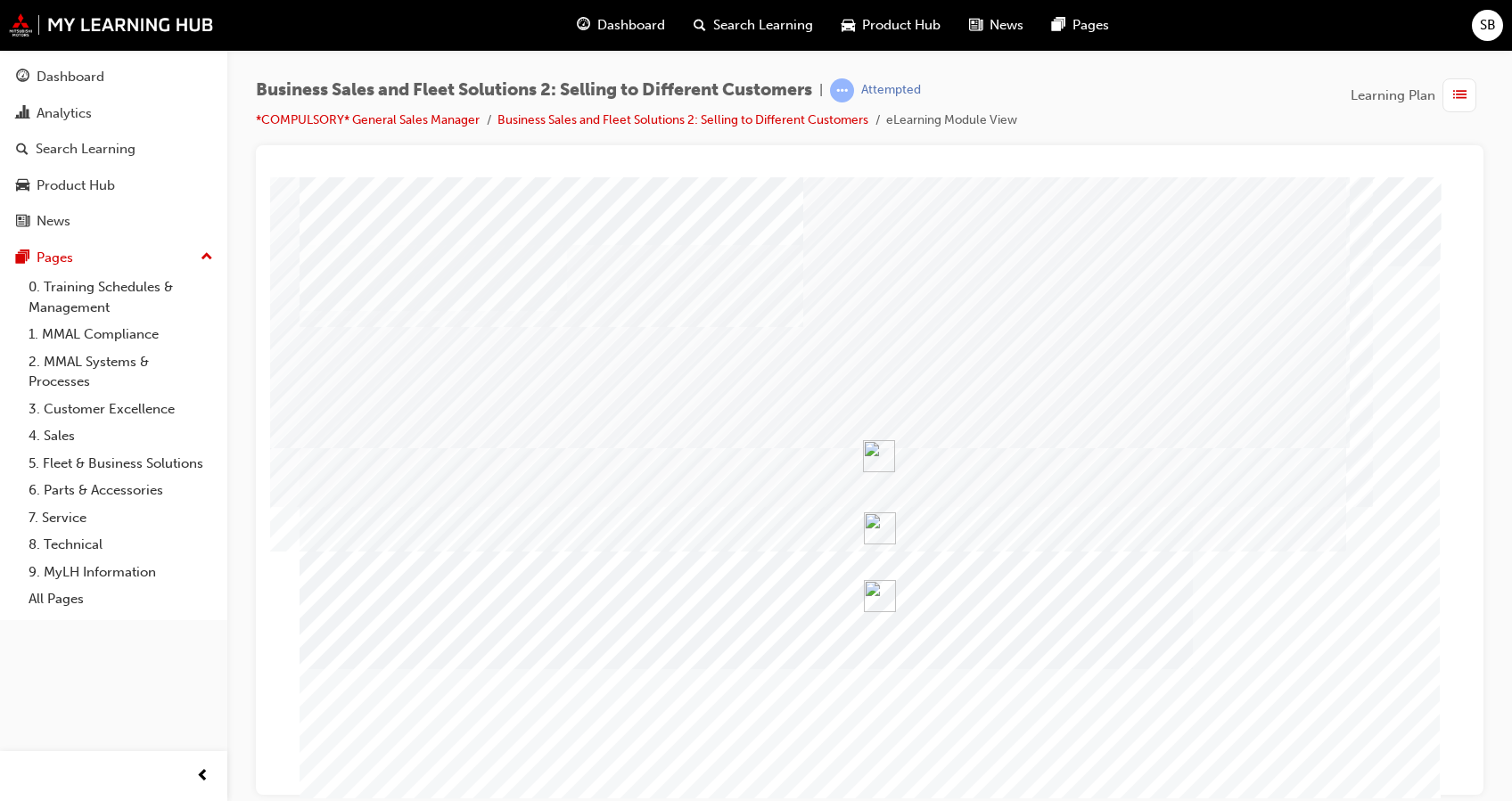 click at bounding box center [374, 2947] 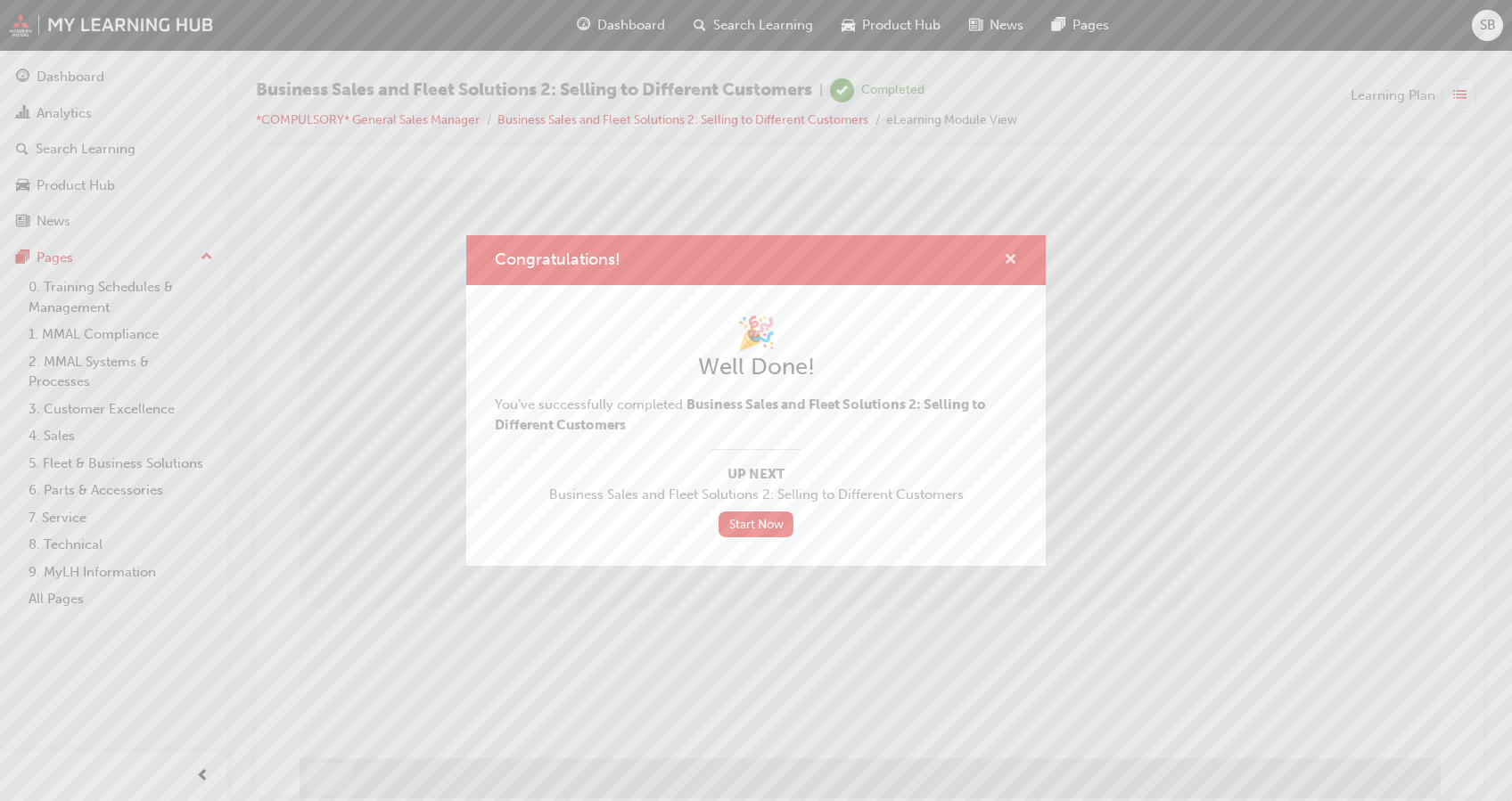 scroll, scrollTop: 0, scrollLeft: 0, axis: both 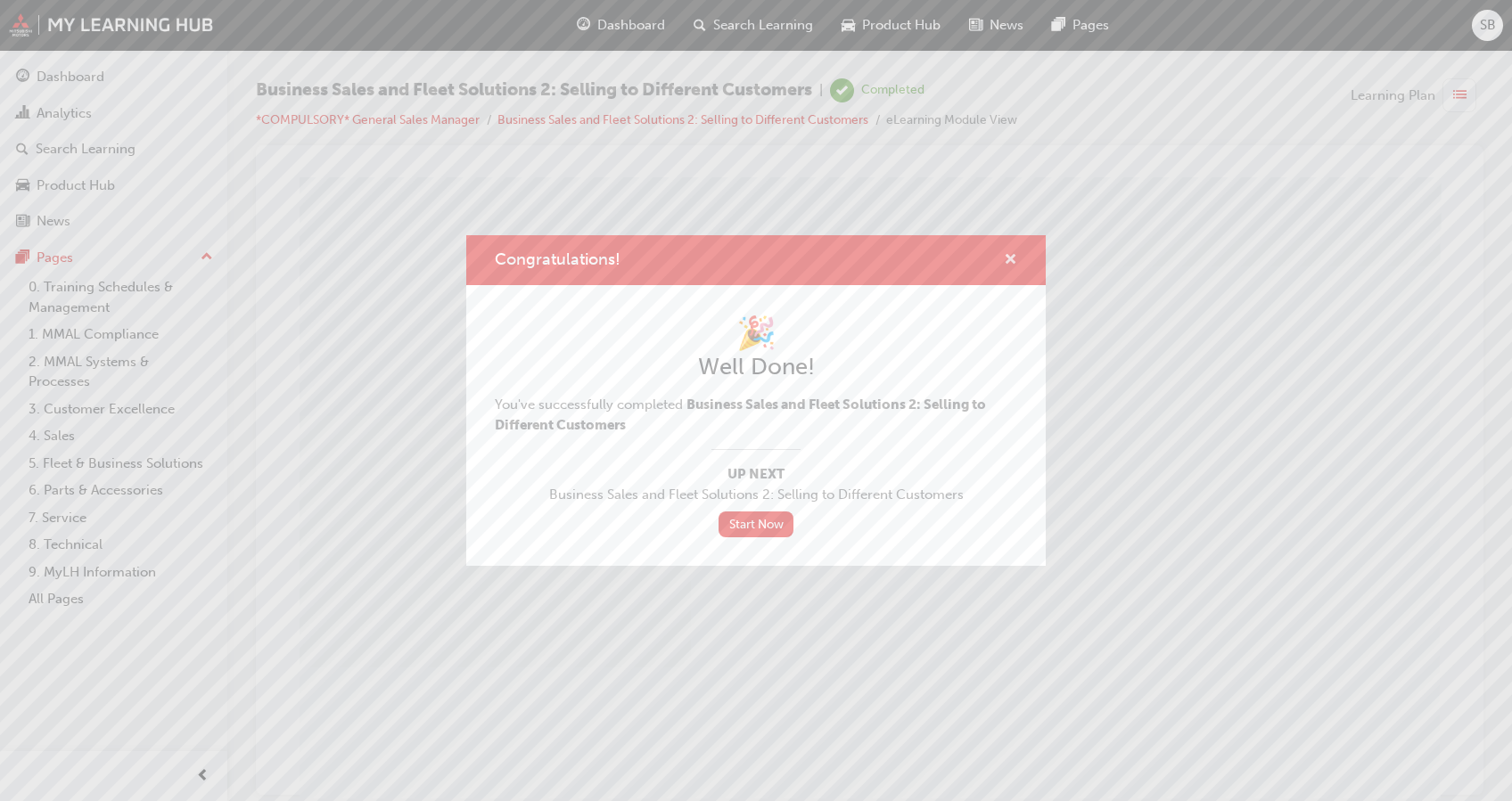 click at bounding box center [1010, 261] 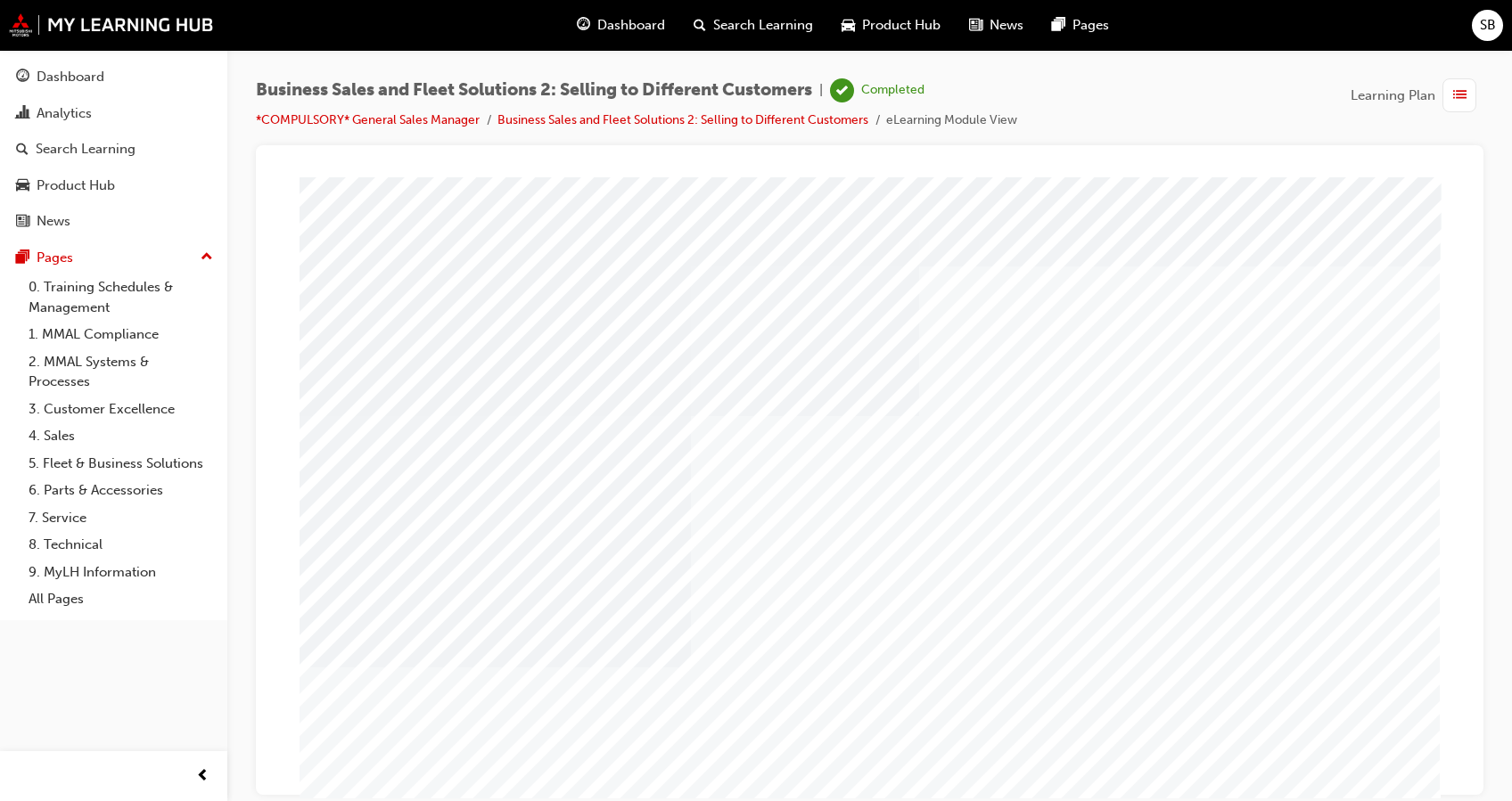 scroll, scrollTop: 61, scrollLeft: 0, axis: vertical 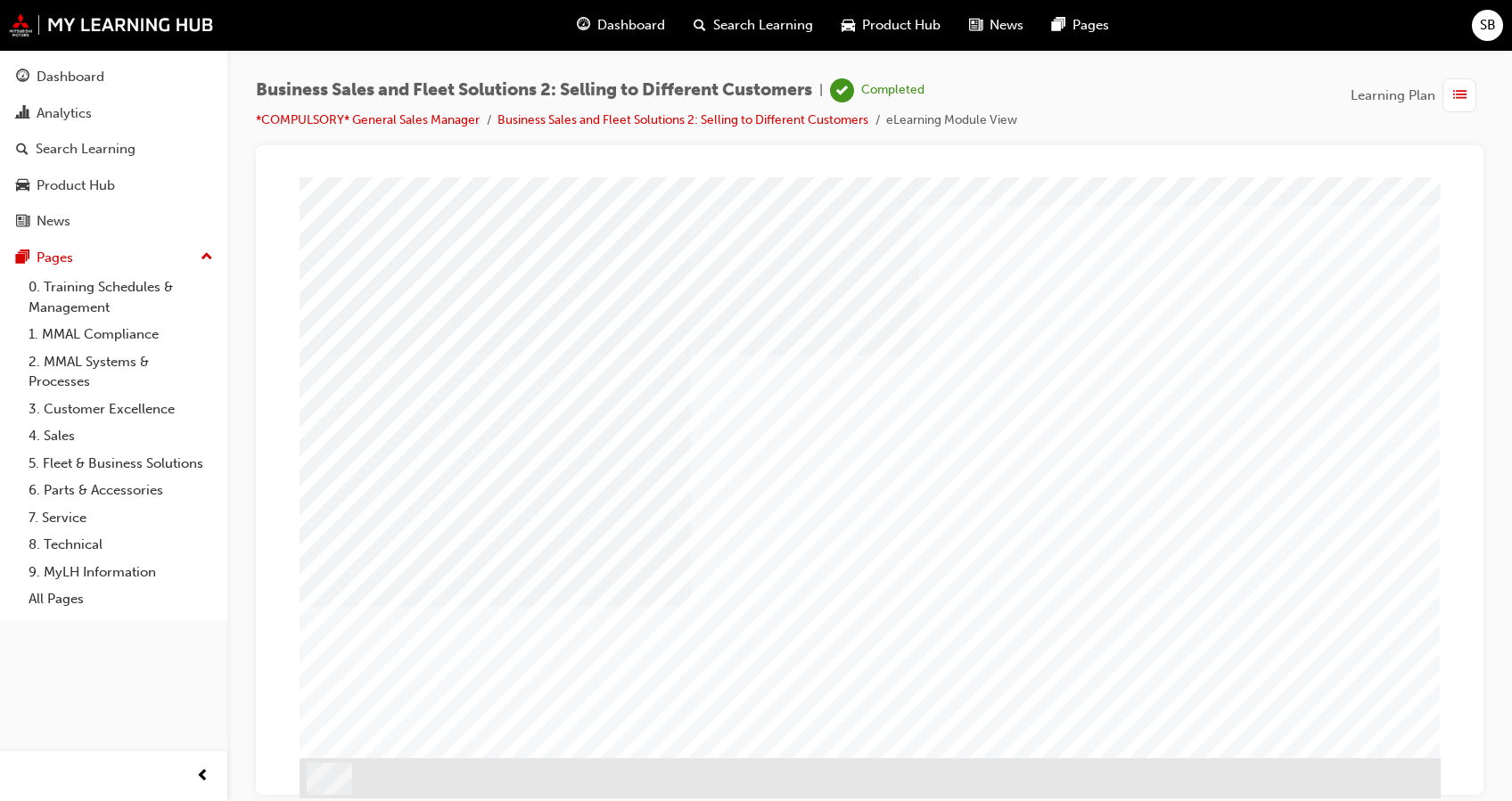 click at bounding box center (347, 1718) 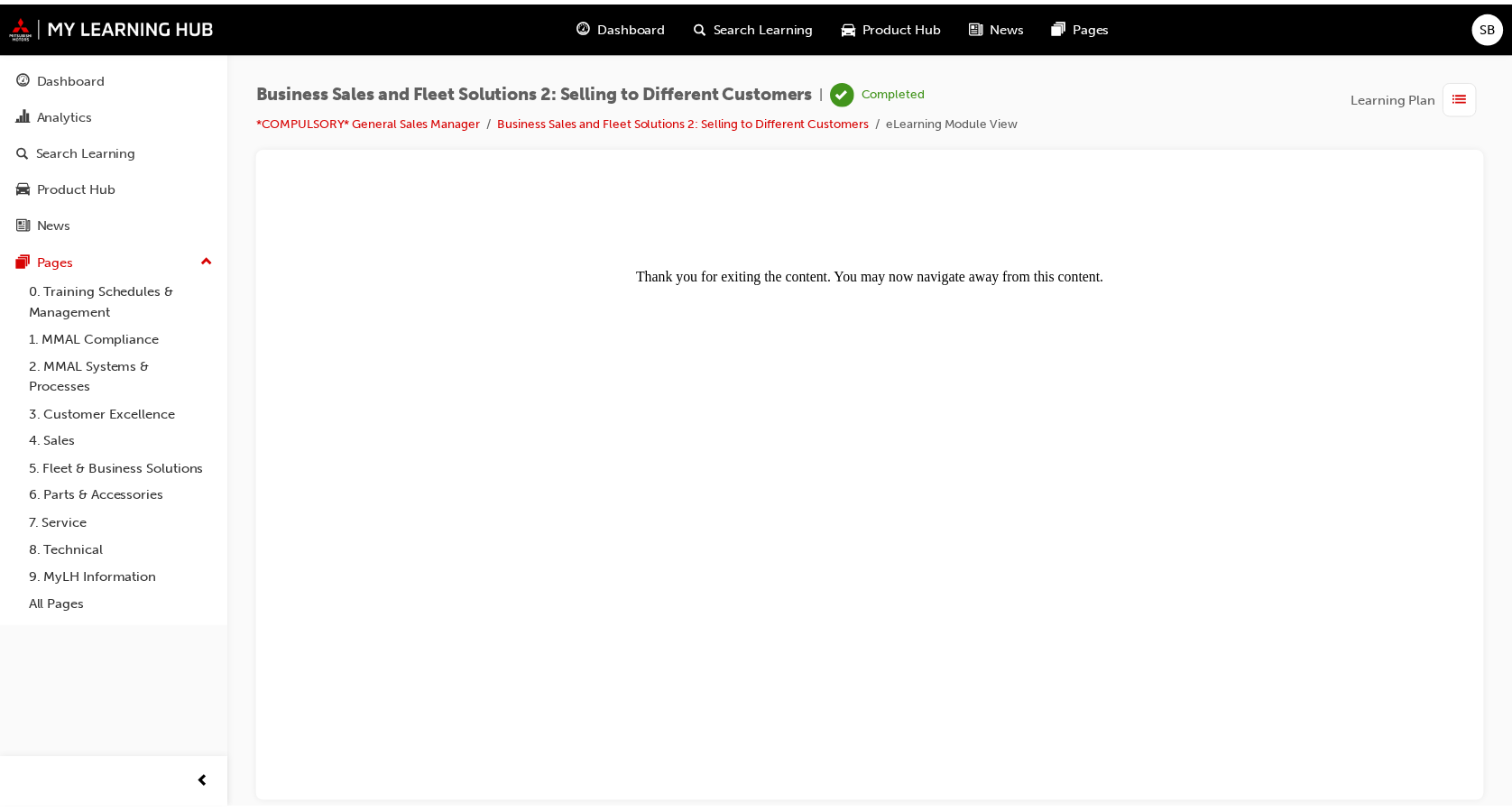 scroll, scrollTop: 0, scrollLeft: 0, axis: both 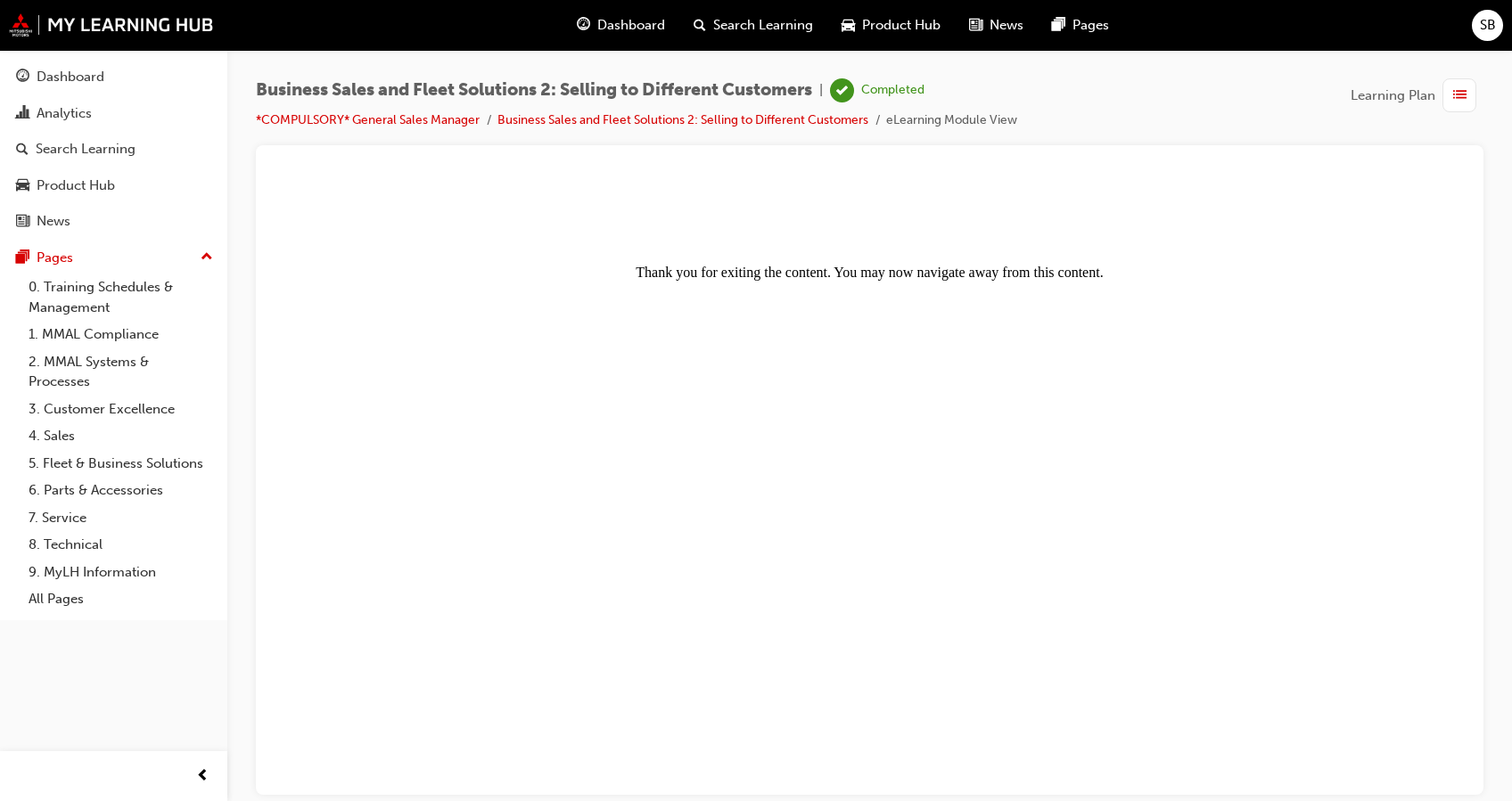 click on "Dashboard" at bounding box center (631, 25) 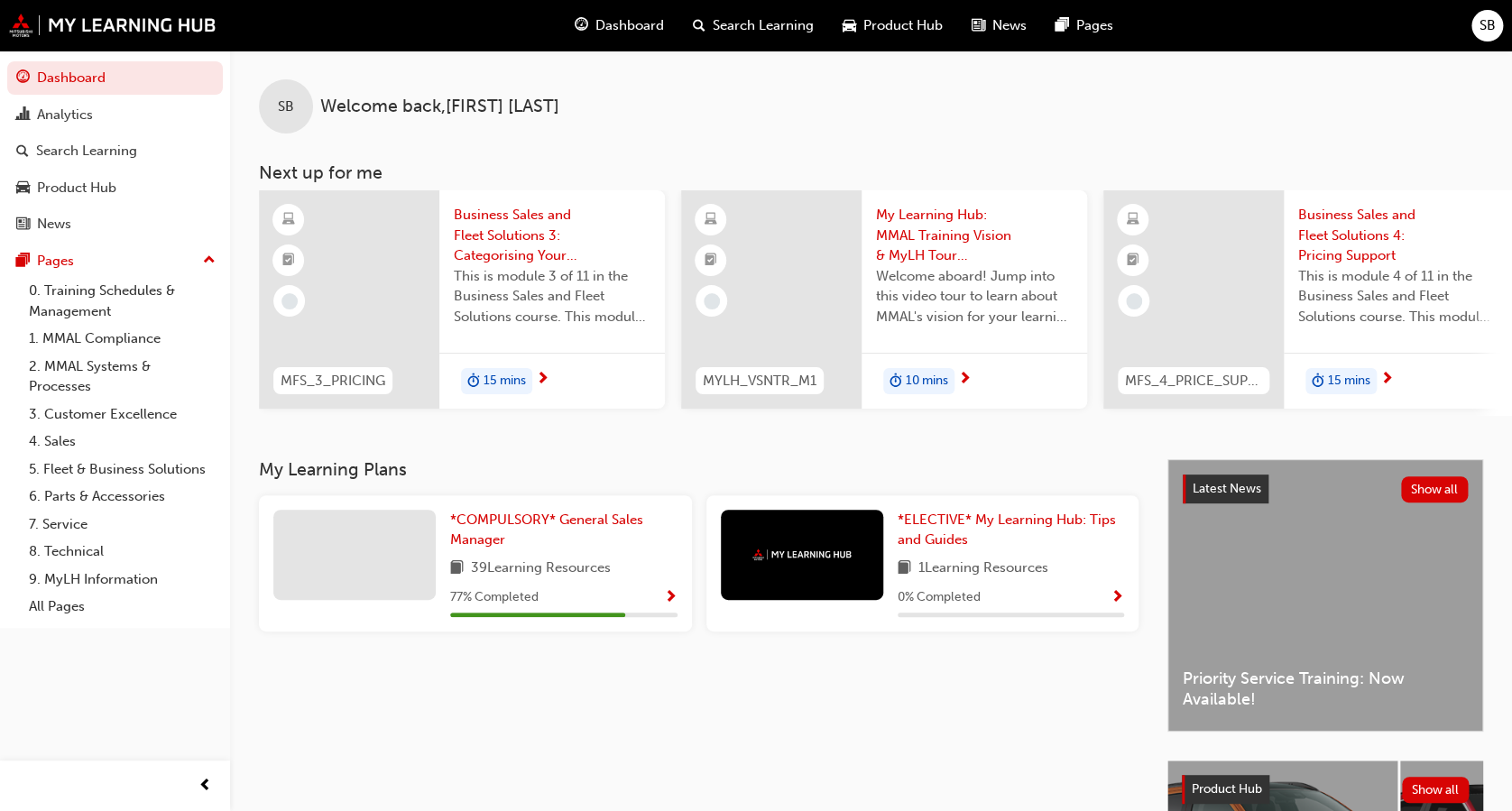 click on "Dashboard" at bounding box center [630, 25] 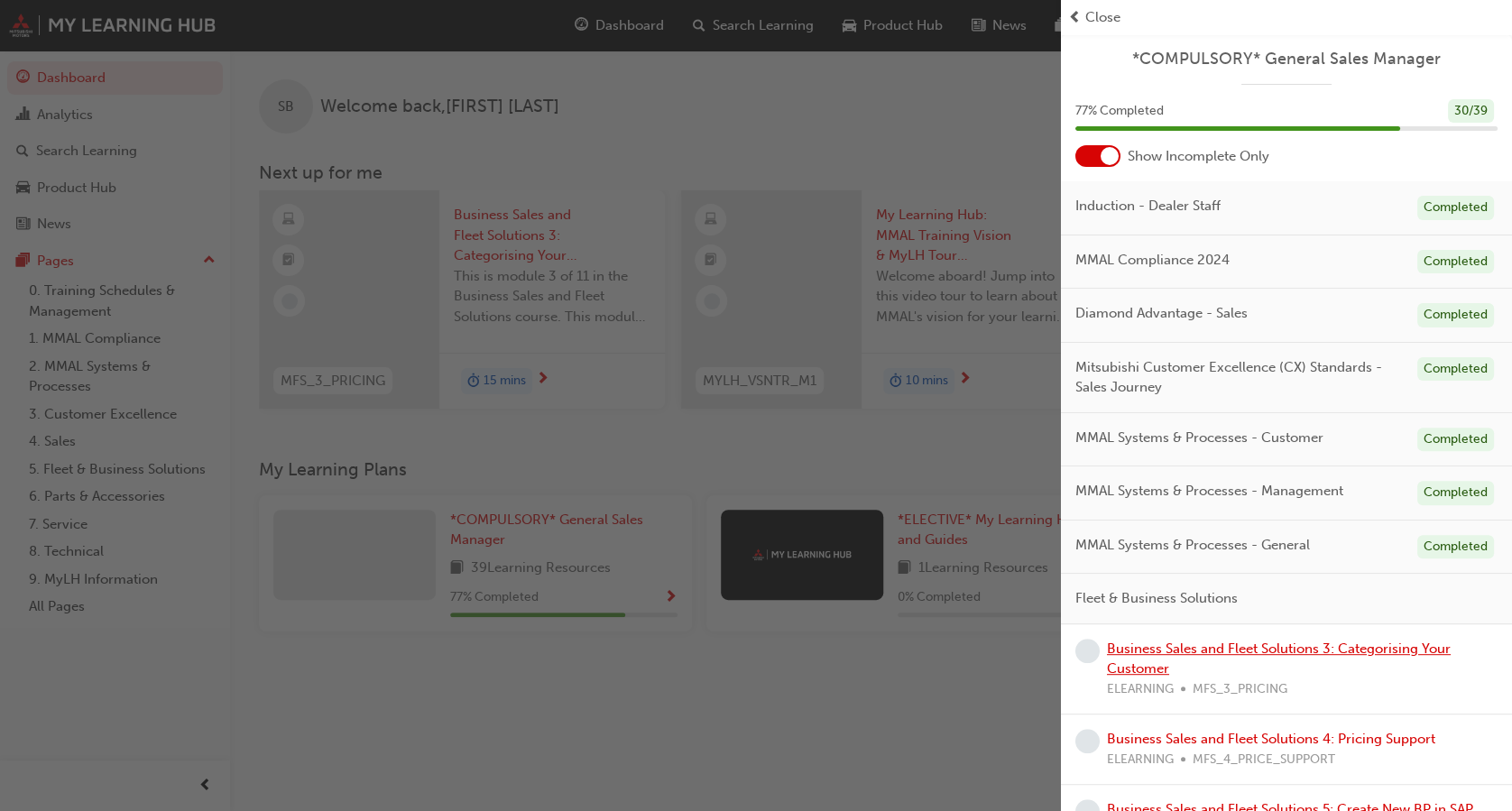 click on "Business Sales and Fleet Solutions 3: Categorising Your Customer" at bounding box center (1278, 659) 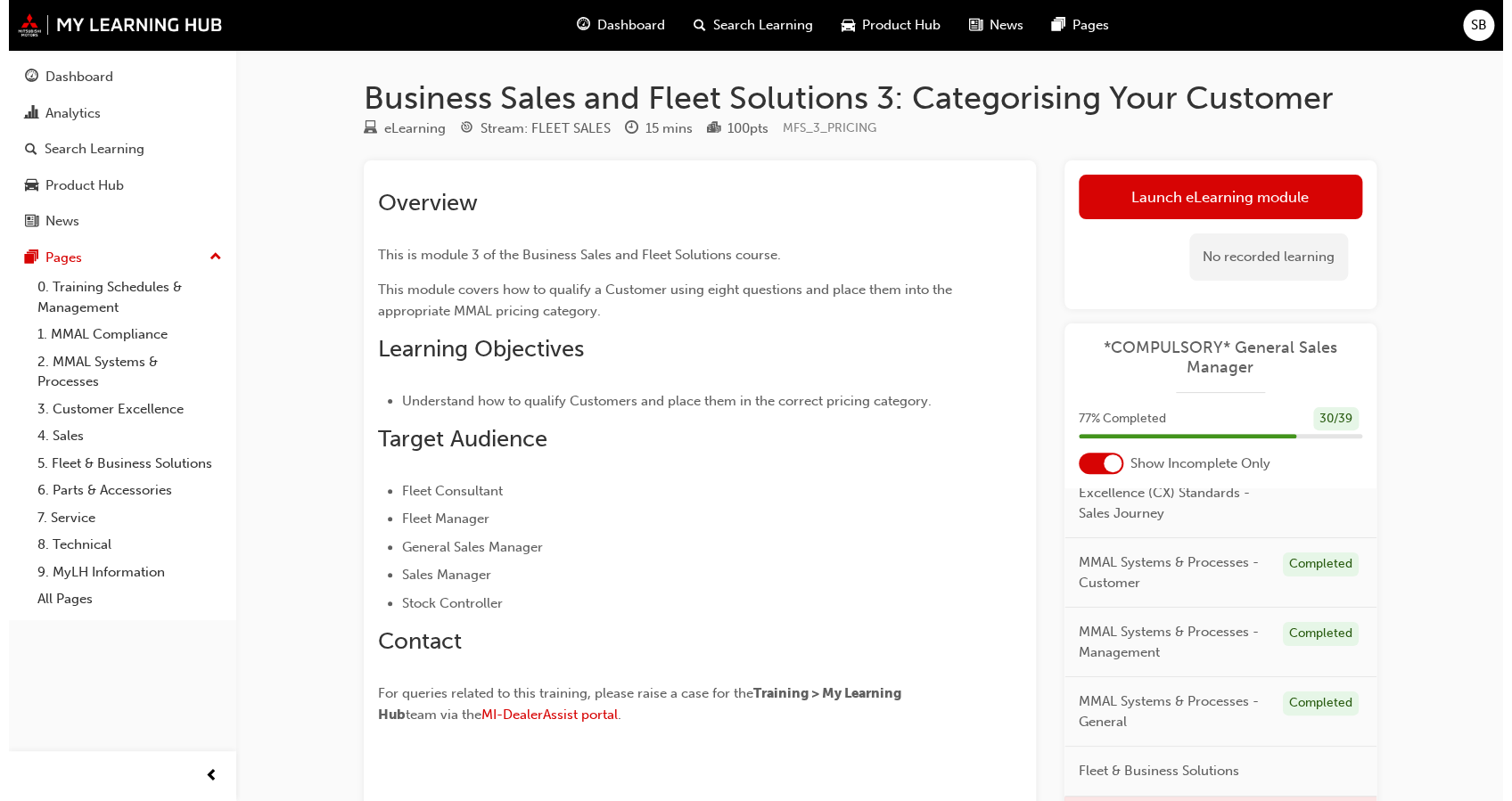 scroll, scrollTop: 348, scrollLeft: 0, axis: vertical 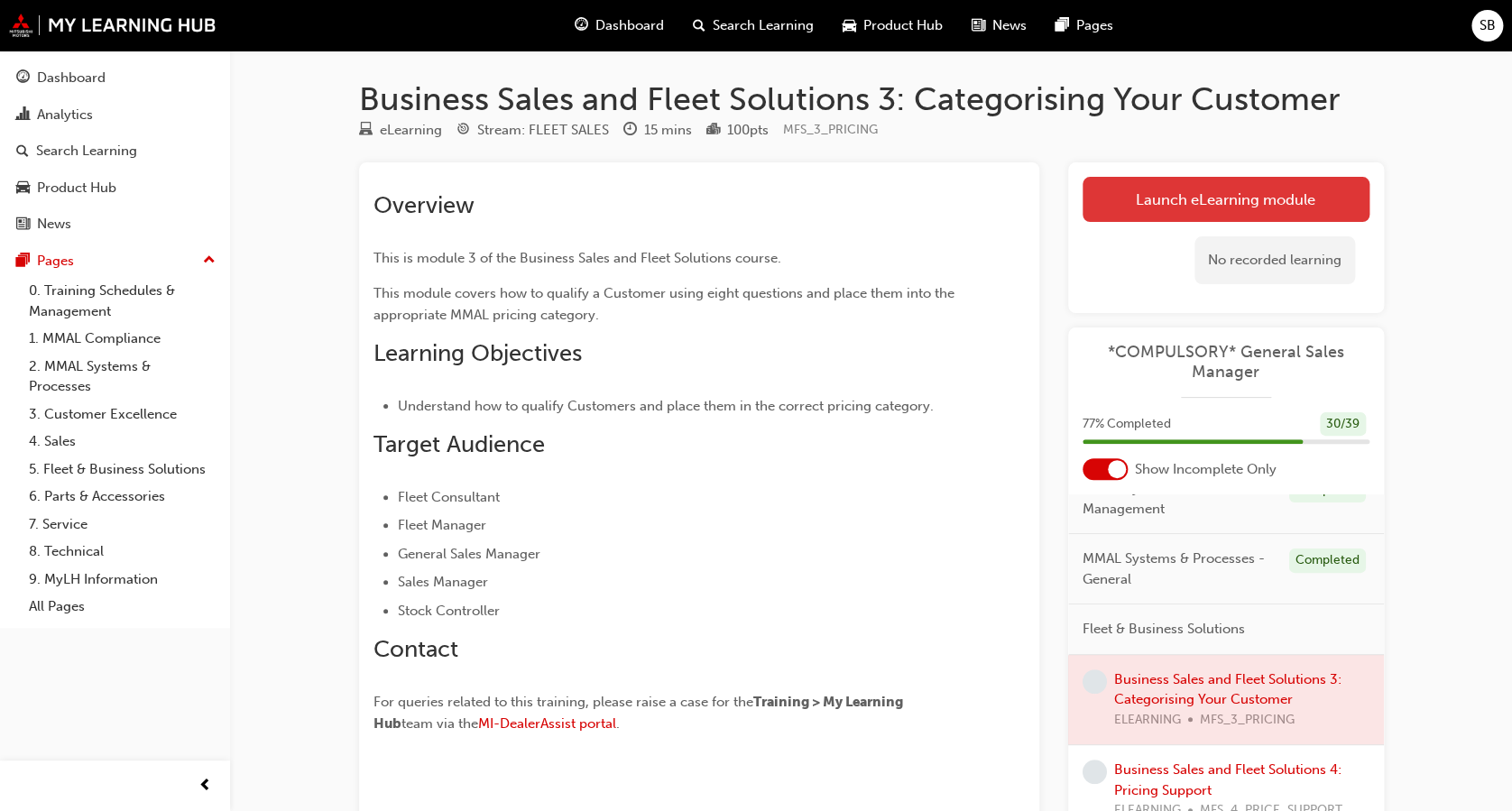 click on "Launch eLearning module" at bounding box center (1226, 199) 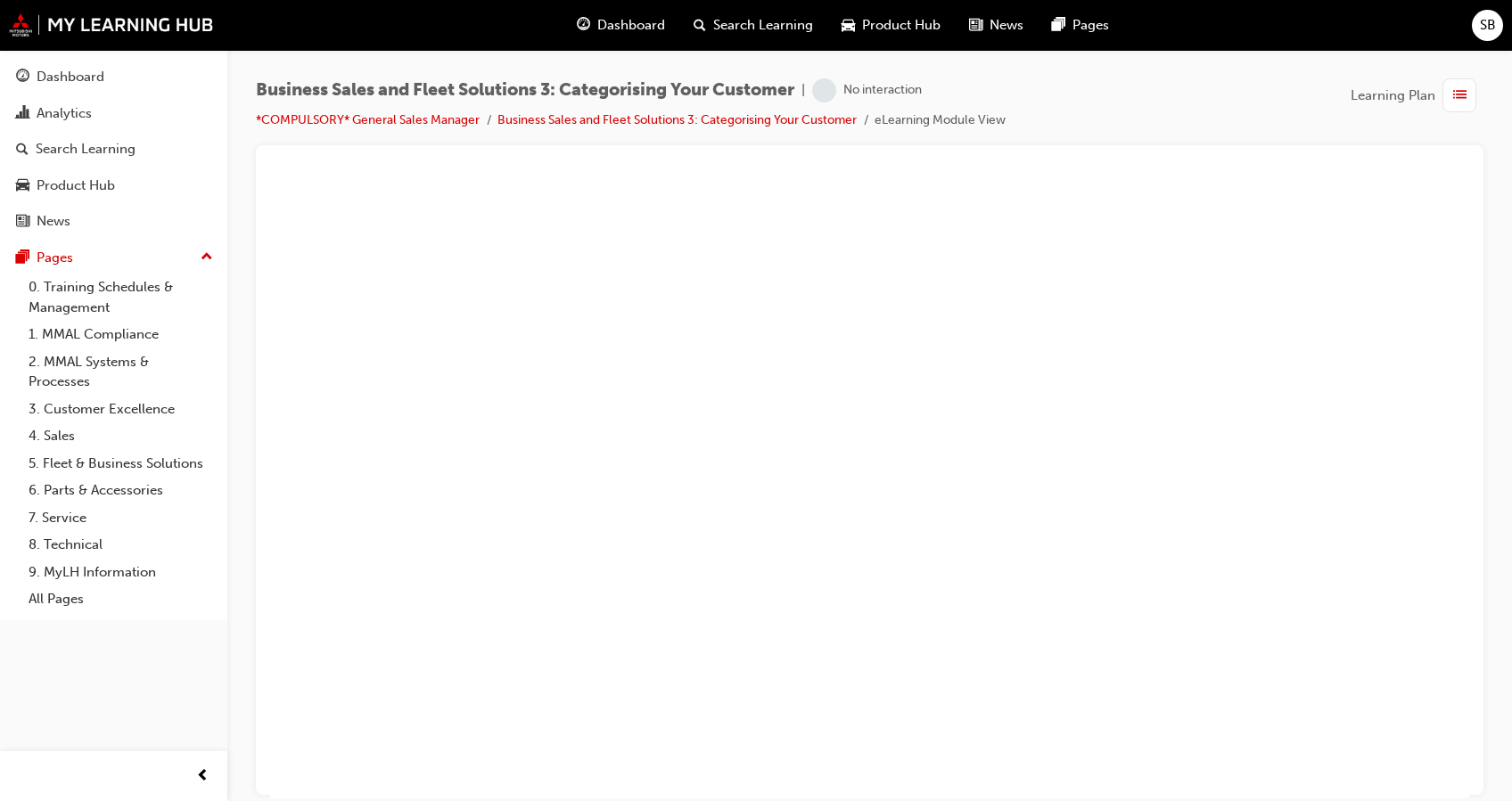 scroll, scrollTop: 0, scrollLeft: 0, axis: both 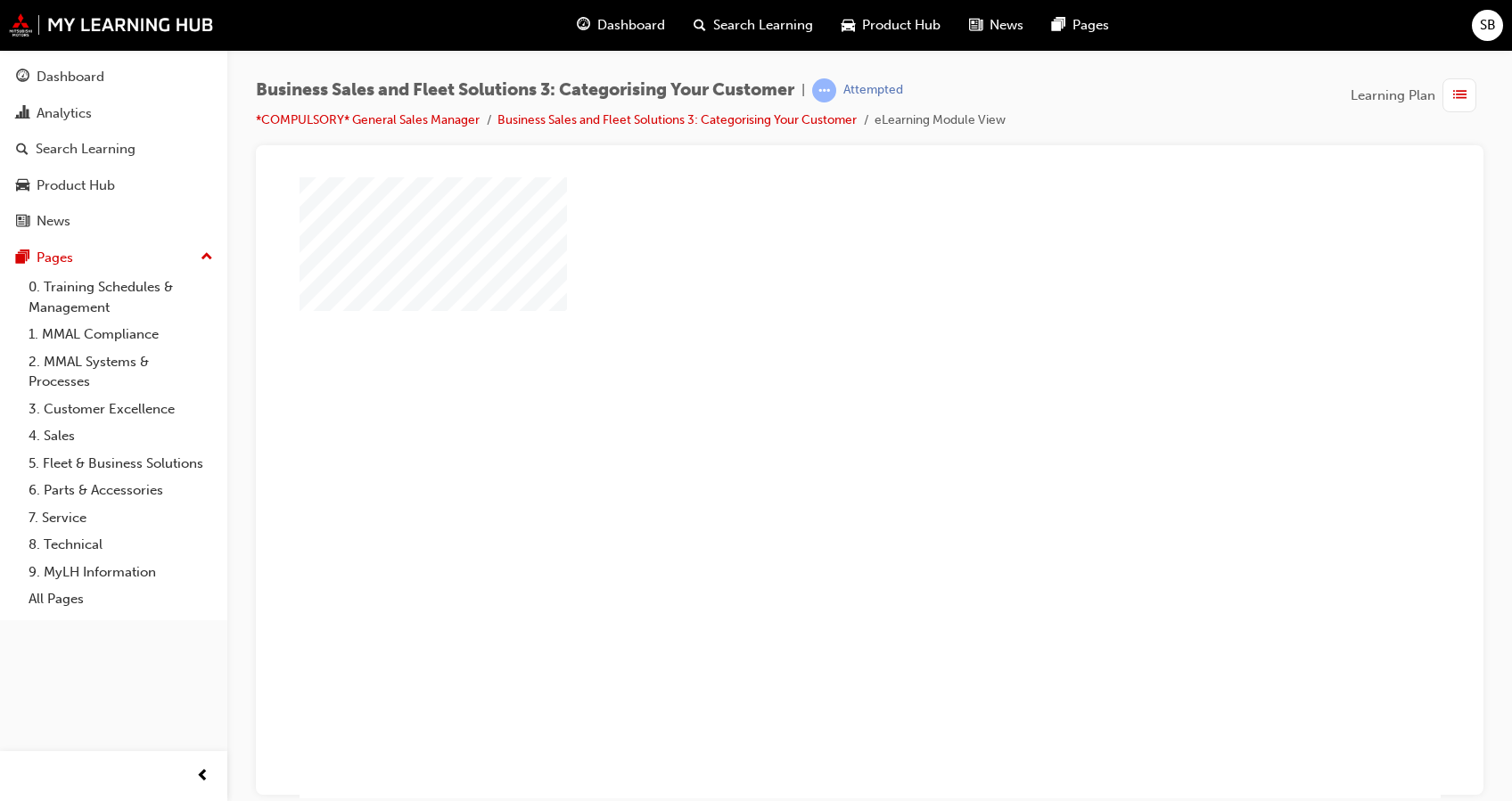 click at bounding box center [818, 436] 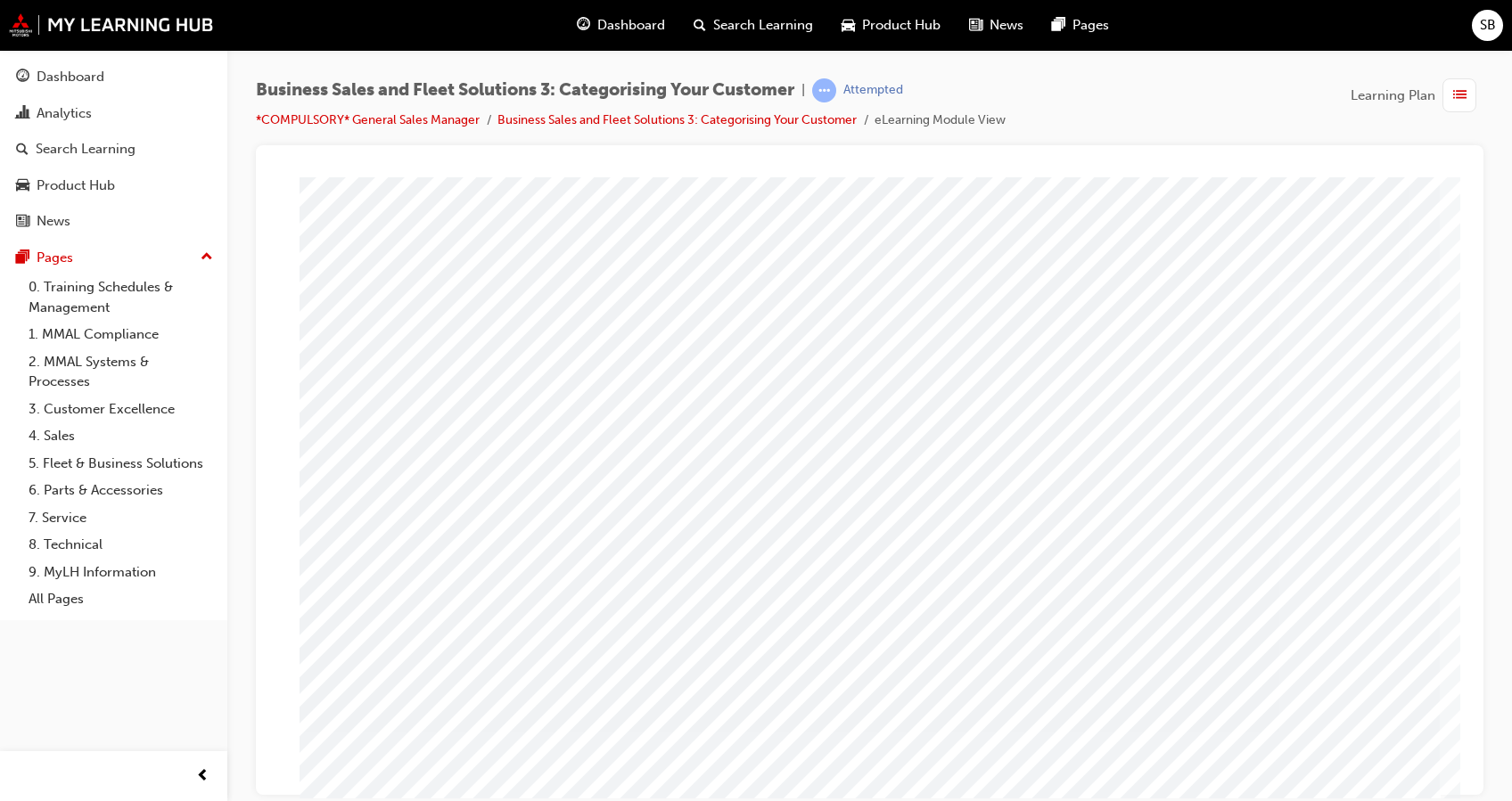 click at bounding box center (392, 2491) 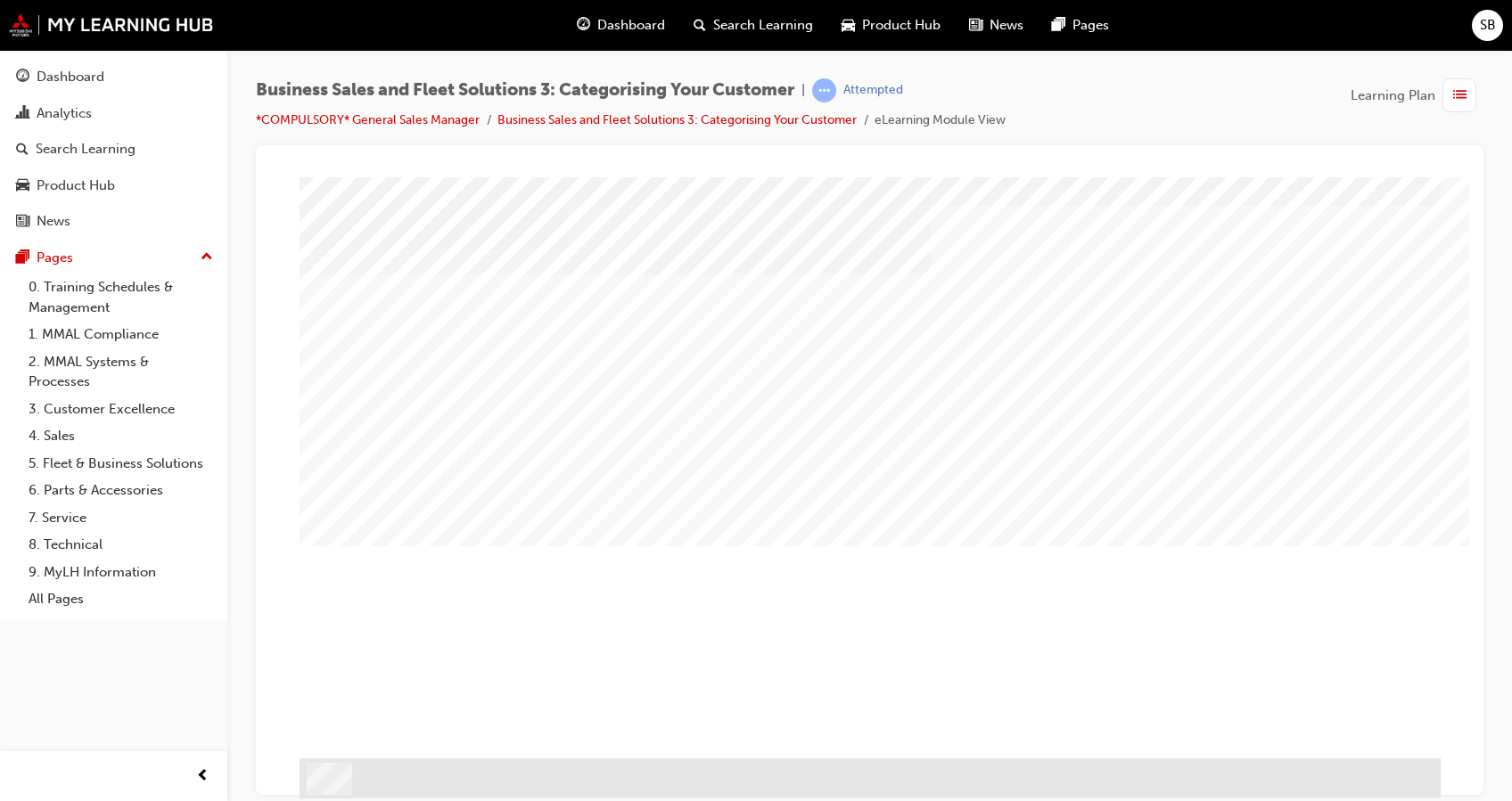 scroll, scrollTop: 58, scrollLeft: 0, axis: vertical 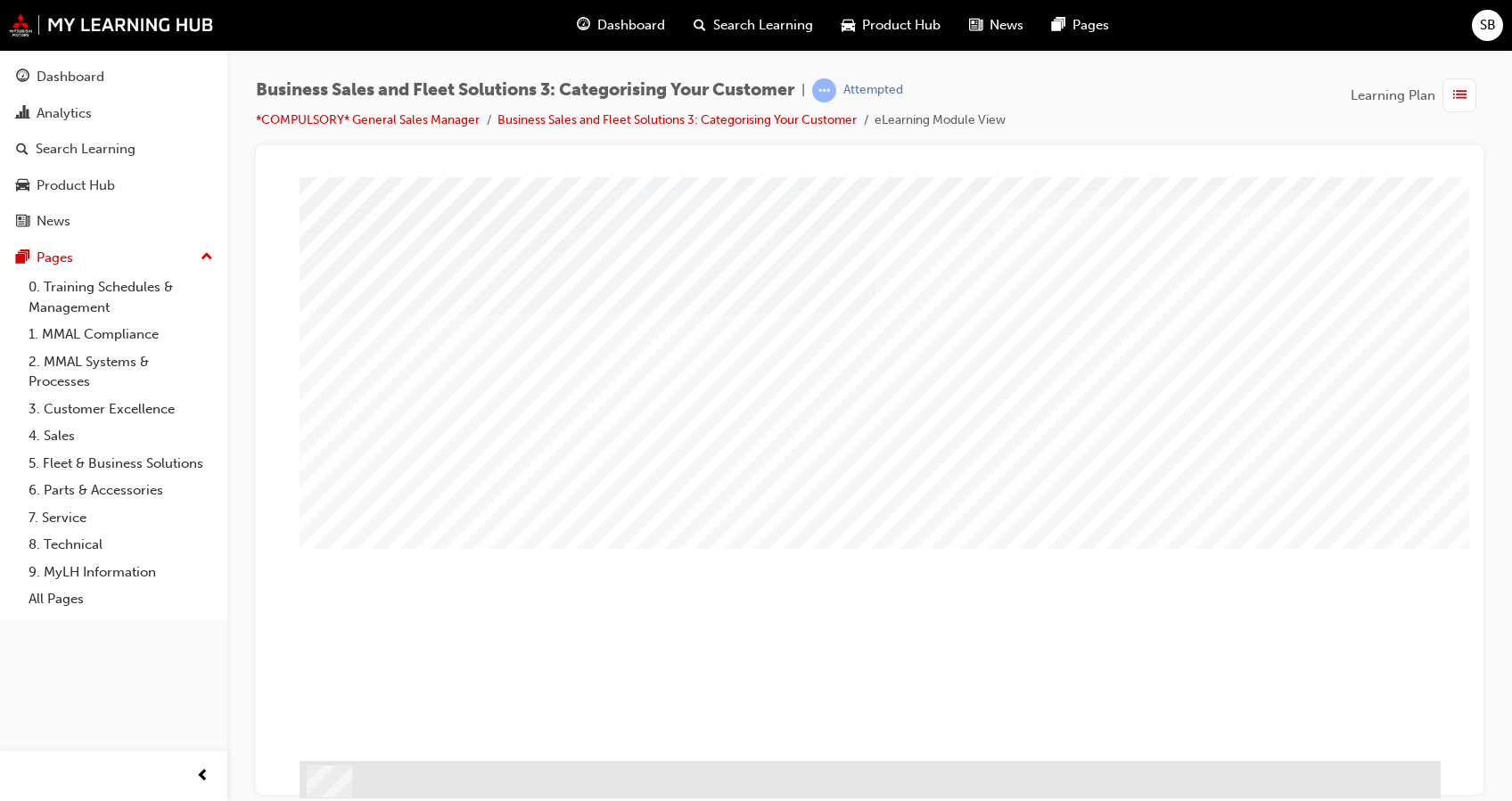 click at bounding box center (347, 1298) 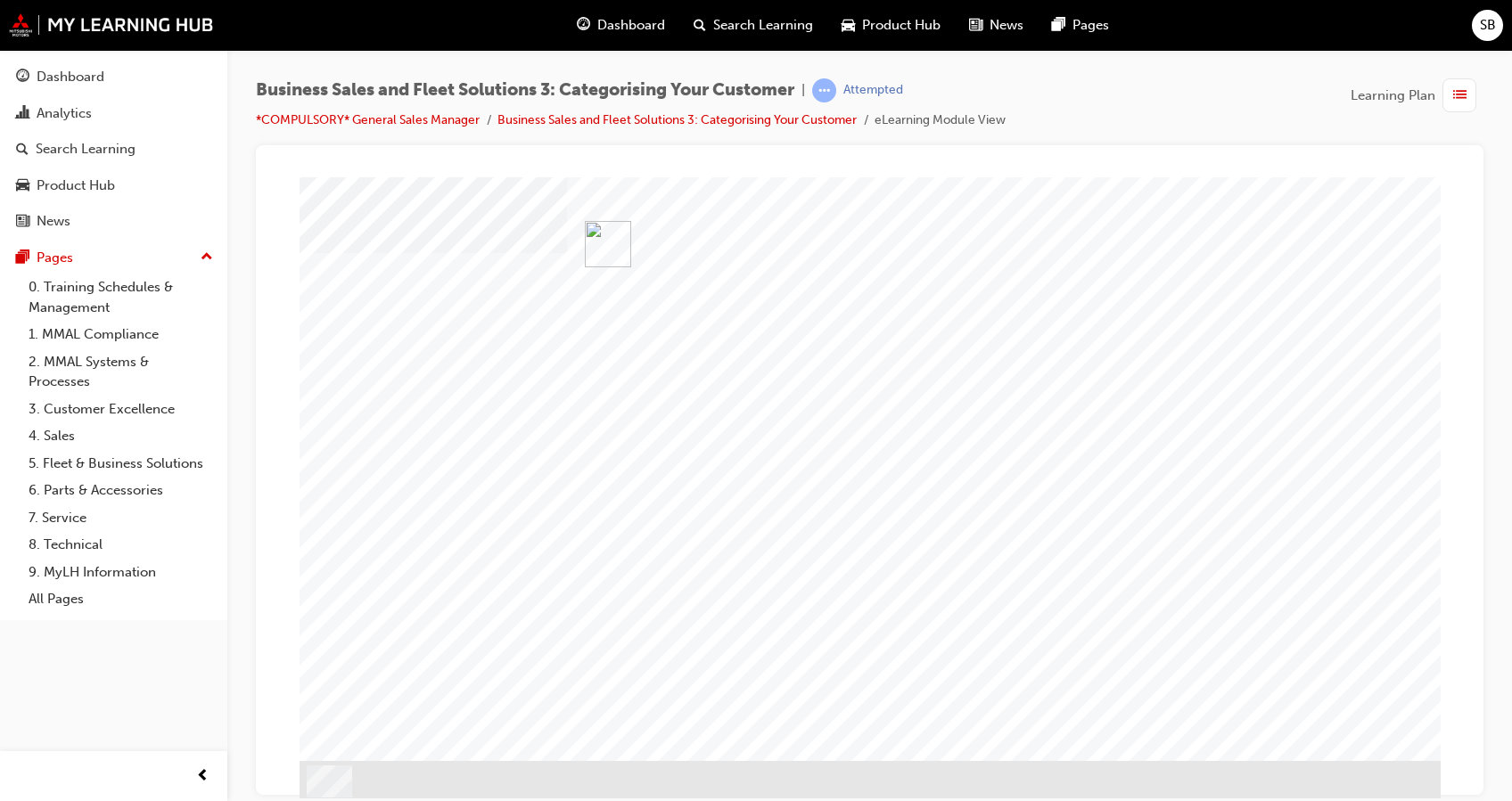 scroll, scrollTop: 0, scrollLeft: 0, axis: both 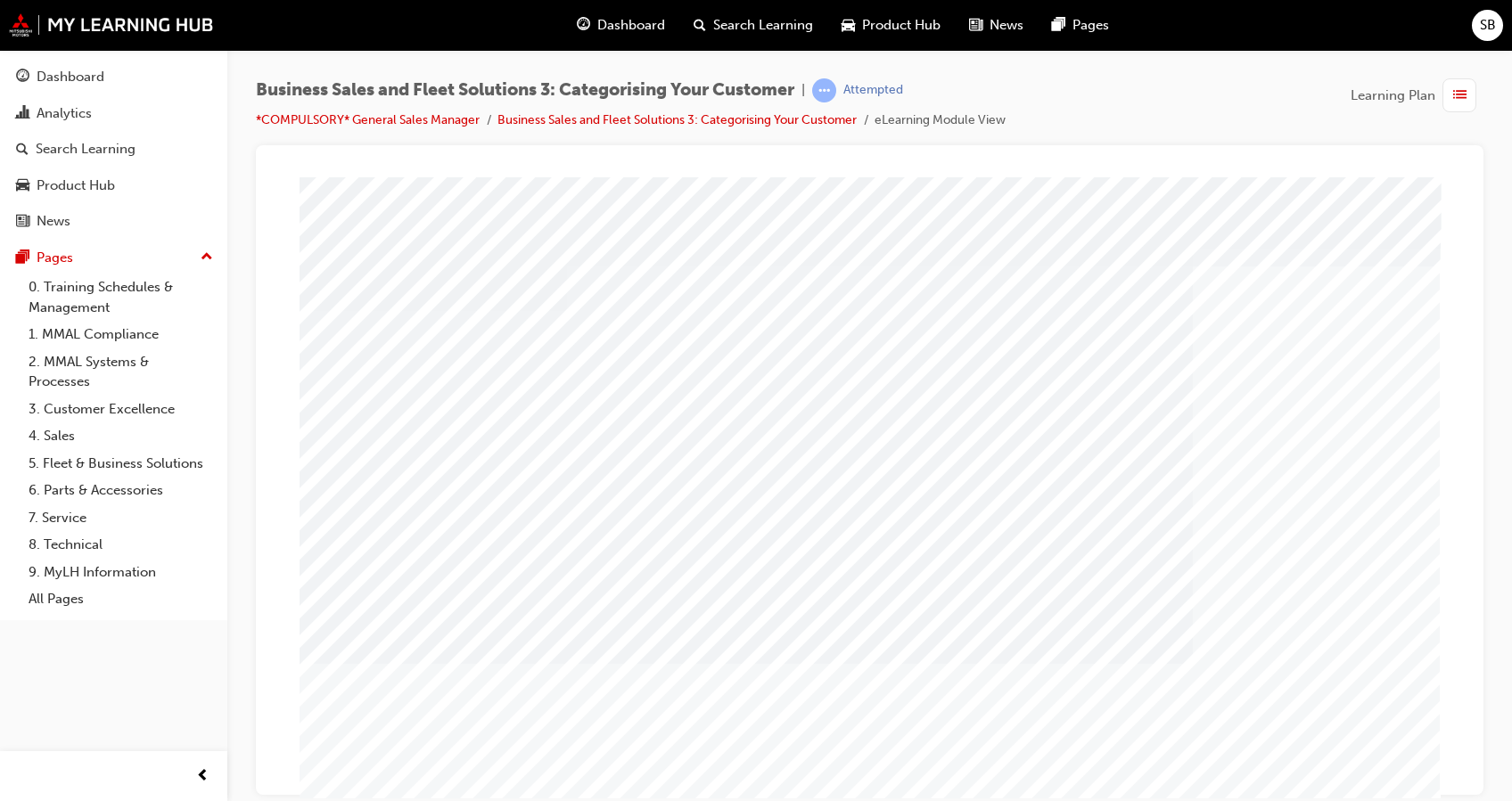 click at bounding box center (474, 2079) 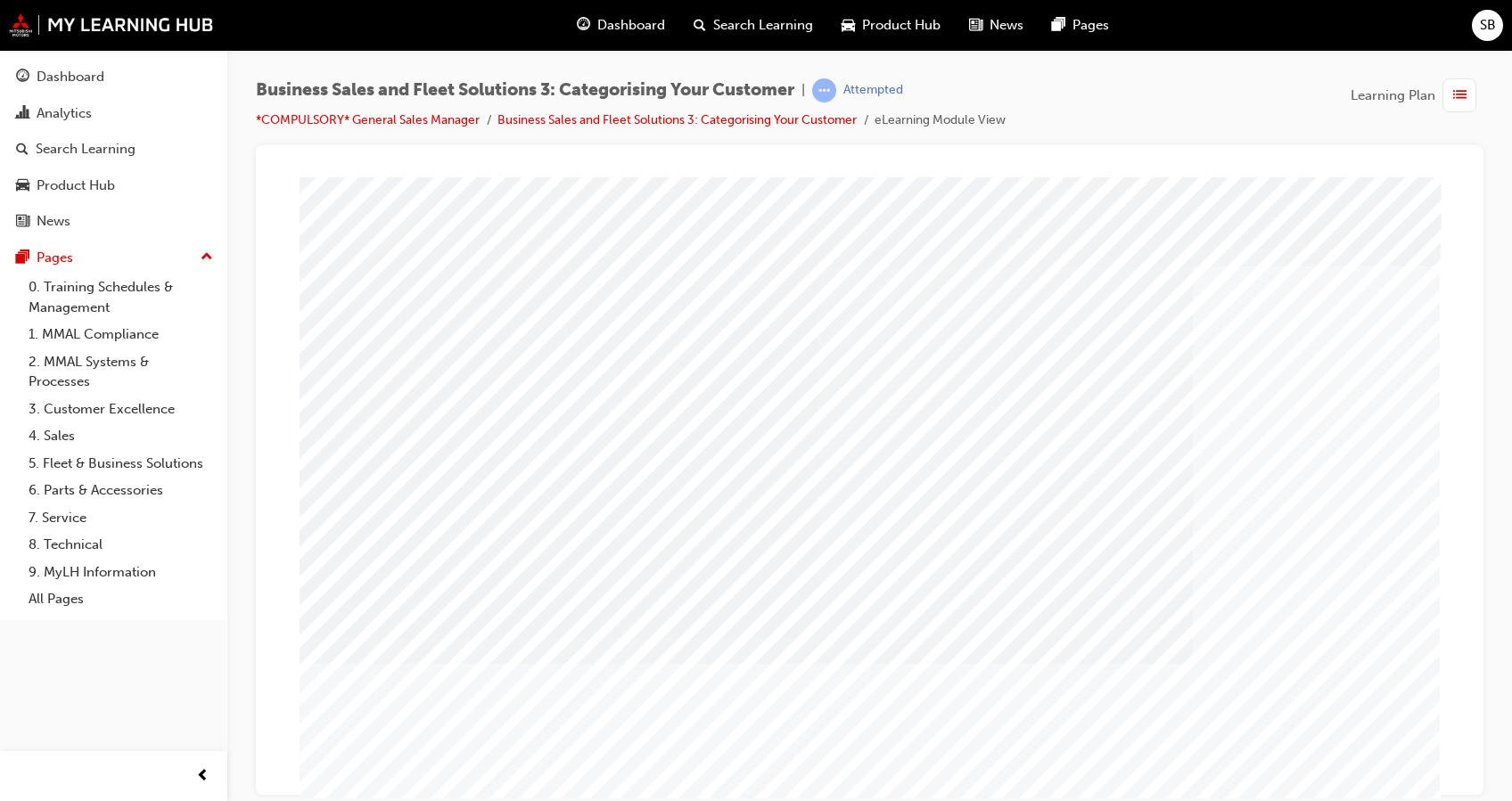 scroll, scrollTop: 61, scrollLeft: 0, axis: vertical 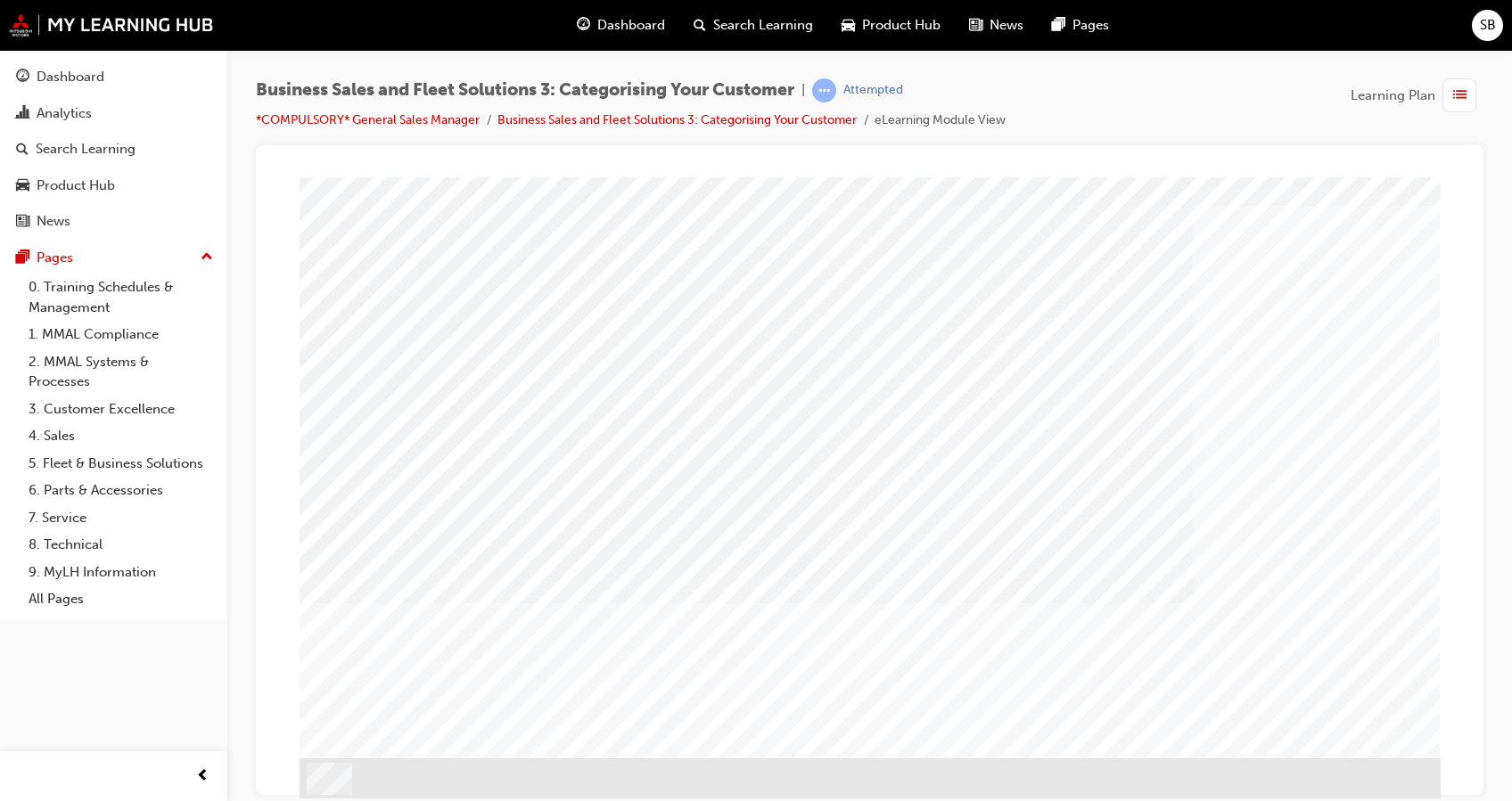 click at bounding box center [347, 2235] 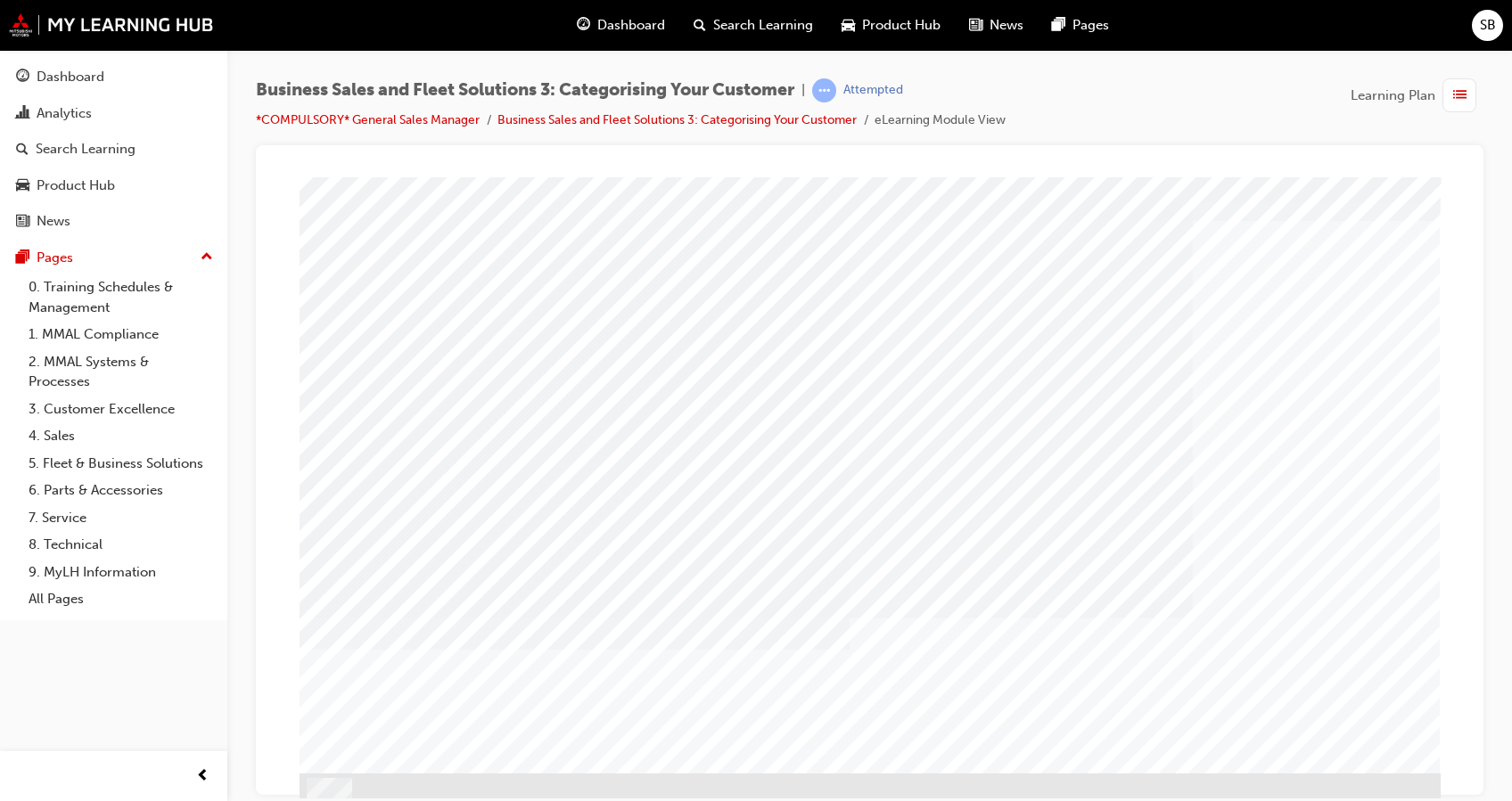 scroll, scrollTop: 61, scrollLeft: 0, axis: vertical 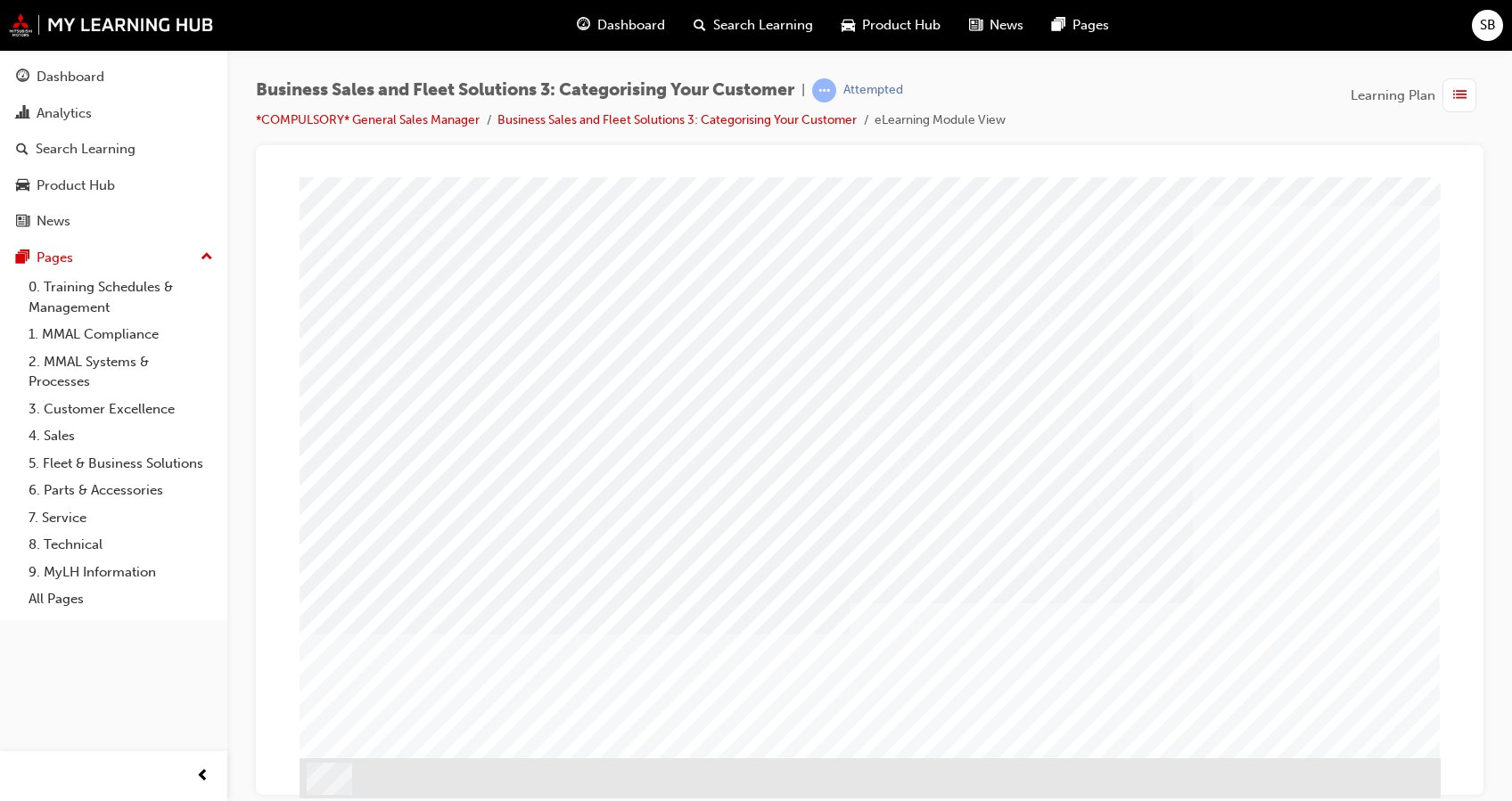 click at bounding box center (546, 3774) 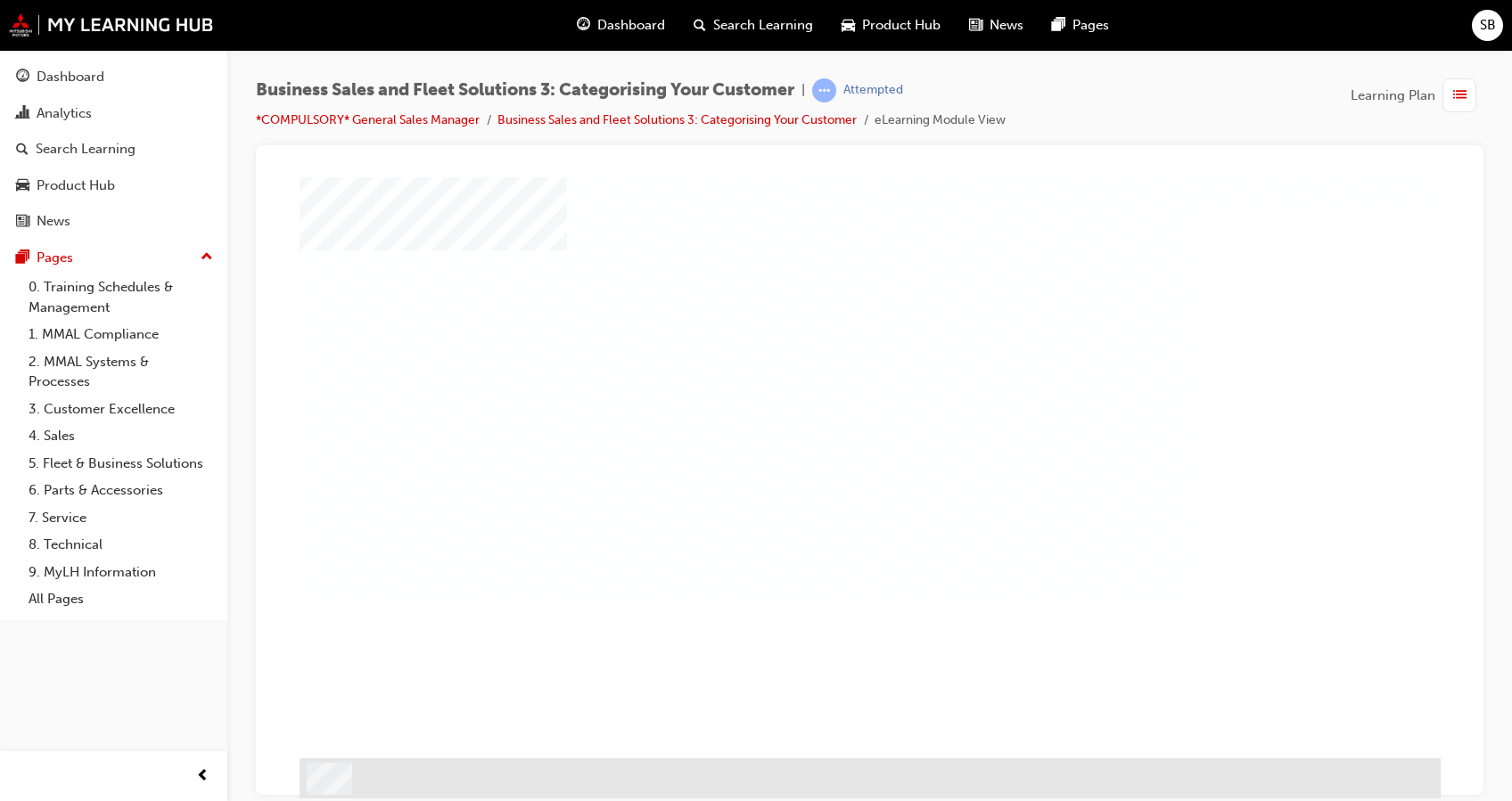scroll, scrollTop: 0, scrollLeft: 0, axis: both 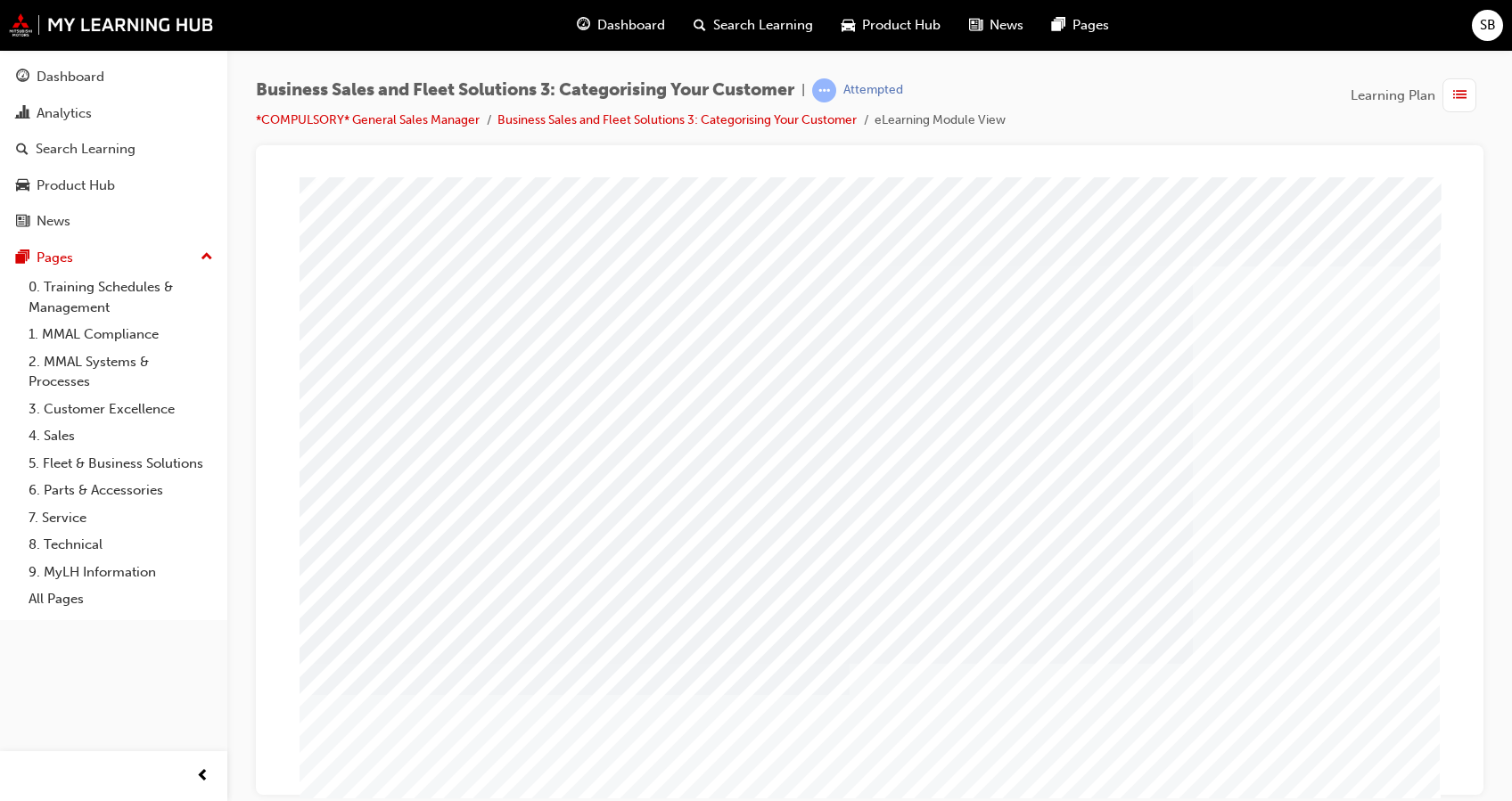 click at bounding box center (347, 3317) 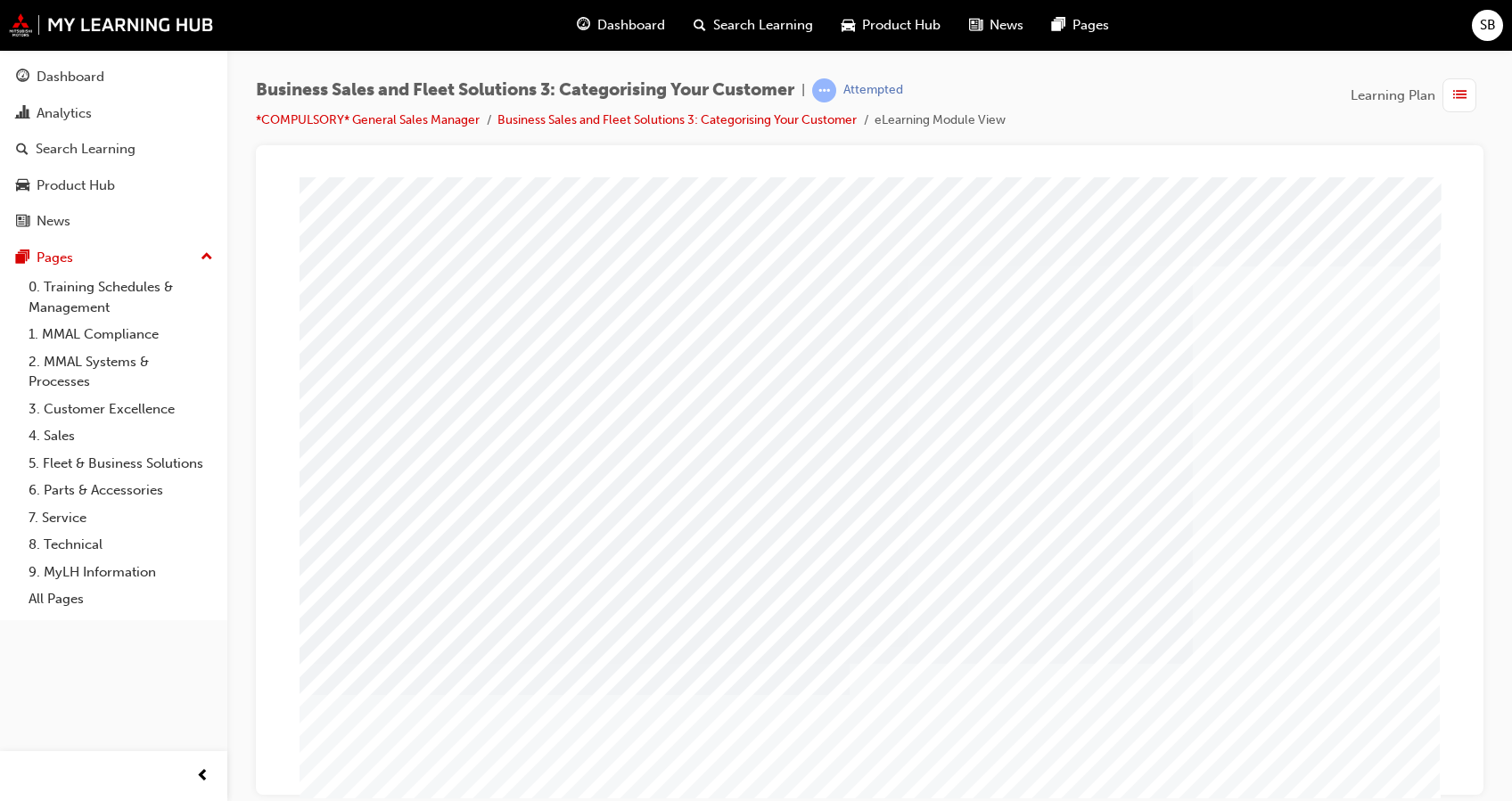 click at bounding box center [529, 3707] 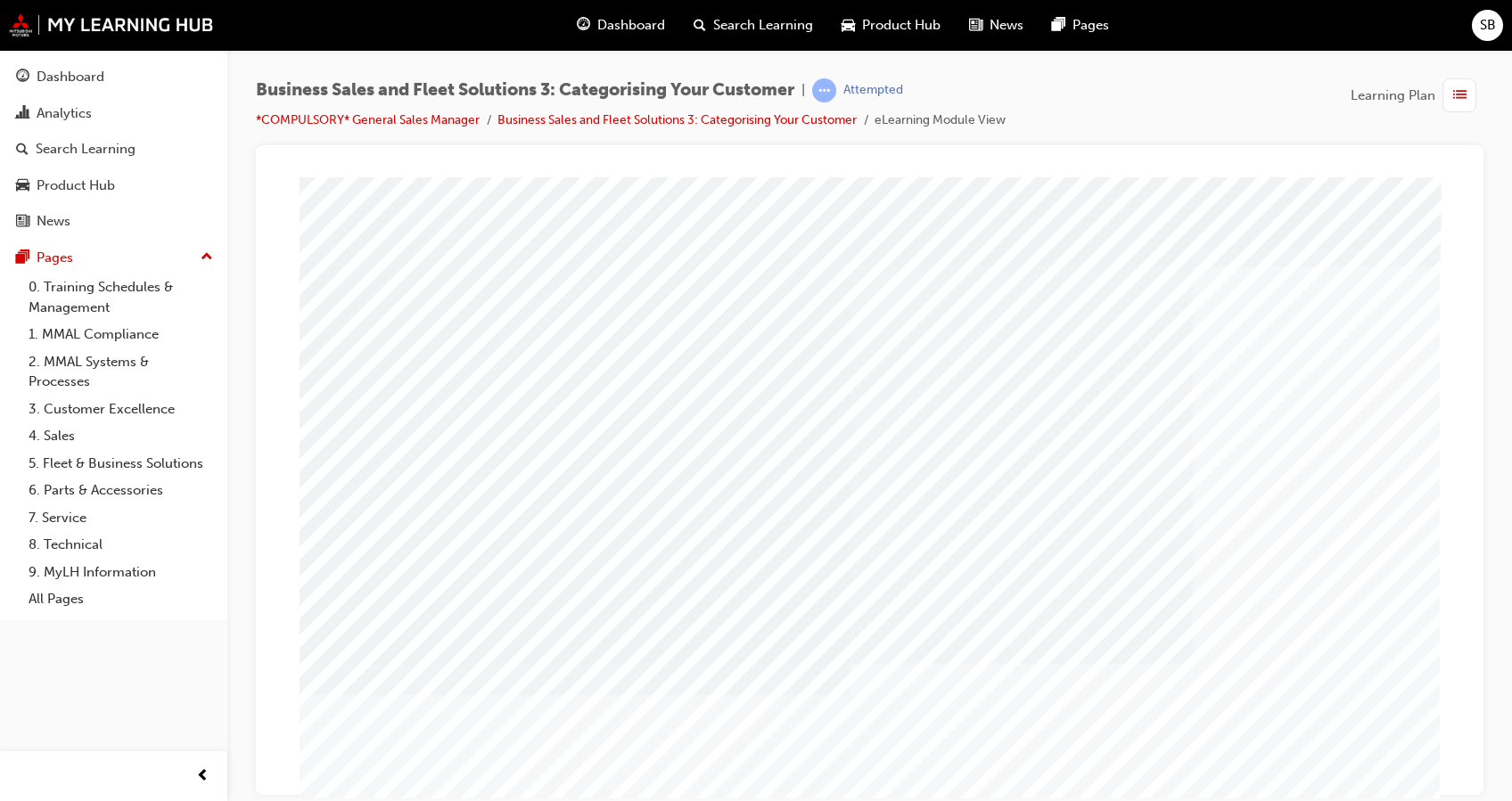 click at bounding box center [347, 3794] 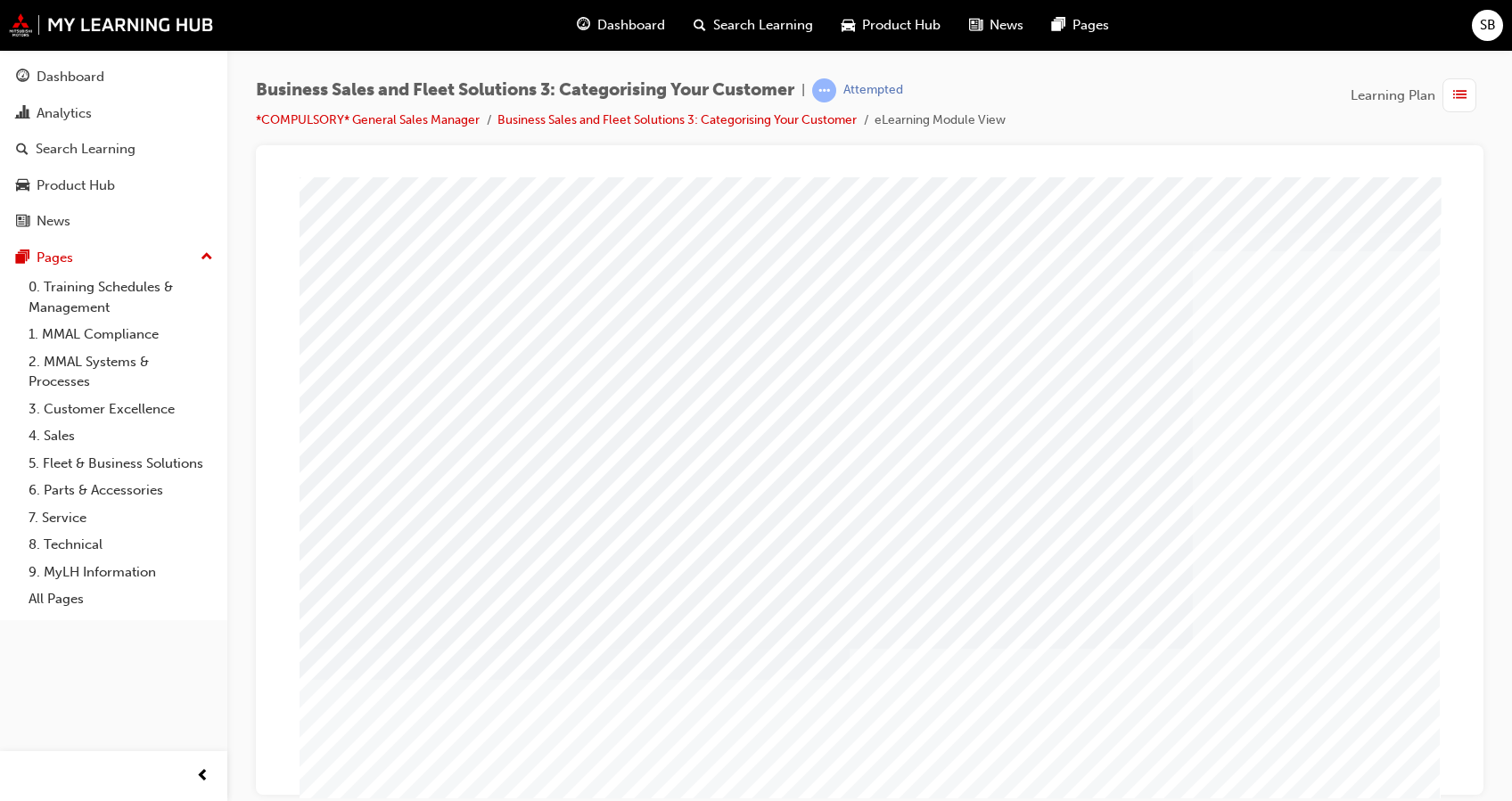scroll, scrollTop: 16, scrollLeft: 0, axis: vertical 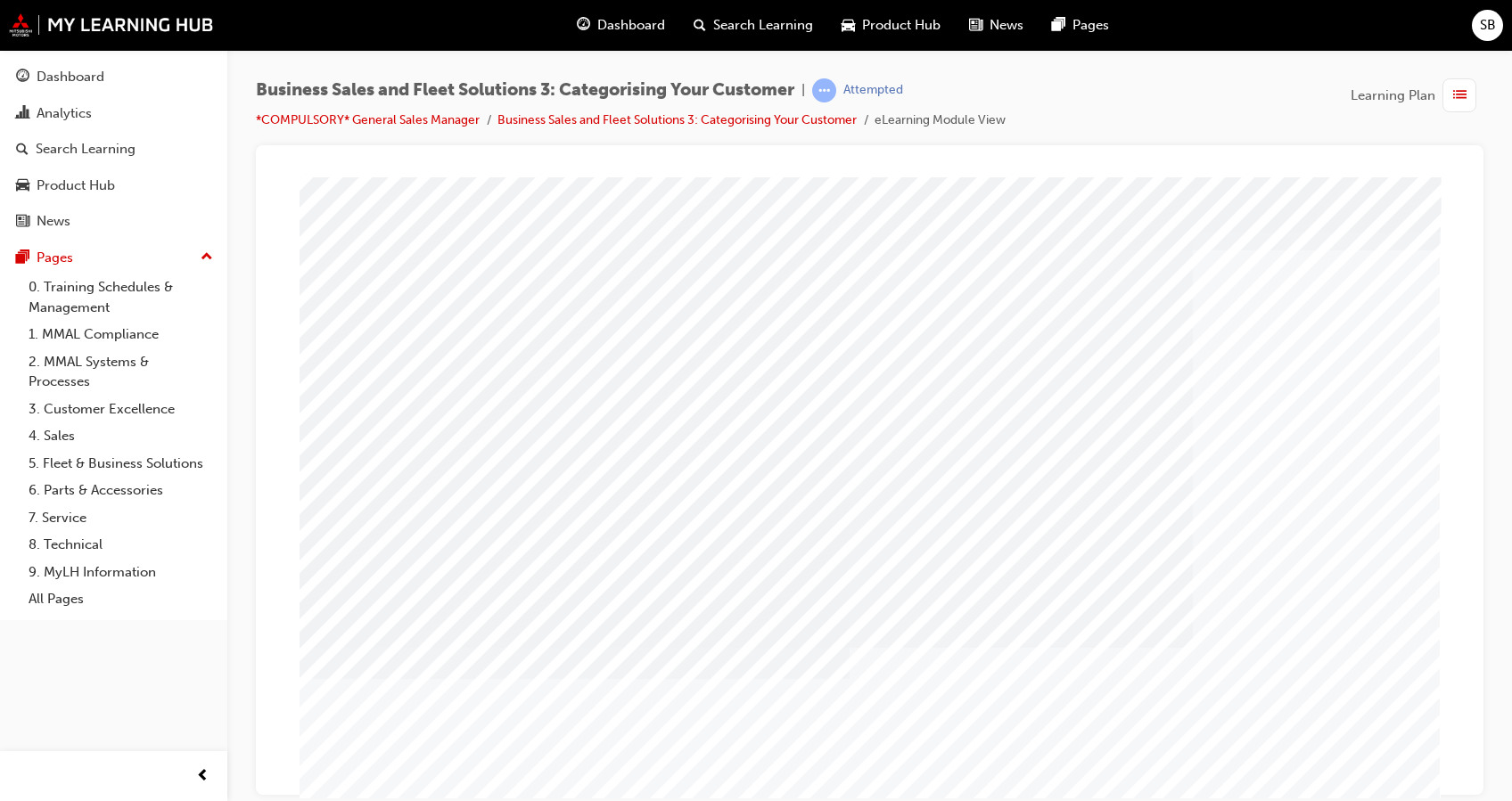 click at bounding box center [347, 3301] 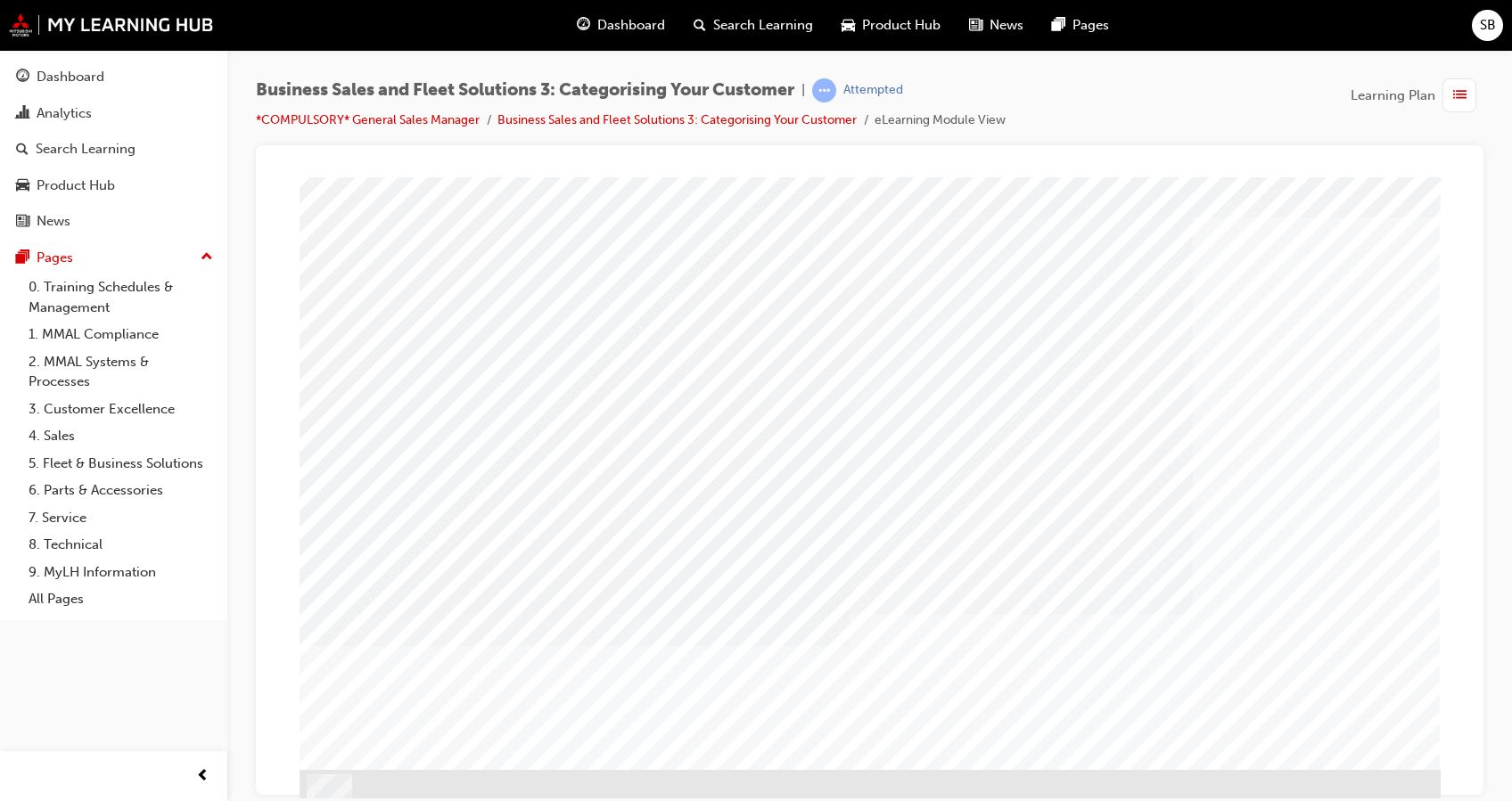 scroll, scrollTop: 48, scrollLeft: 0, axis: vertical 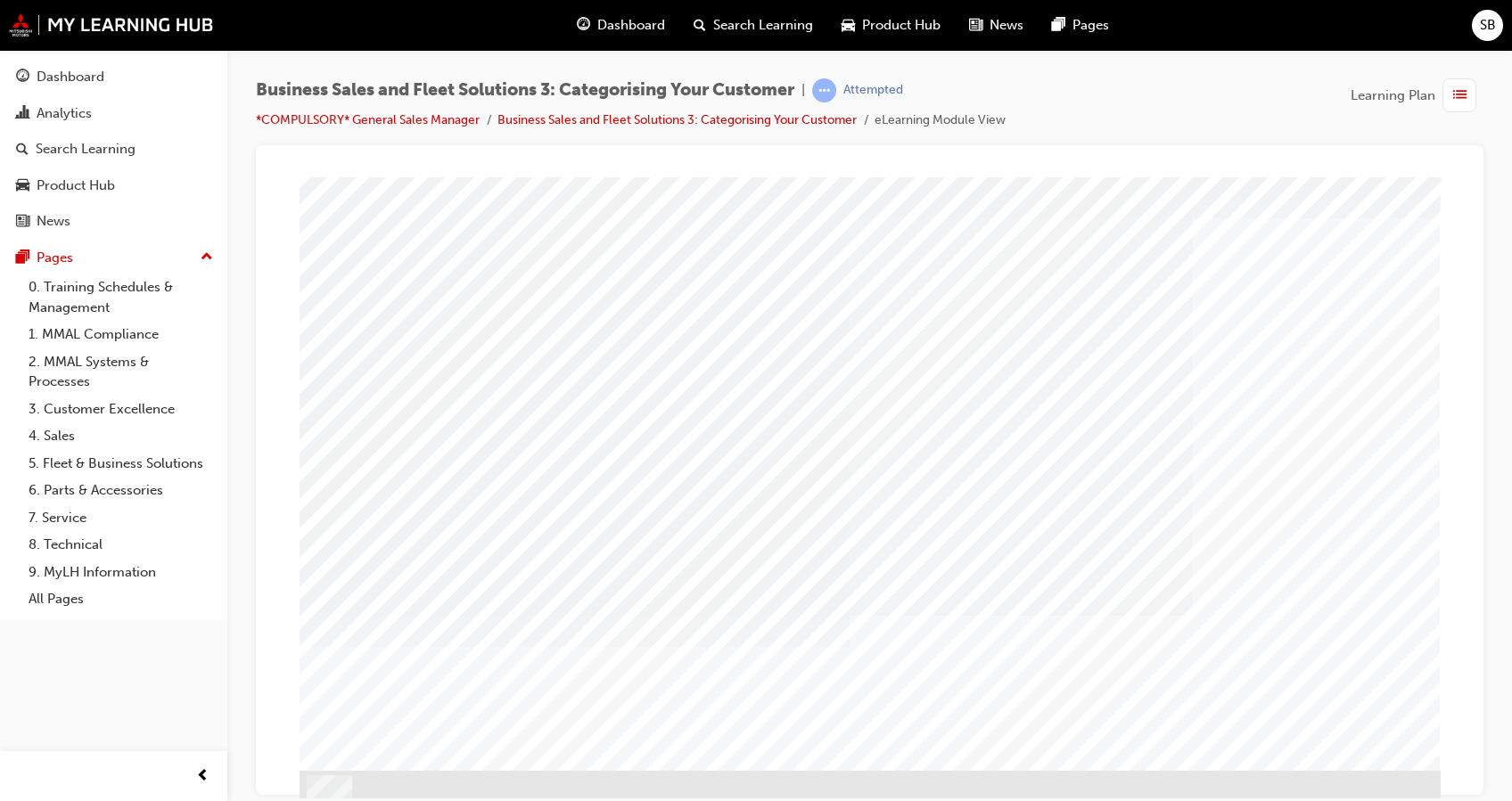 click at bounding box center (546, 3813) 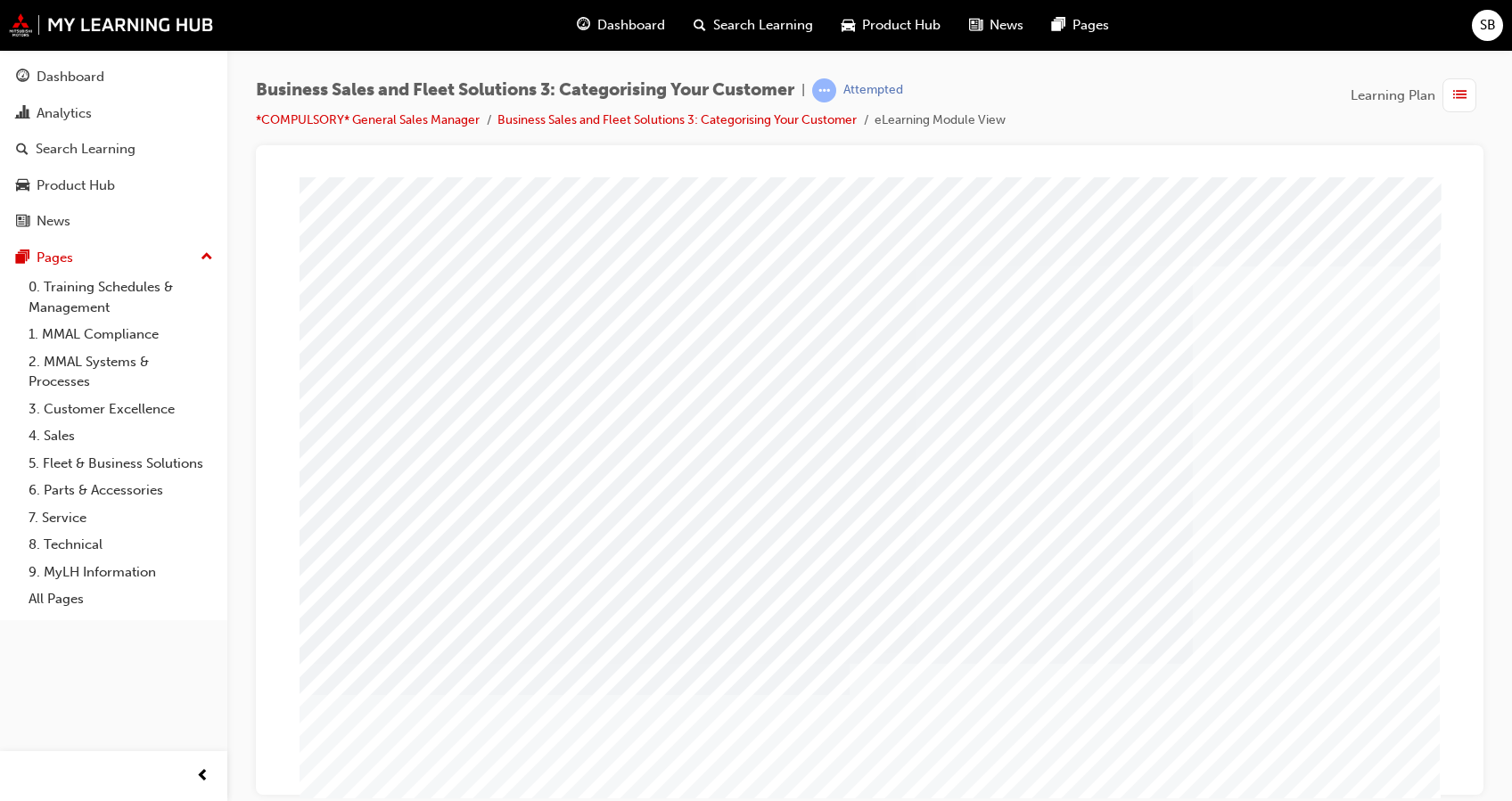 scroll, scrollTop: 61, scrollLeft: 0, axis: vertical 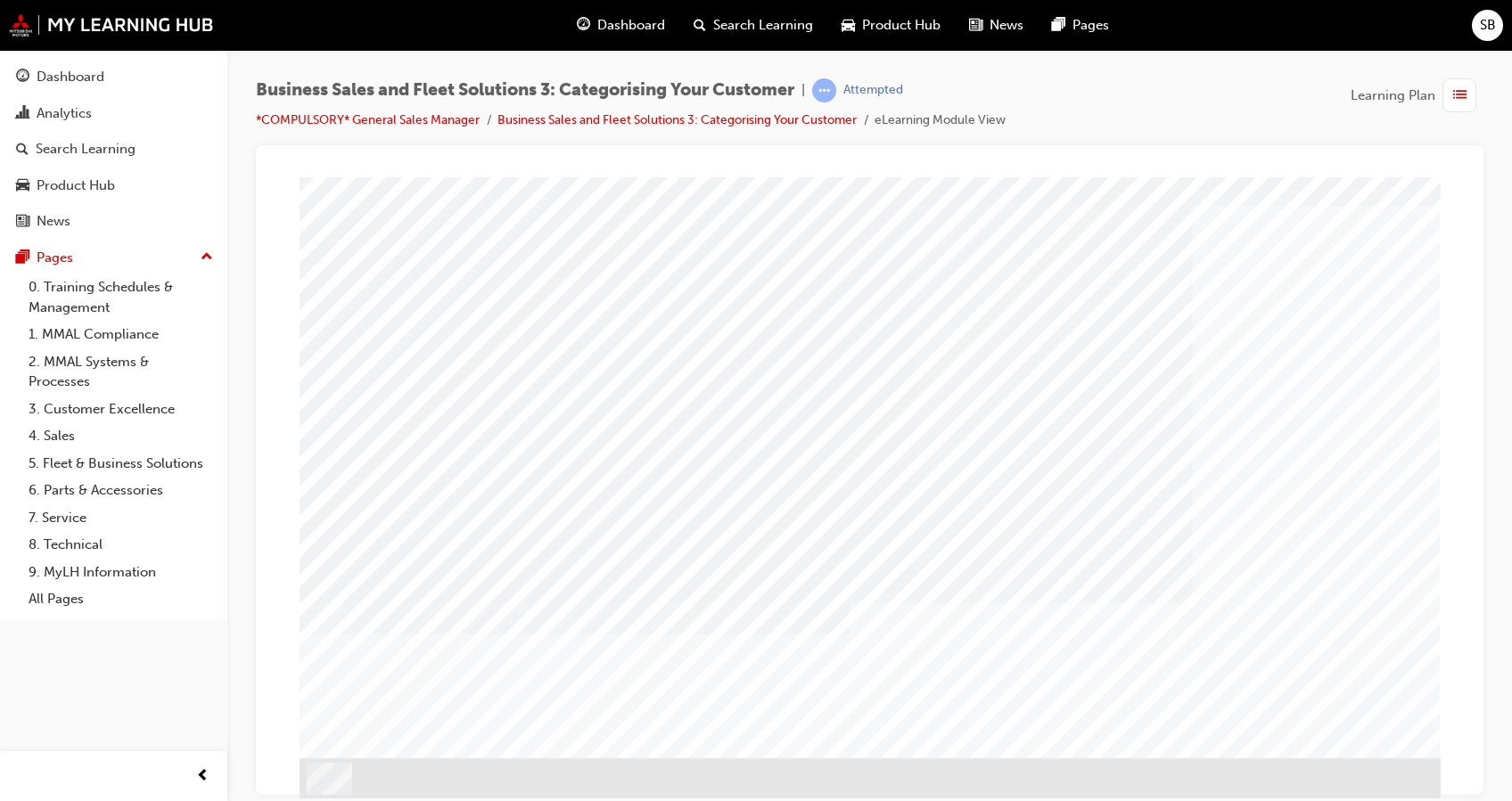 click at bounding box center [347, 3732] 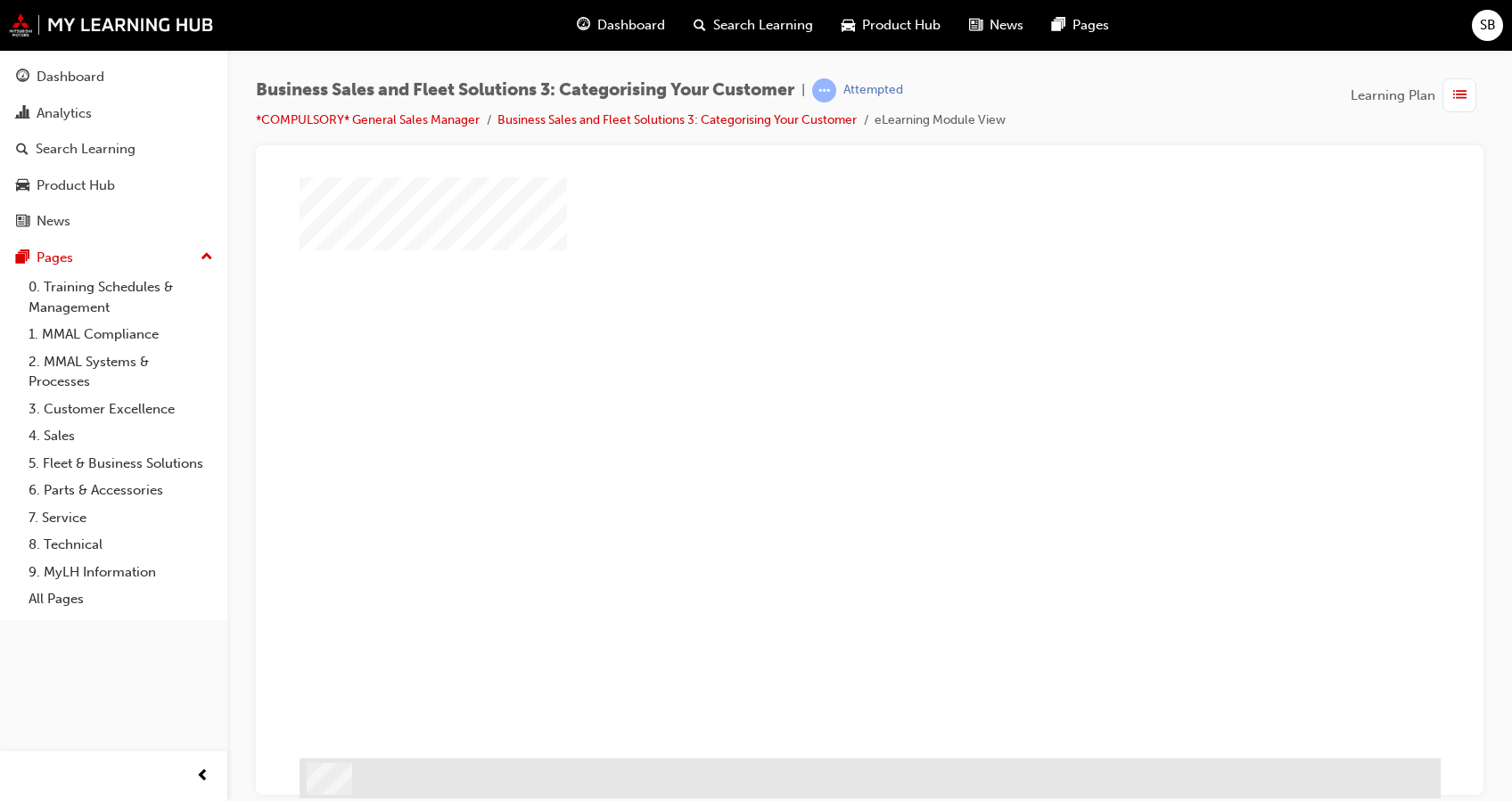 scroll, scrollTop: 0, scrollLeft: 0, axis: both 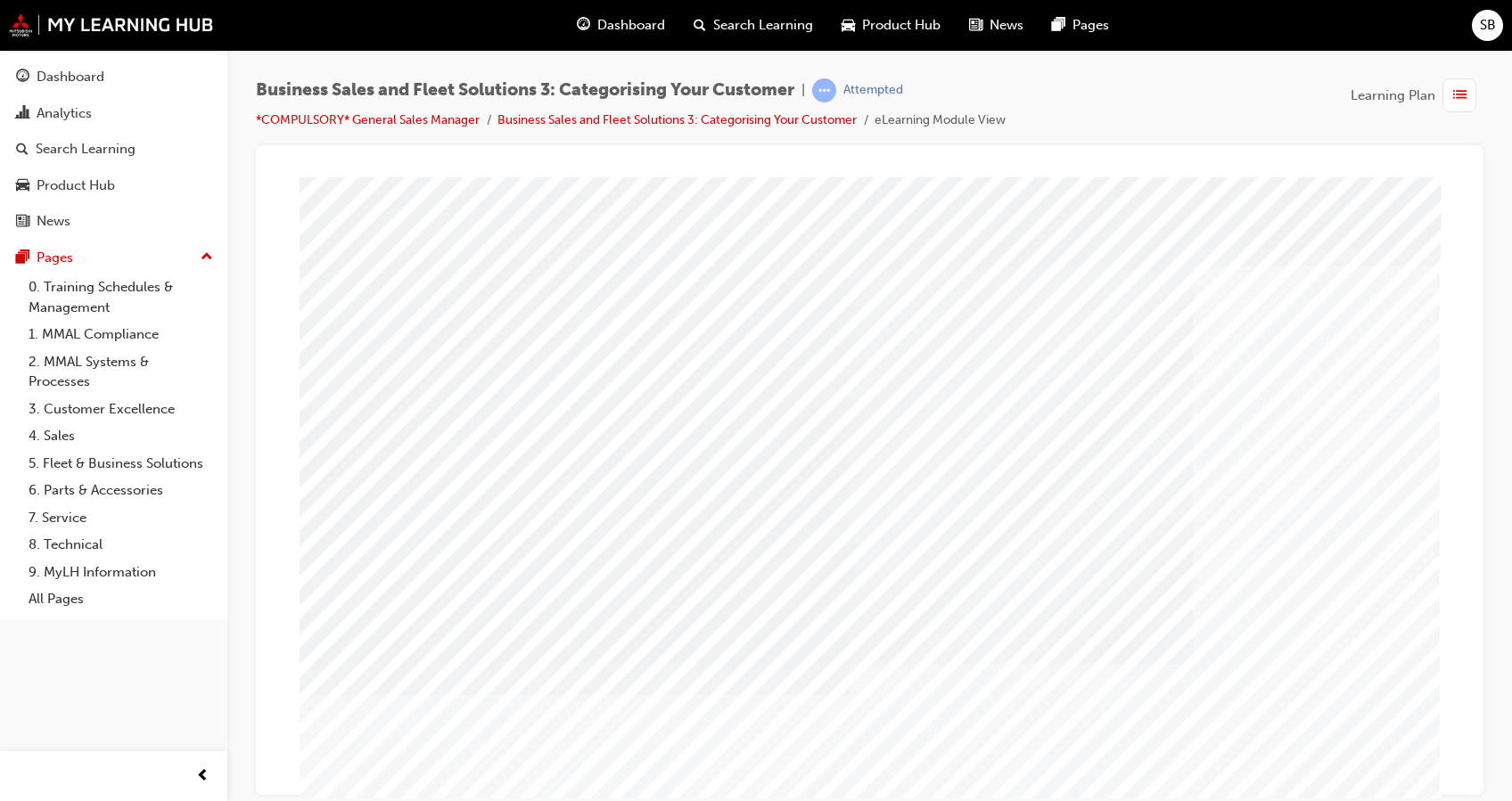 click at bounding box center (546, 3847) 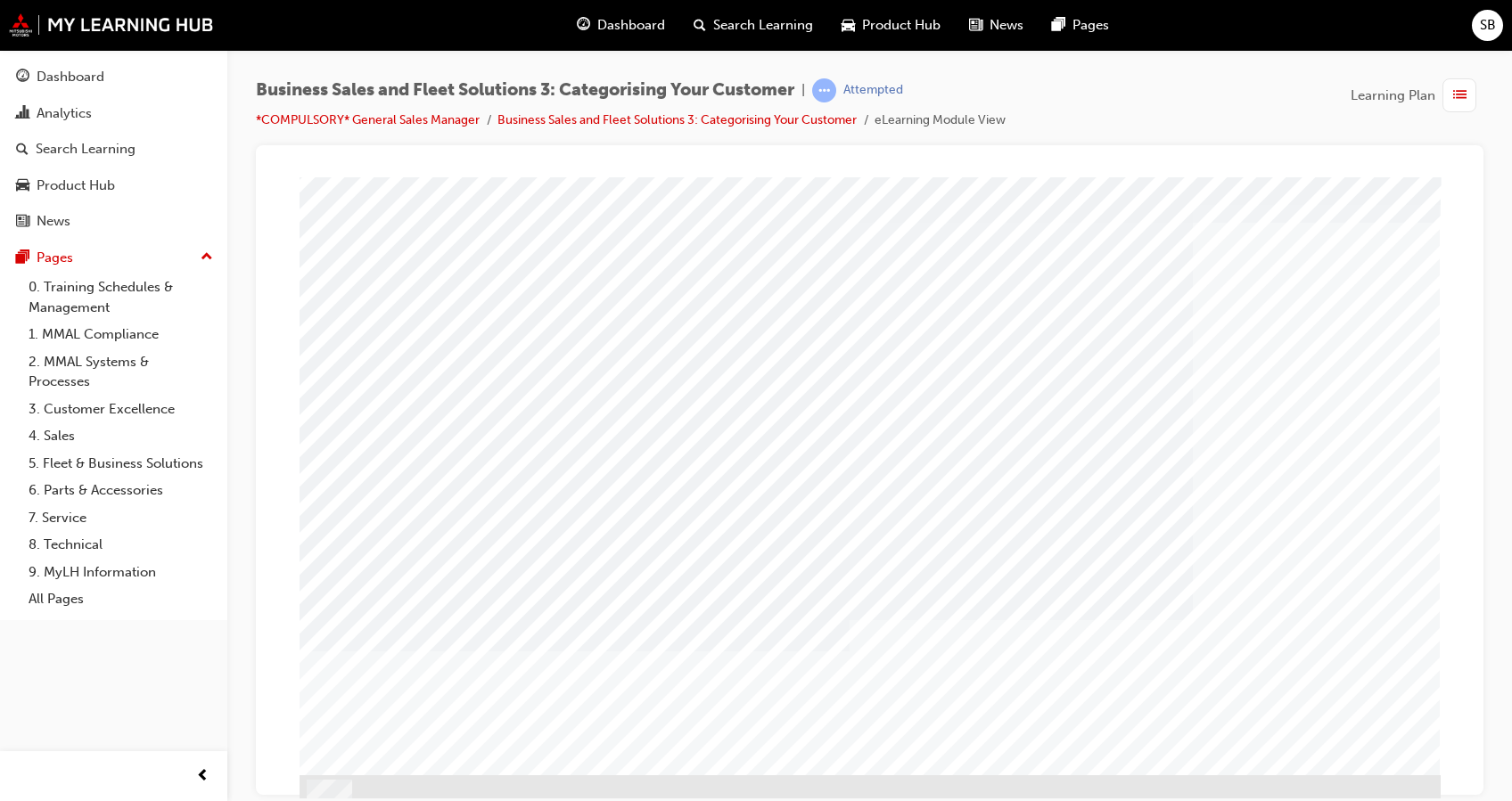 click at bounding box center [347, 3273] 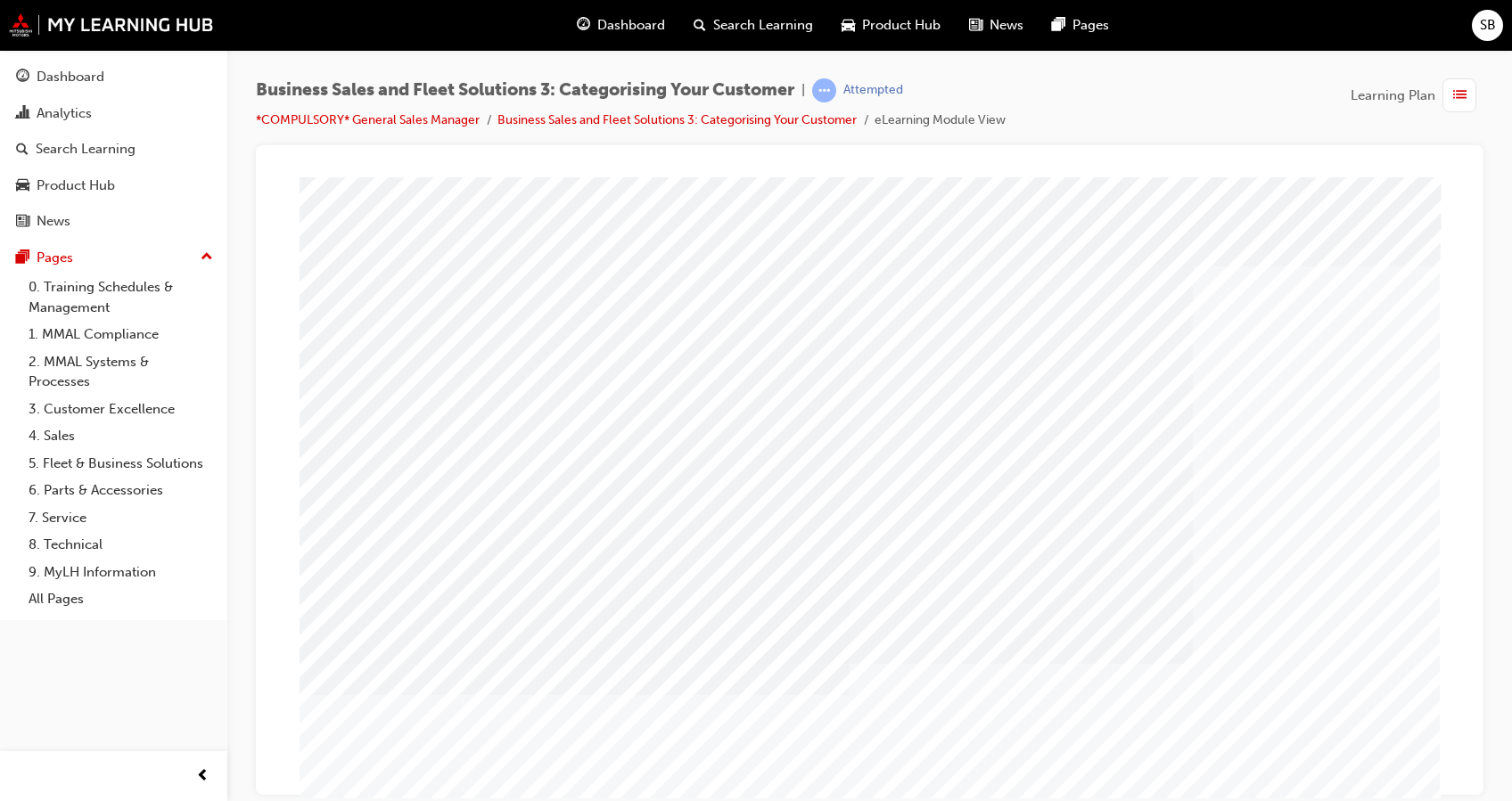 click at bounding box center (542, 3847) 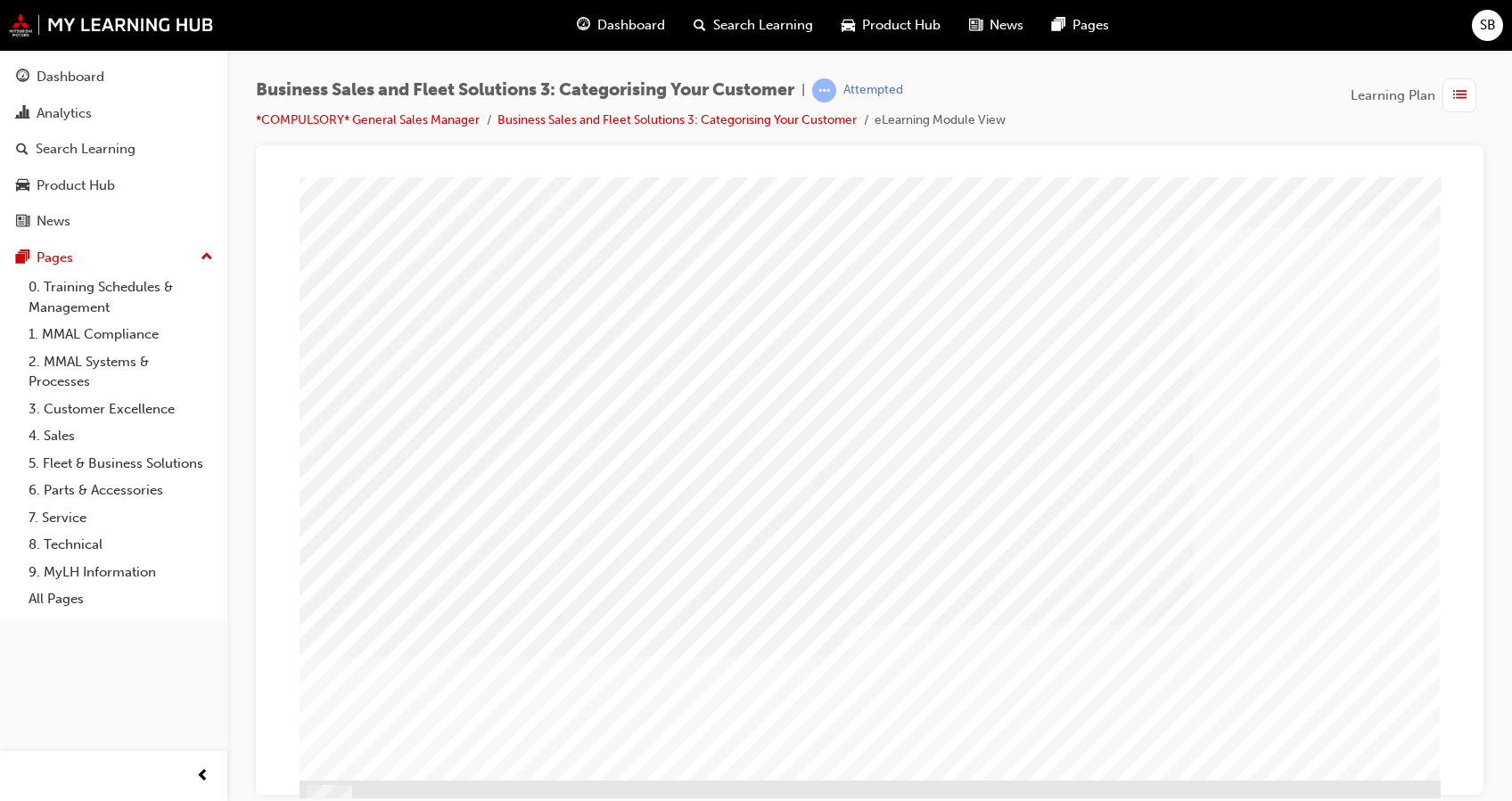 click at bounding box center (347, 3756) 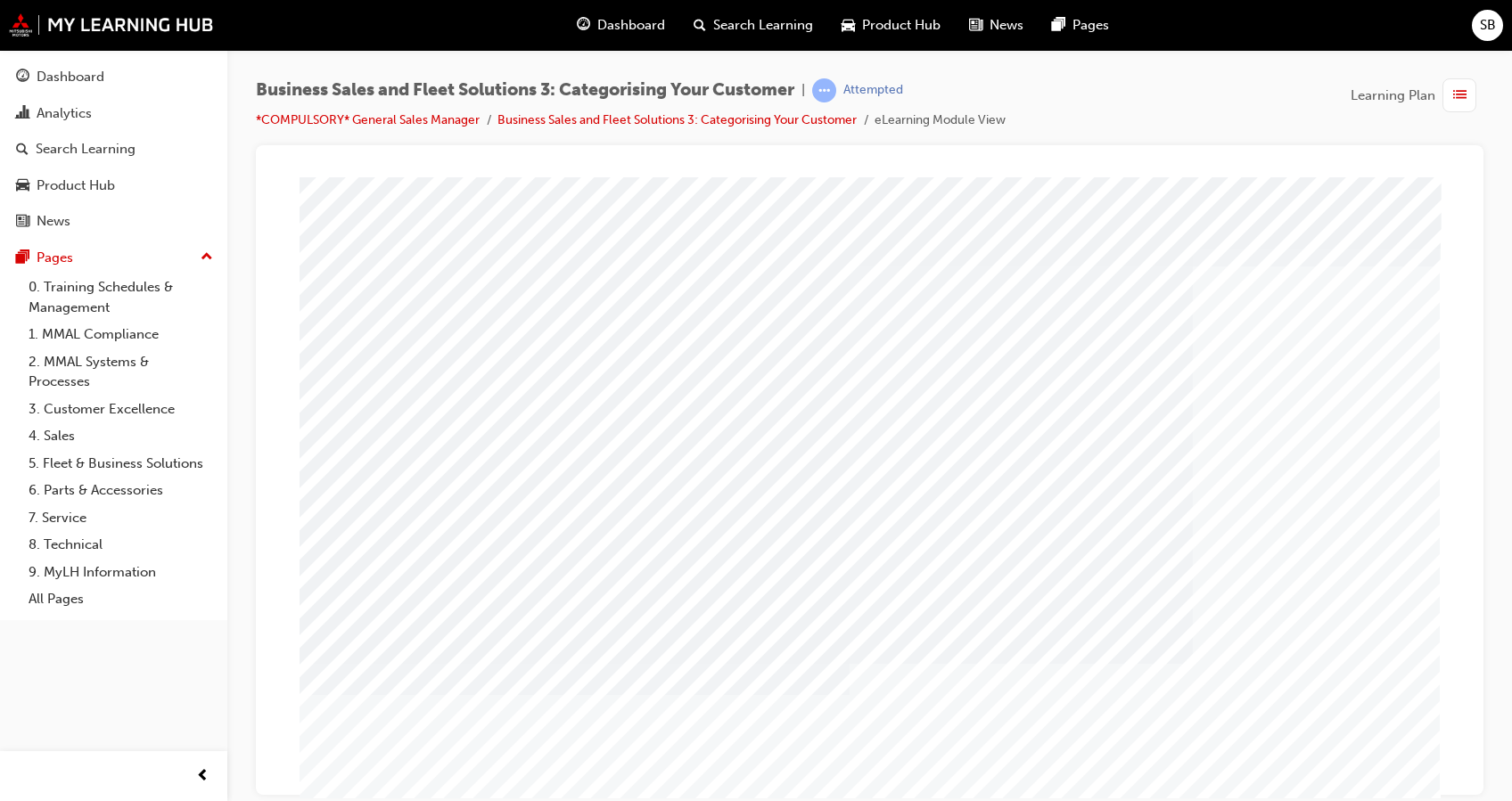 scroll, scrollTop: 24, scrollLeft: 0, axis: vertical 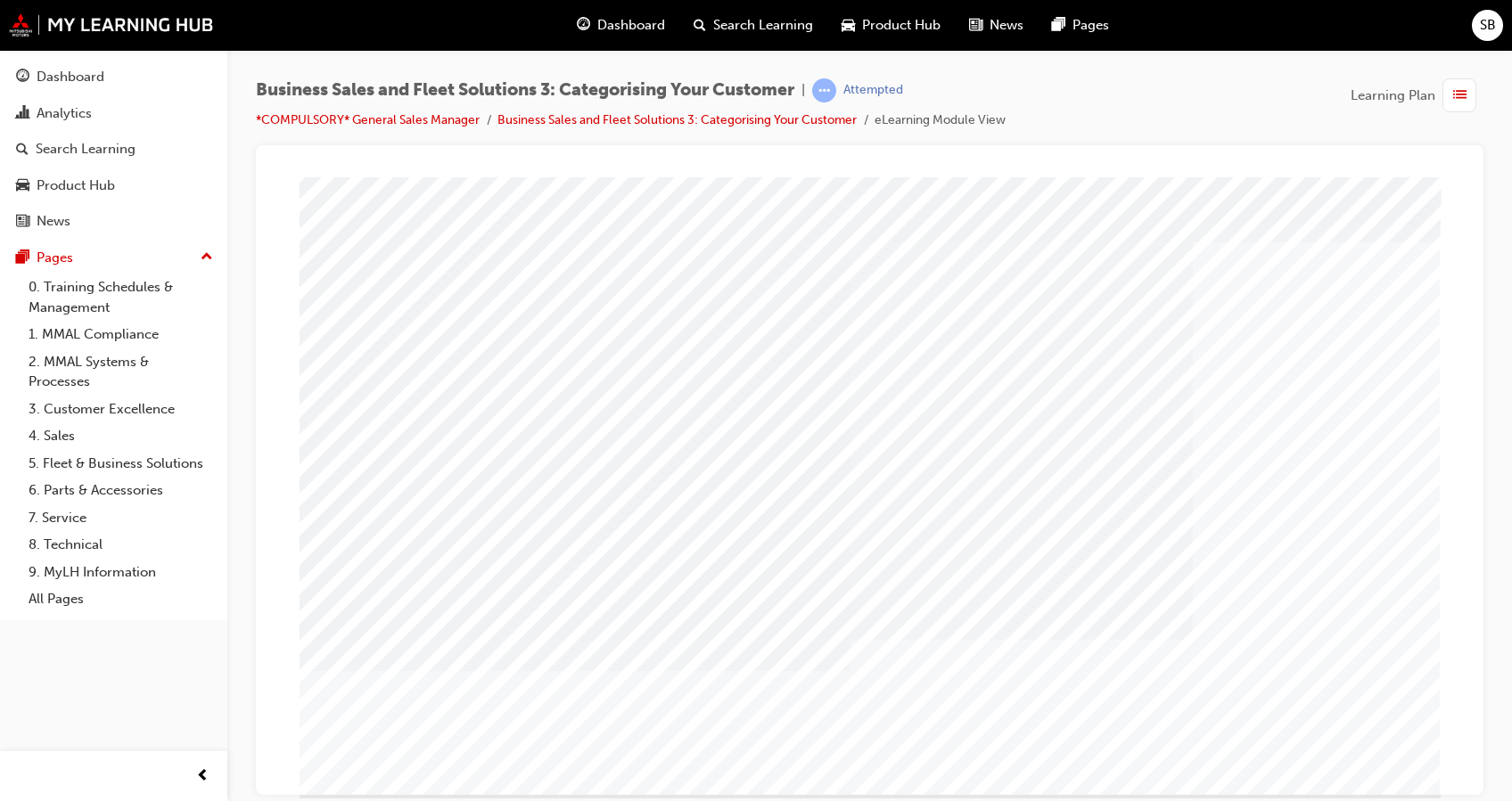 click at bounding box center [539, 3380] 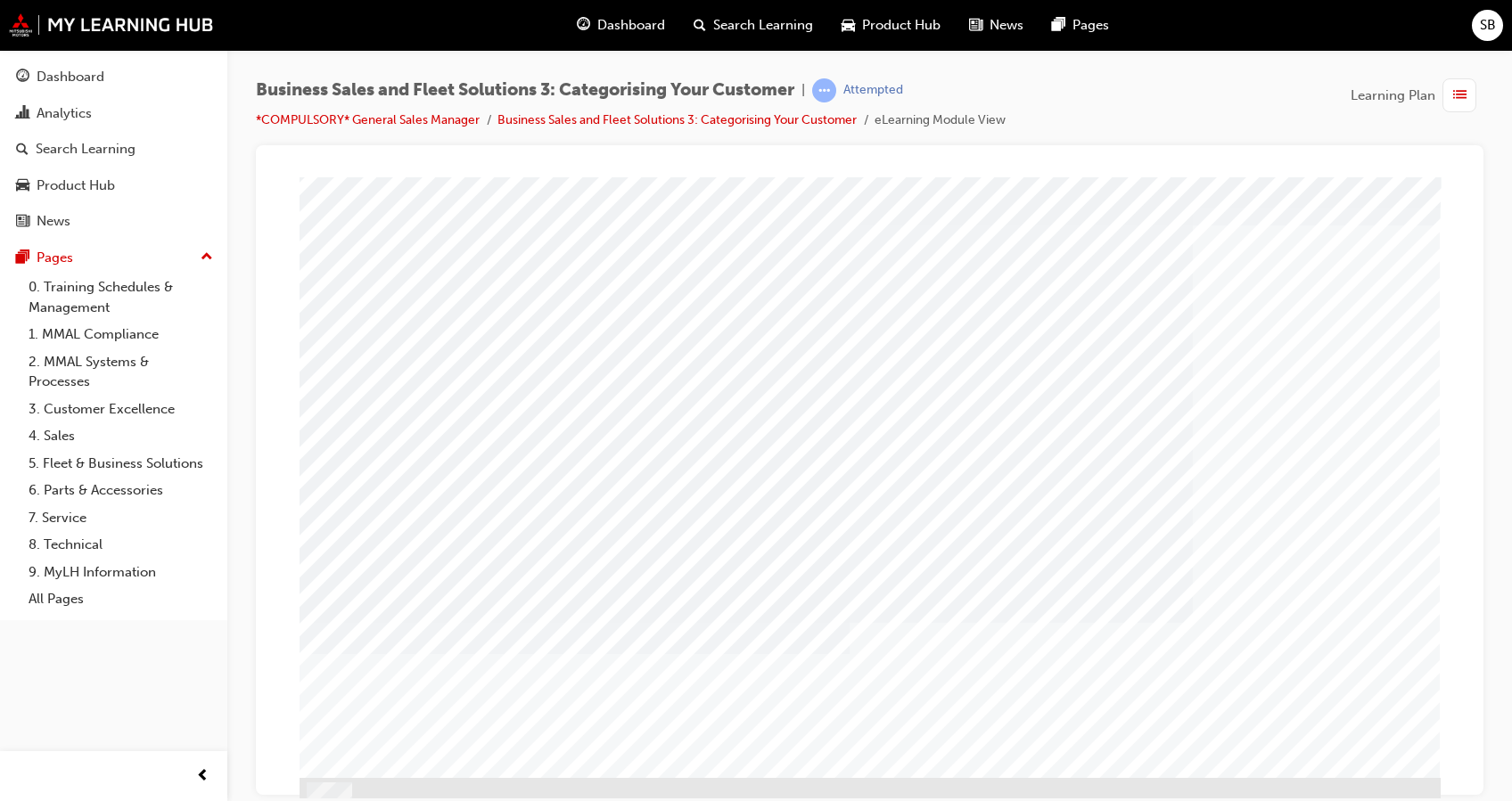 scroll, scrollTop: 38, scrollLeft: 0, axis: vertical 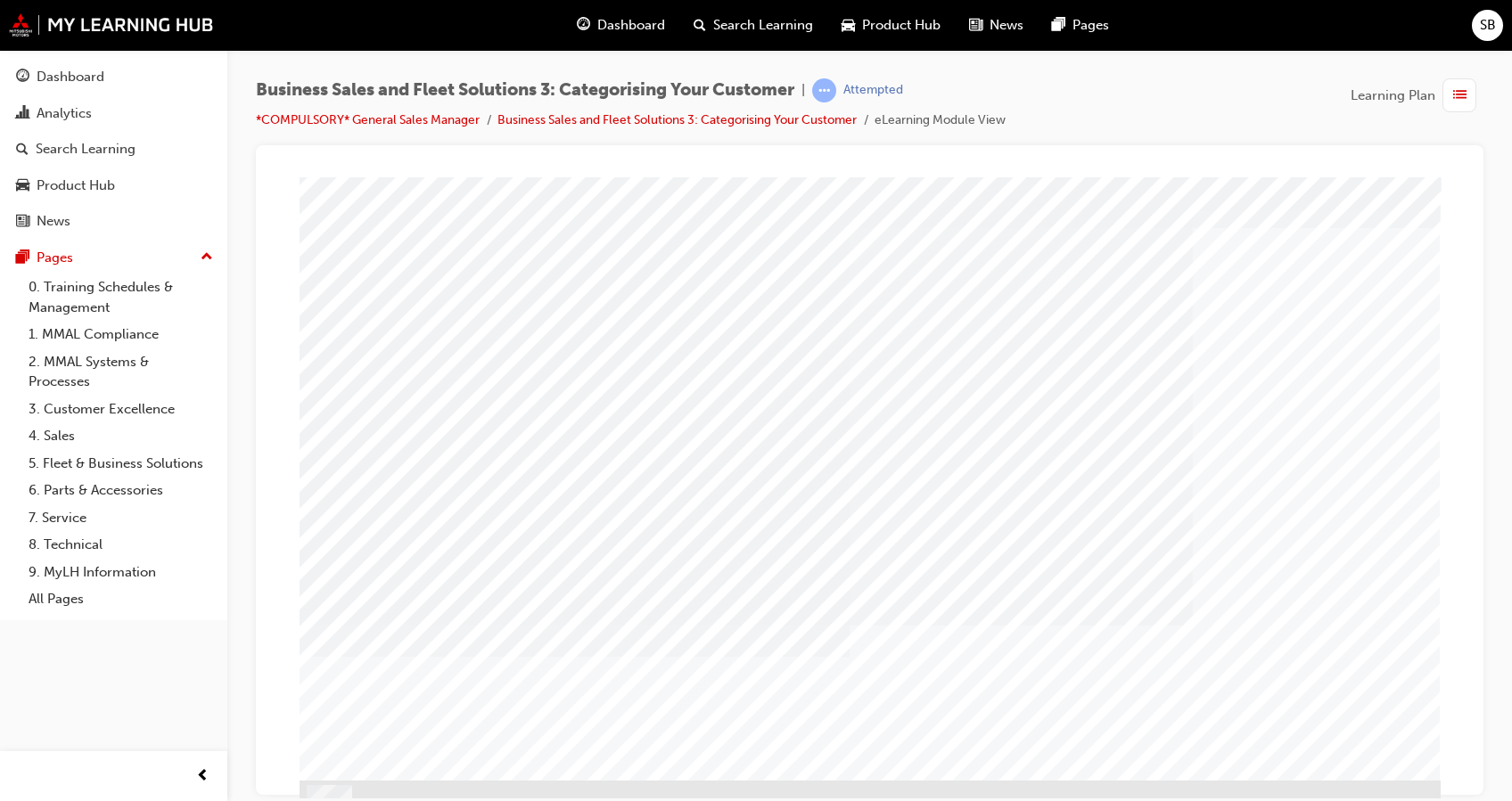 click at bounding box center (347, 3756) 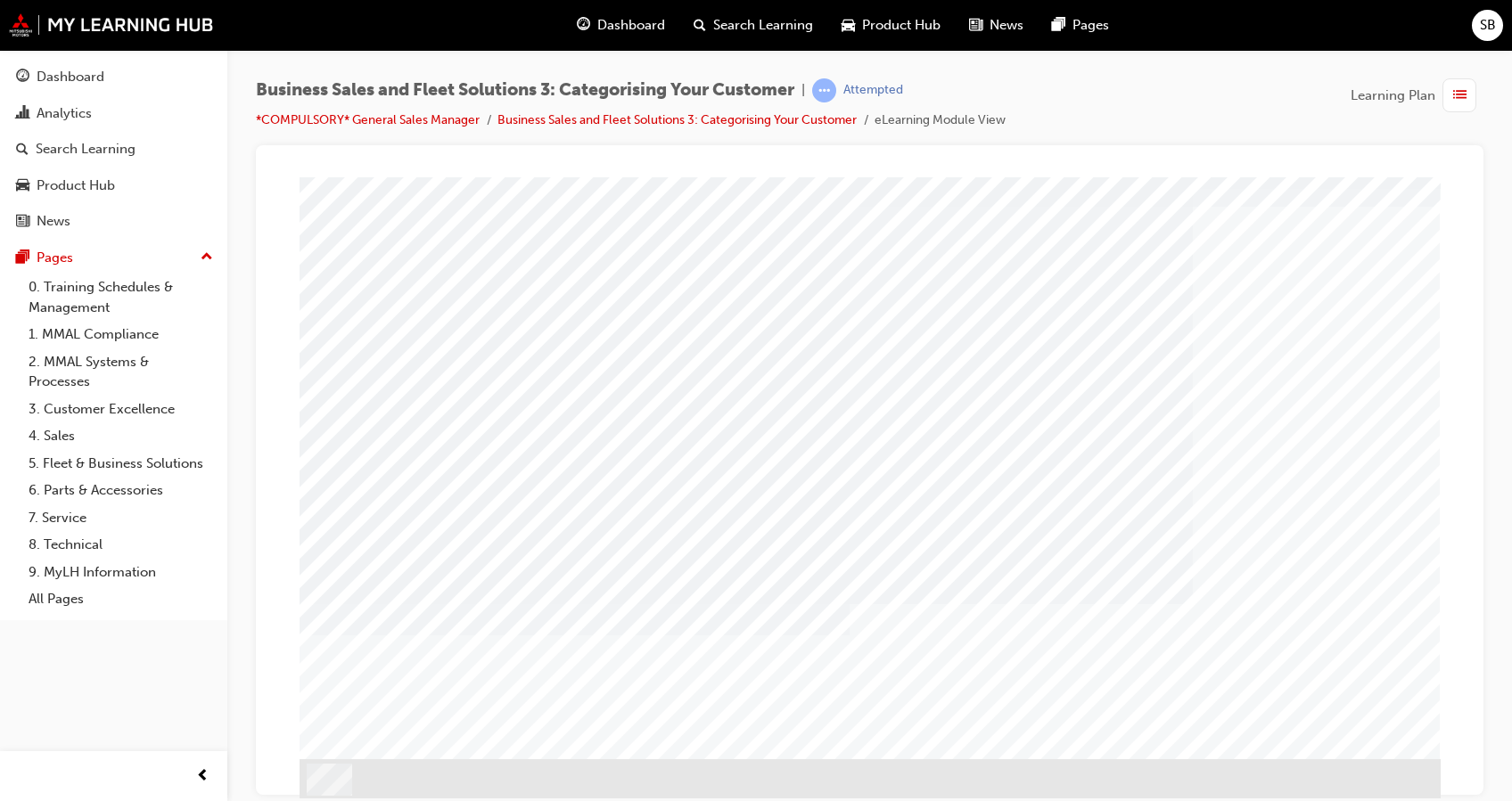 scroll, scrollTop: 61, scrollLeft: 0, axis: vertical 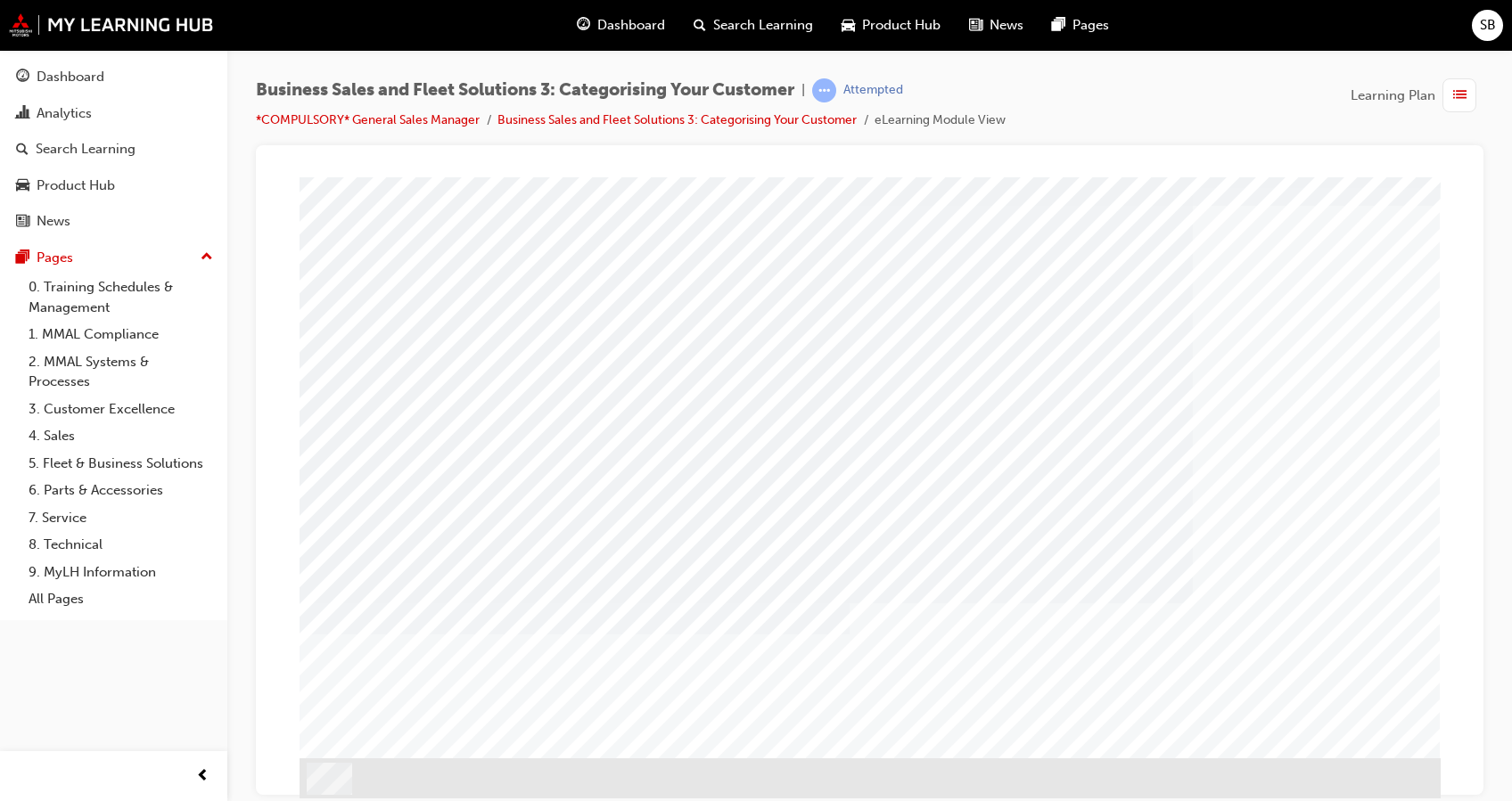 click at bounding box center (545, 3788) 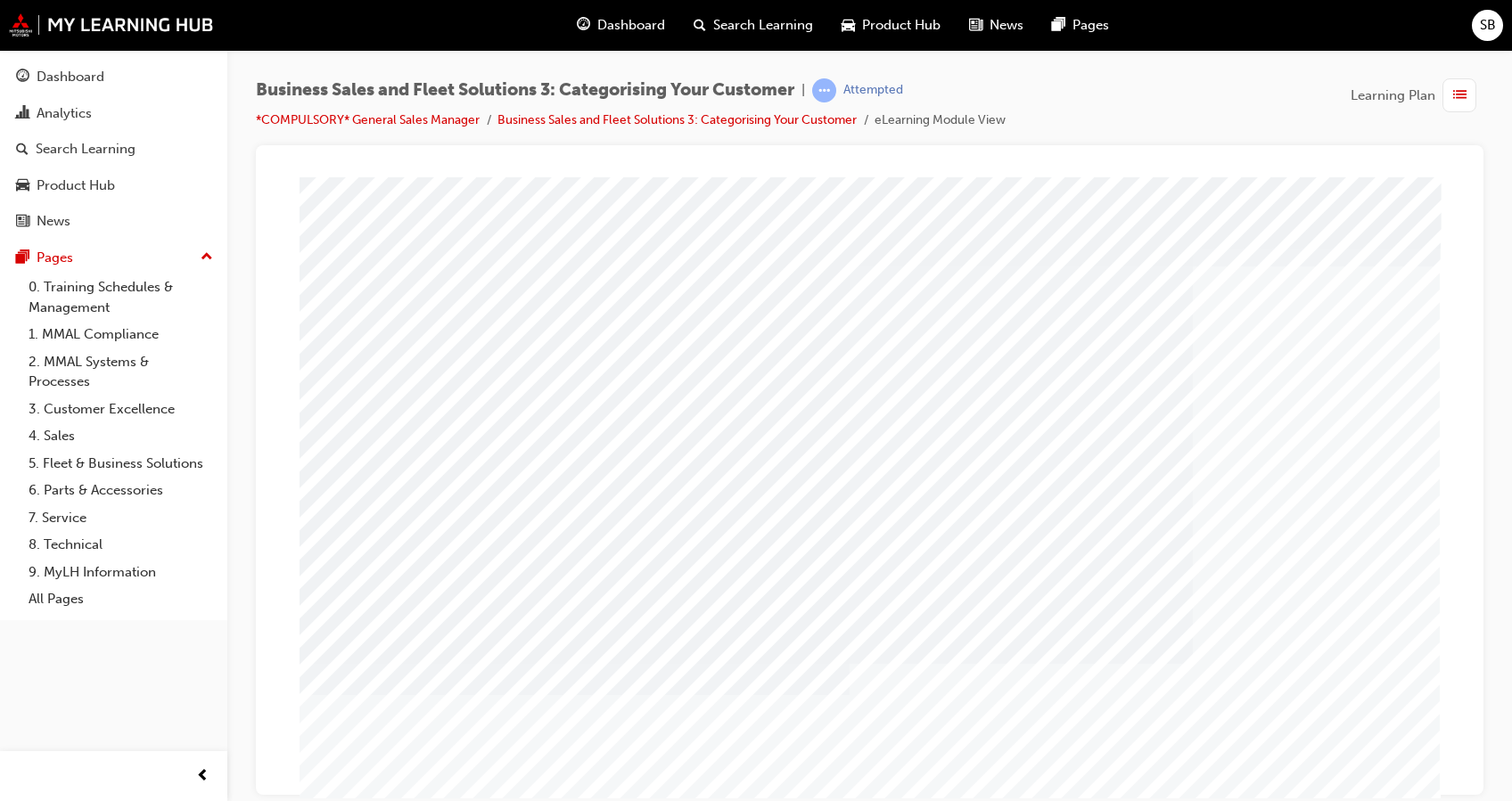 scroll, scrollTop: 61, scrollLeft: 0, axis: vertical 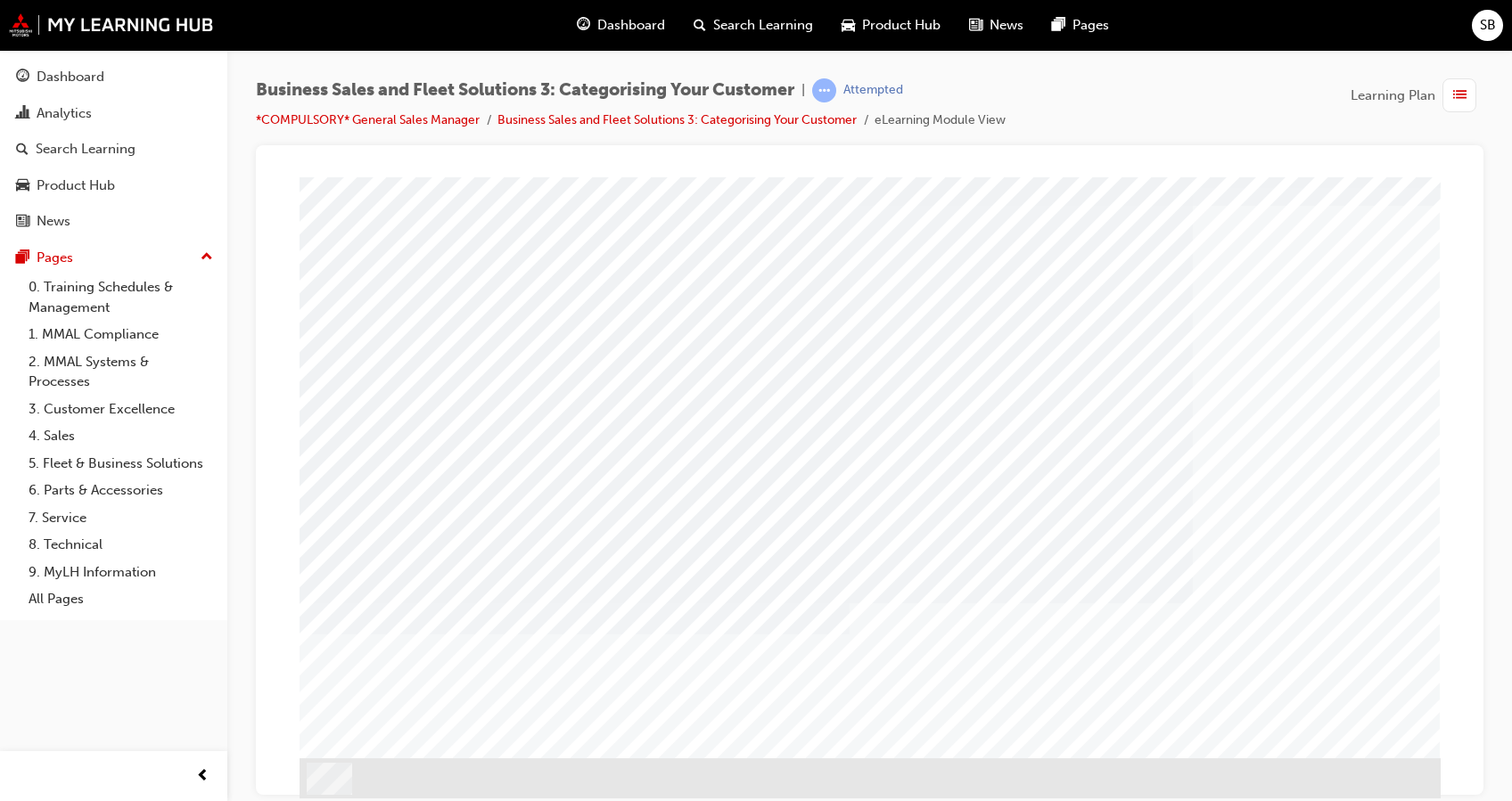 click at bounding box center [347, 3733] 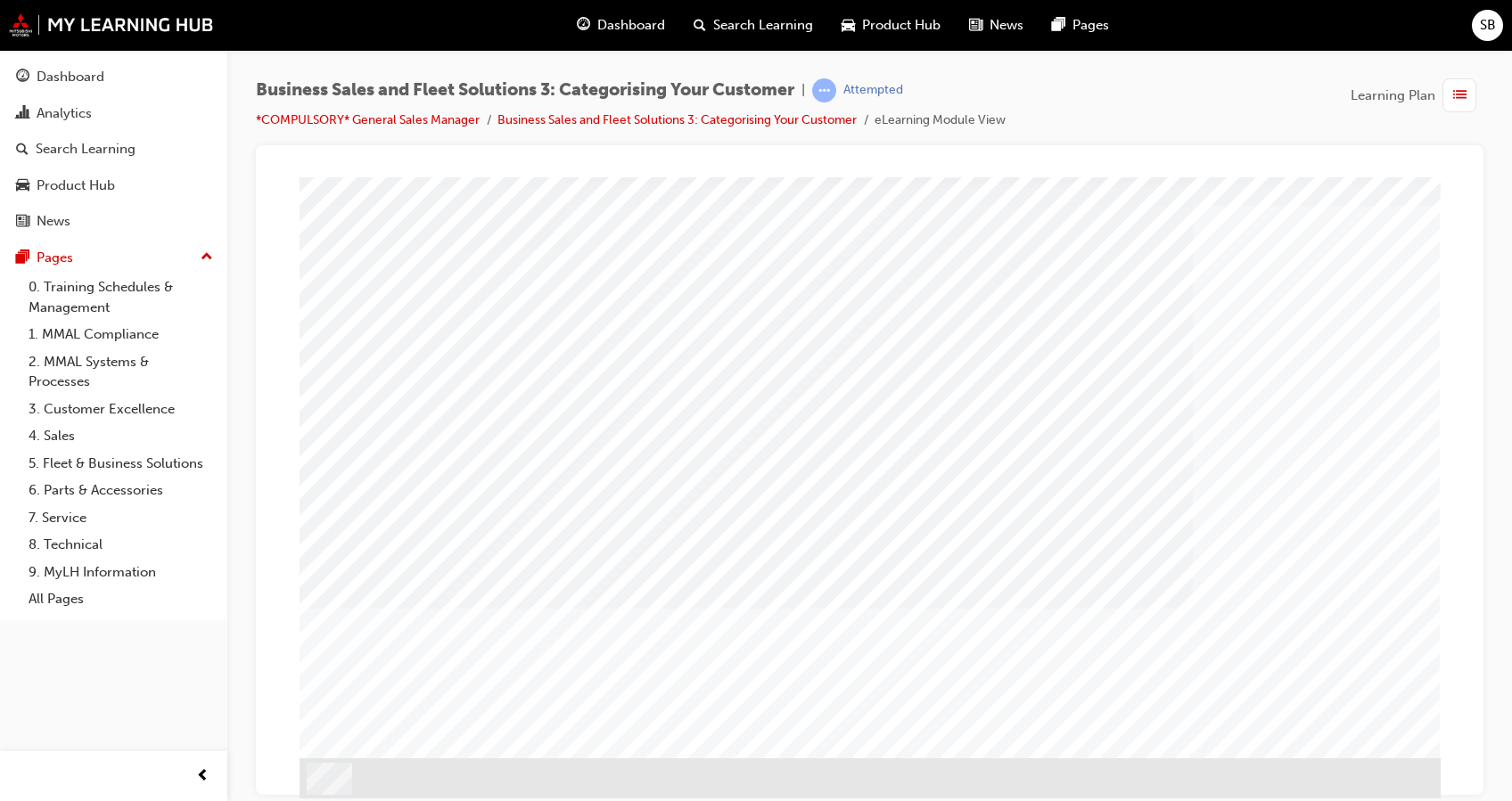 scroll, scrollTop: 0, scrollLeft: 0, axis: both 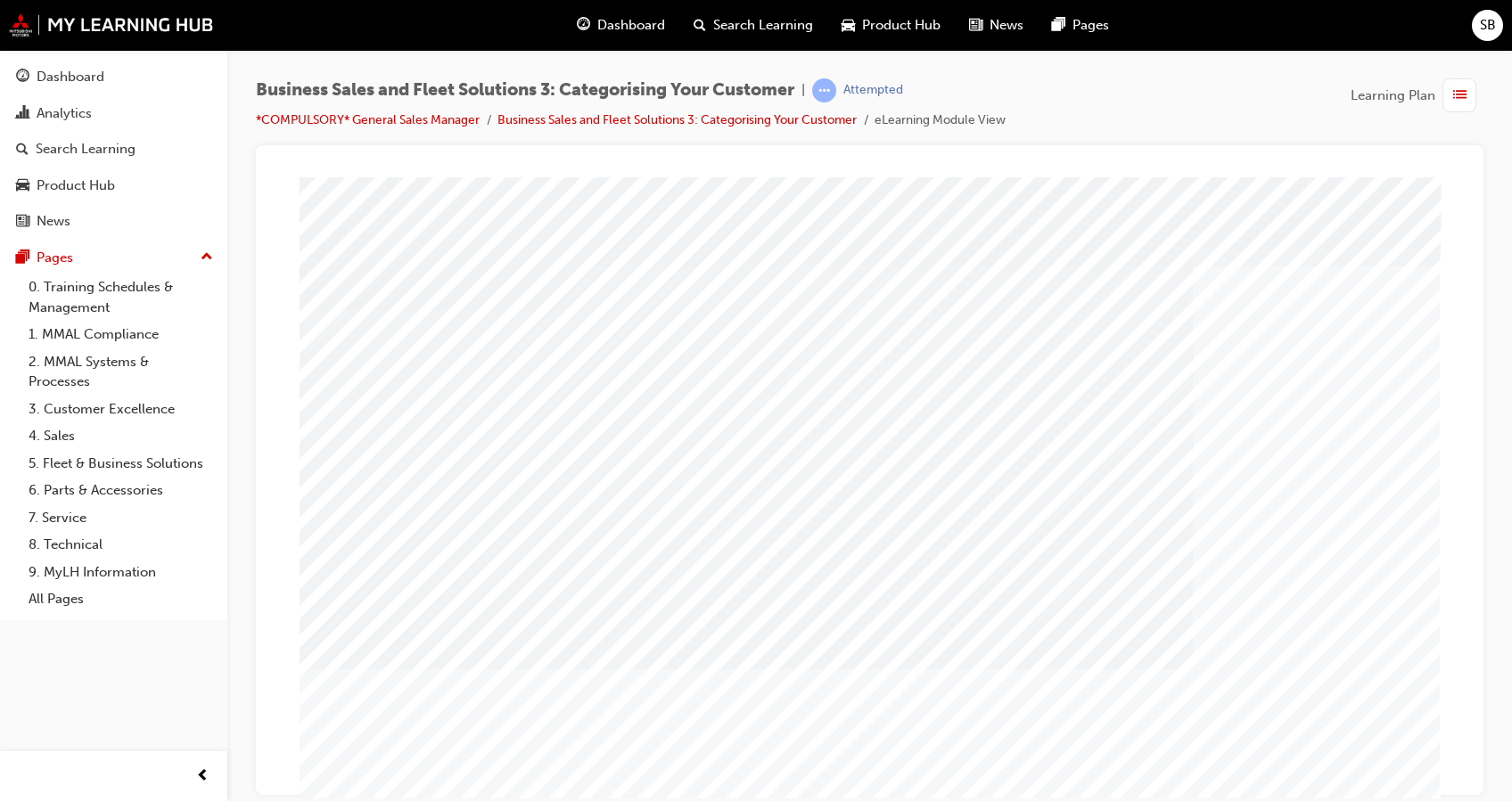 click at bounding box center (448, 4357) 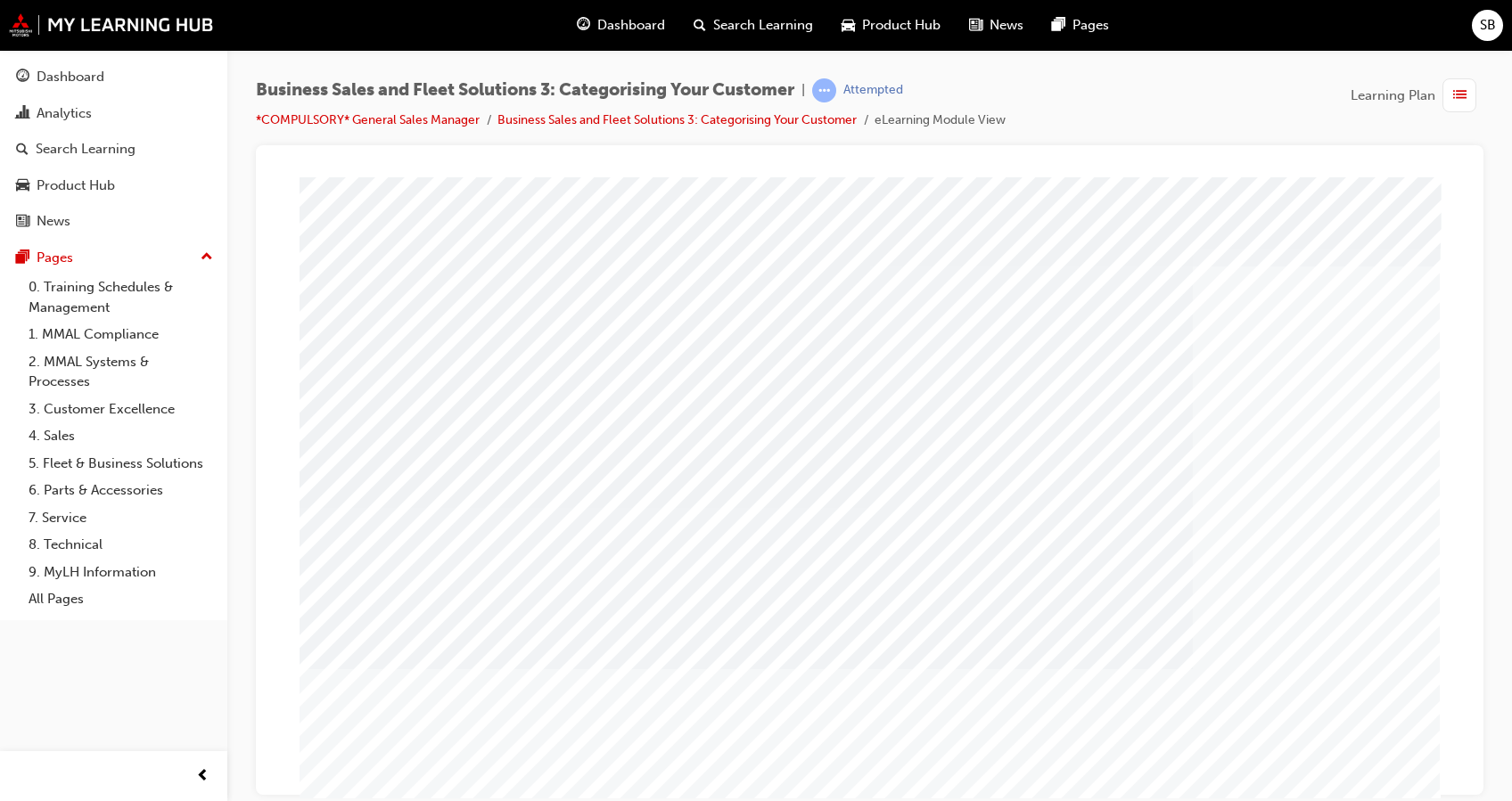 click at bounding box center (578, 2522) 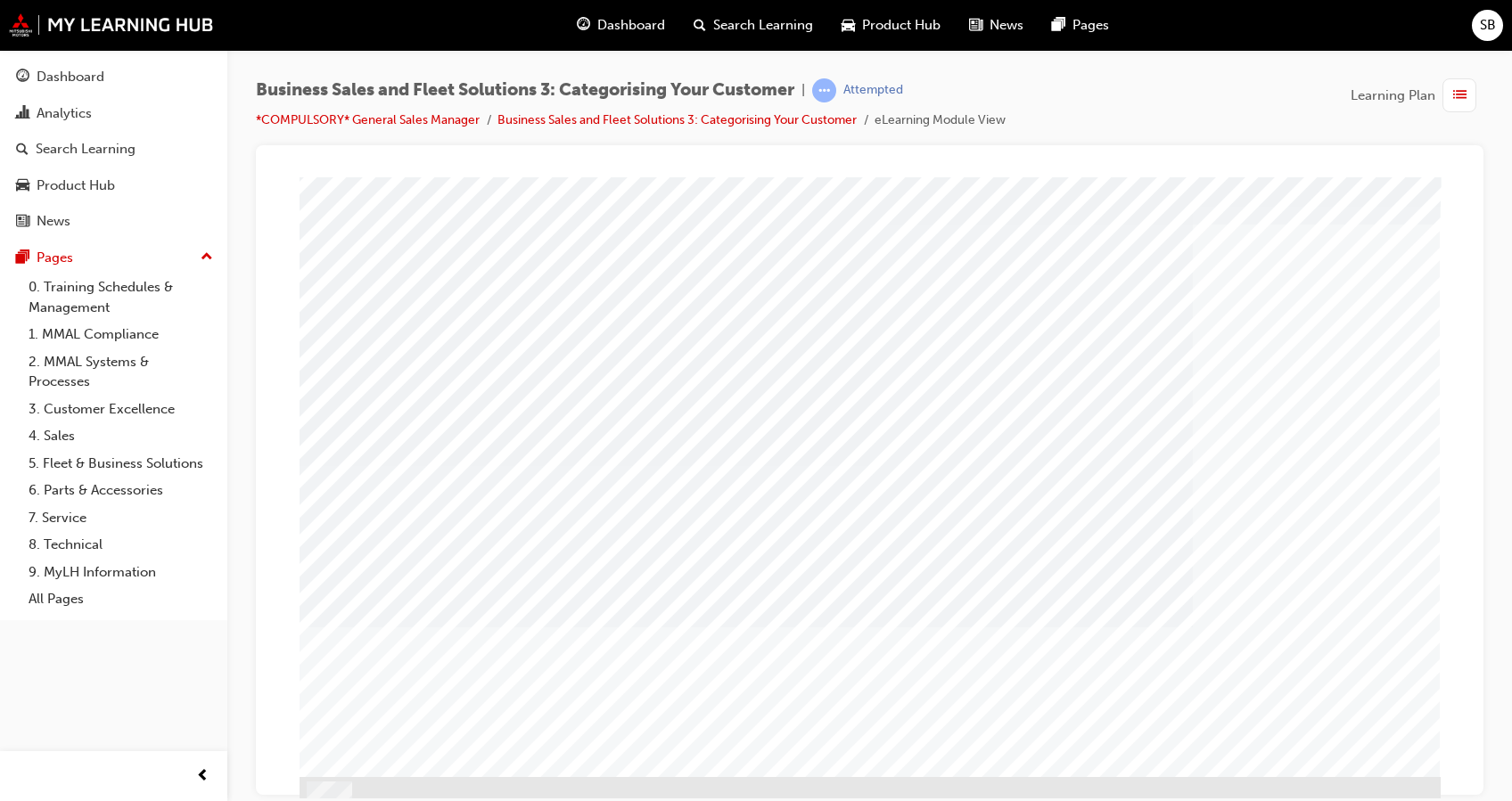 scroll, scrollTop: 43, scrollLeft: 0, axis: vertical 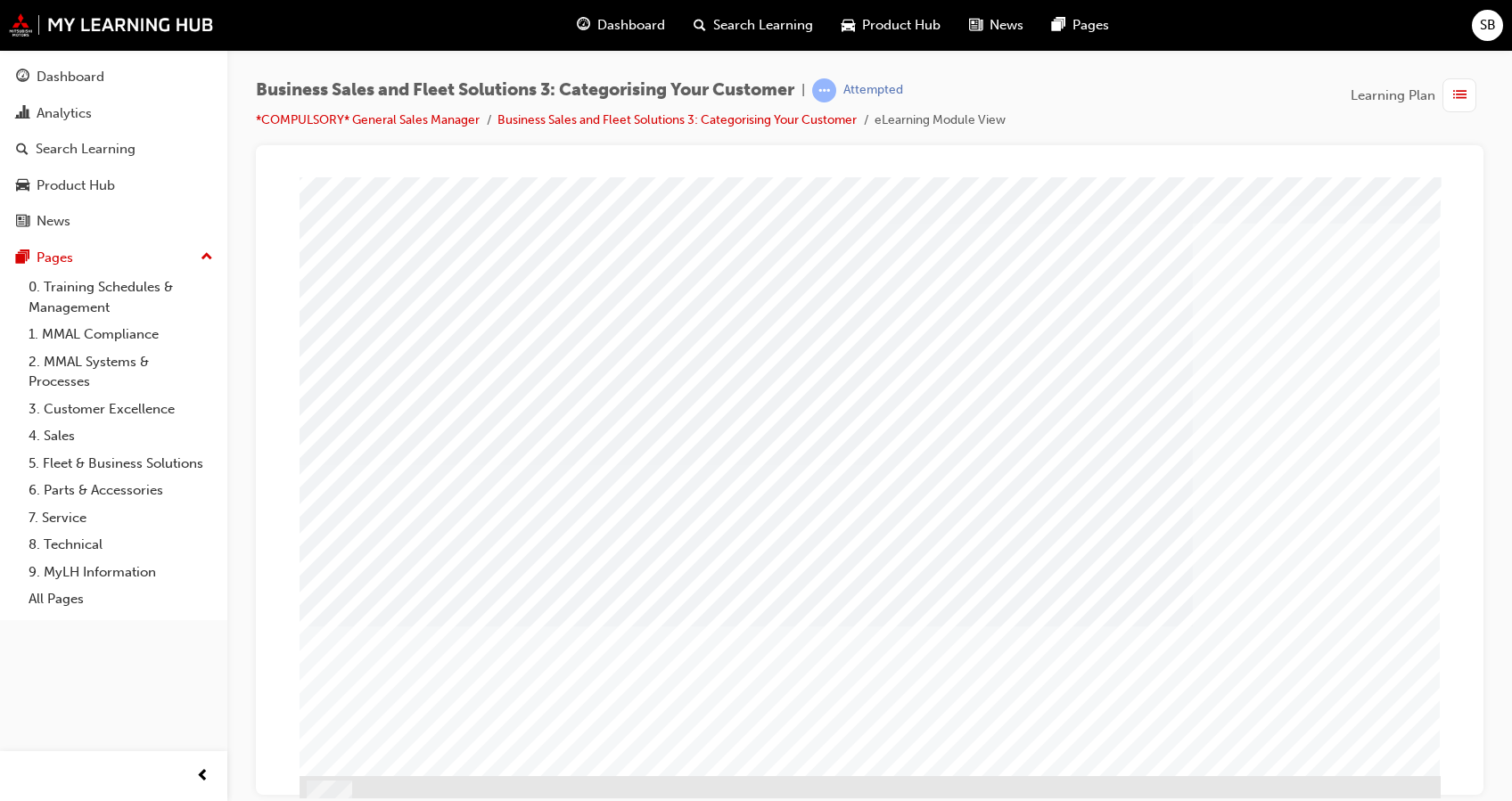 click at bounding box center [347, 4583] 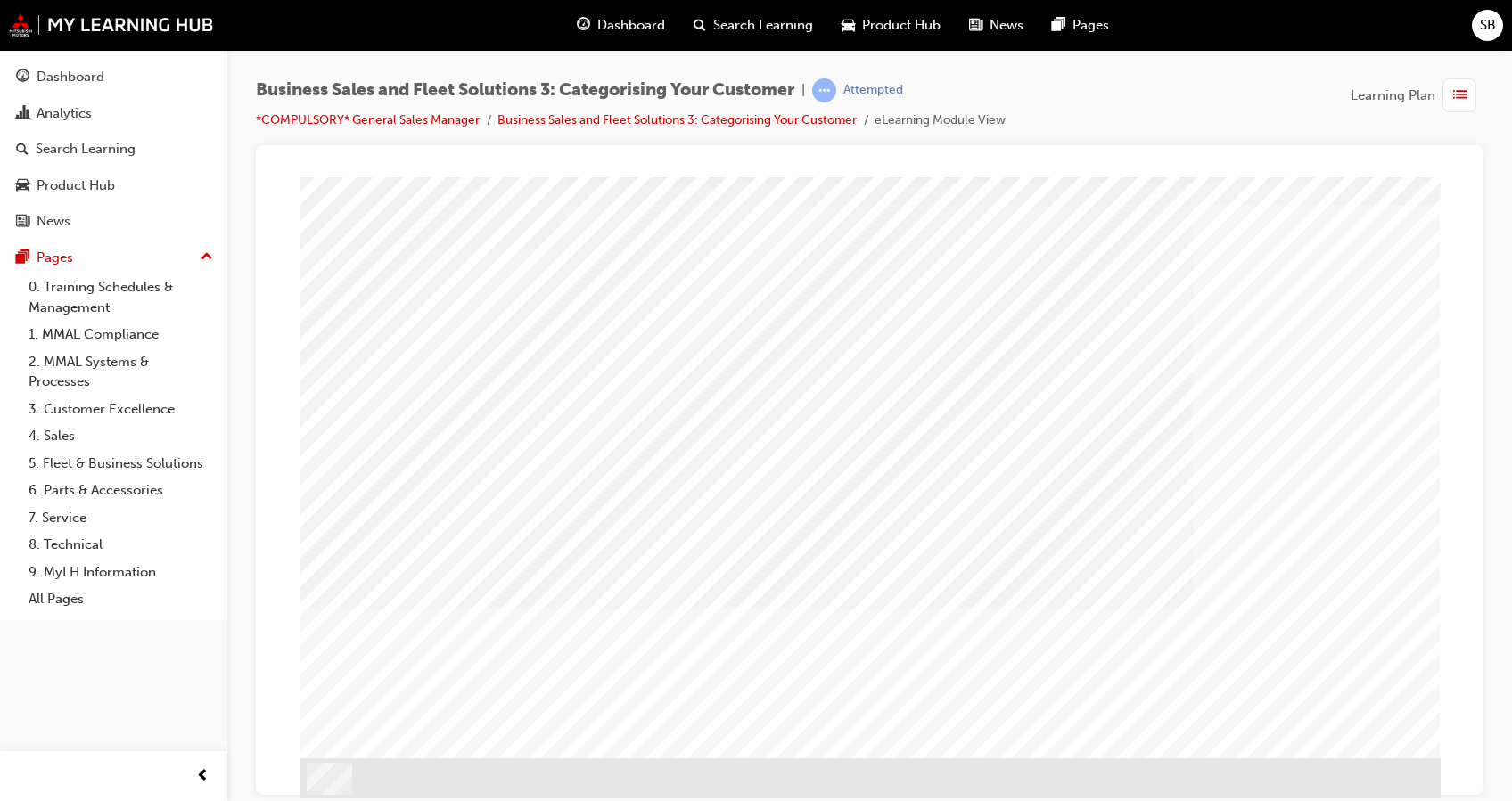 scroll, scrollTop: 0, scrollLeft: 0, axis: both 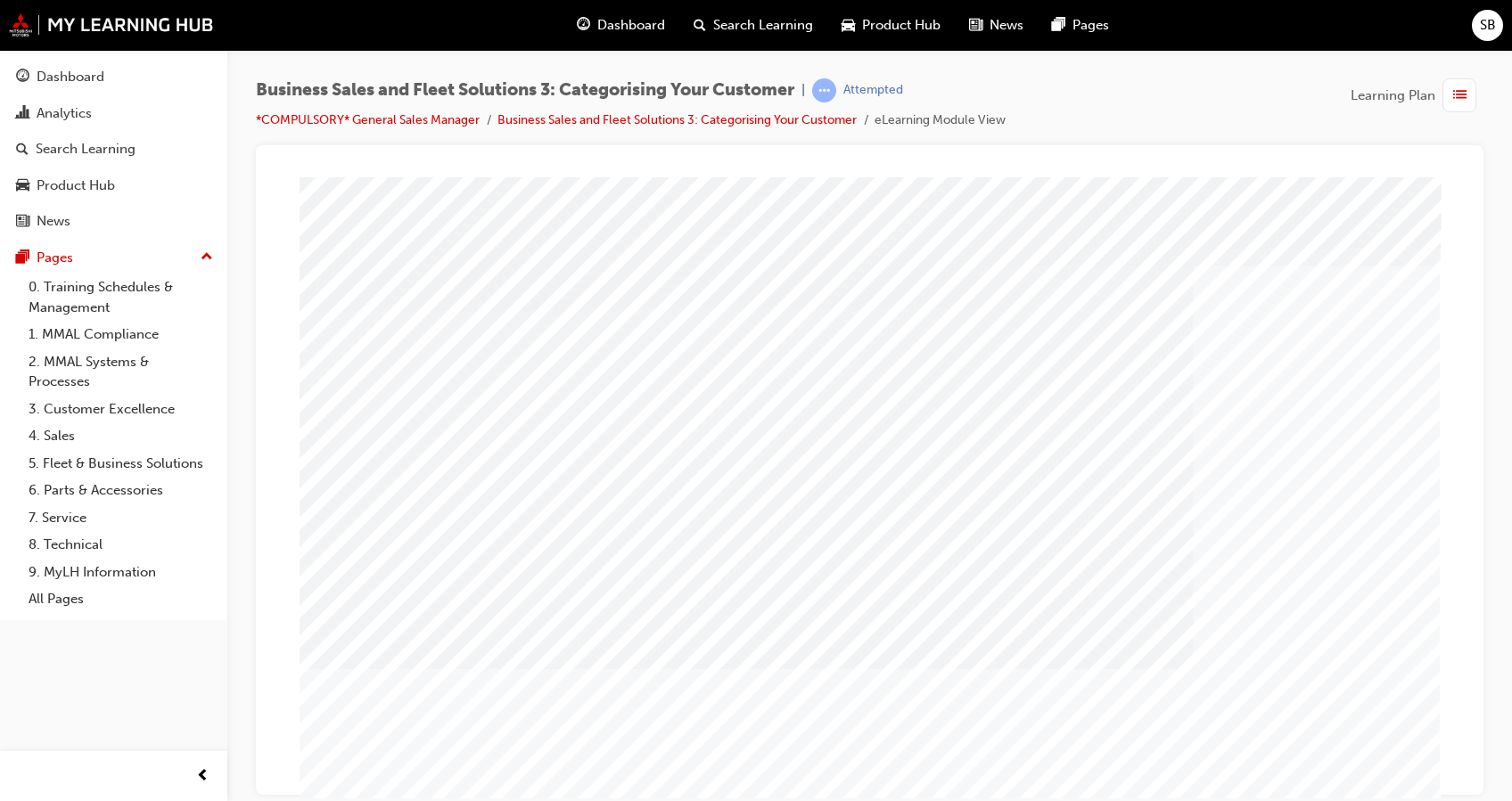 click at bounding box center [374, 2554] 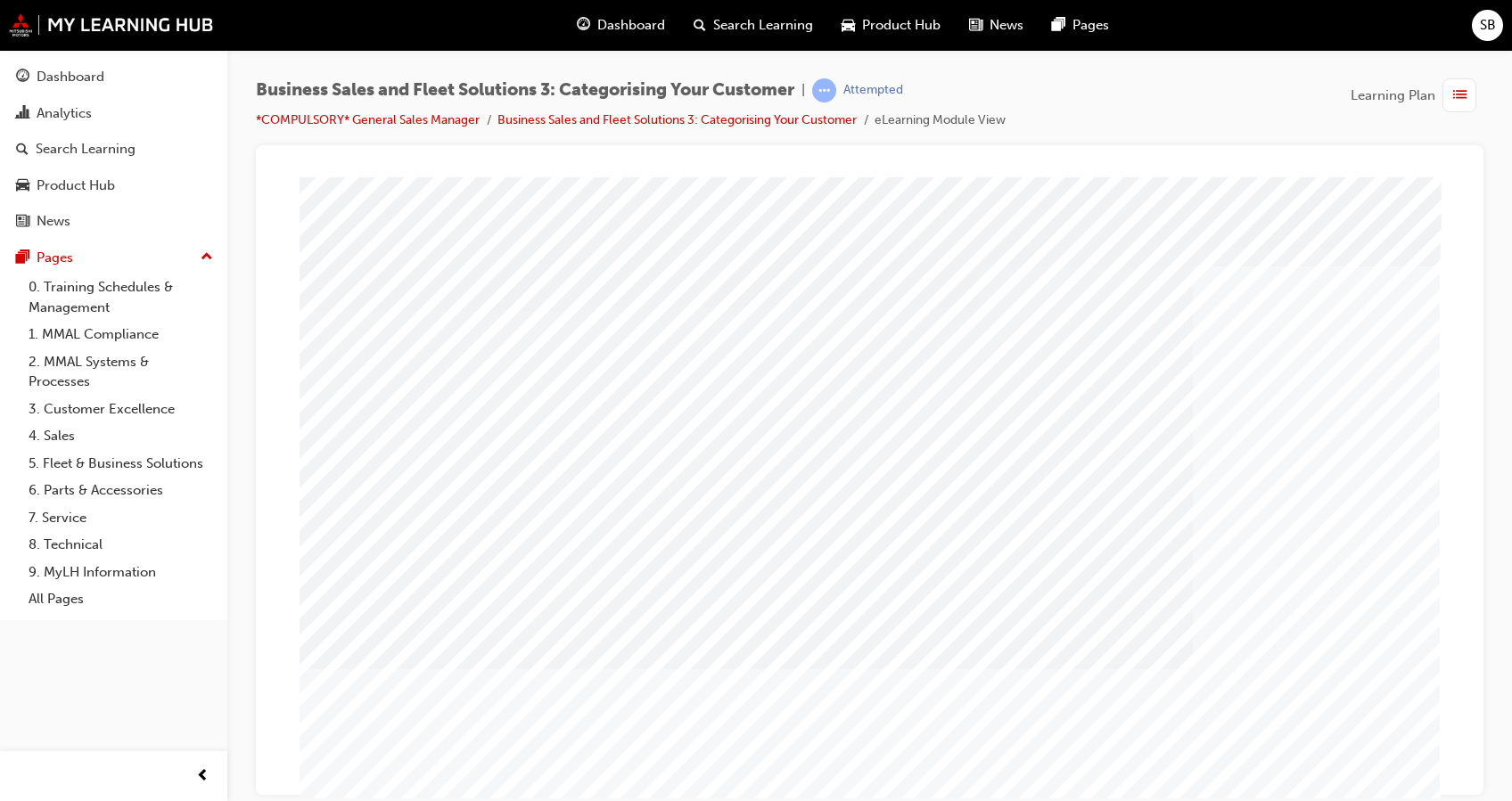 click at bounding box center [347, 2281] 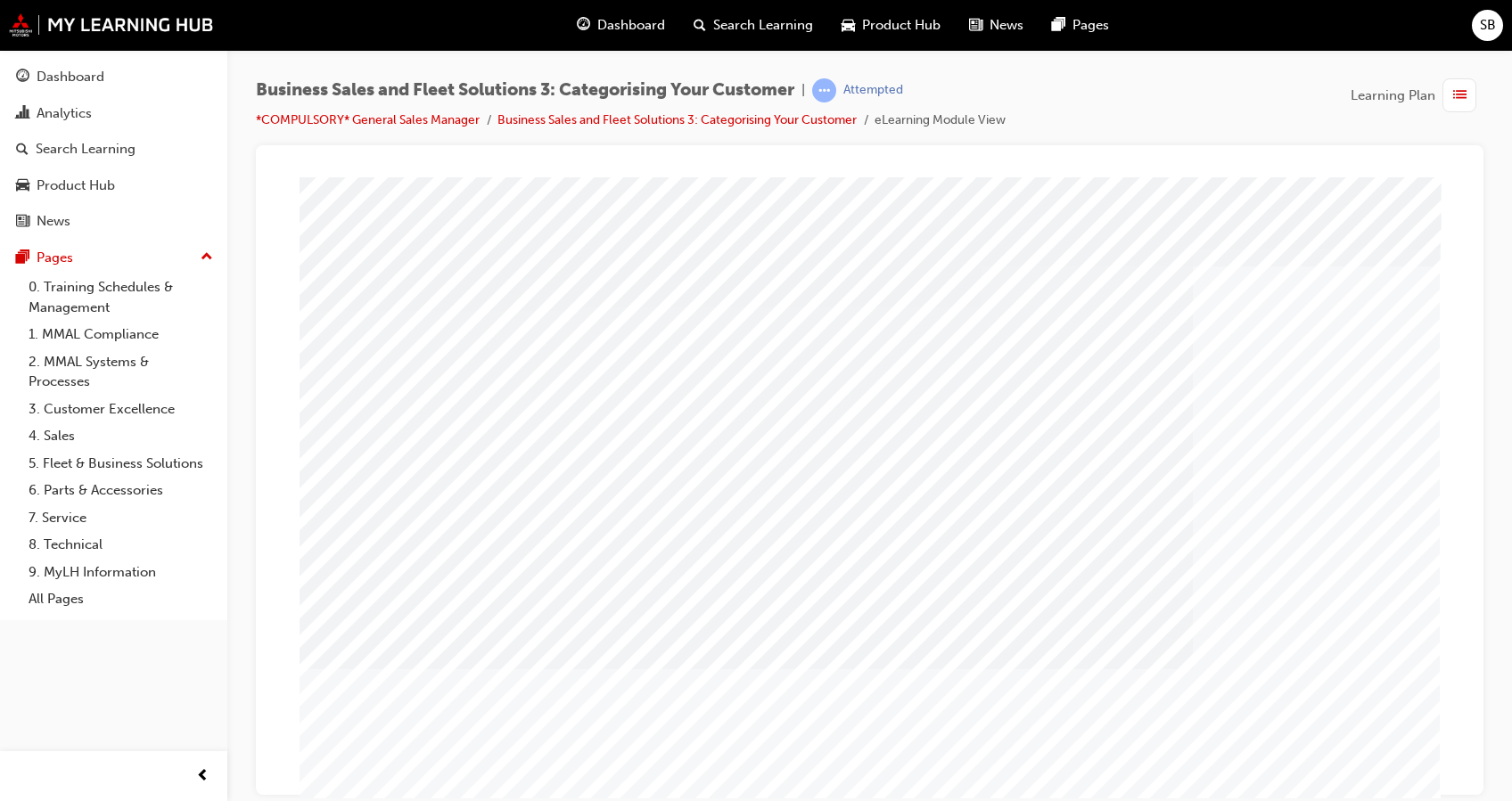 click at bounding box center (374, 2554) 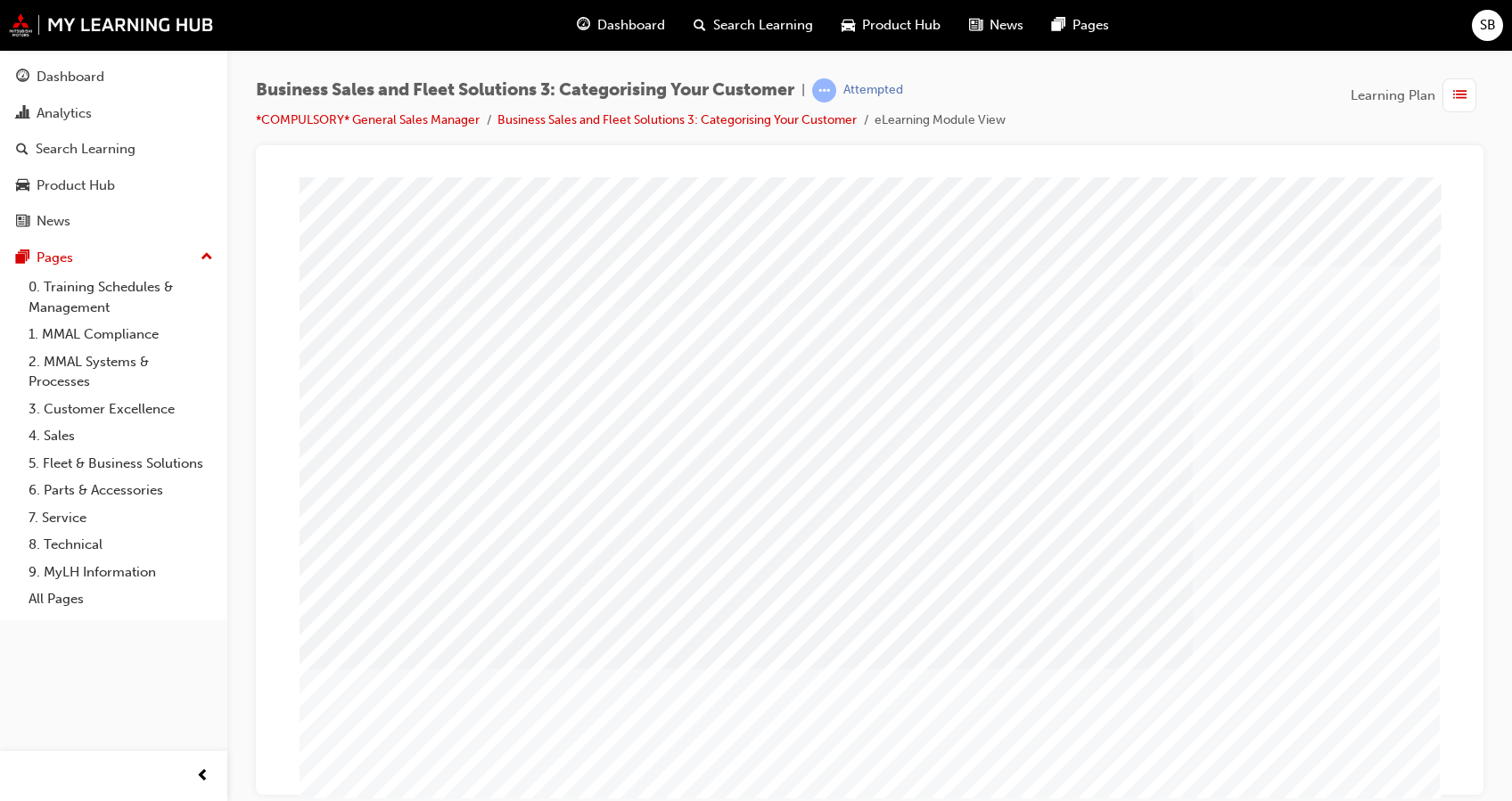click at bounding box center (347, 2281) 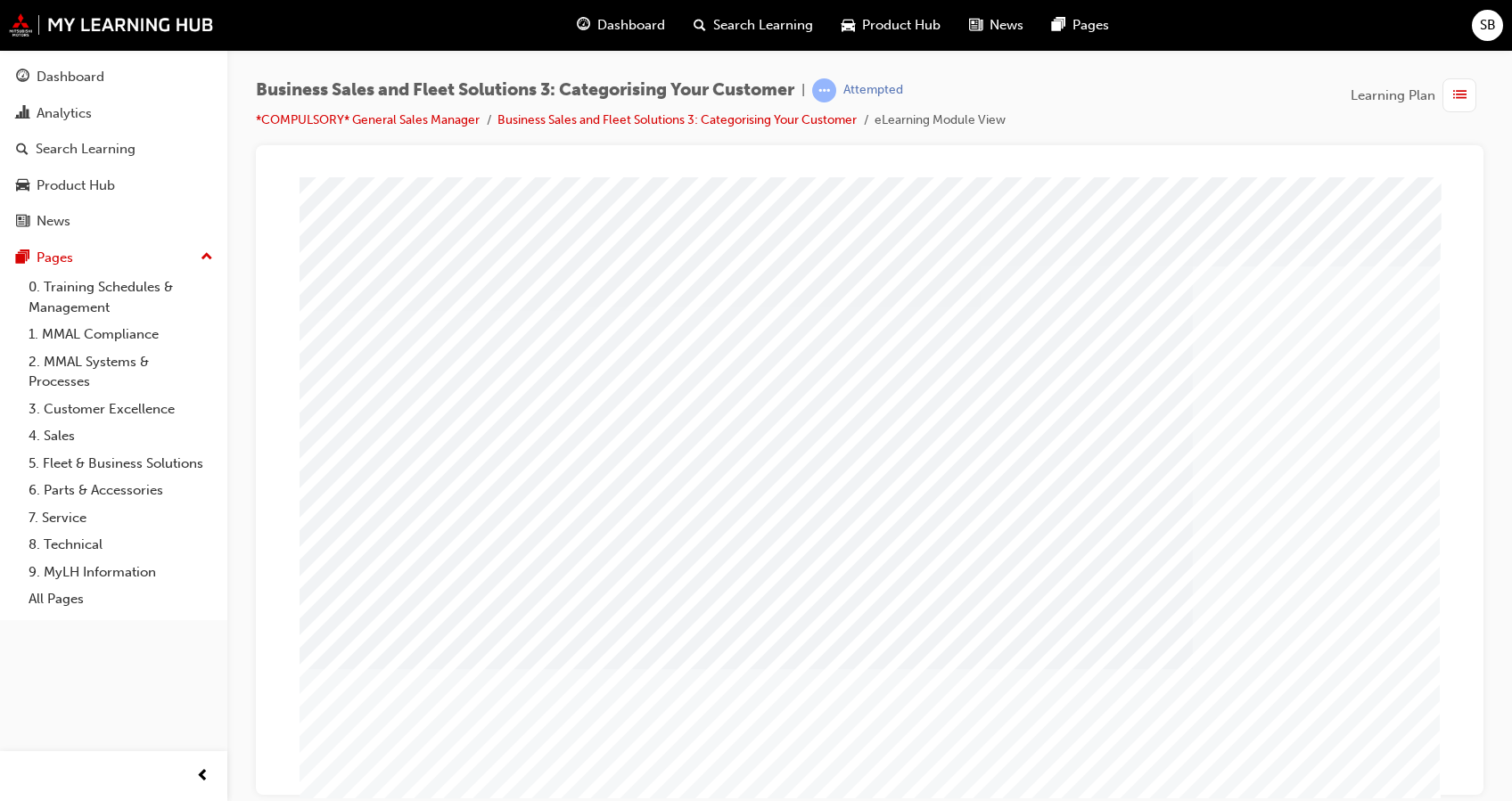 click at bounding box center [374, 2554] 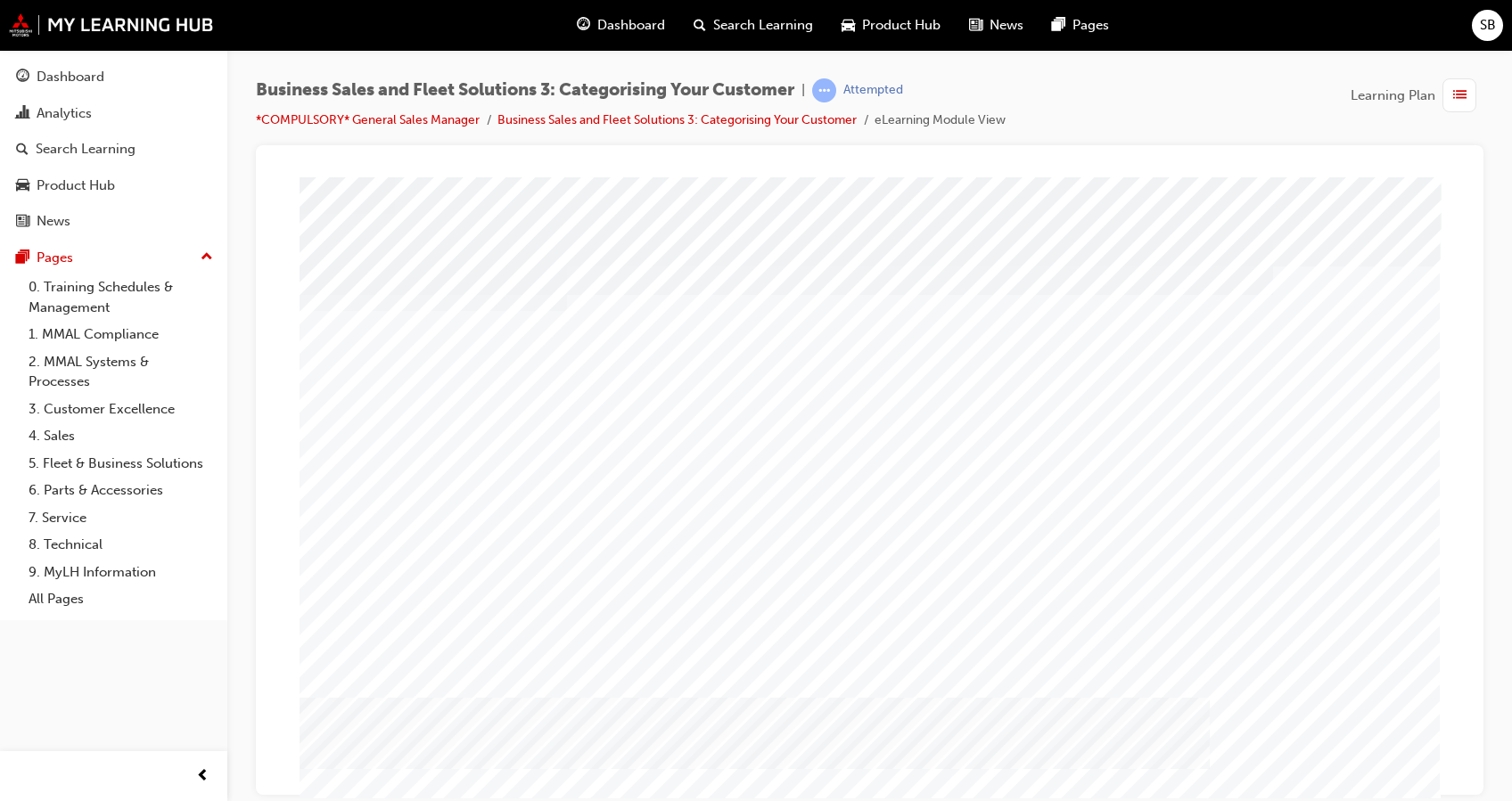 scroll, scrollTop: 61, scrollLeft: 0, axis: vertical 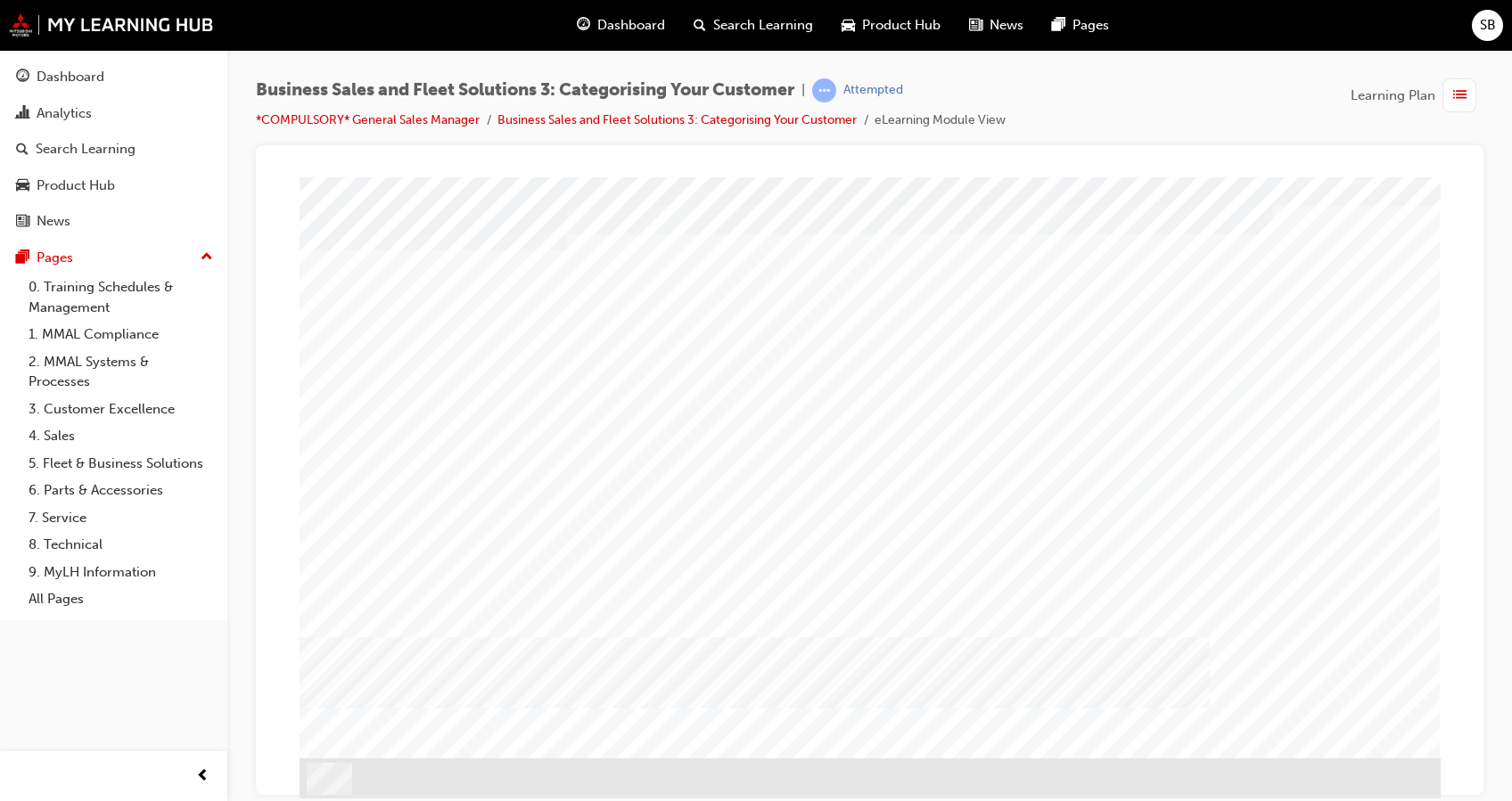click at bounding box center [347, 1346] 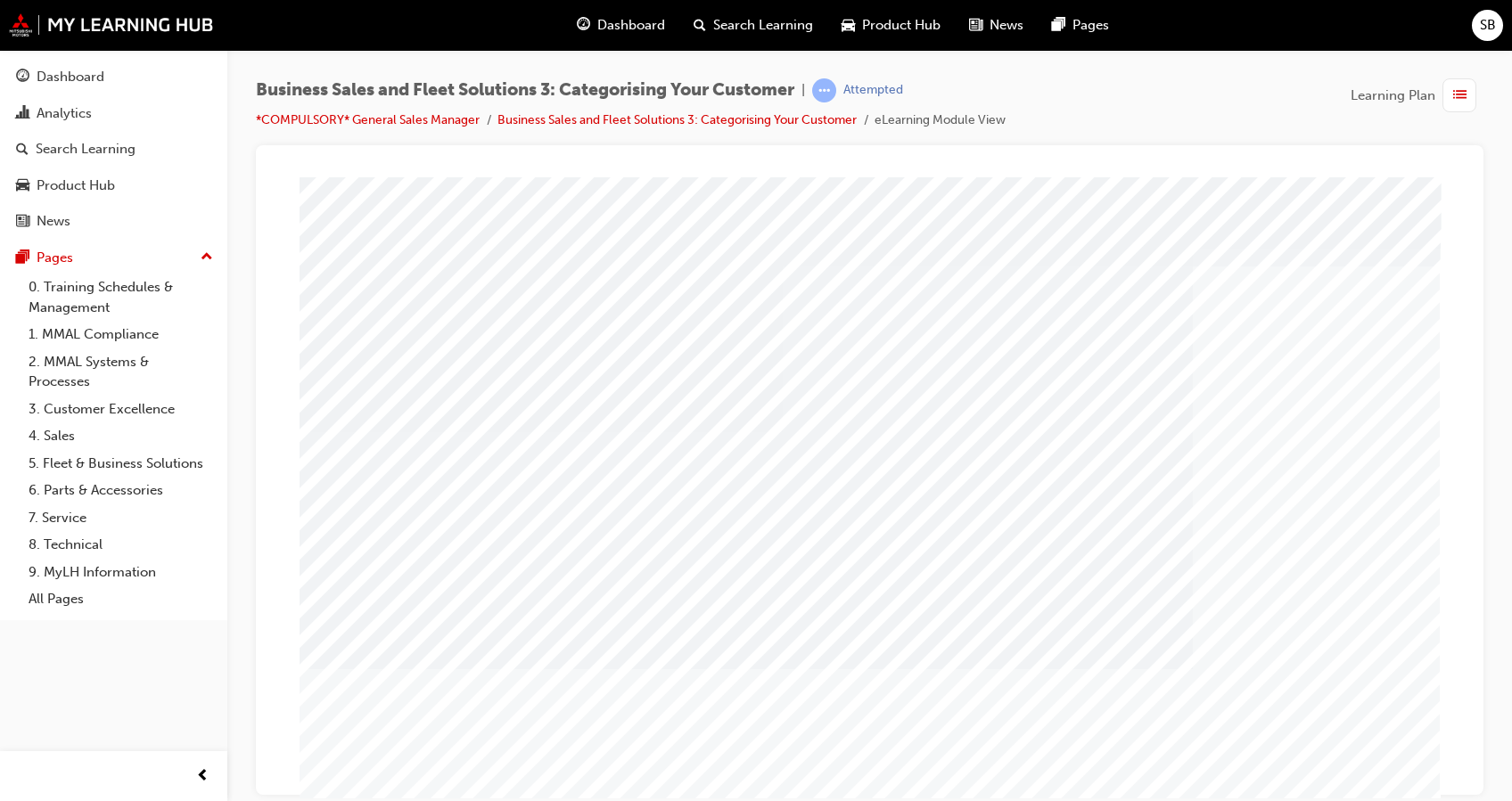 scroll, scrollTop: 58, scrollLeft: 0, axis: vertical 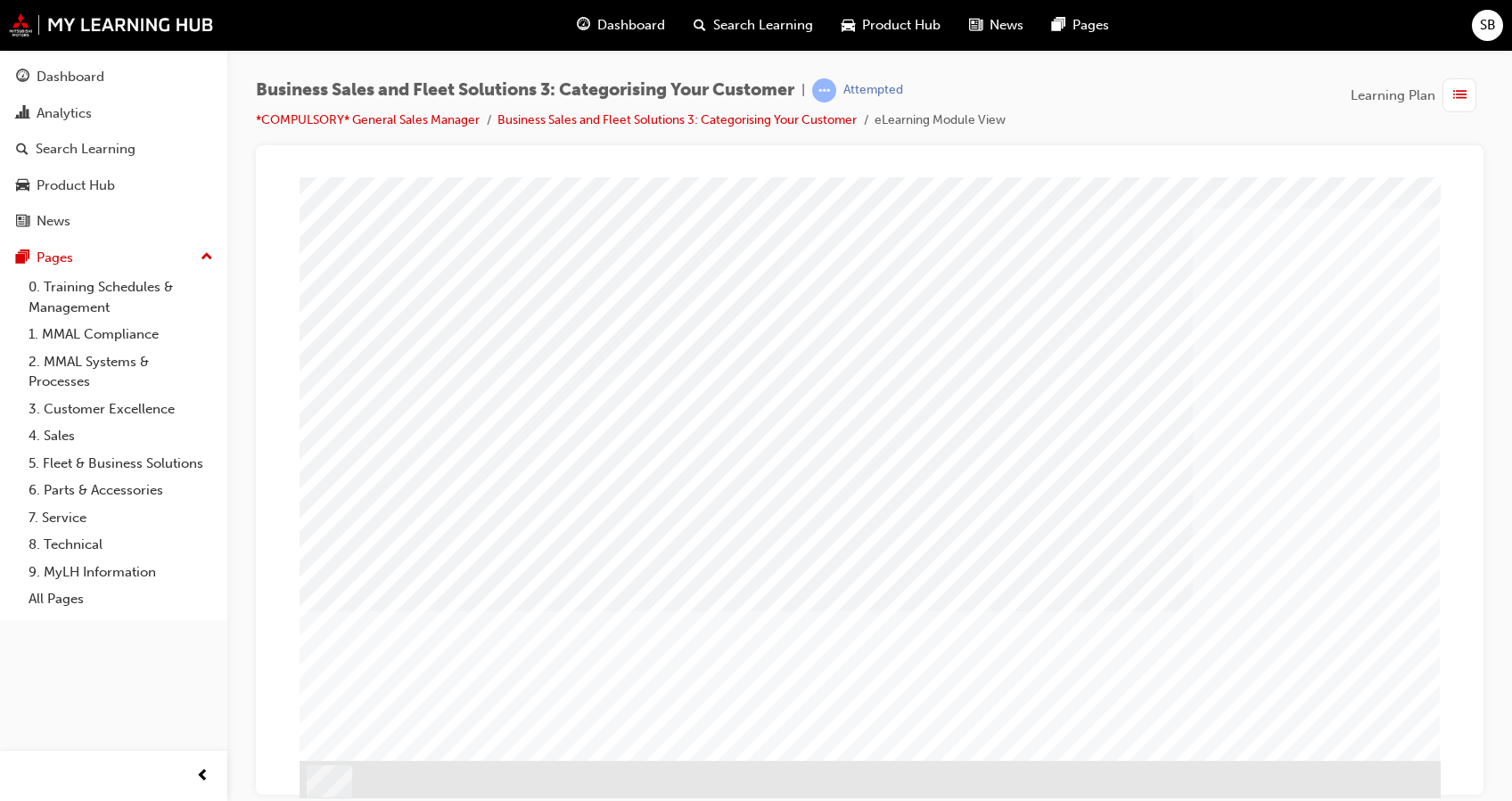 click at bounding box center (347, 3136) 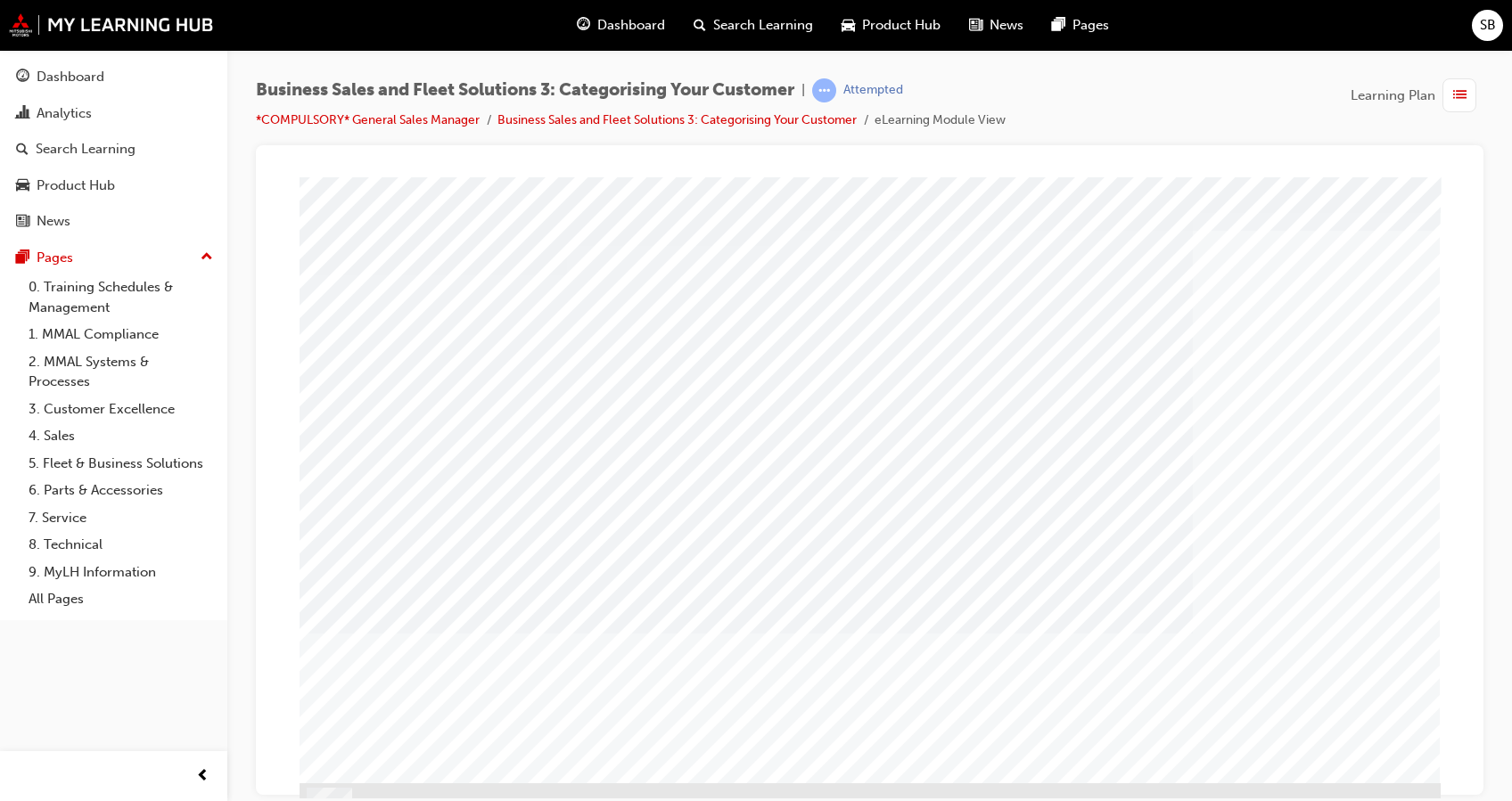 scroll, scrollTop: 37, scrollLeft: 0, axis: vertical 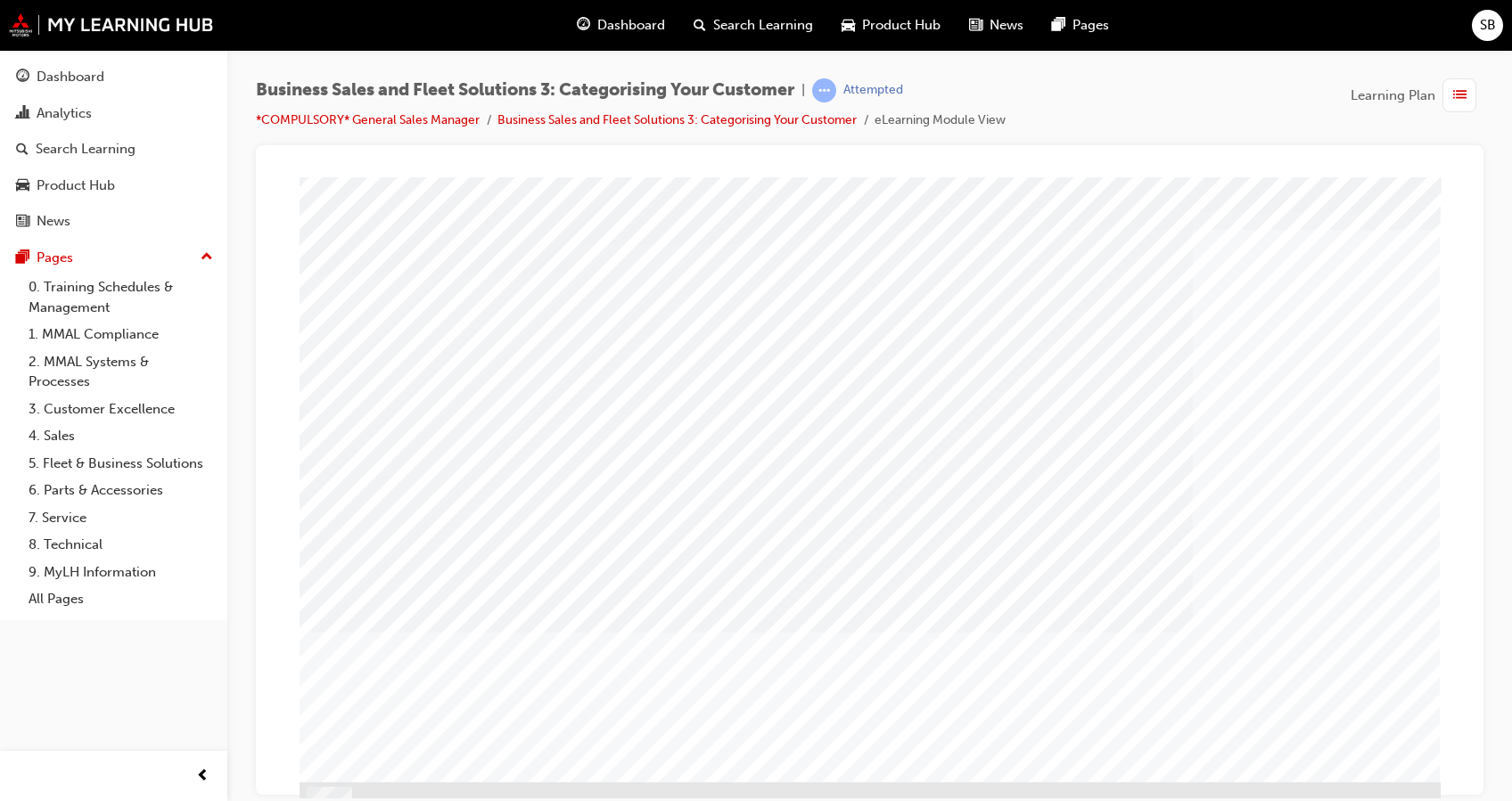 click at bounding box center [357, 1137] 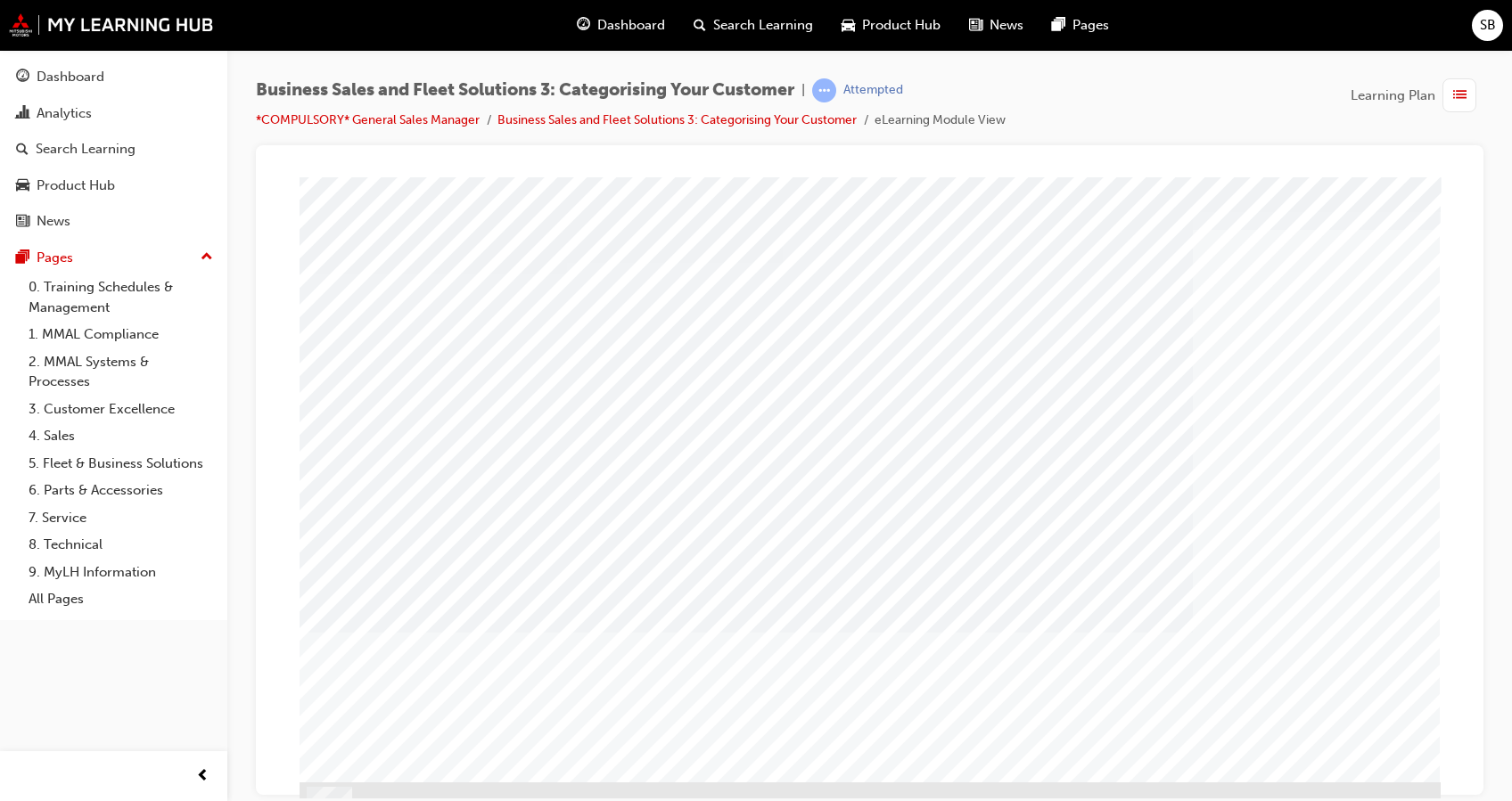 click at bounding box center (357, 1137) 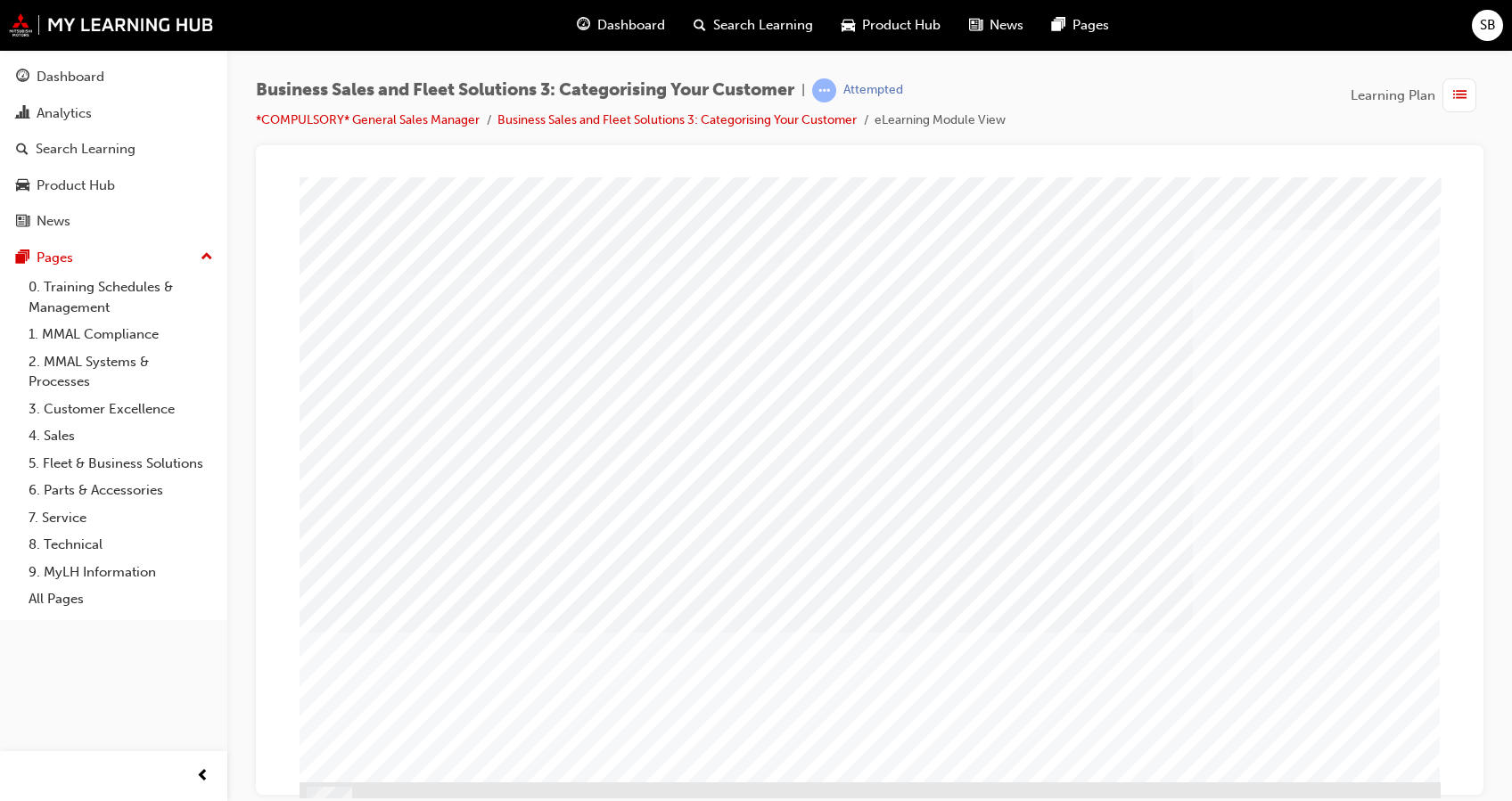 click at bounding box center [628, 2522] 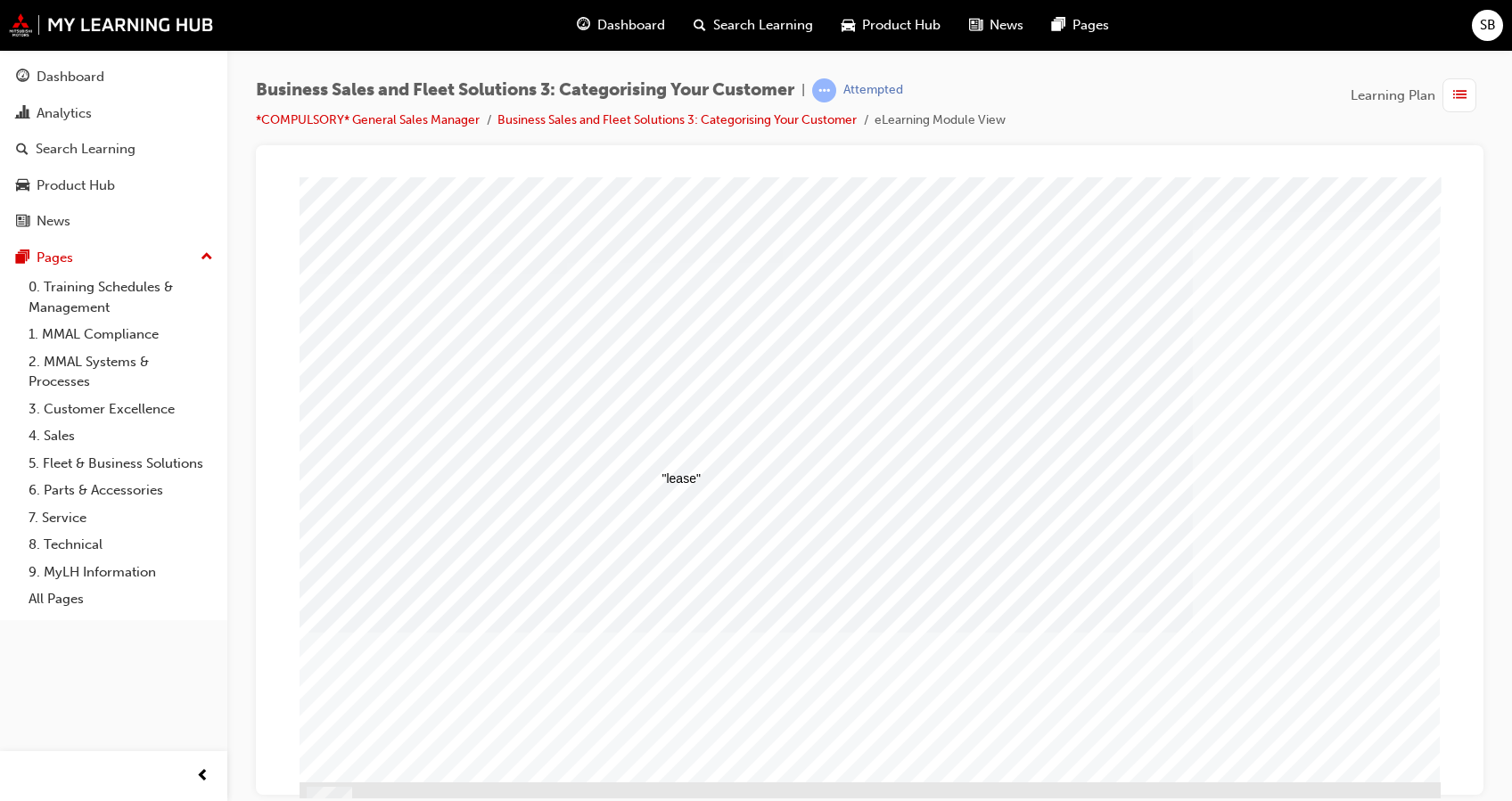 click at bounding box center [347, 3027] 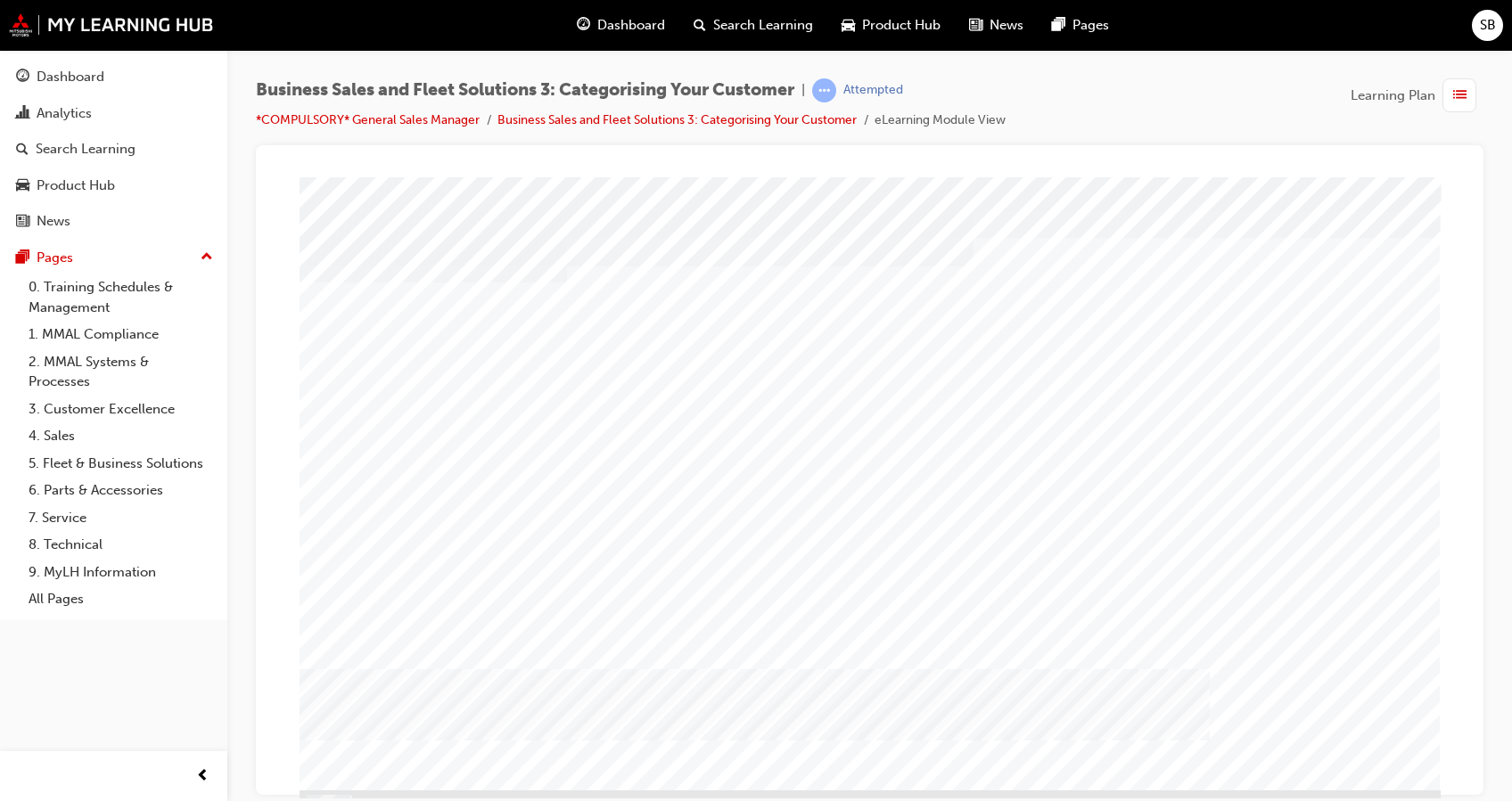 scroll, scrollTop: 28, scrollLeft: 0, axis: vertical 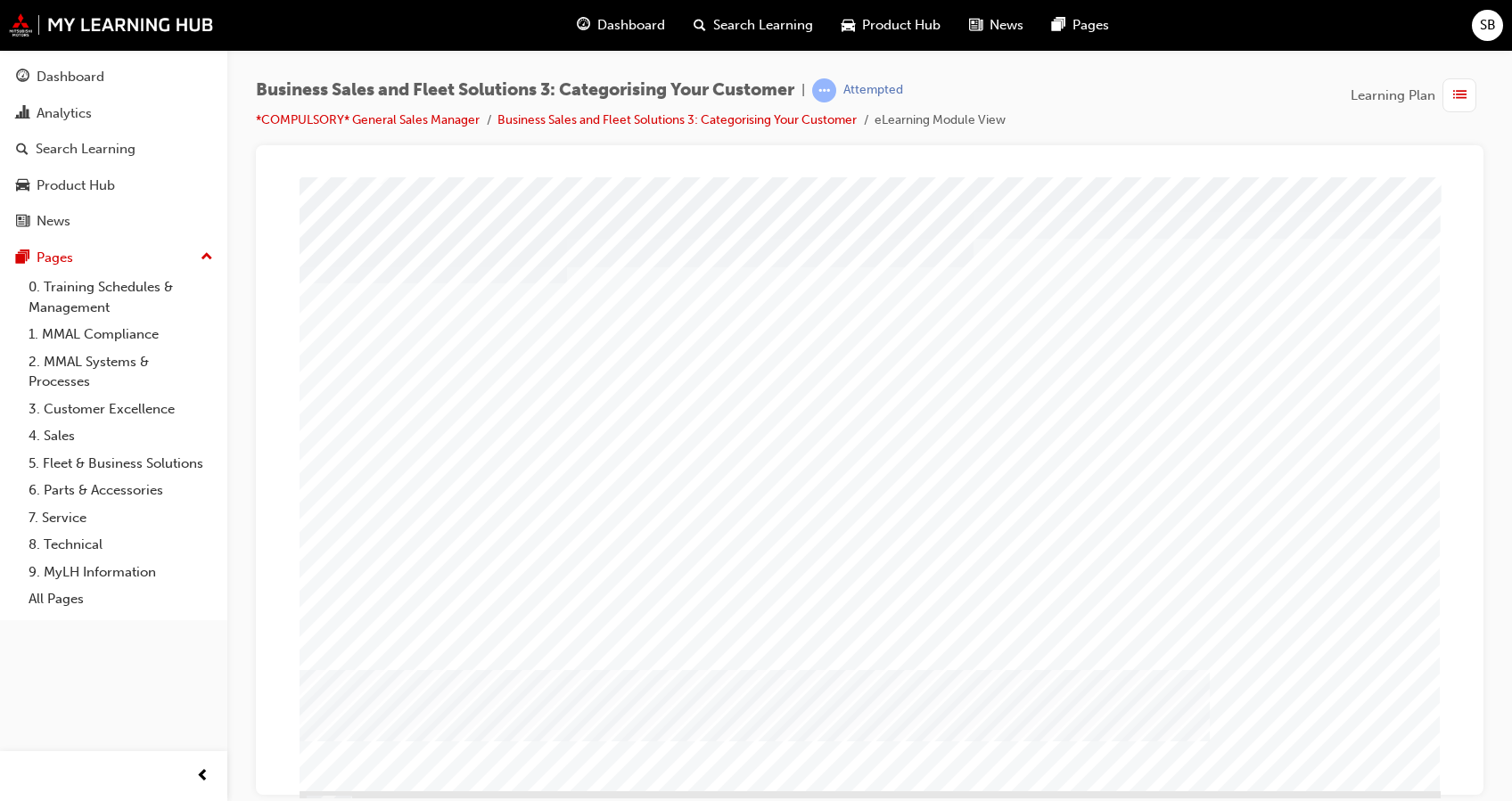 click at bounding box center [347, 1379] 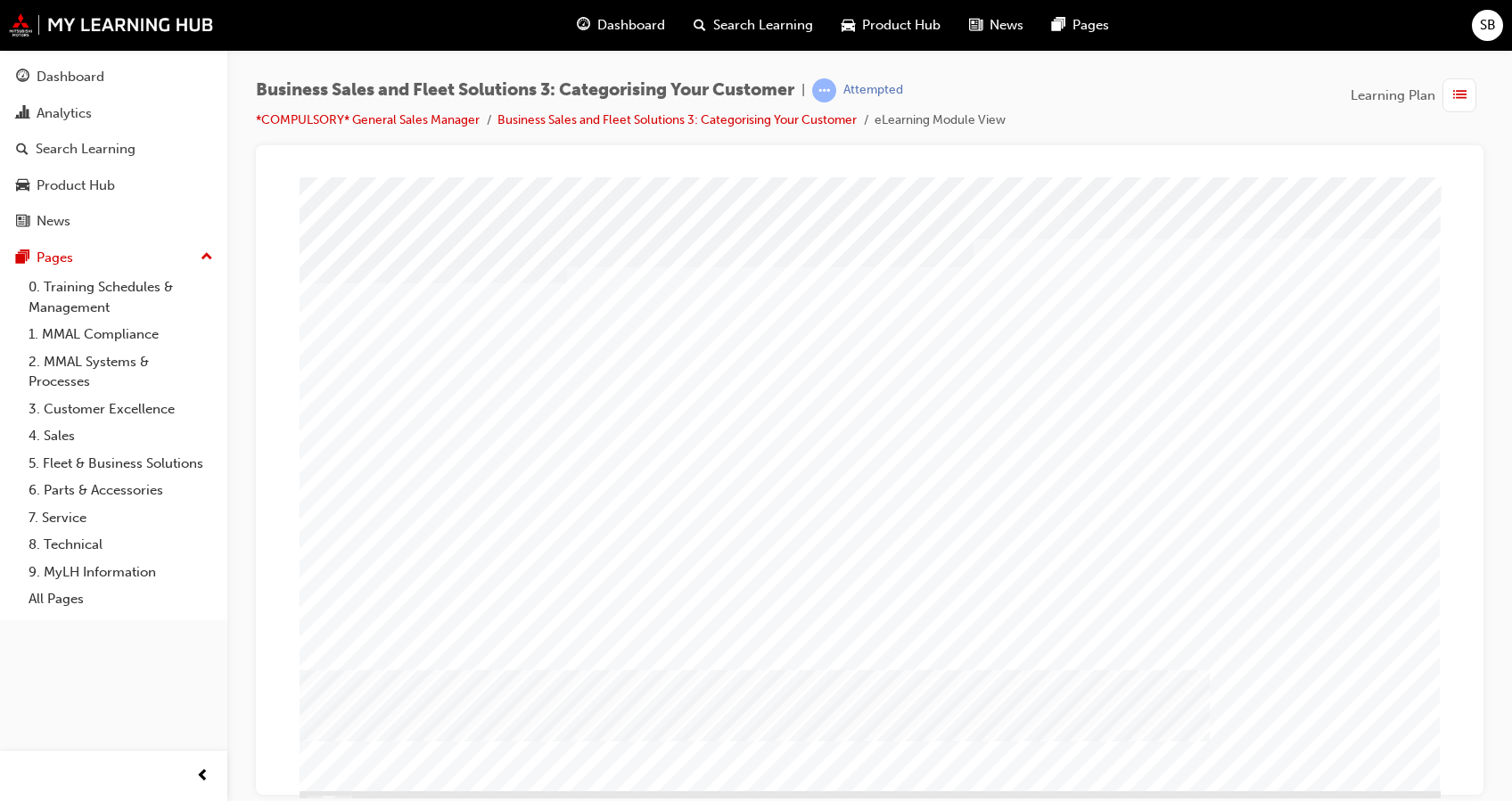 click at bounding box center (347, 1379) 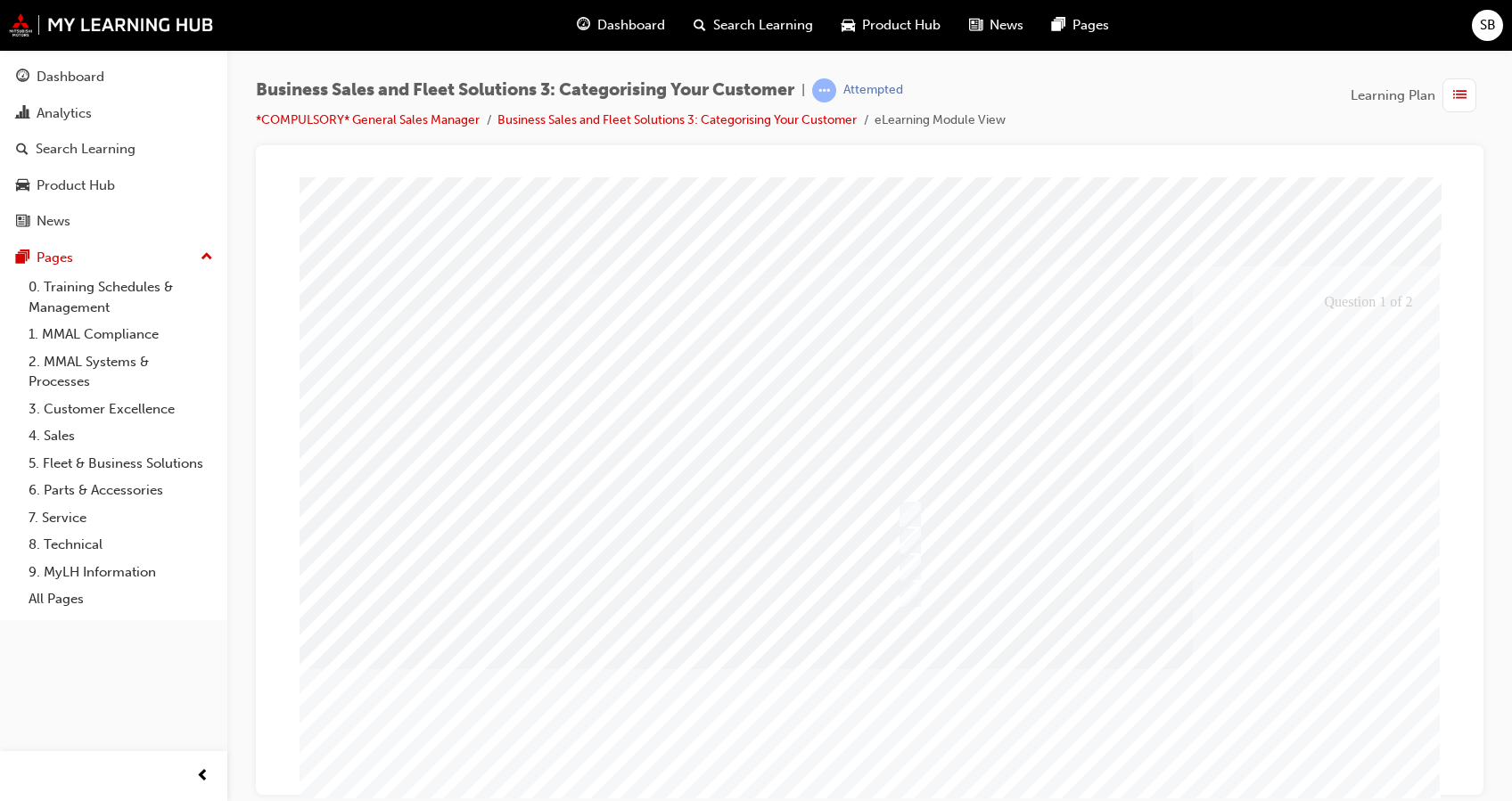 scroll, scrollTop: 29, scrollLeft: 0, axis: vertical 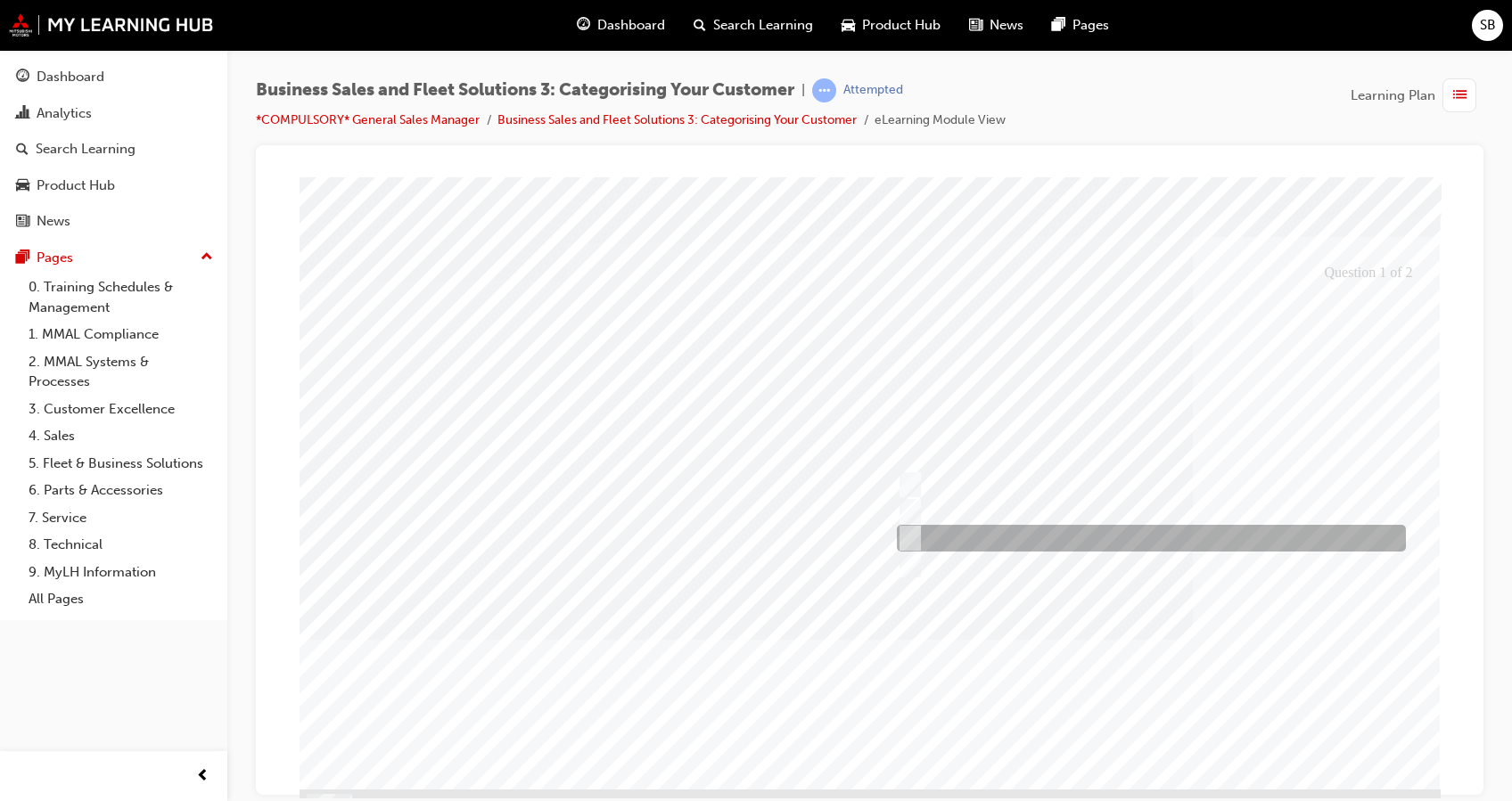 click at bounding box center (1146, 538) 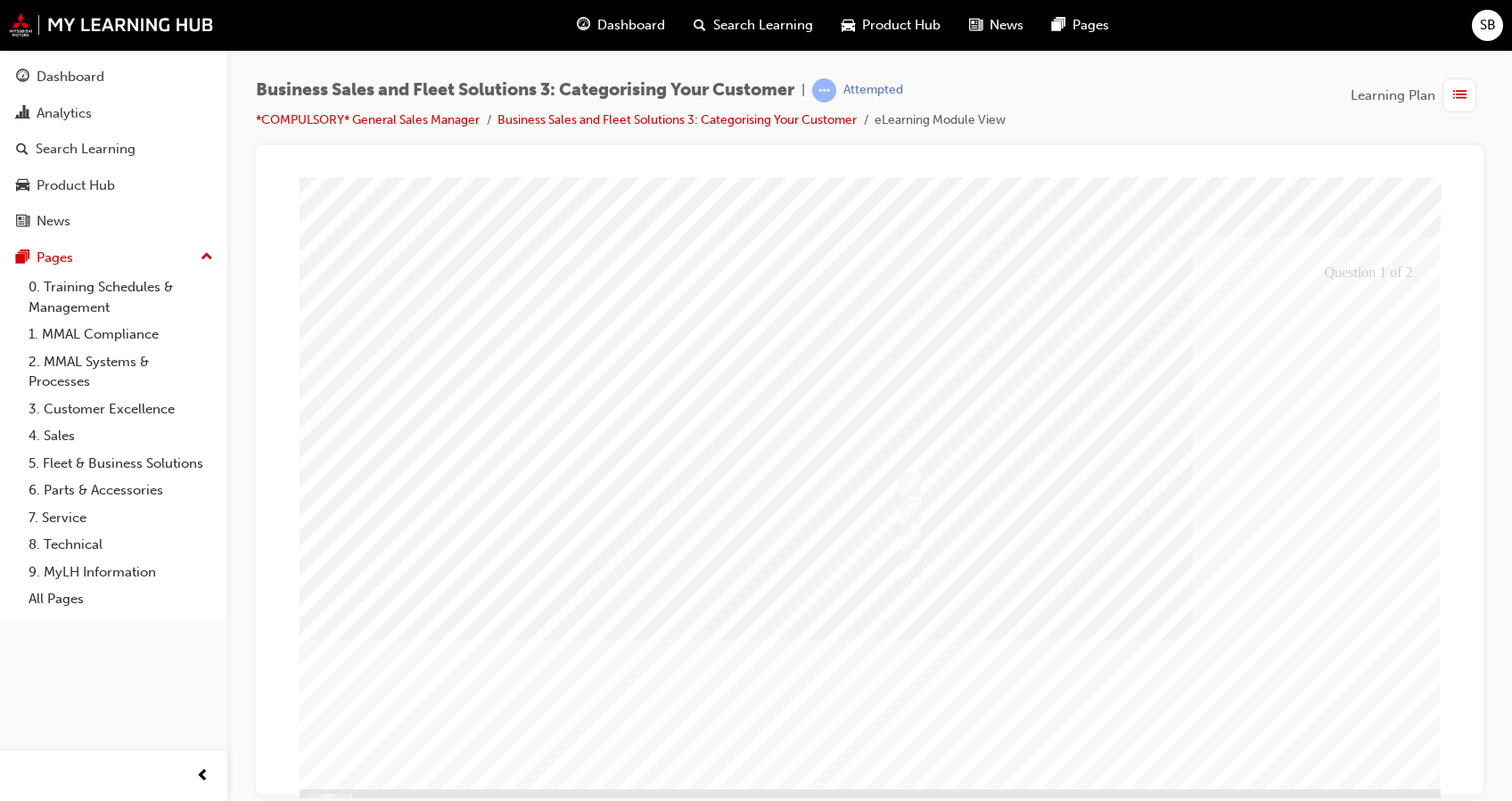 click at bounding box center [363, 3034] 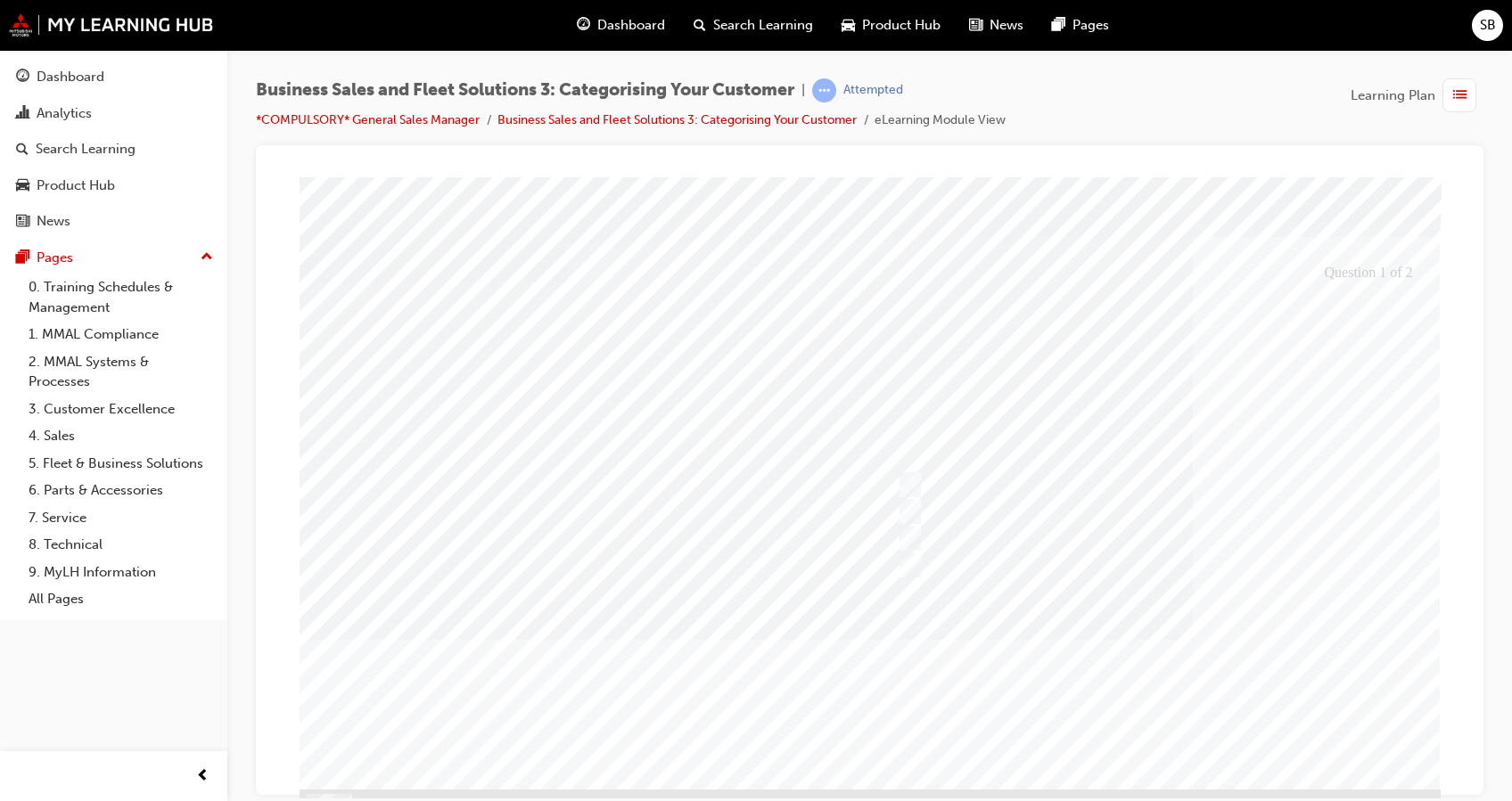 click at bounding box center [870, 487] 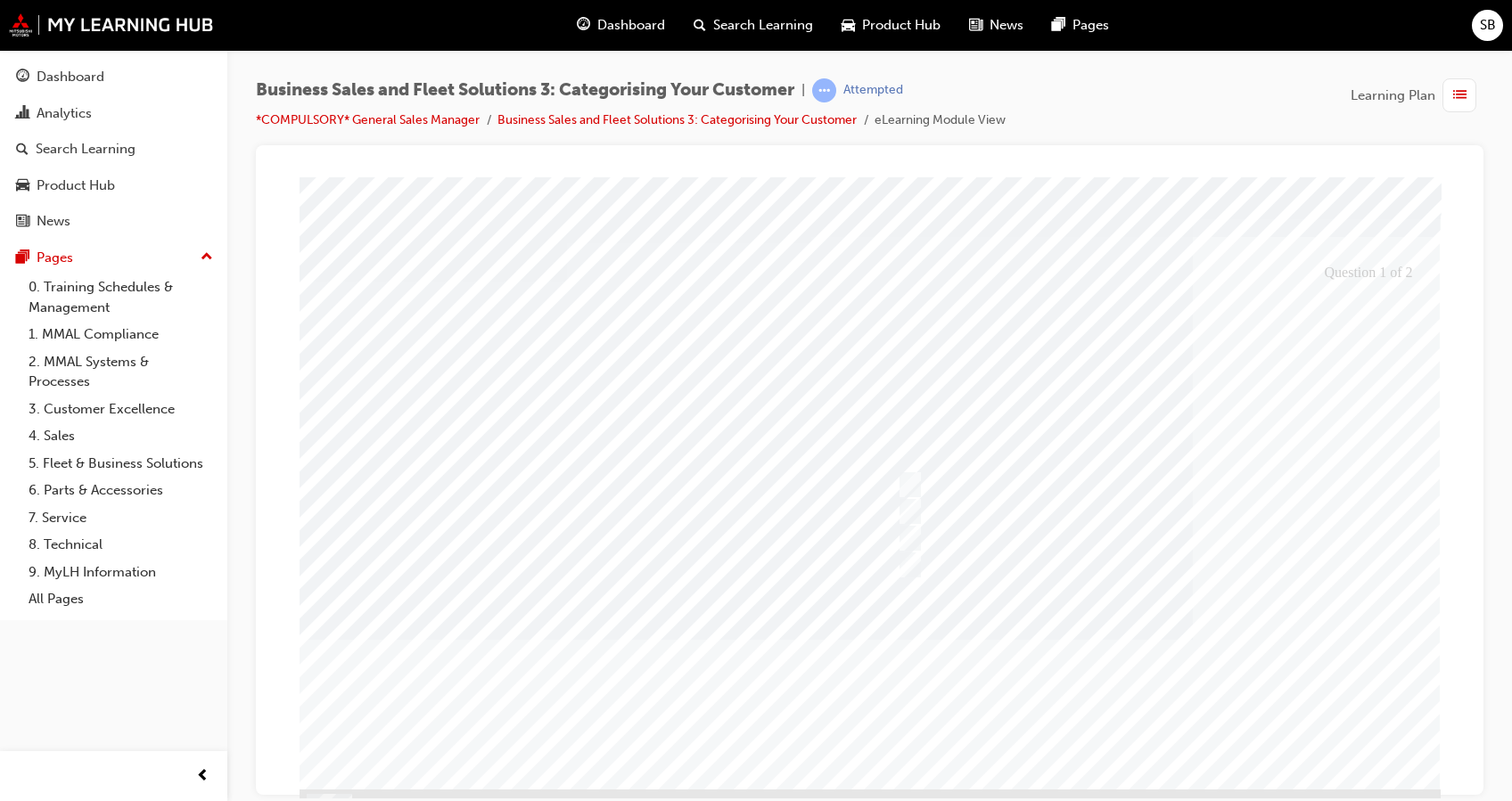 scroll, scrollTop: 0, scrollLeft: 0, axis: both 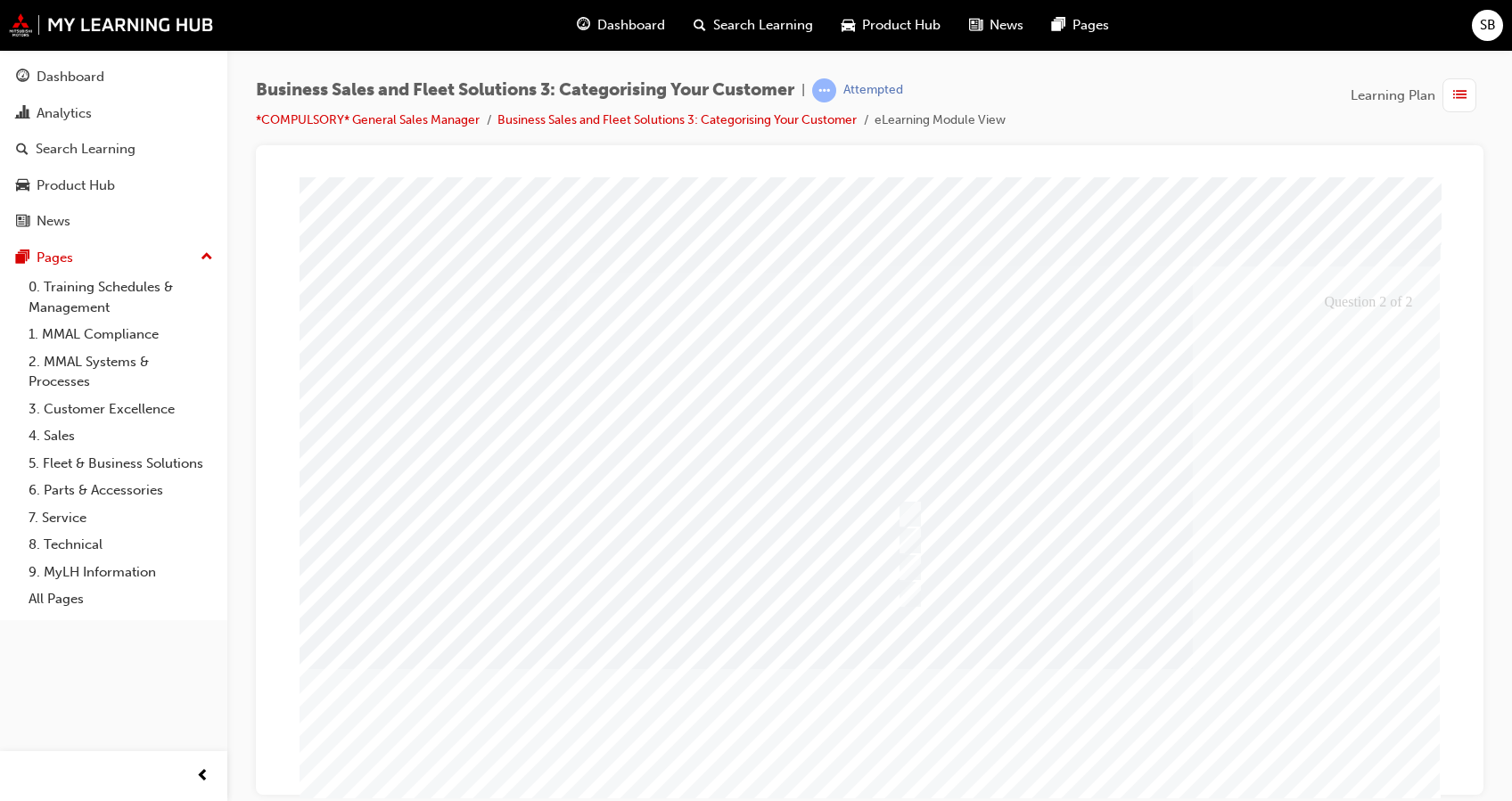 click at bounding box center (390, 2793) 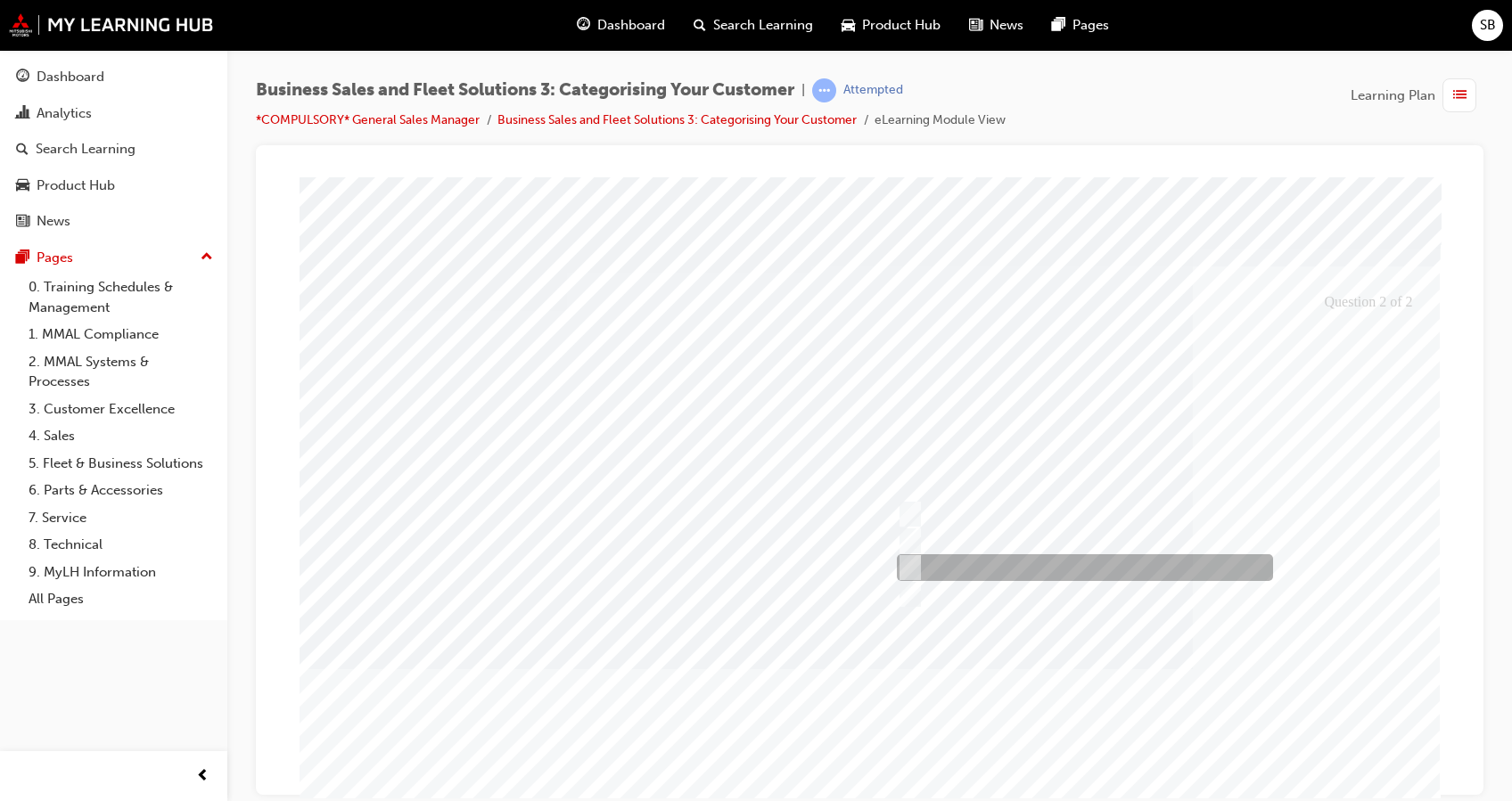 click at bounding box center [907, 568] 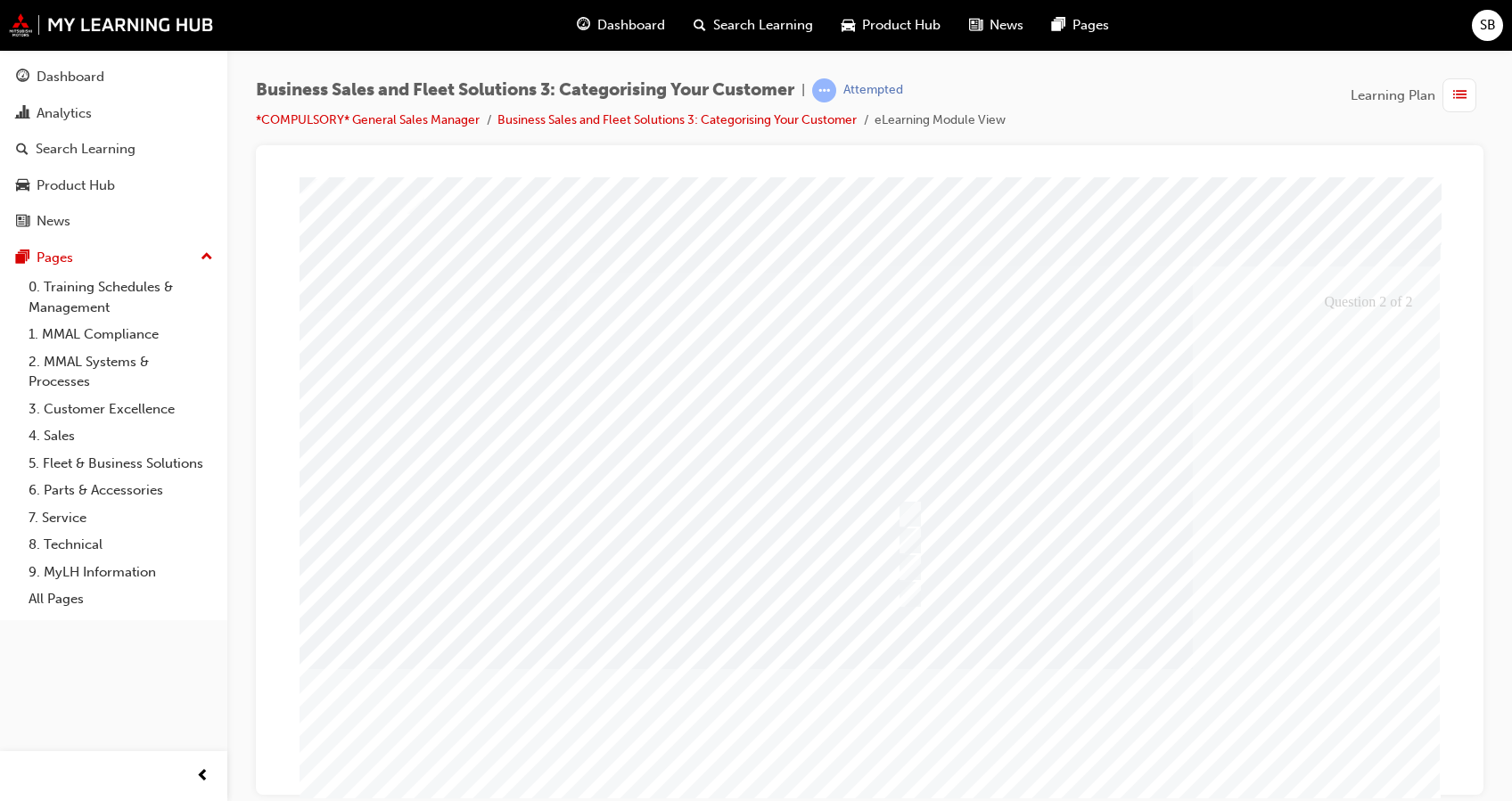 click at bounding box center [363, 3063] 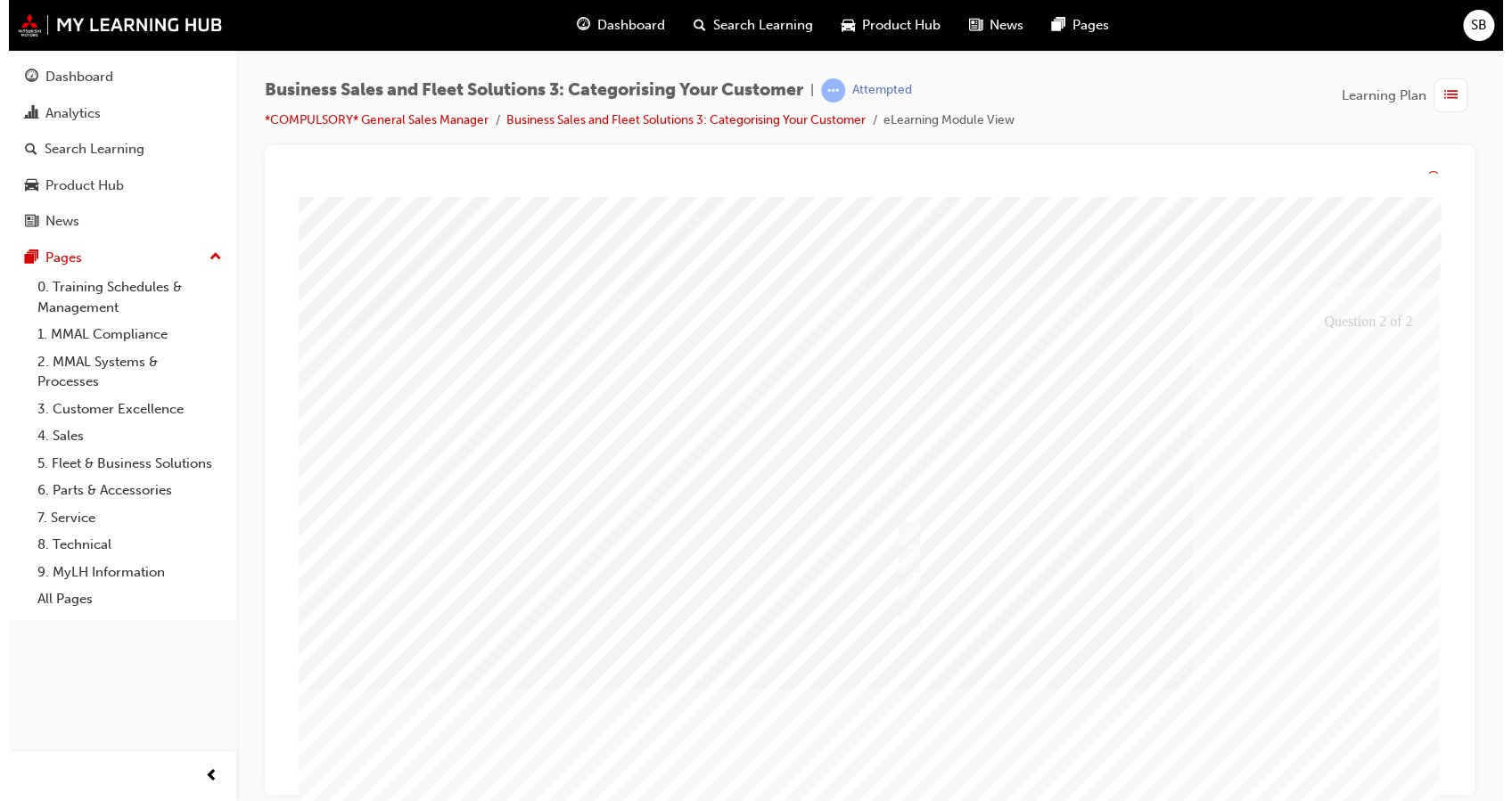 scroll, scrollTop: 0, scrollLeft: 0, axis: both 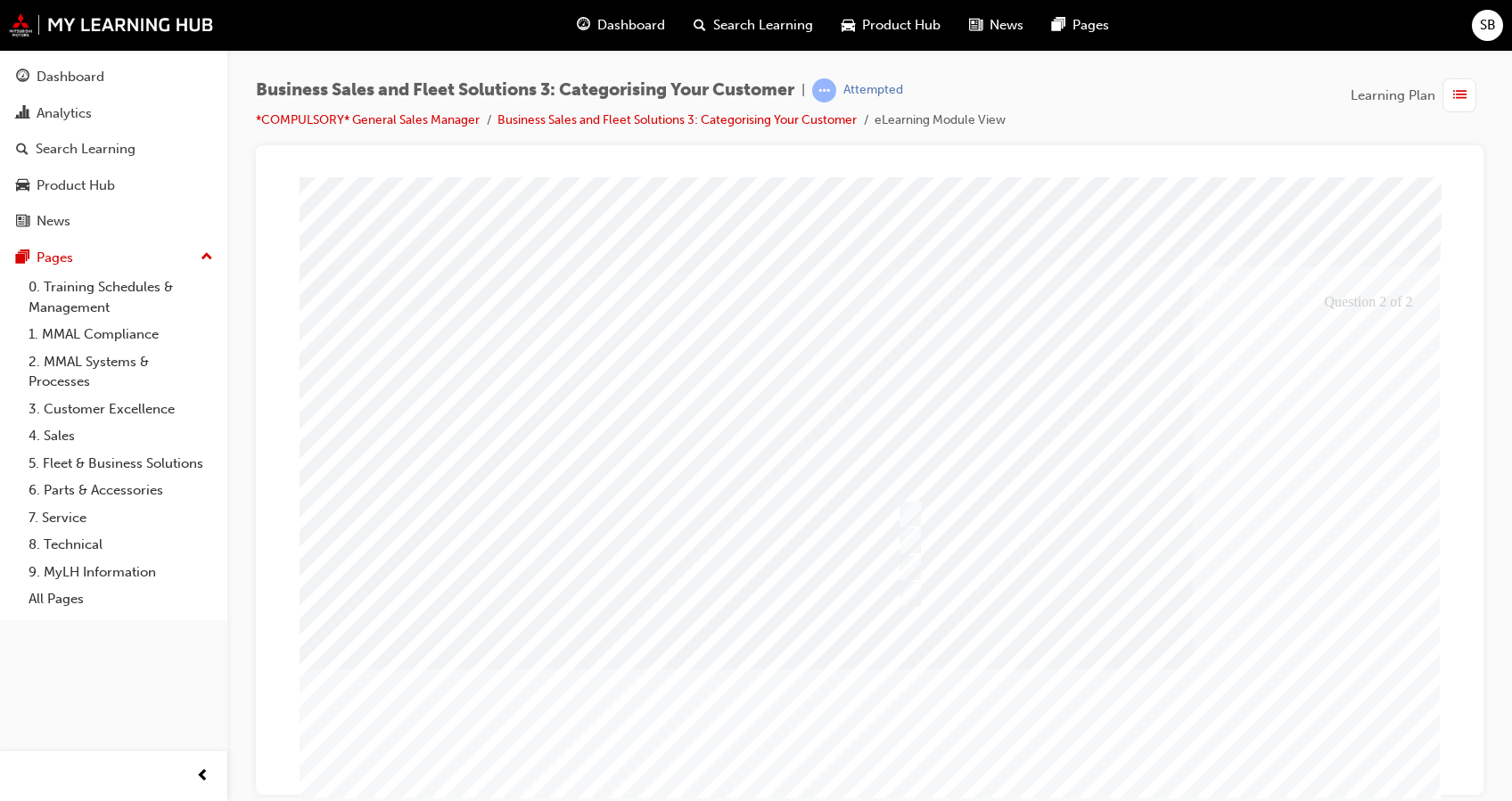 click at bounding box center (870, 517) 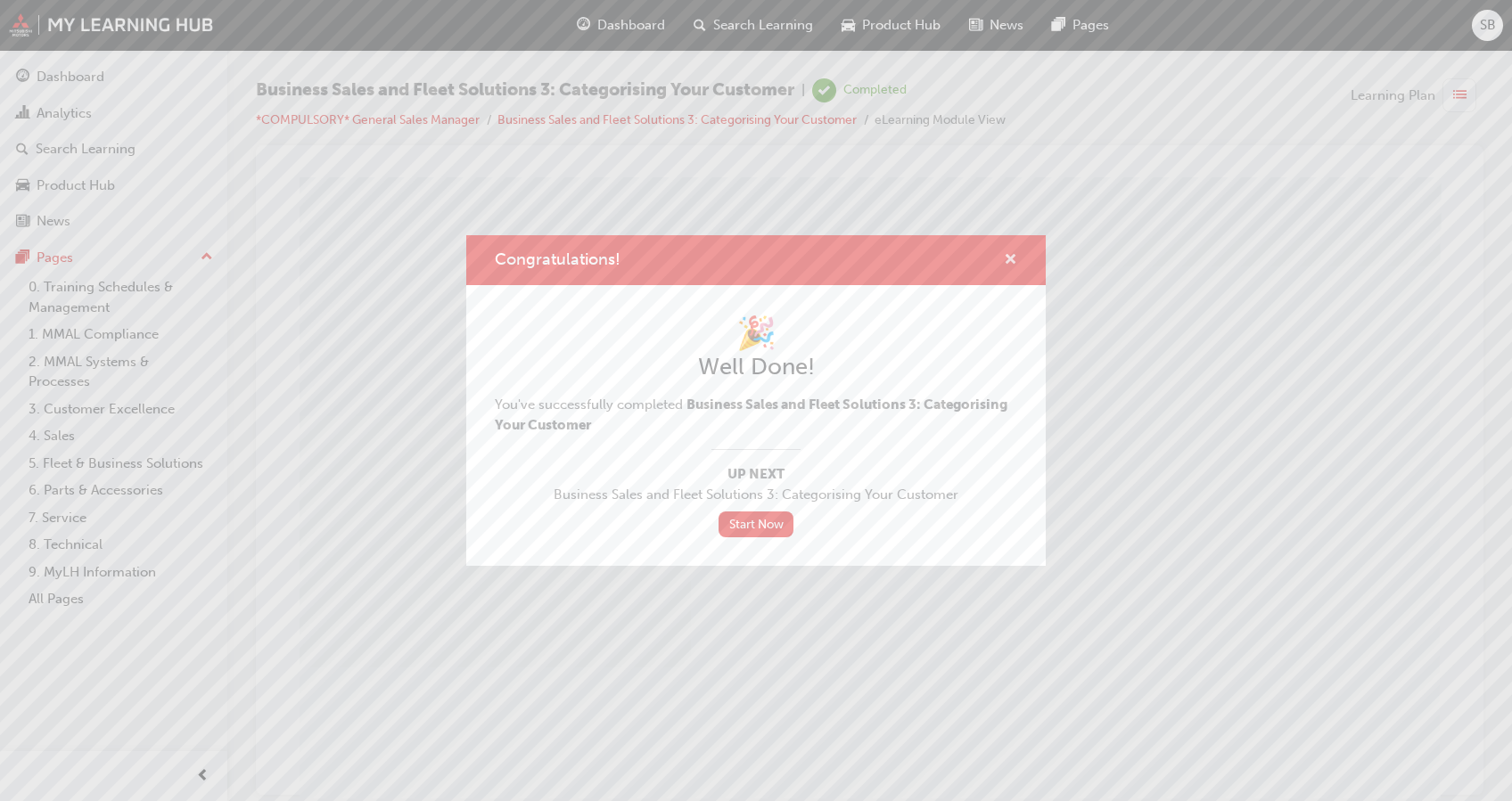 click at bounding box center [1010, 261] 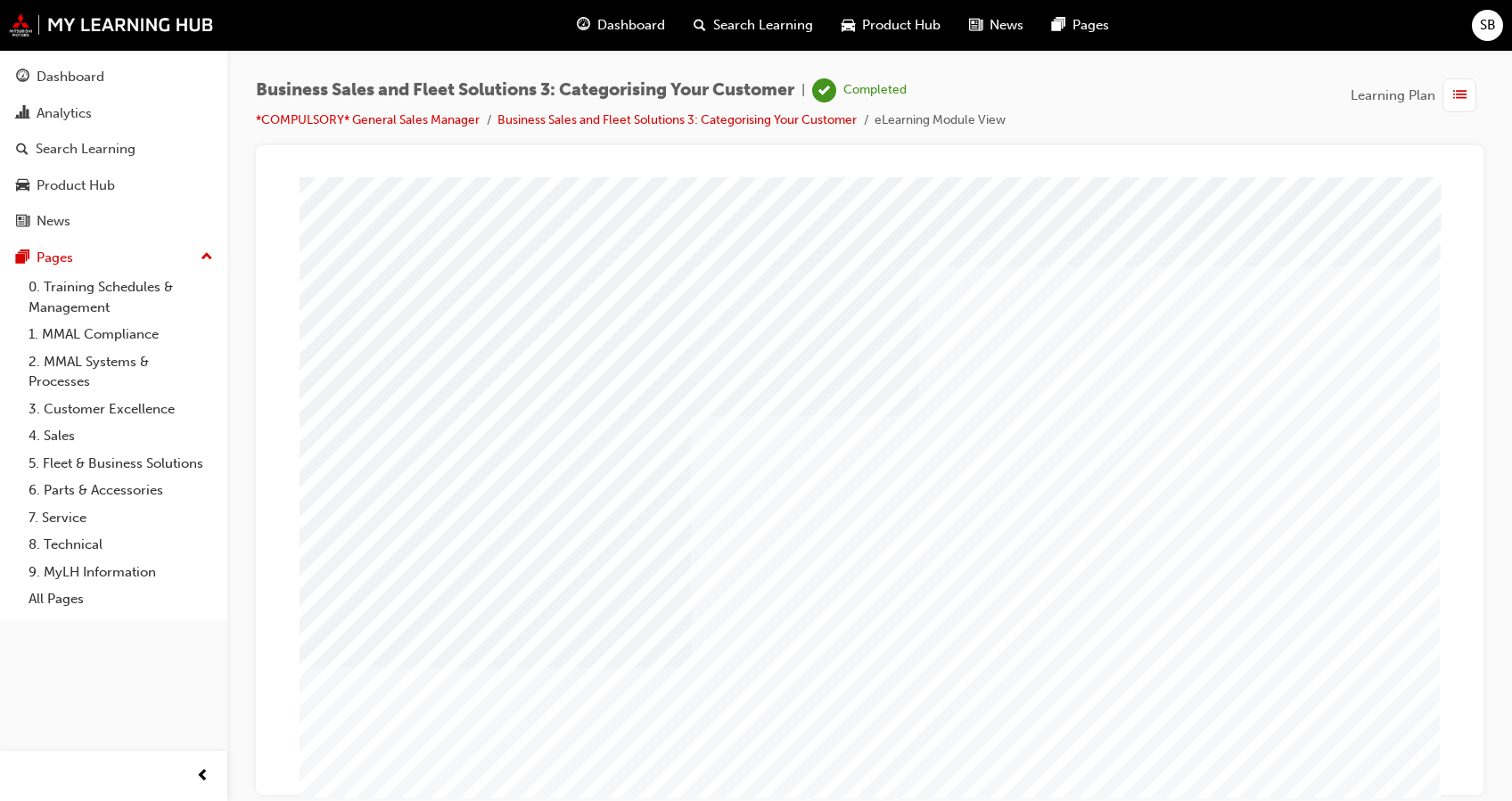 click at bounding box center [347, 1778] 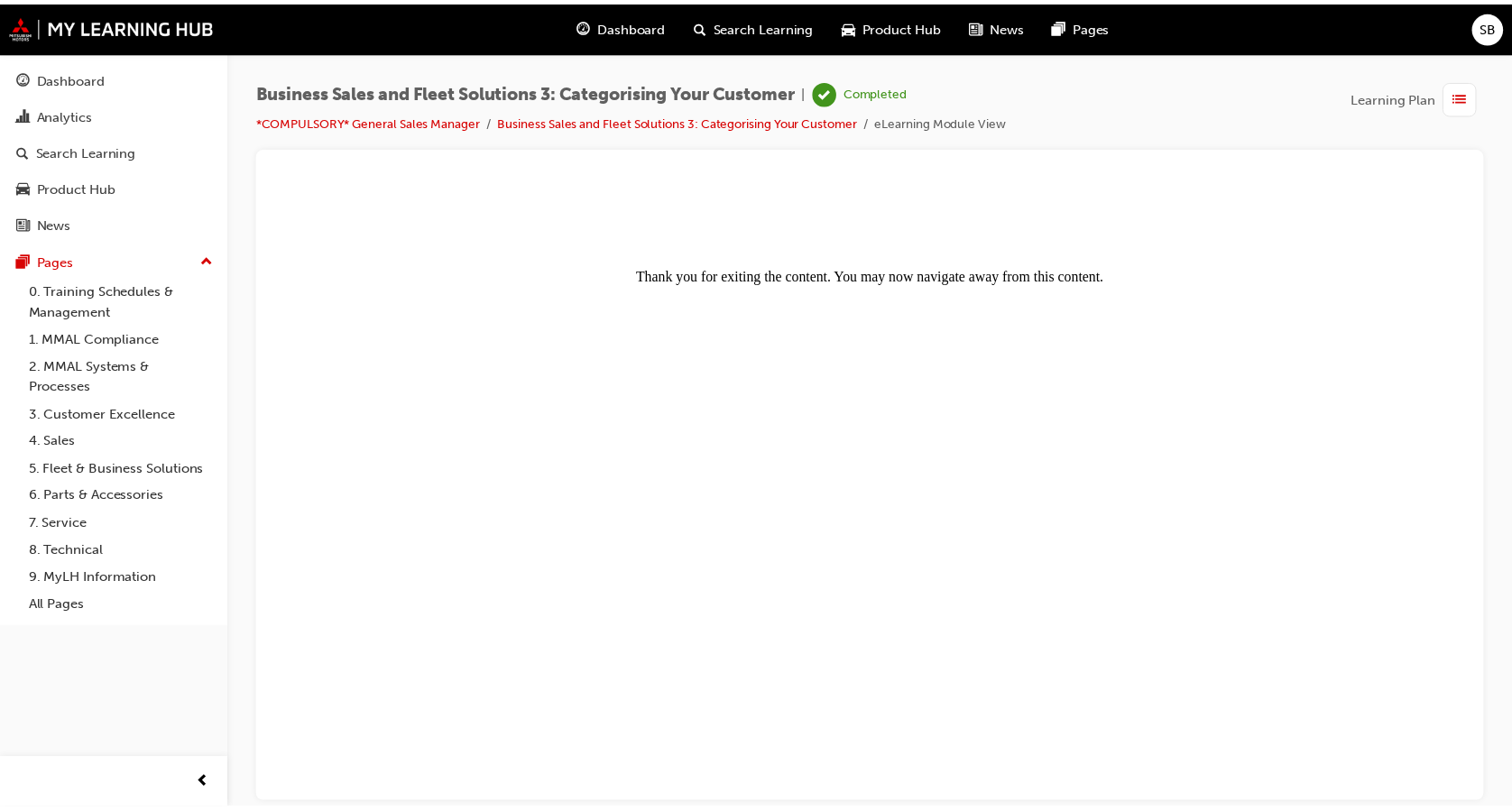 scroll, scrollTop: 0, scrollLeft: 0, axis: both 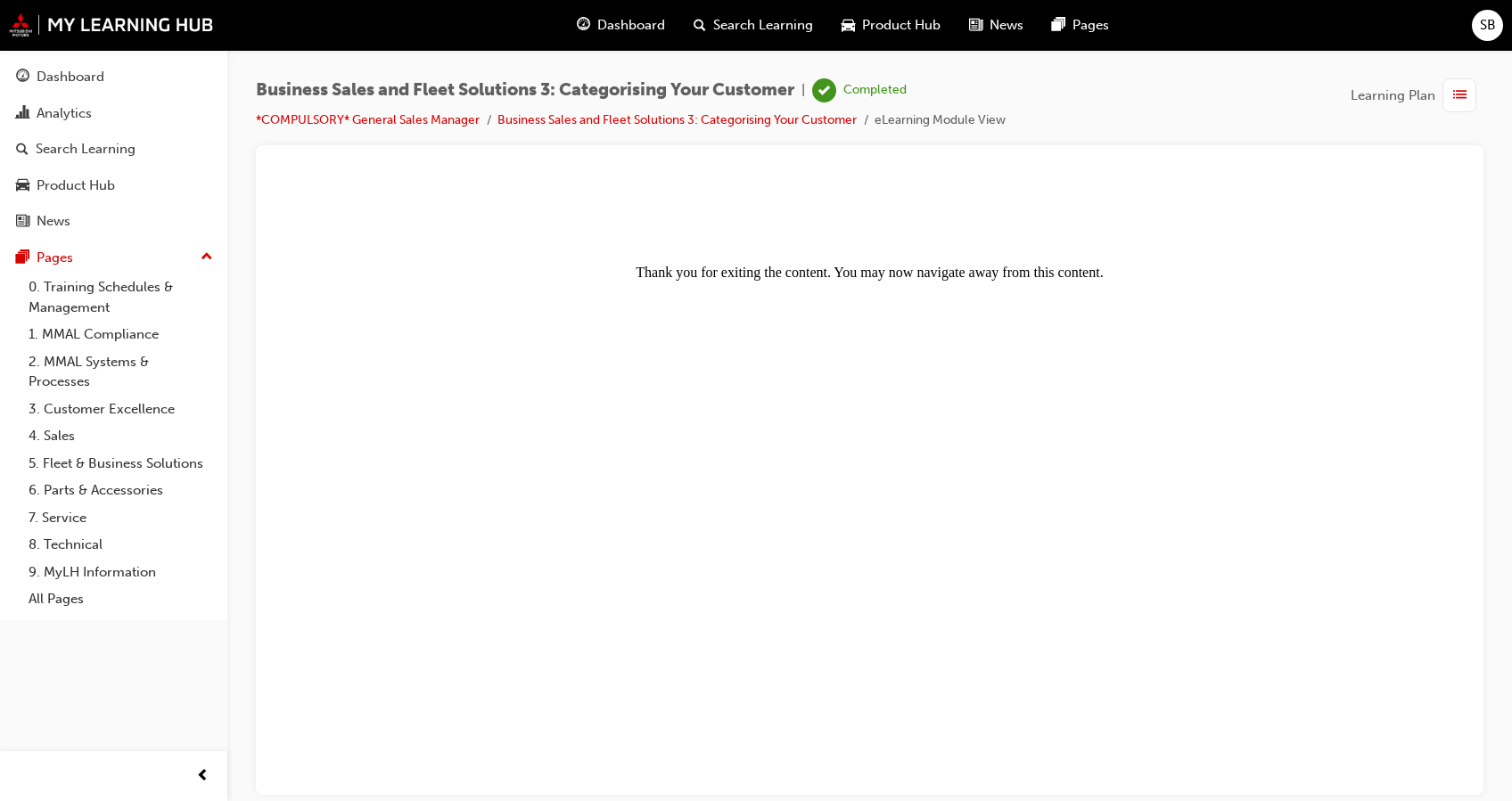 click on "Dashboard" at bounding box center (631, 25) 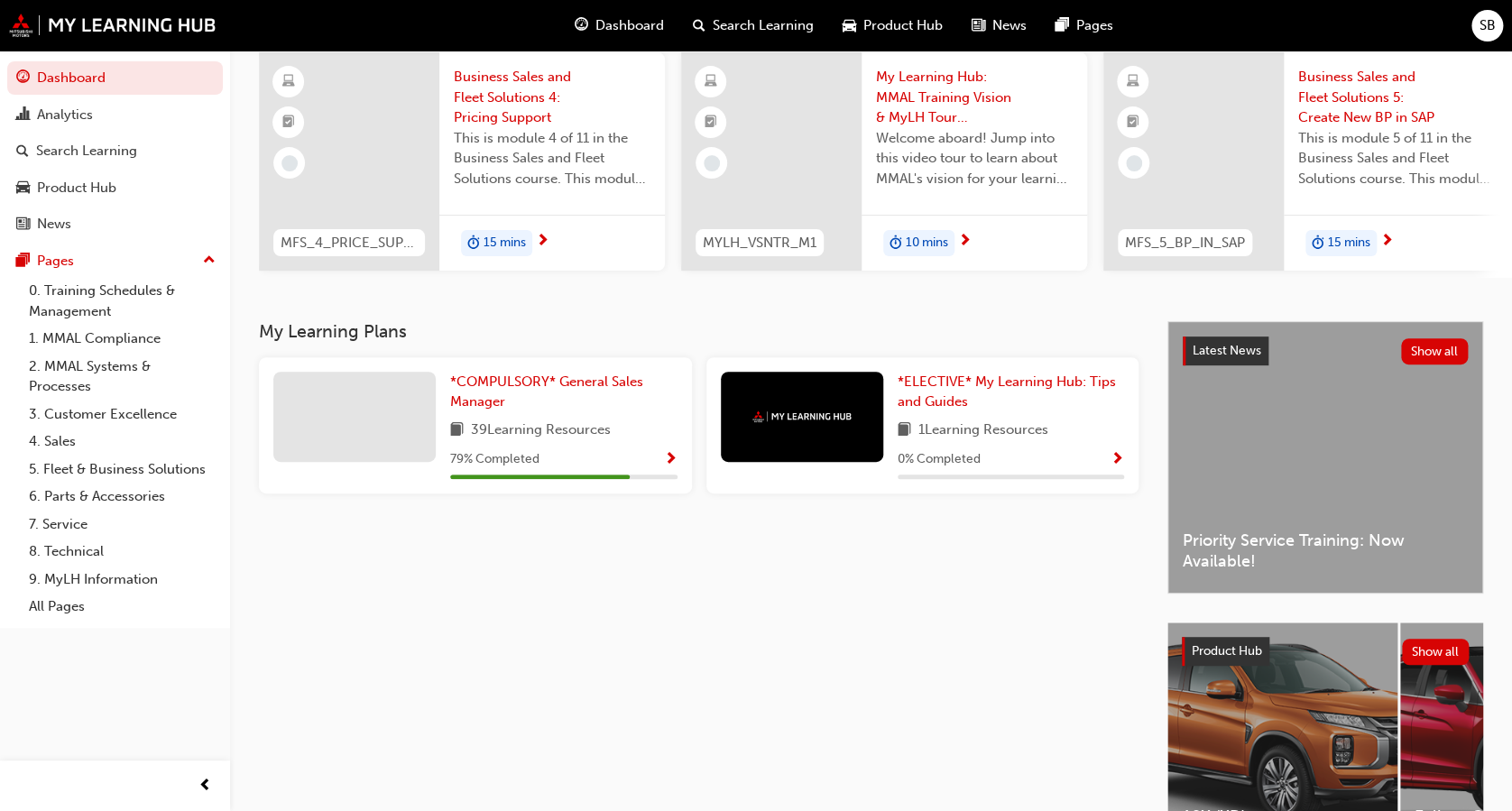 scroll, scrollTop: 0, scrollLeft: 0, axis: both 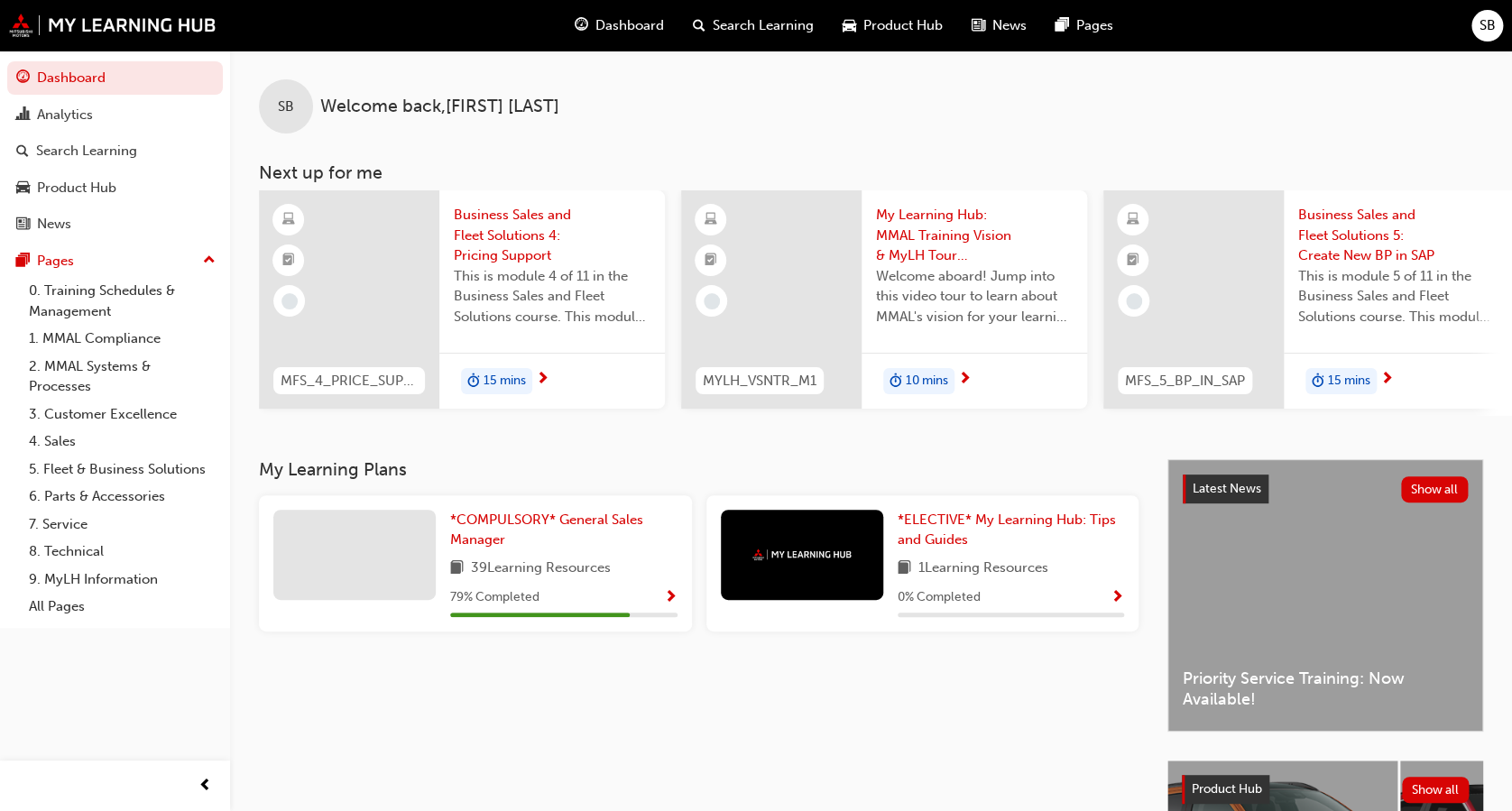 click on "Dashboard" at bounding box center [630, 25] 